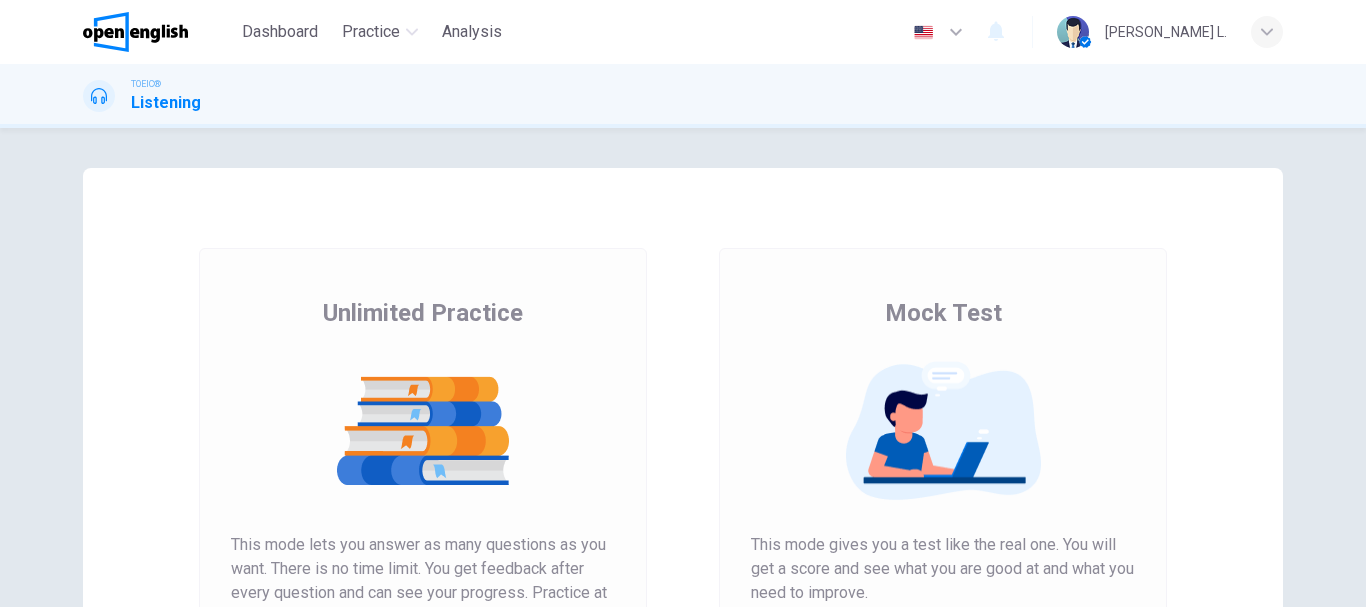 scroll, scrollTop: 0, scrollLeft: 0, axis: both 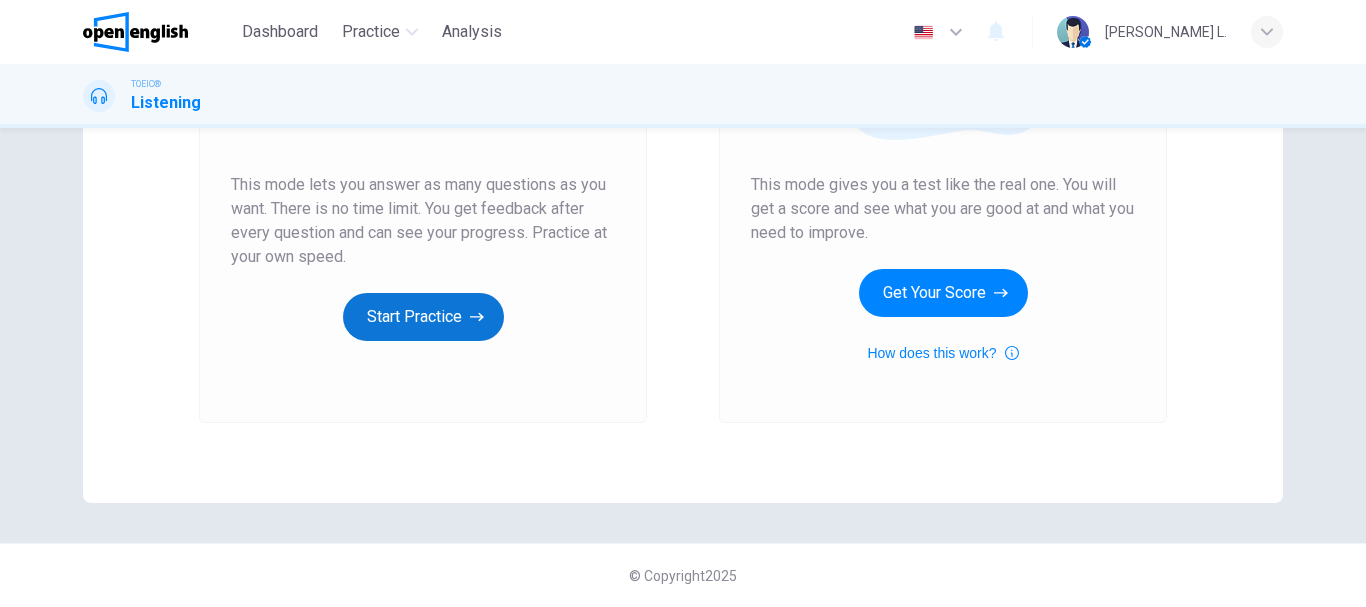 click on "Start Practice" at bounding box center [423, 317] 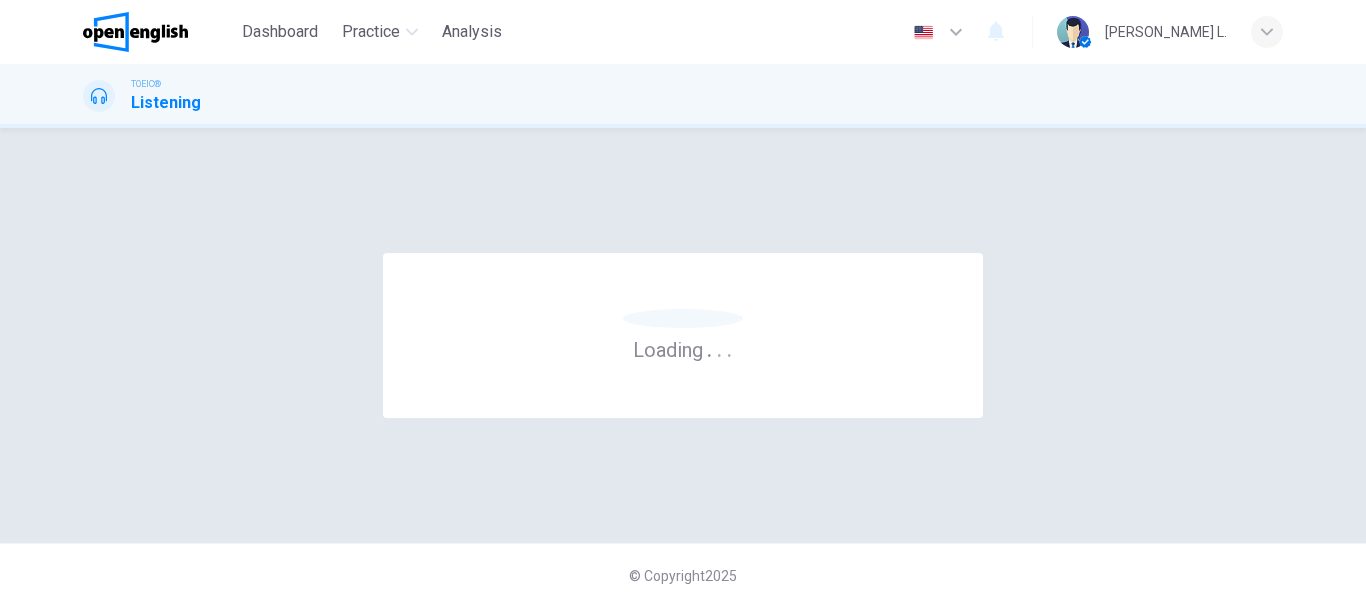 scroll, scrollTop: 0, scrollLeft: 0, axis: both 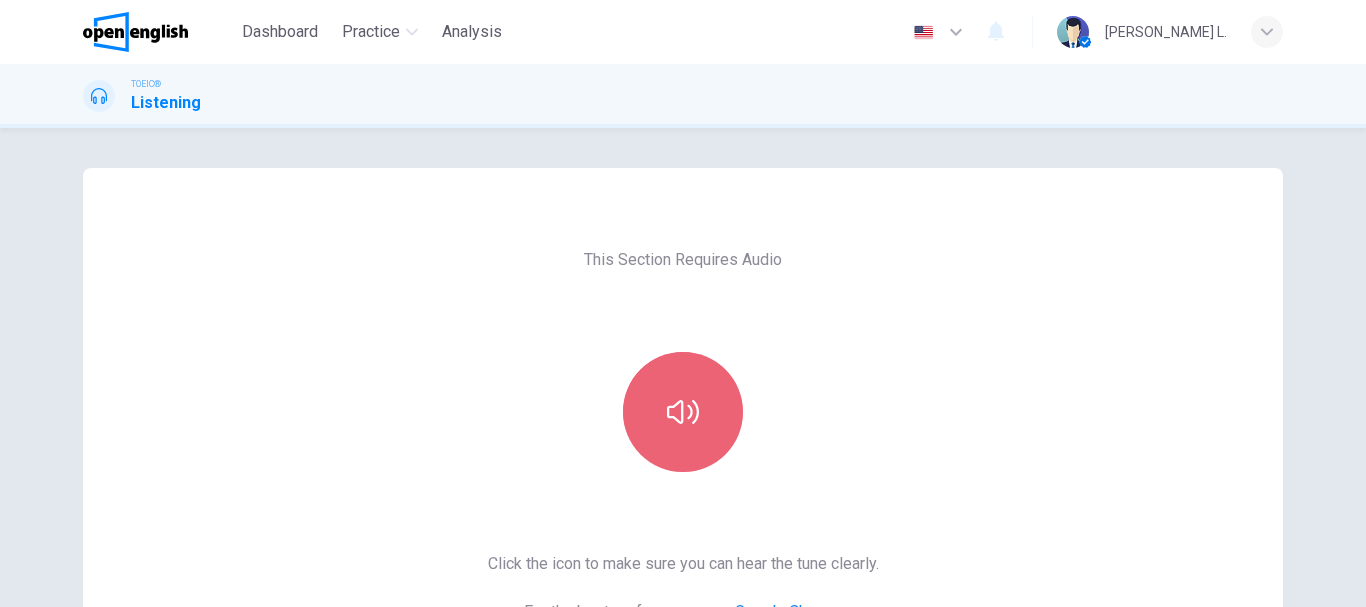 click 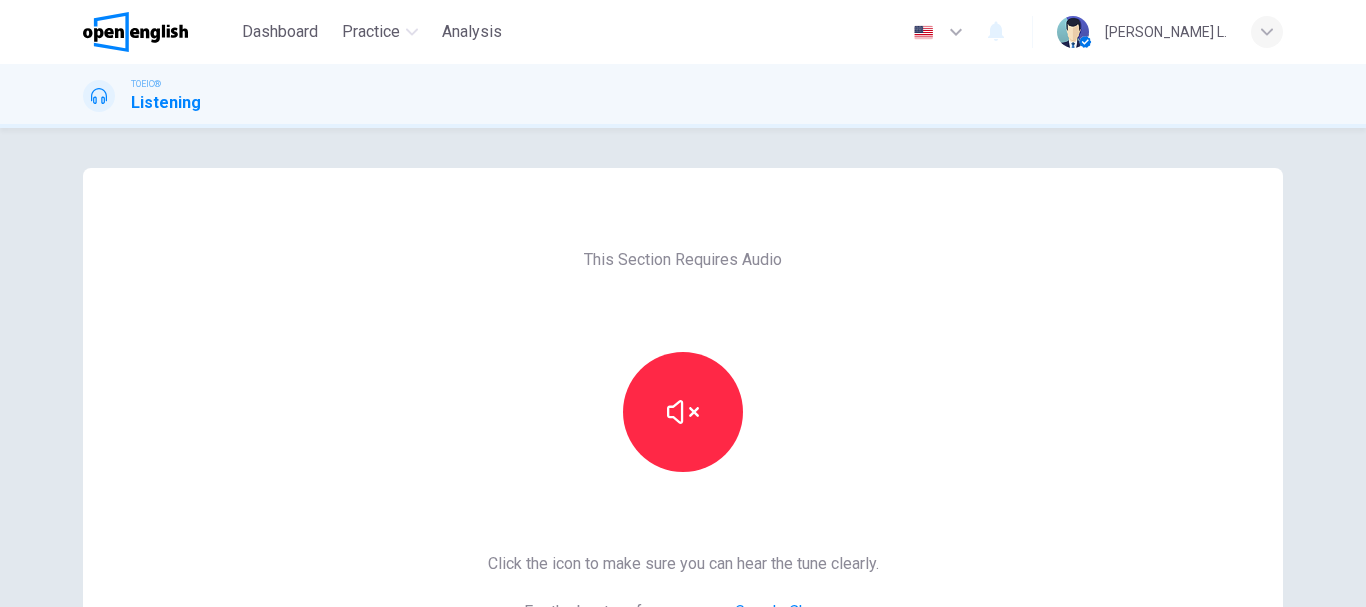 click on "This Section Requires Audio Click the icon to make sure you can hear the tune clearly. For the best performance, use  Google Chrome Sounds good!" at bounding box center (683, 515) 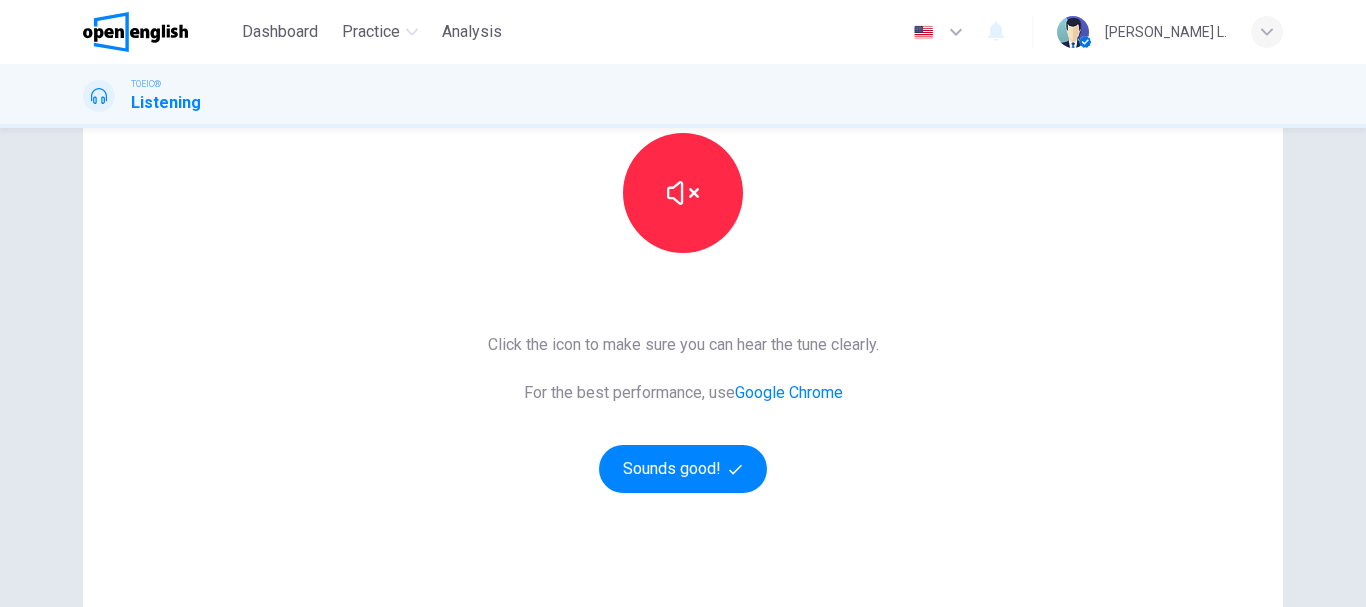 scroll, scrollTop: 360, scrollLeft: 0, axis: vertical 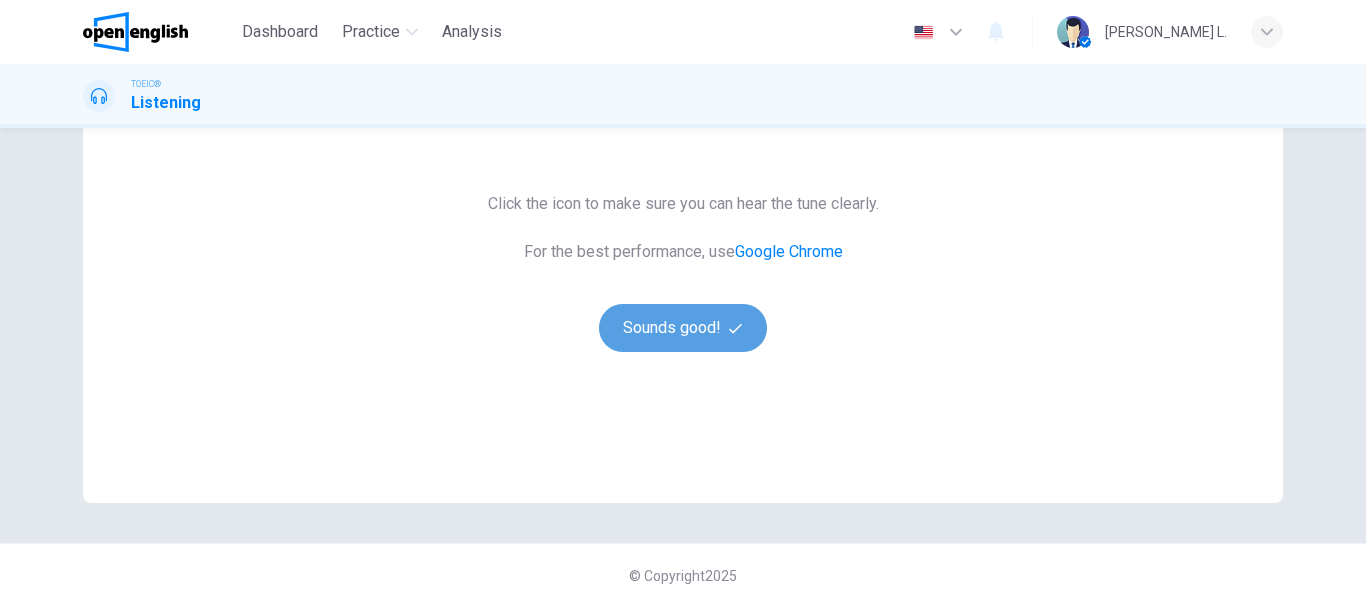 click on "Sounds good!" at bounding box center (683, 328) 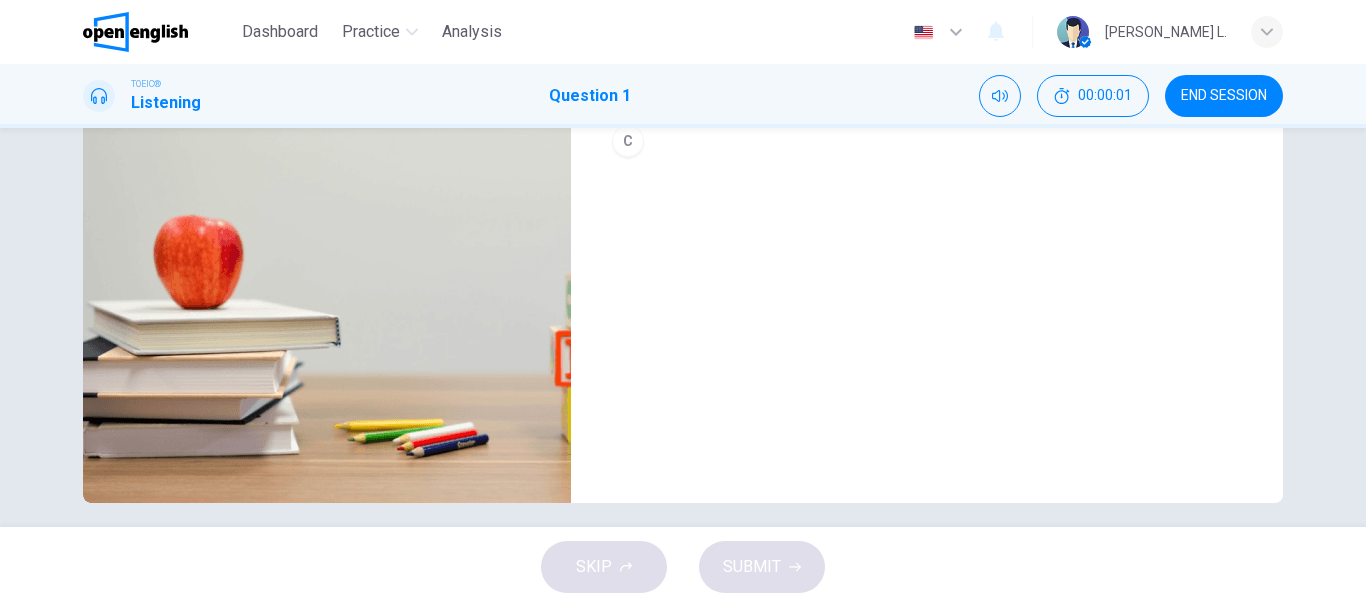 click on "1.  Listen to the audio clip, then [PERSON_NAME] your answer. Listen to the audio clip, then [PERSON_NAME] your answer. A B C" at bounding box center (927, 155) 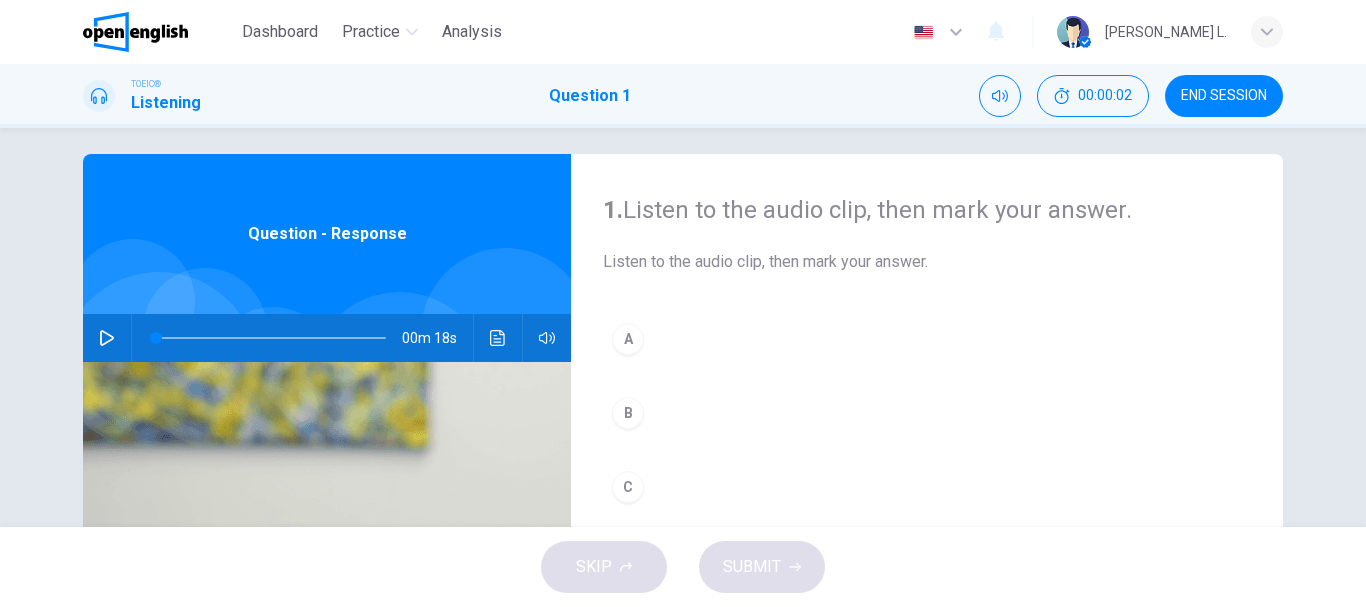 scroll, scrollTop: 0, scrollLeft: 0, axis: both 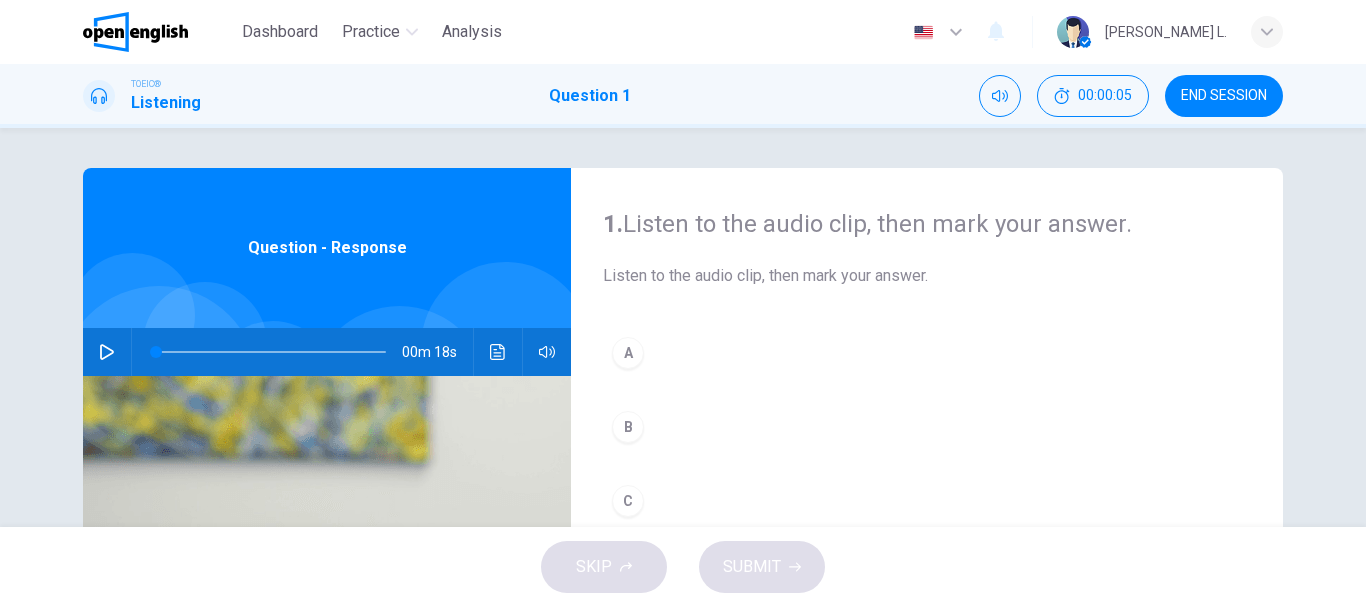 click 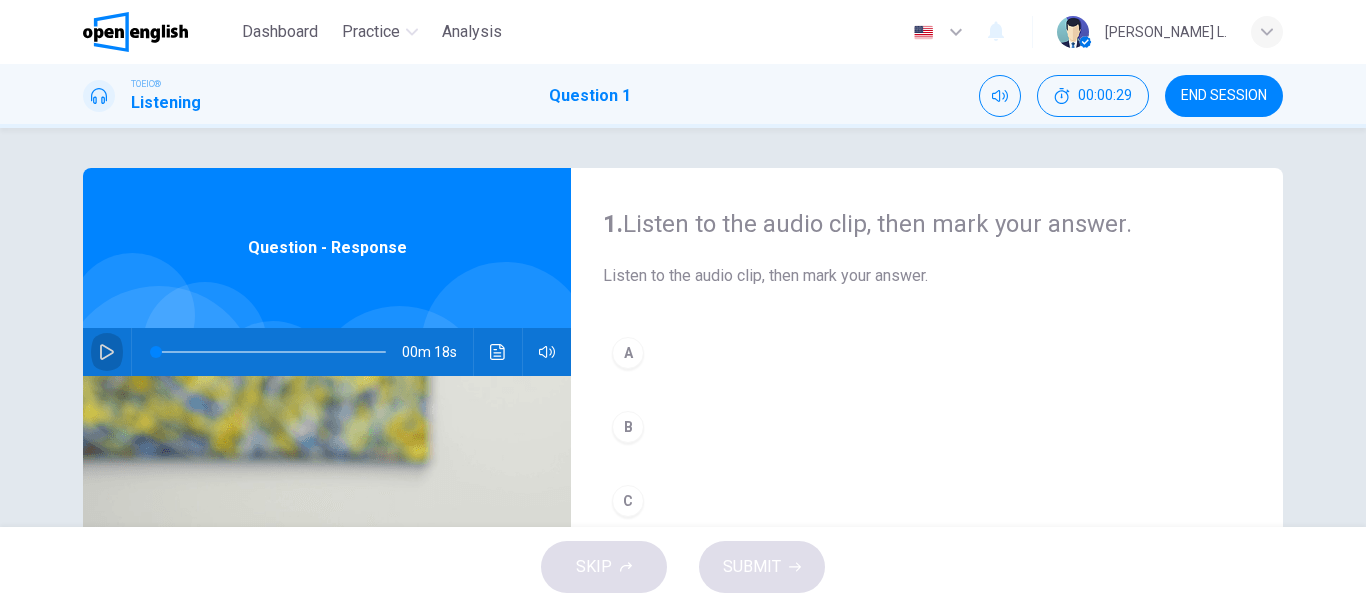 click 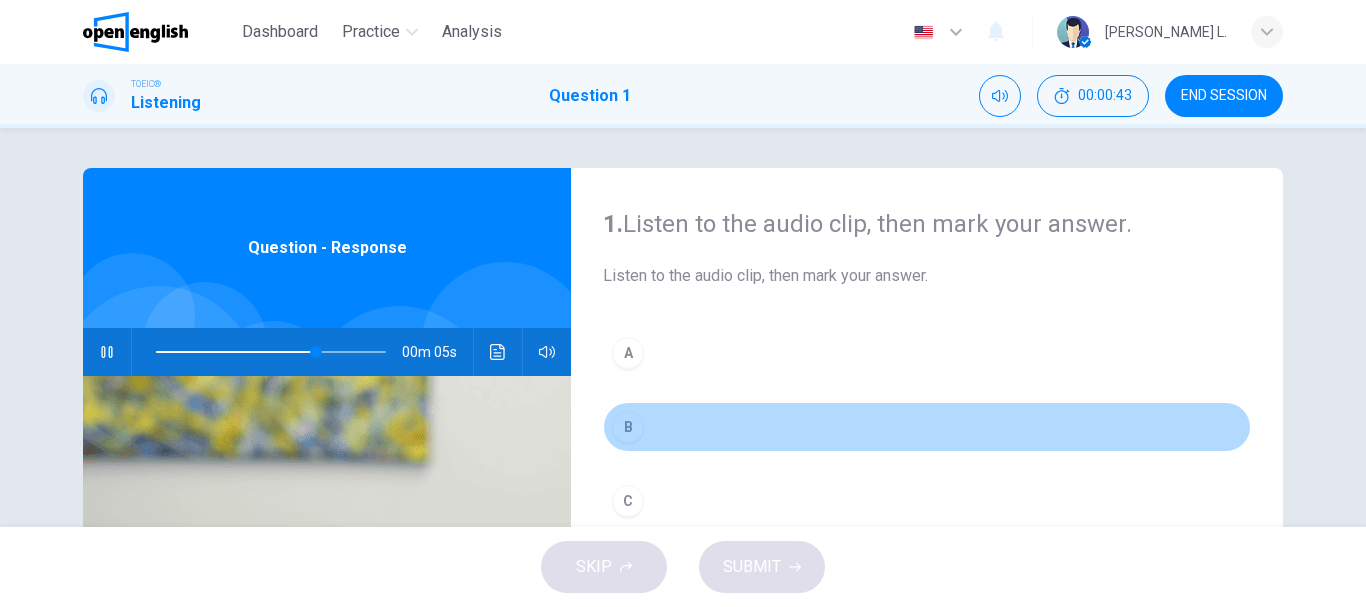 click on "B" at bounding box center [628, 427] 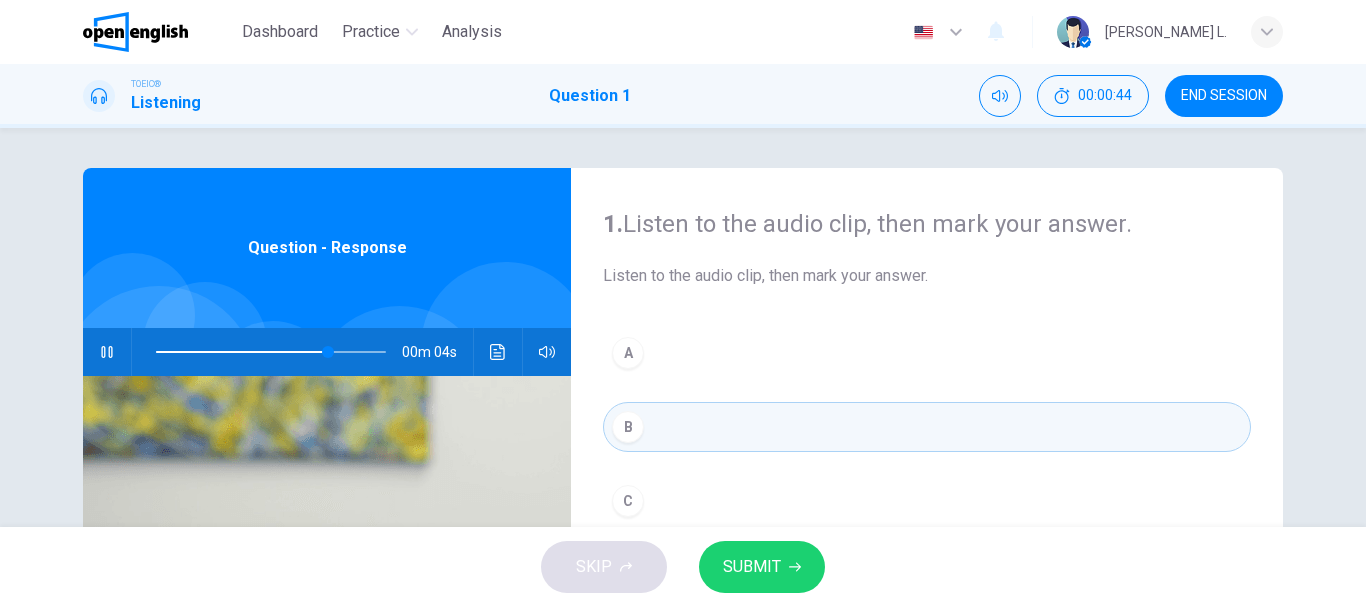 click on "1.  Listen to the audio clip, then [PERSON_NAME] your answer. Listen to the audio clip, then [PERSON_NAME] your answer. A B C" at bounding box center [927, 515] 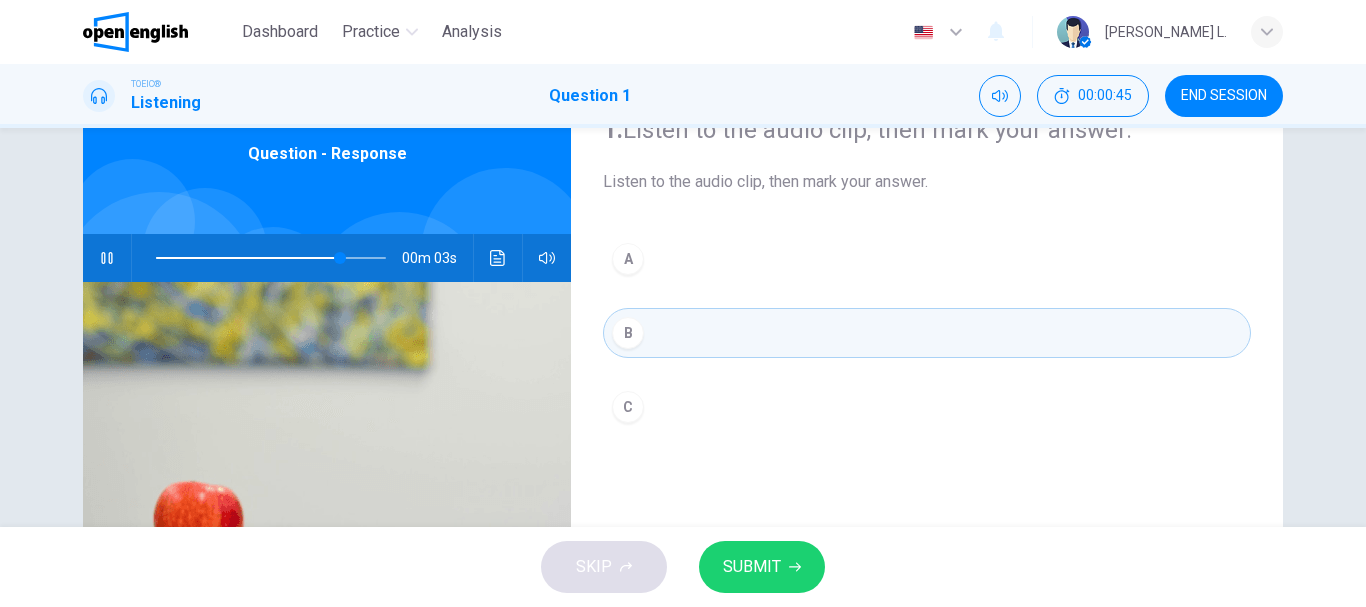 scroll, scrollTop: 120, scrollLeft: 0, axis: vertical 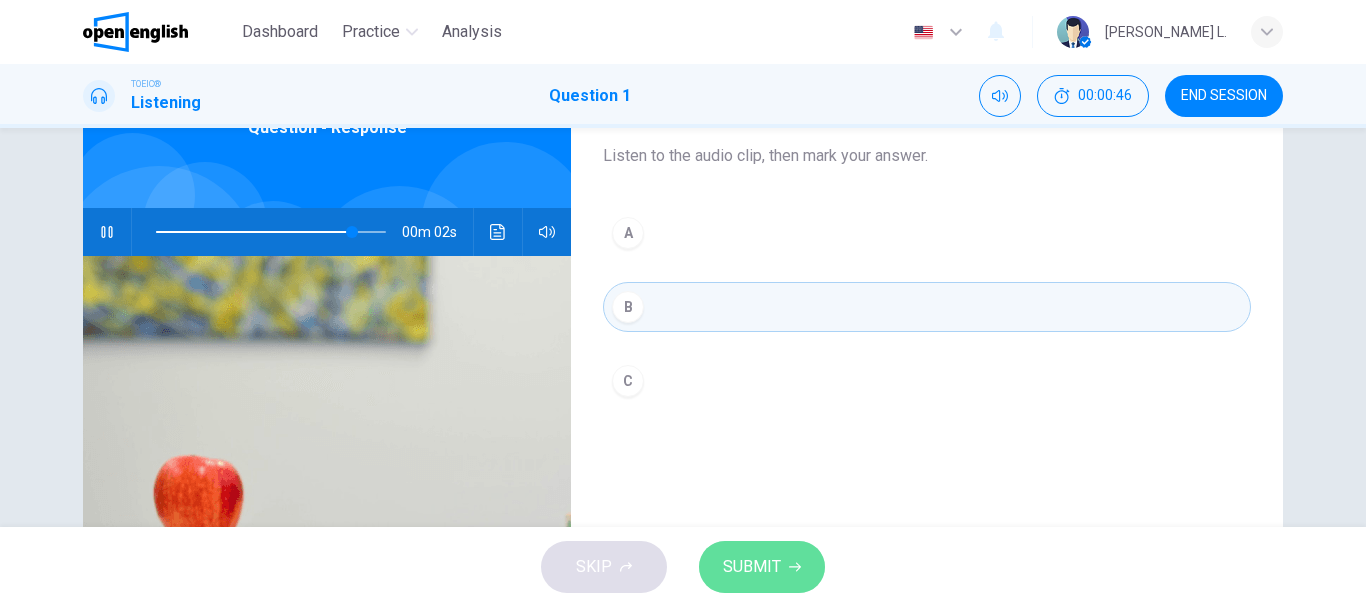 click on "SUBMIT" at bounding box center (752, 567) 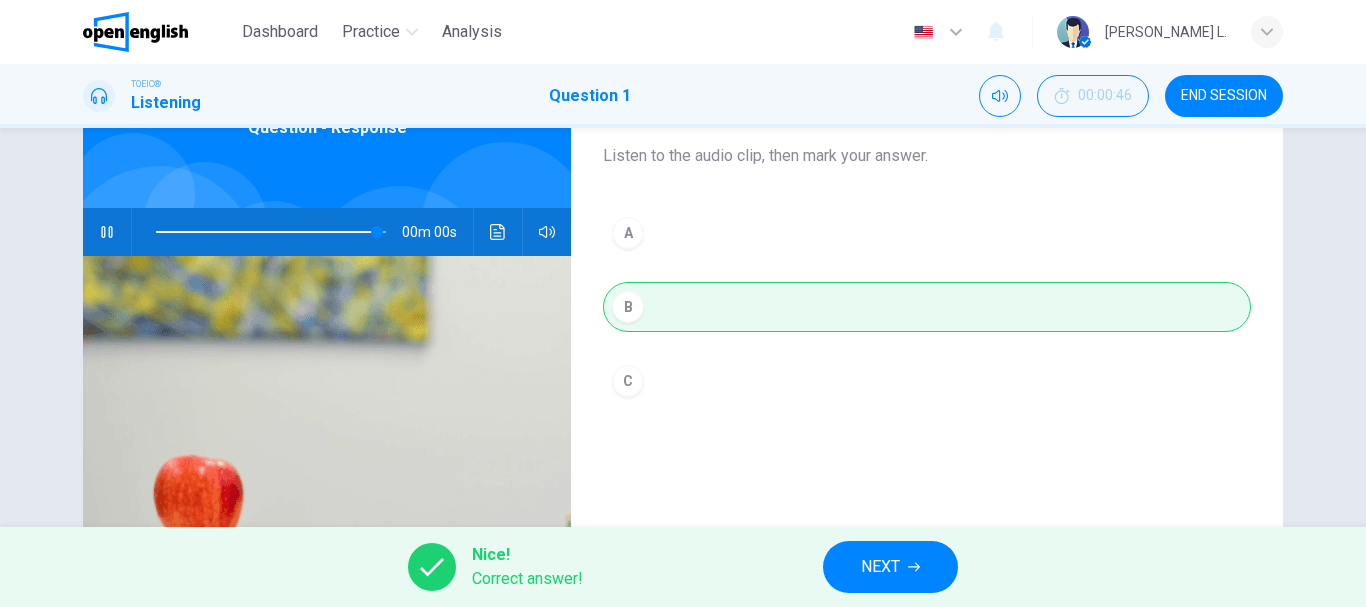 type on "*" 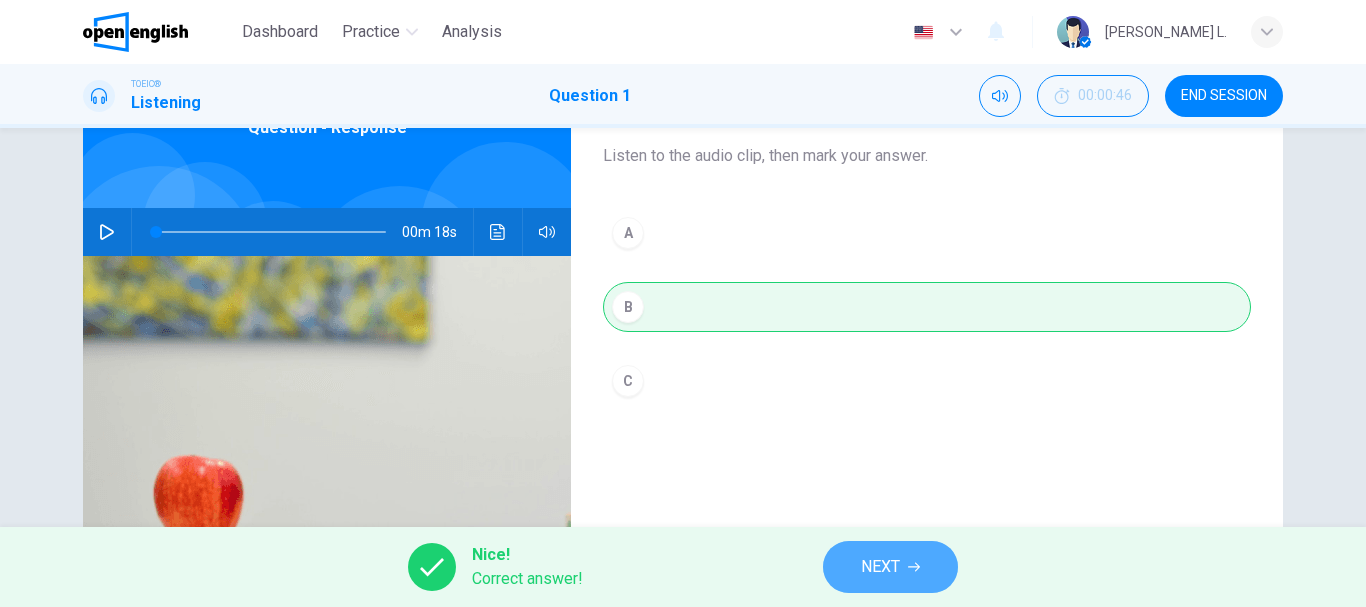 click on "NEXT" at bounding box center (880, 567) 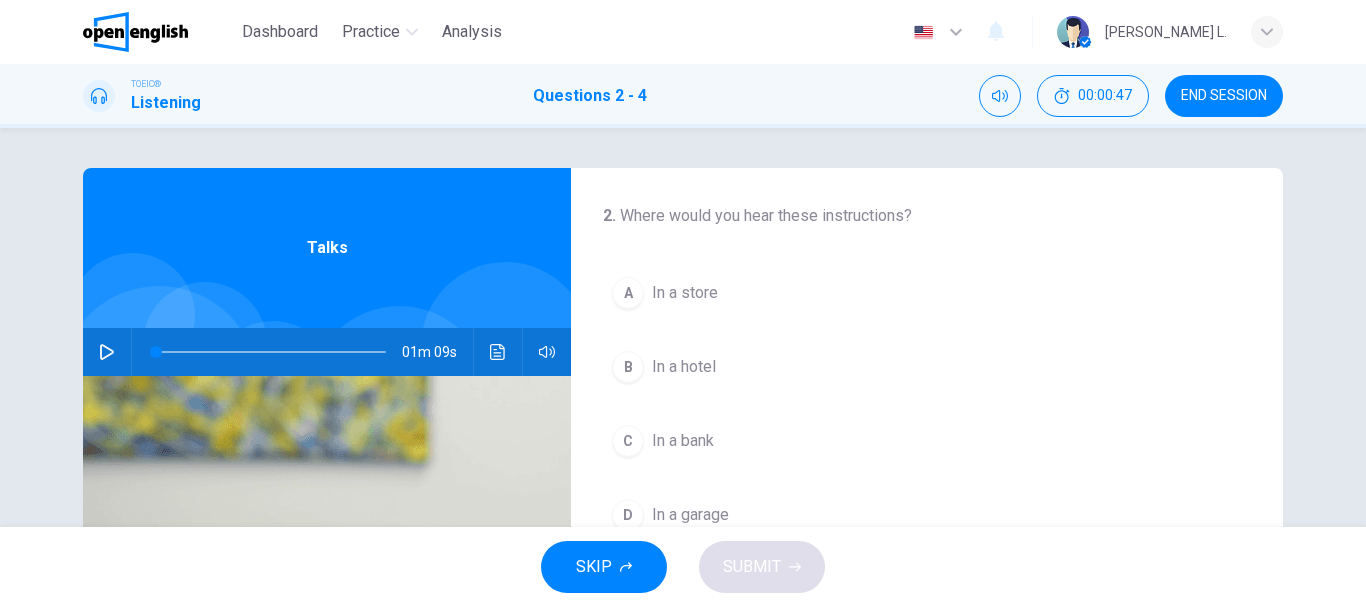 click 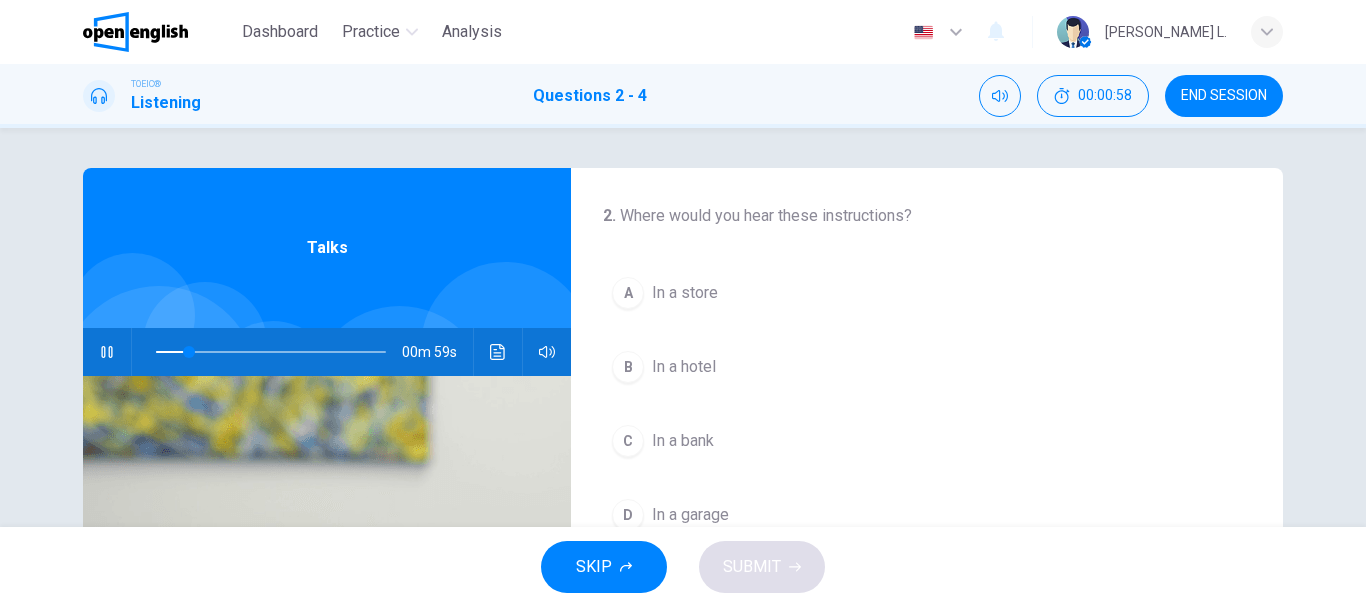 click on "2 .   Where would you hear these instructions? A In a store B In a hotel C In a bank D In a garage" at bounding box center (927, 372) 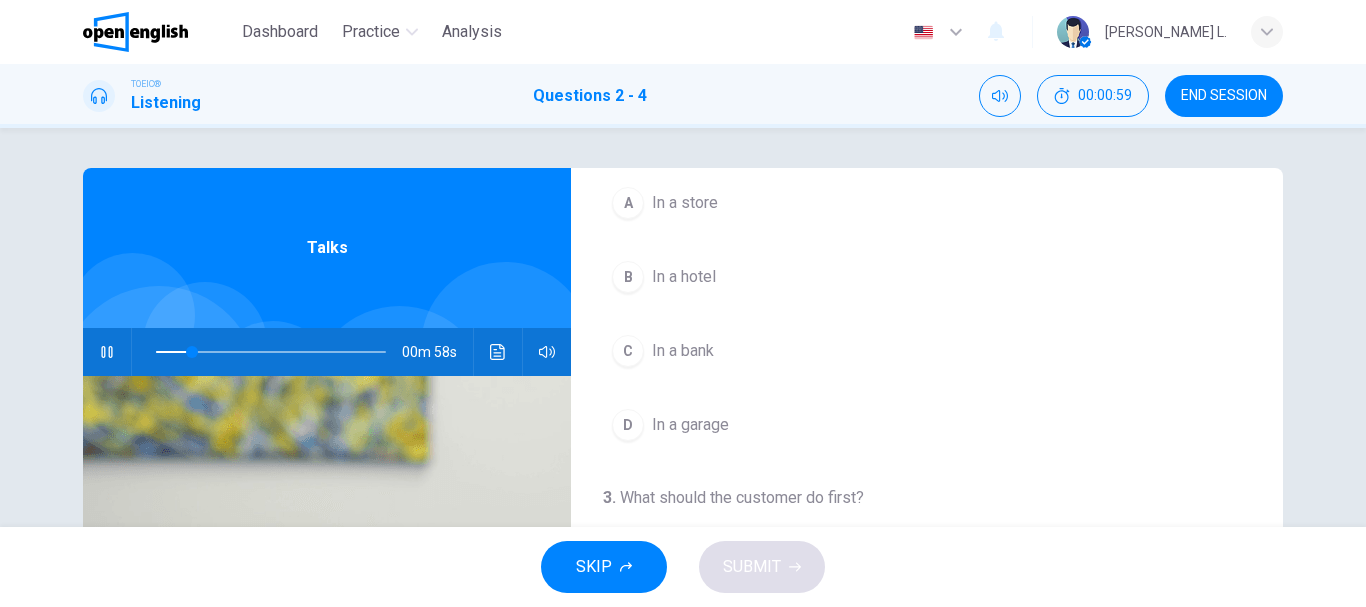 scroll, scrollTop: 120, scrollLeft: 0, axis: vertical 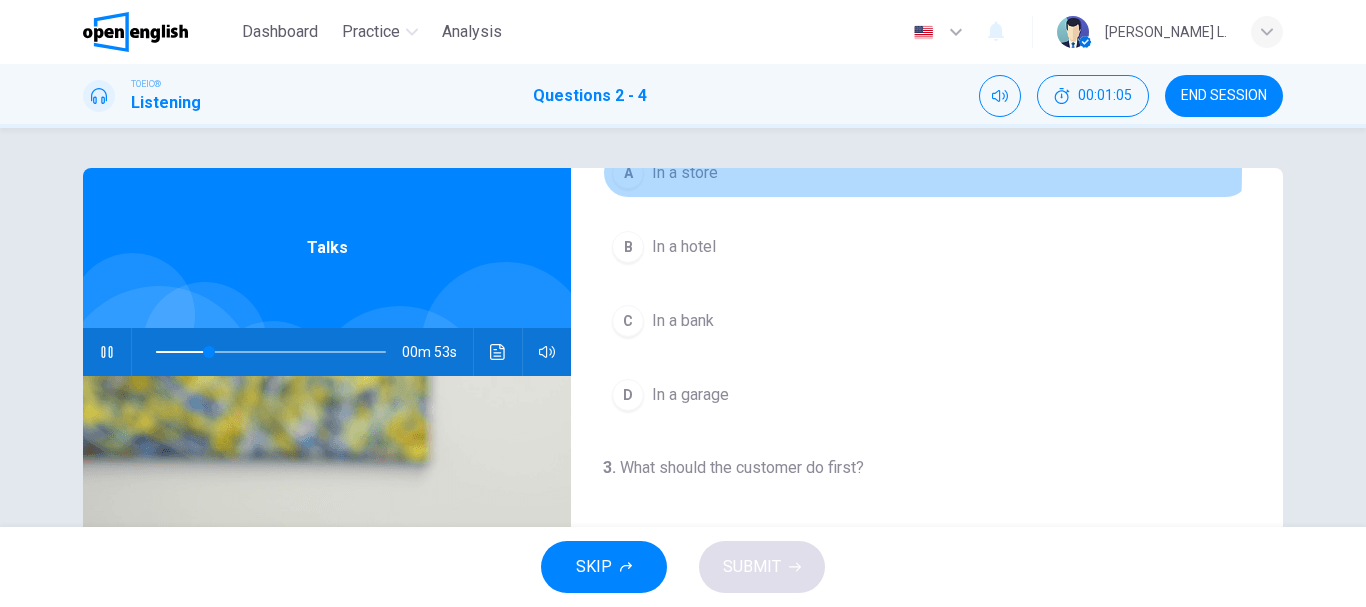 click on "A" at bounding box center (628, 173) 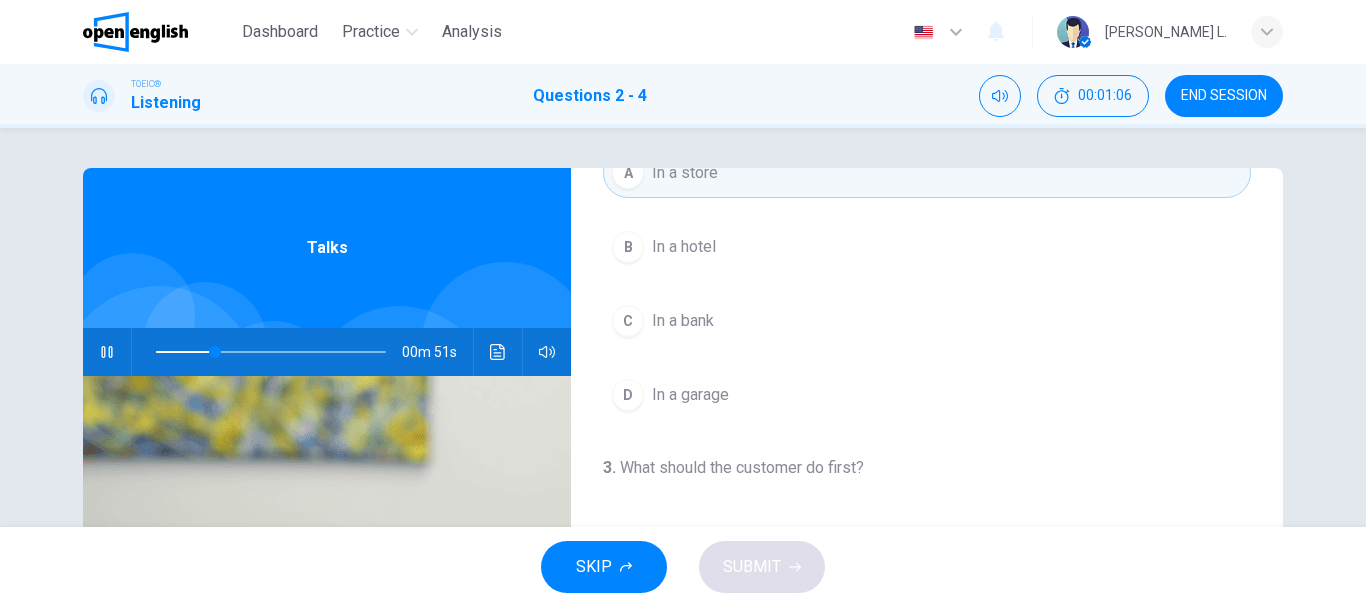 click on "2 .   Where would you hear these instructions? A In a store B In a hotel C In a bank D In a garage" at bounding box center [927, 252] 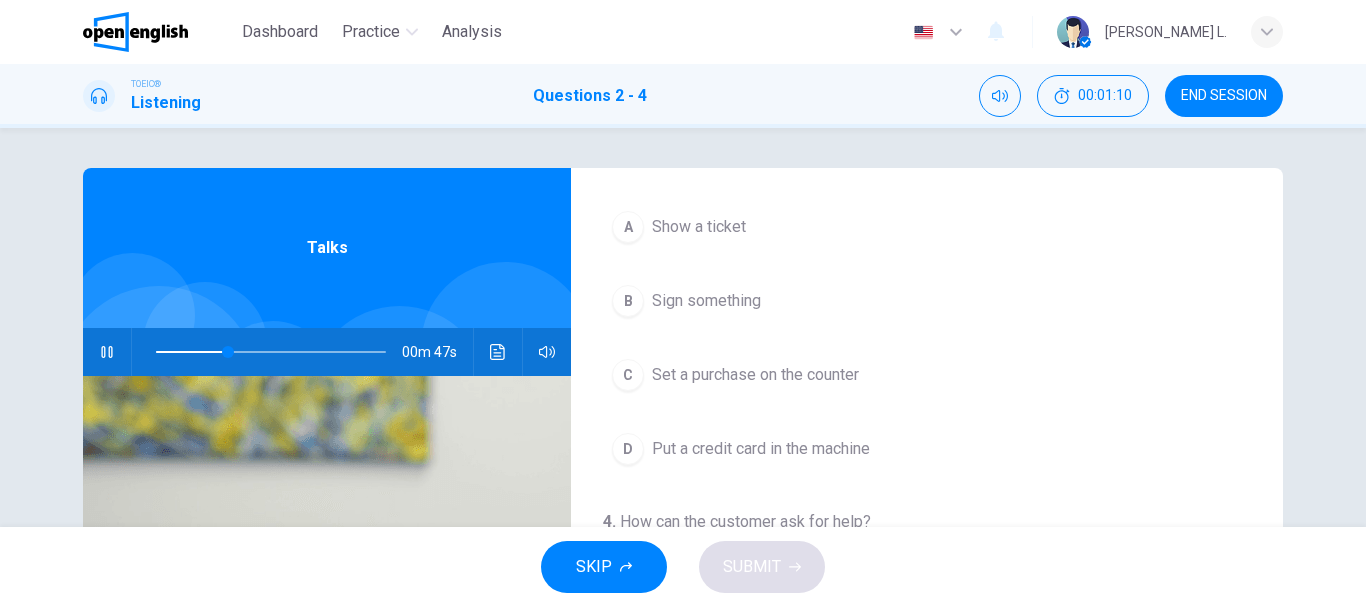 scroll, scrollTop: 440, scrollLeft: 0, axis: vertical 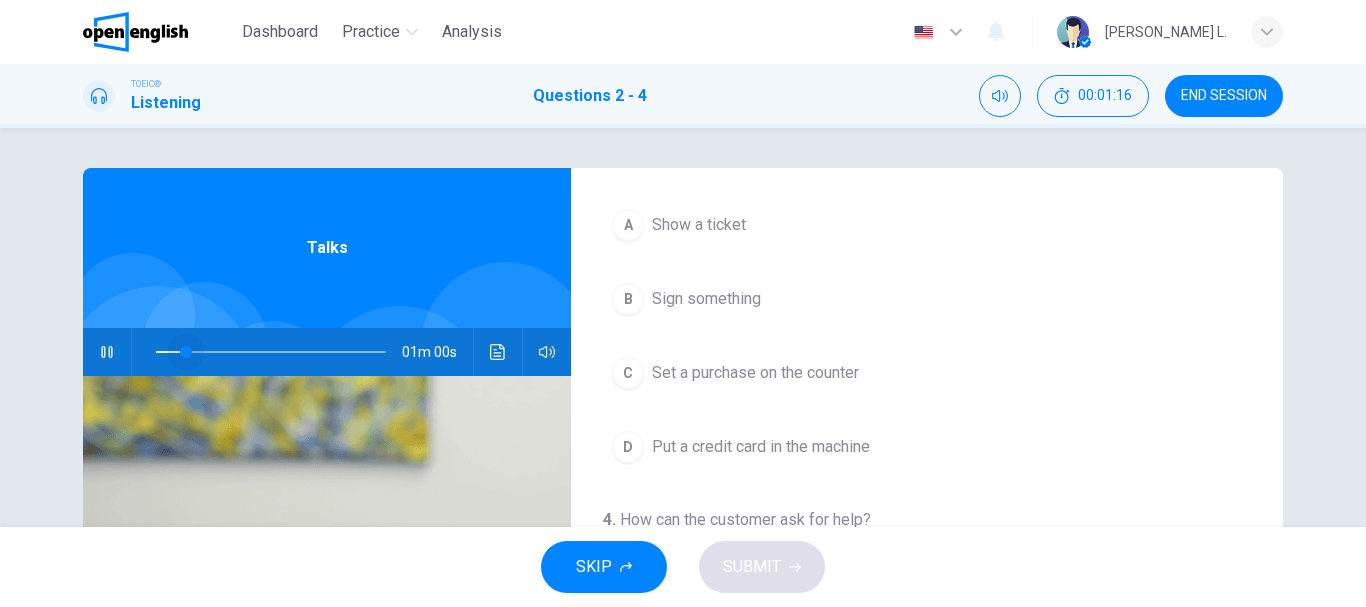 click at bounding box center [271, 352] 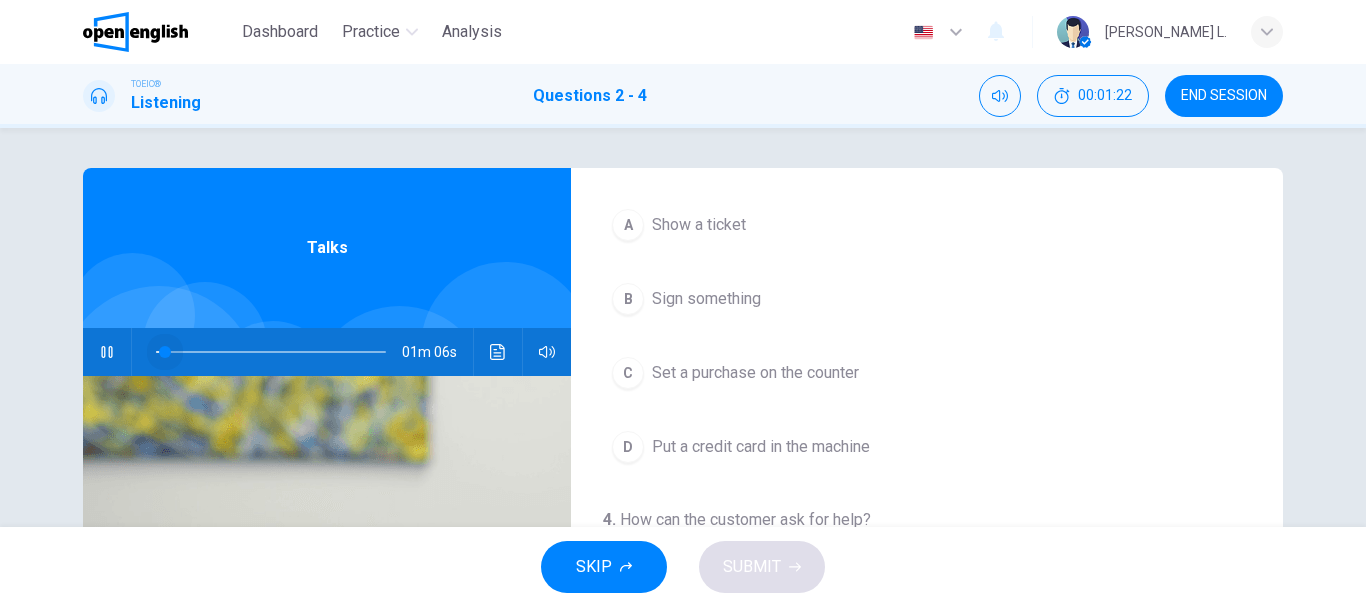 click at bounding box center (271, 352) 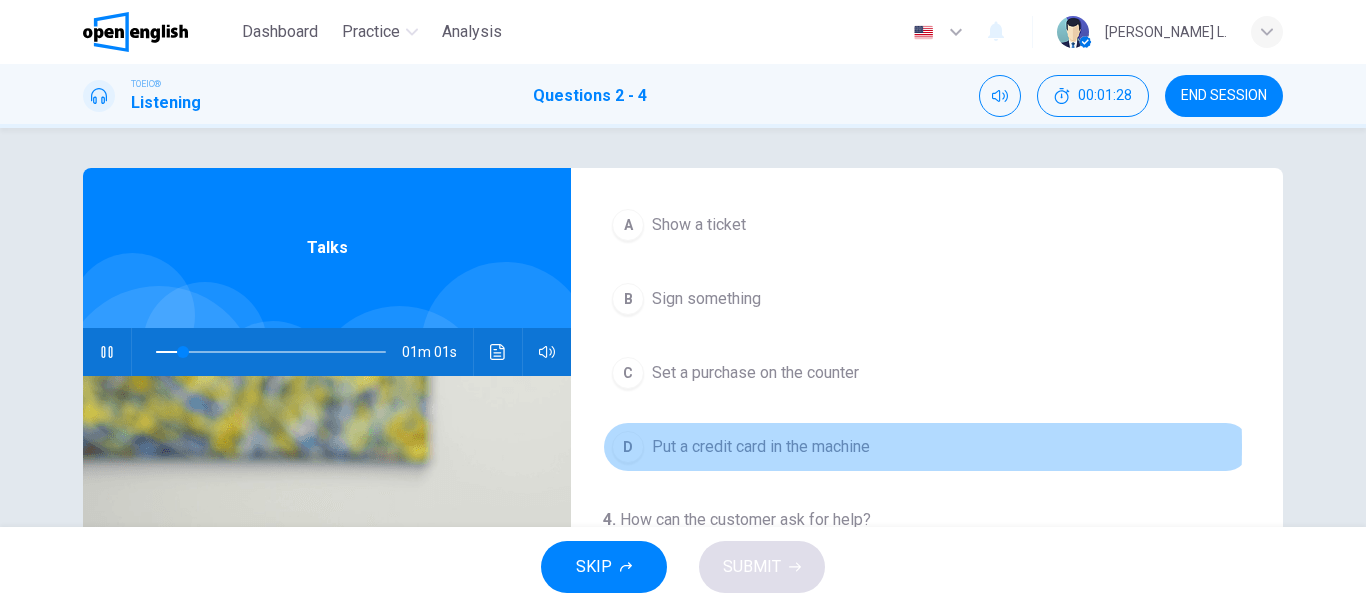 click on "D" at bounding box center (628, 447) 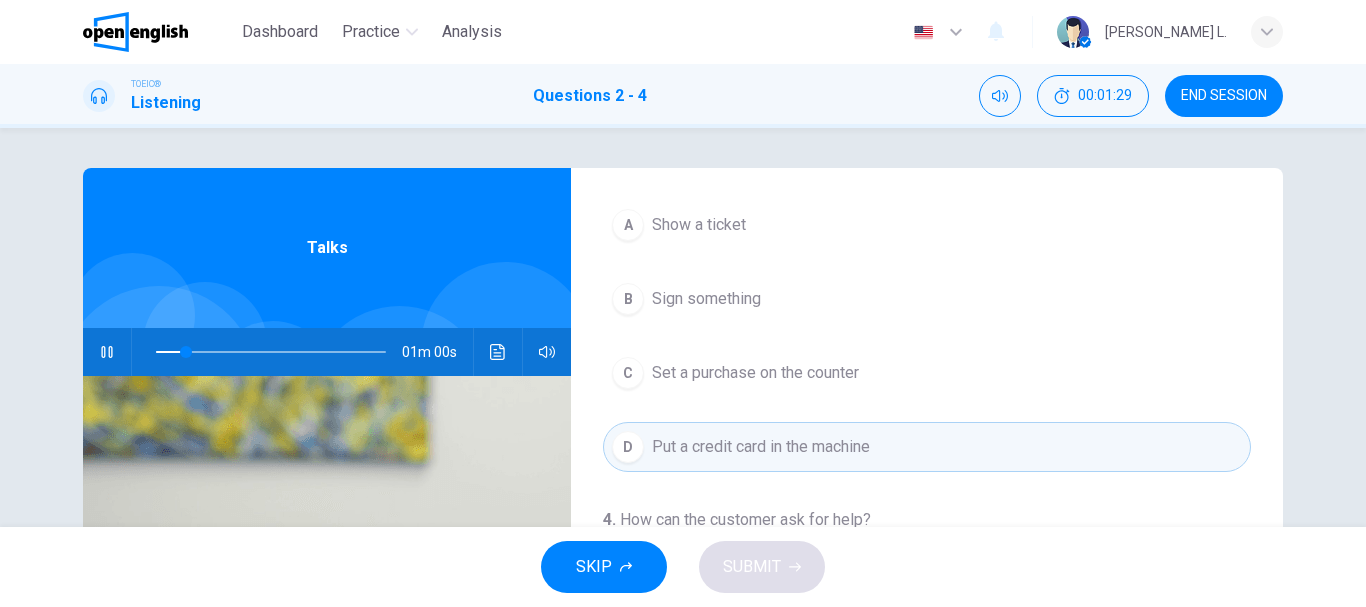click on "2 .   Where would you hear these instructions? A In a store B In a hotel C In a bank D In a garage 3 .   What should the customer do first? A Show a ticket B Sign something C Set a purchase on the counter D Put a credit card in the machine 4 .   How can the customer ask for help? A Use the star key B Insert a card C Press the beeper D Turn on a light" at bounding box center (927, 304) 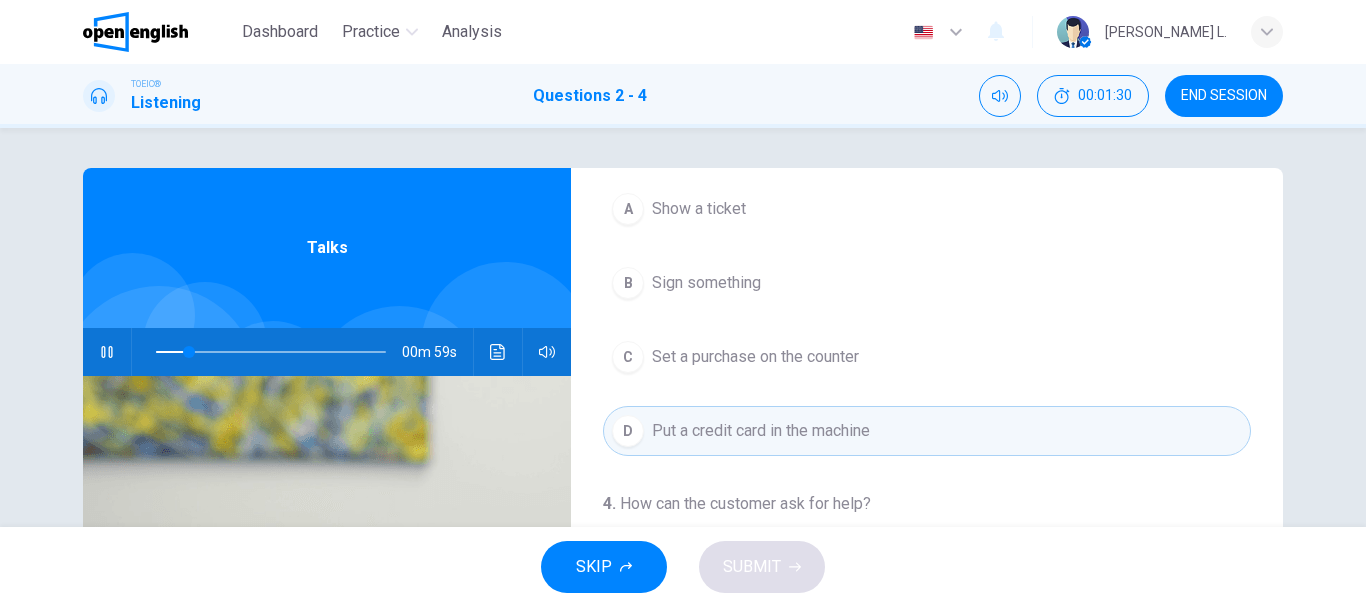 scroll, scrollTop: 457, scrollLeft: 0, axis: vertical 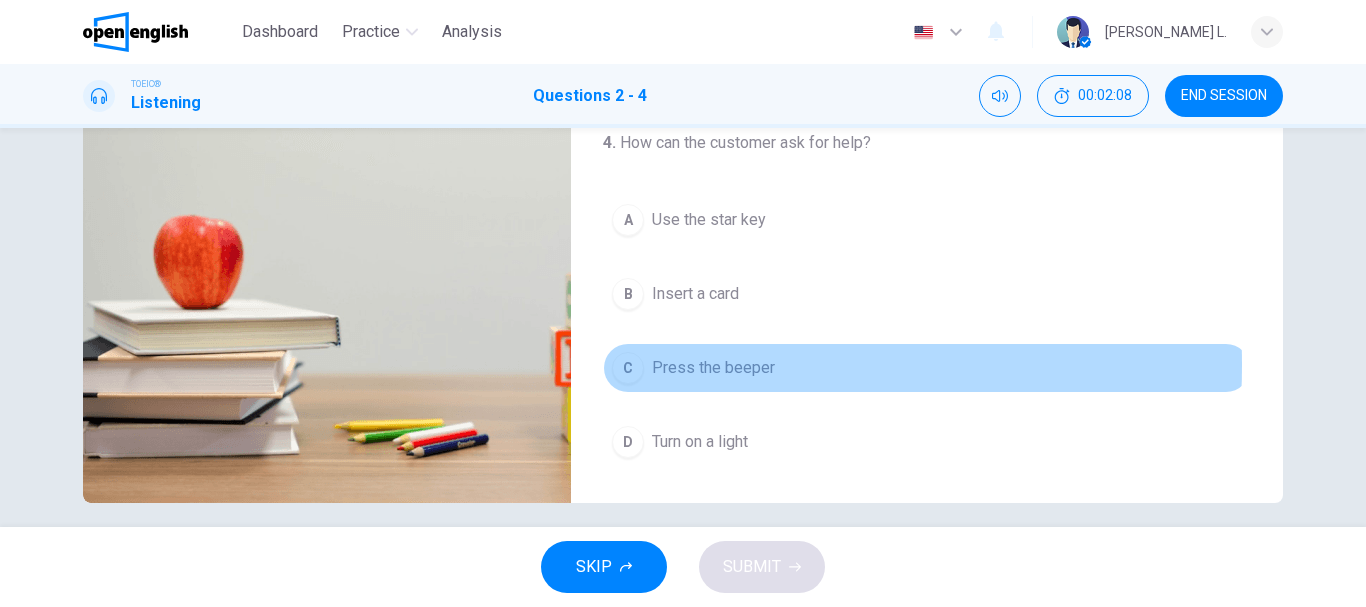 click on "C" at bounding box center [628, 368] 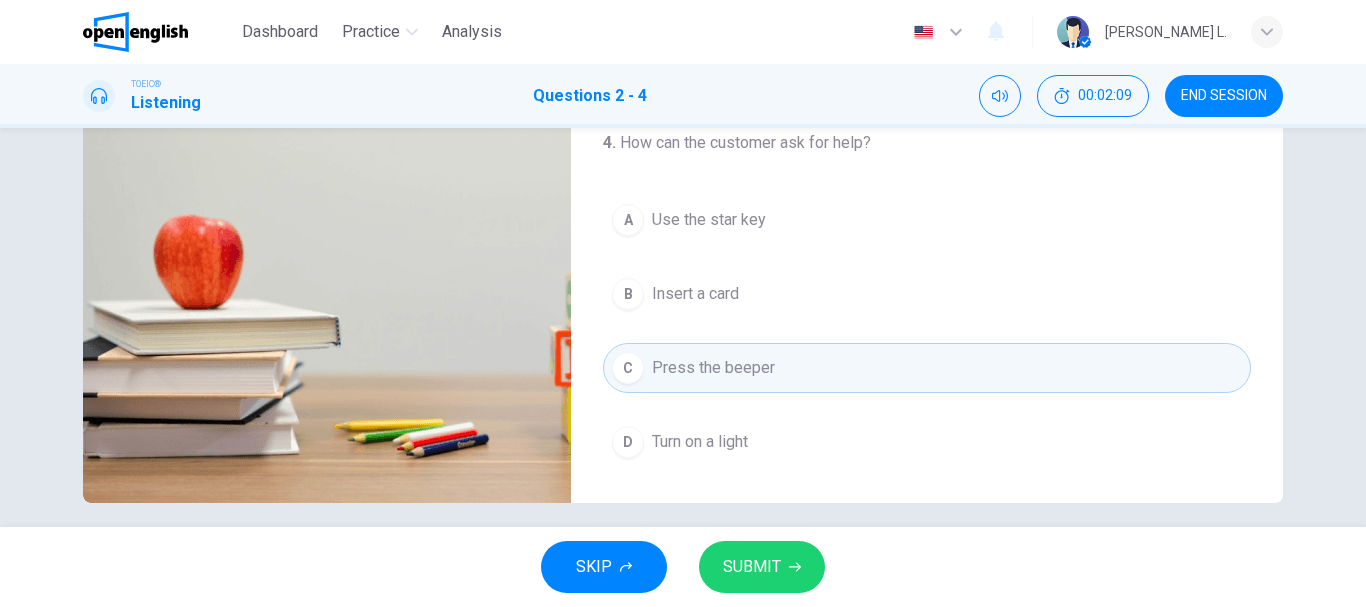 click on "4 .   How can the customer ask for help? A Use the star key B Insert a card C Press the beeper D Turn on a light" at bounding box center [927, 299] 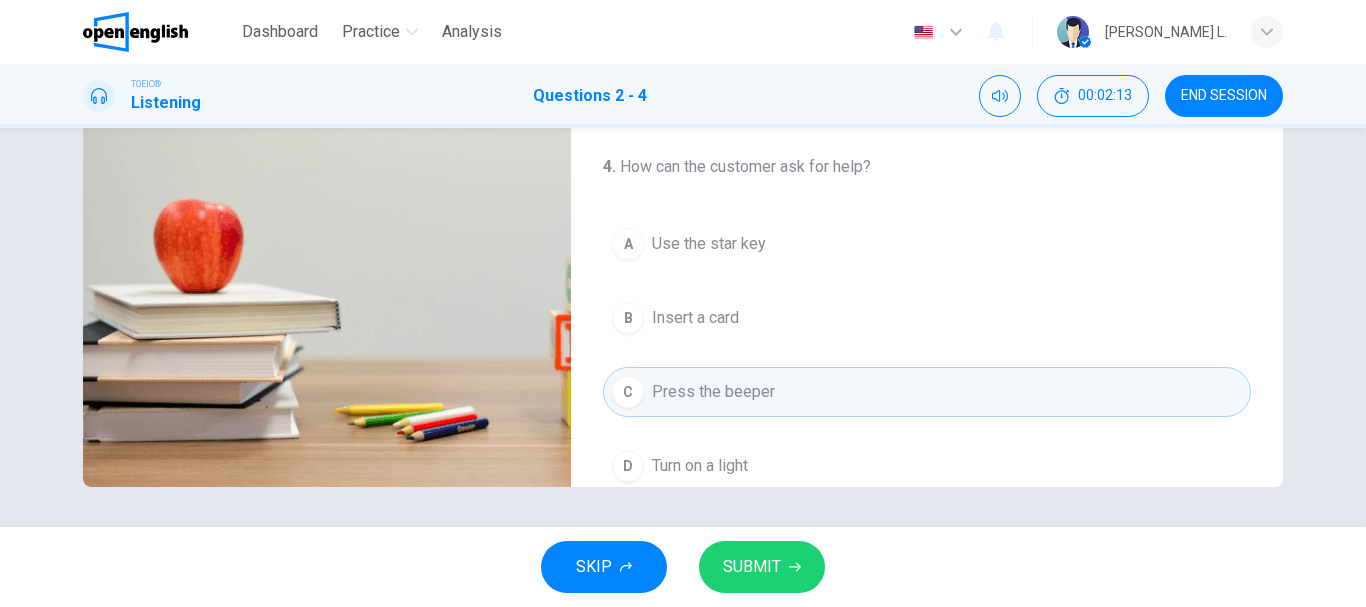 scroll, scrollTop: 457, scrollLeft: 0, axis: vertical 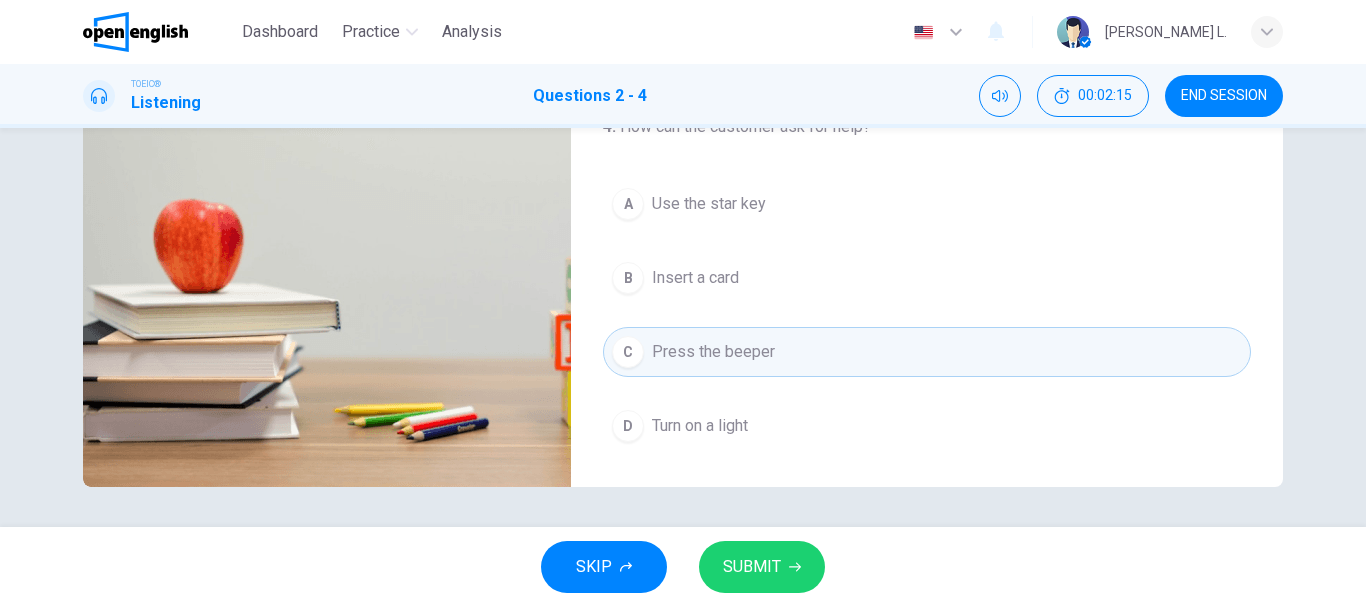 click on "4 .   How can the customer ask for help? A Use the star key B Insert a card C Press the beeper D Turn on a light" at bounding box center [927, 283] 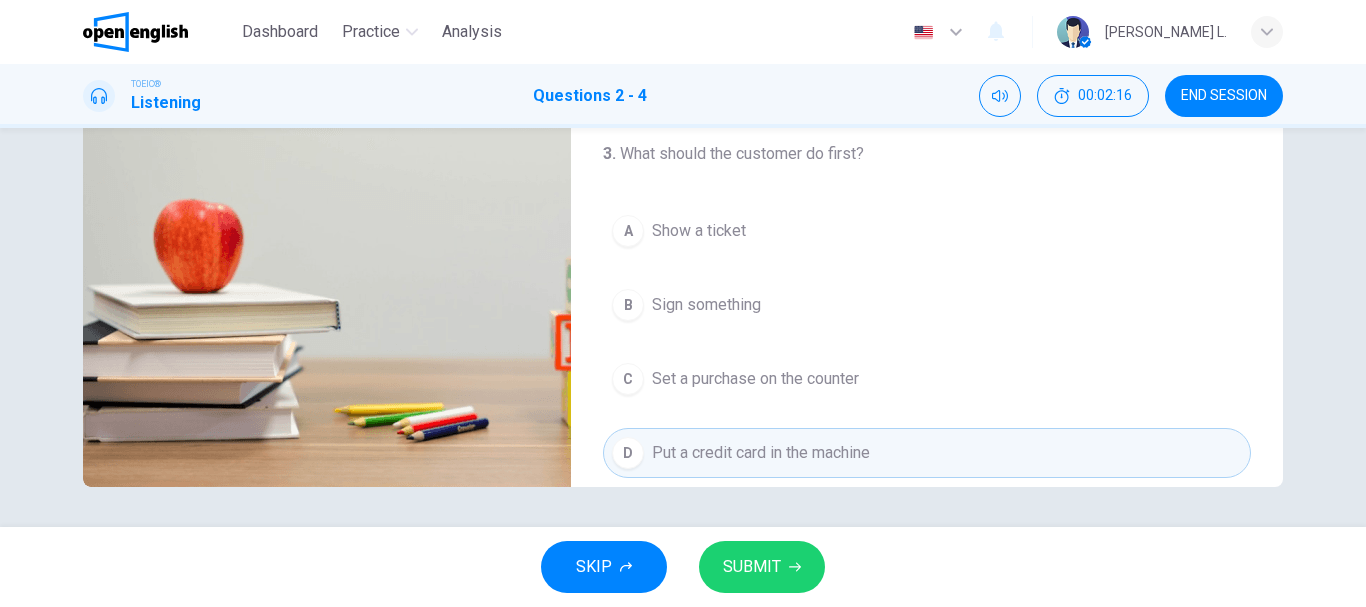 scroll, scrollTop: 57, scrollLeft: 0, axis: vertical 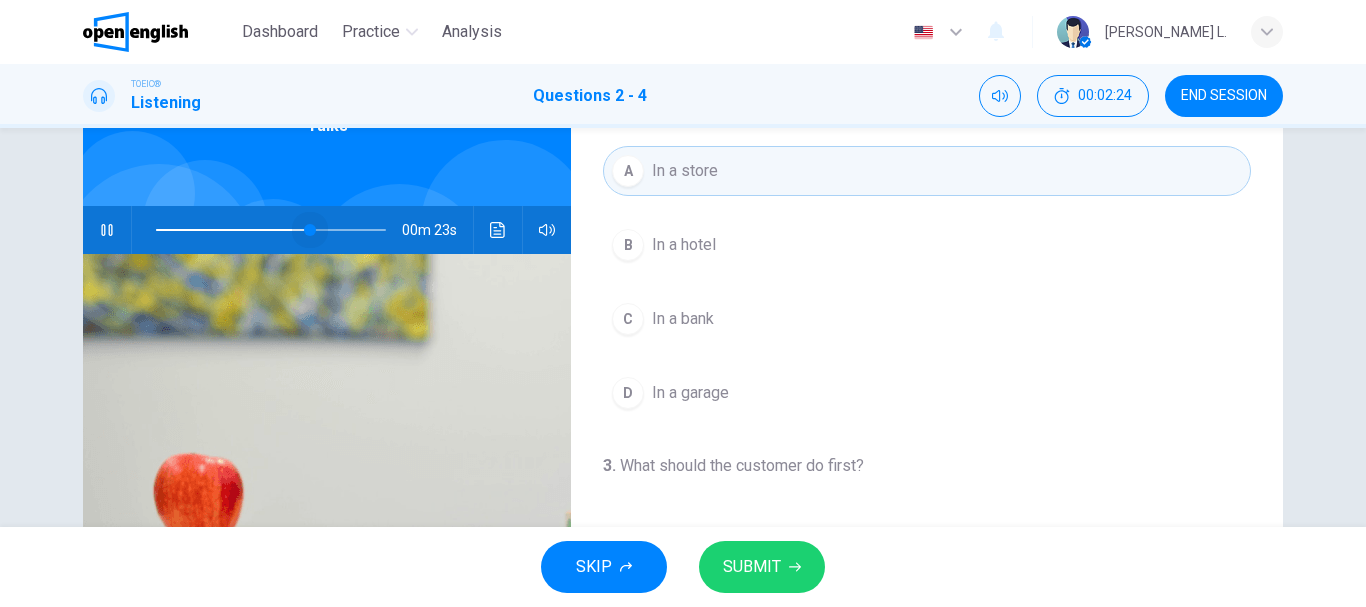 click at bounding box center (271, 230) 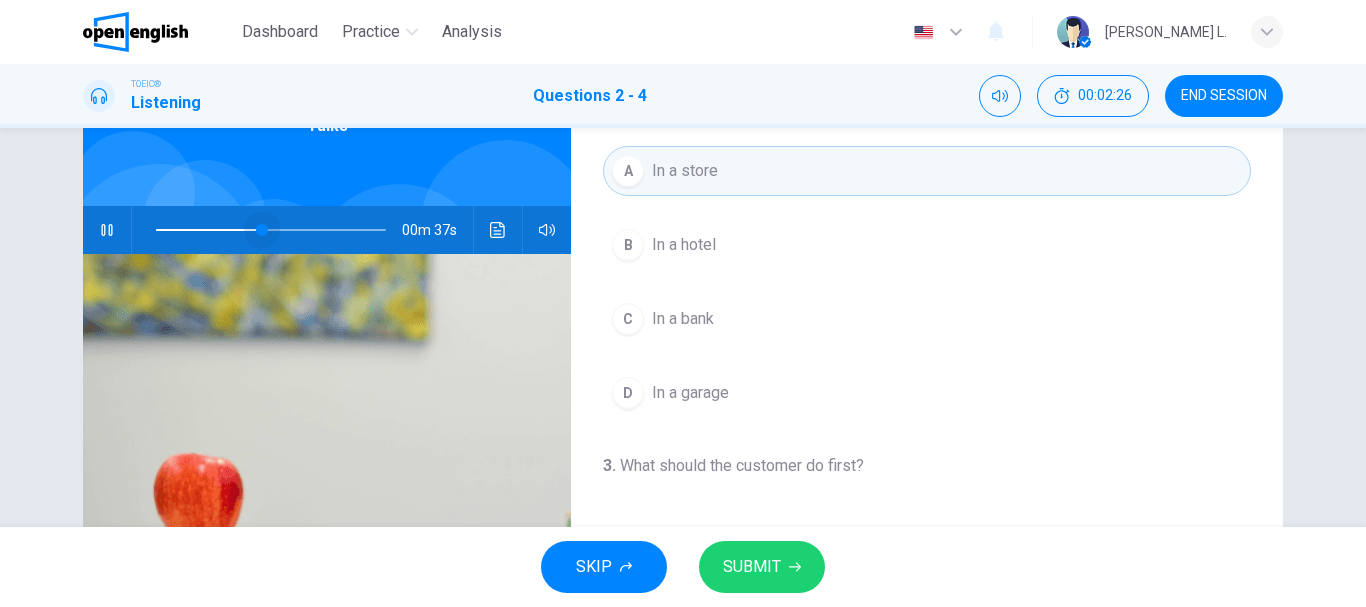 click at bounding box center (271, 230) 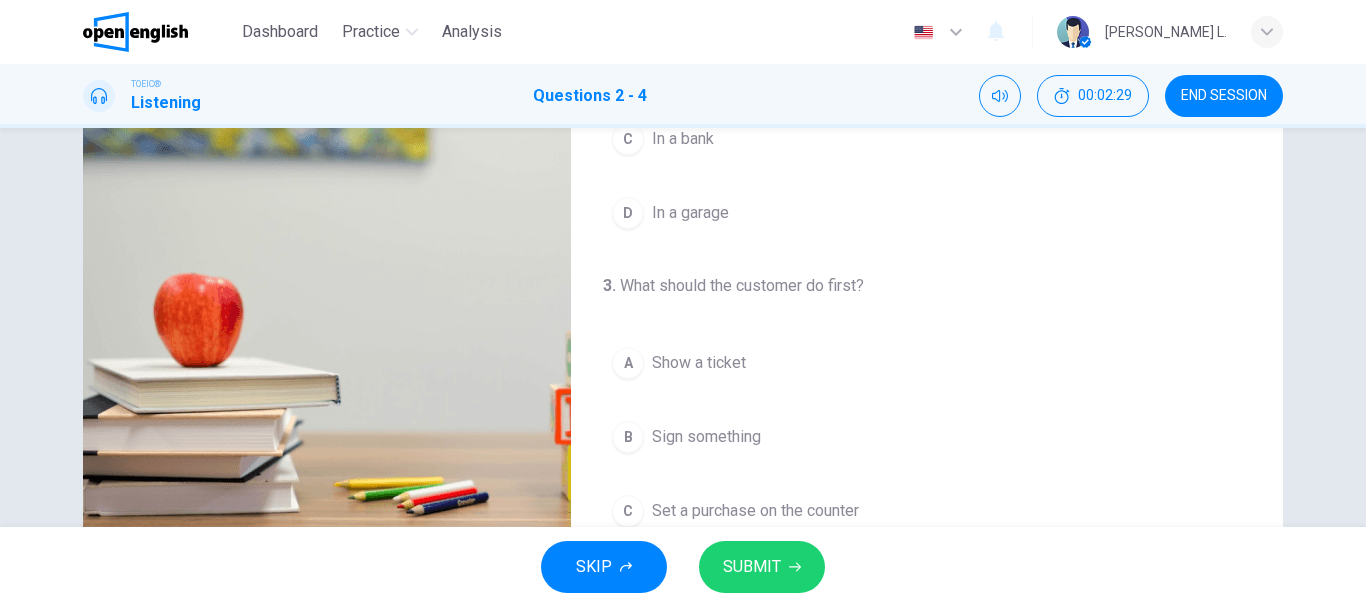 scroll, scrollTop: 376, scrollLeft: 0, axis: vertical 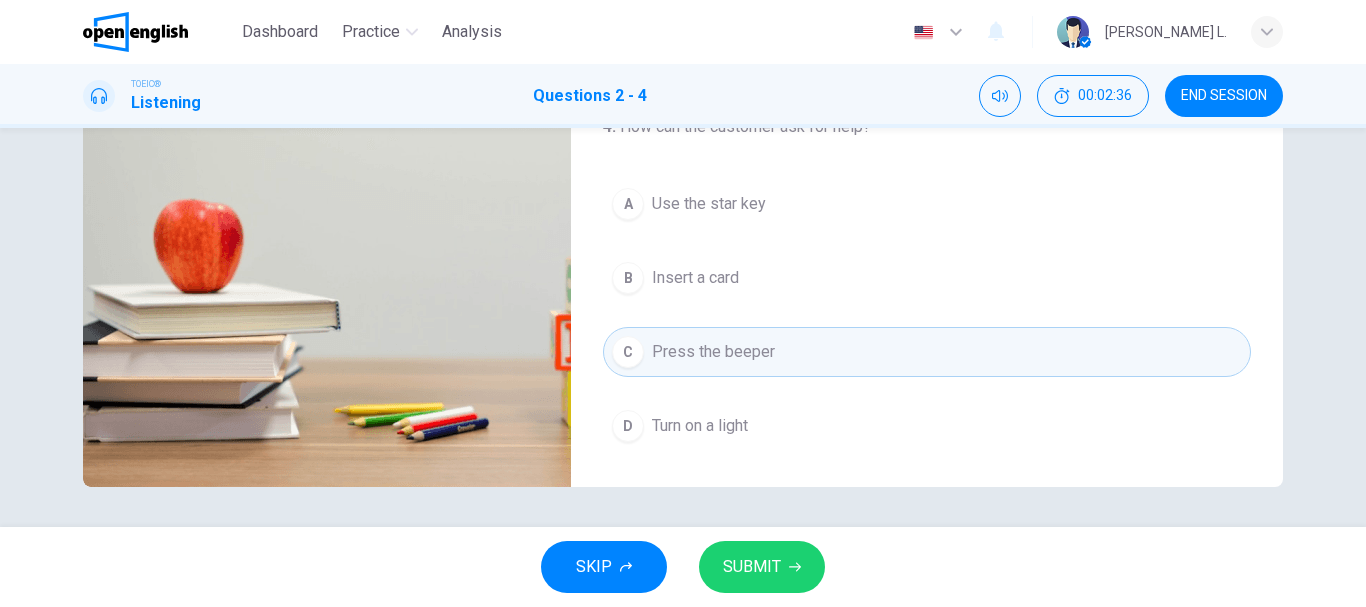 click on "2 .   Where would you hear these instructions? A In a store B In a hotel C In a bank D In a garage 3 .   What should the customer do first? A Show a ticket B Sign something C Set a purchase on the counter D Put a credit card in the machine 4 .   How can the customer ask for help? A Use the star key B Insert a card C Press the beeper D Turn on a light Talks 00m 27s" at bounding box center [683, 139] 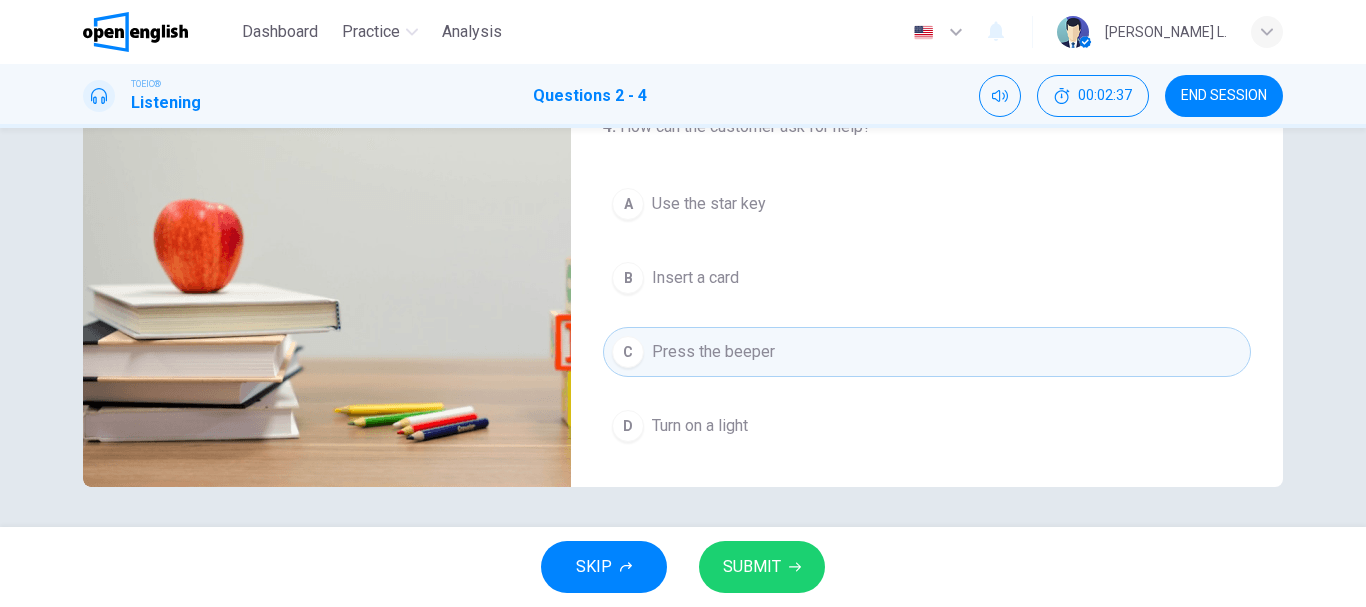 click on "Turn on a light" at bounding box center [700, 426] 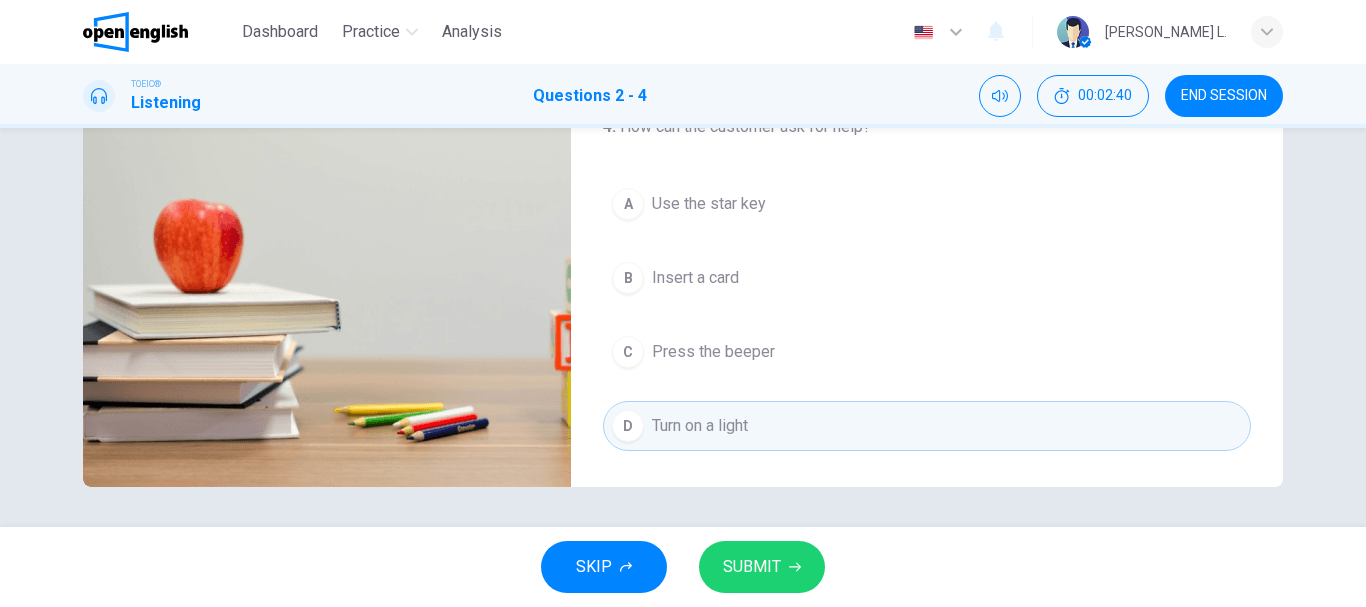 drag, startPoint x: 1272, startPoint y: 381, endPoint x: 1278, endPoint y: 448, distance: 67.26812 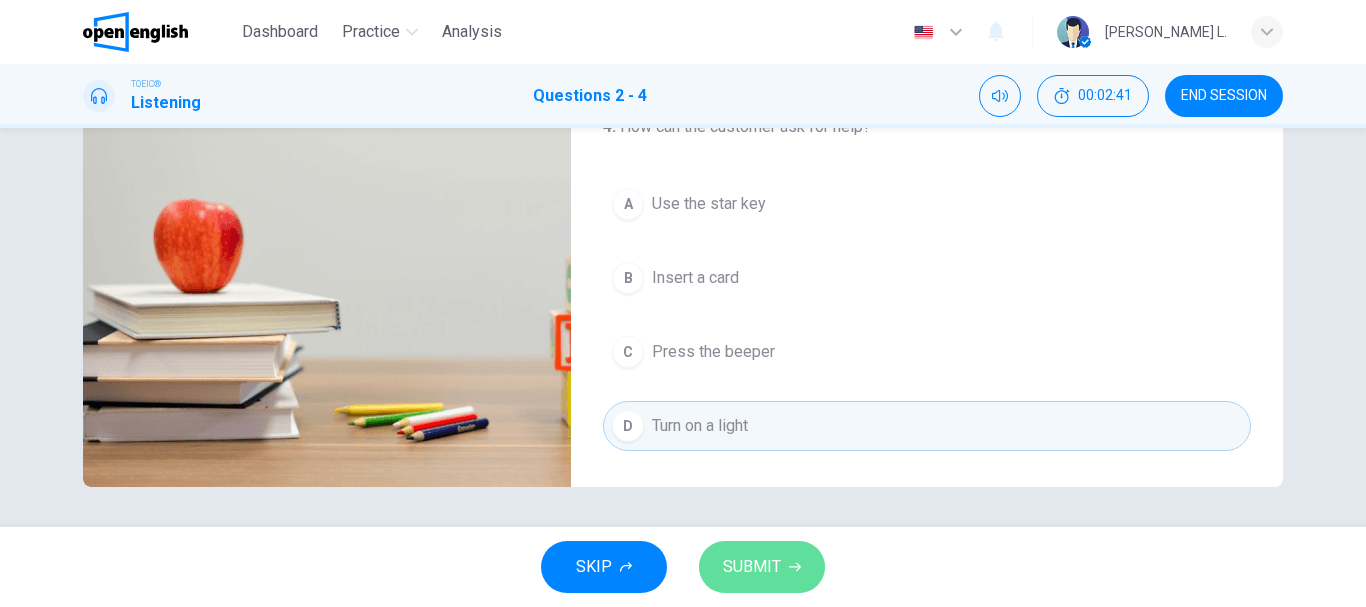 click on "SUBMIT" at bounding box center (752, 567) 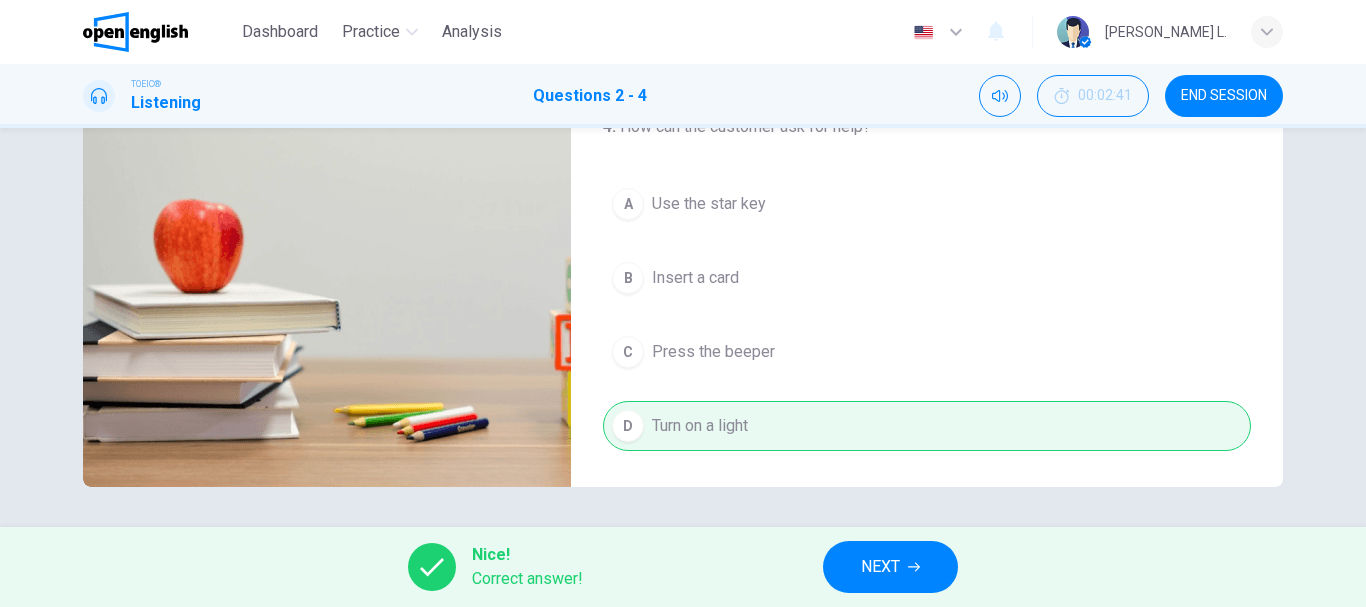 type on "**" 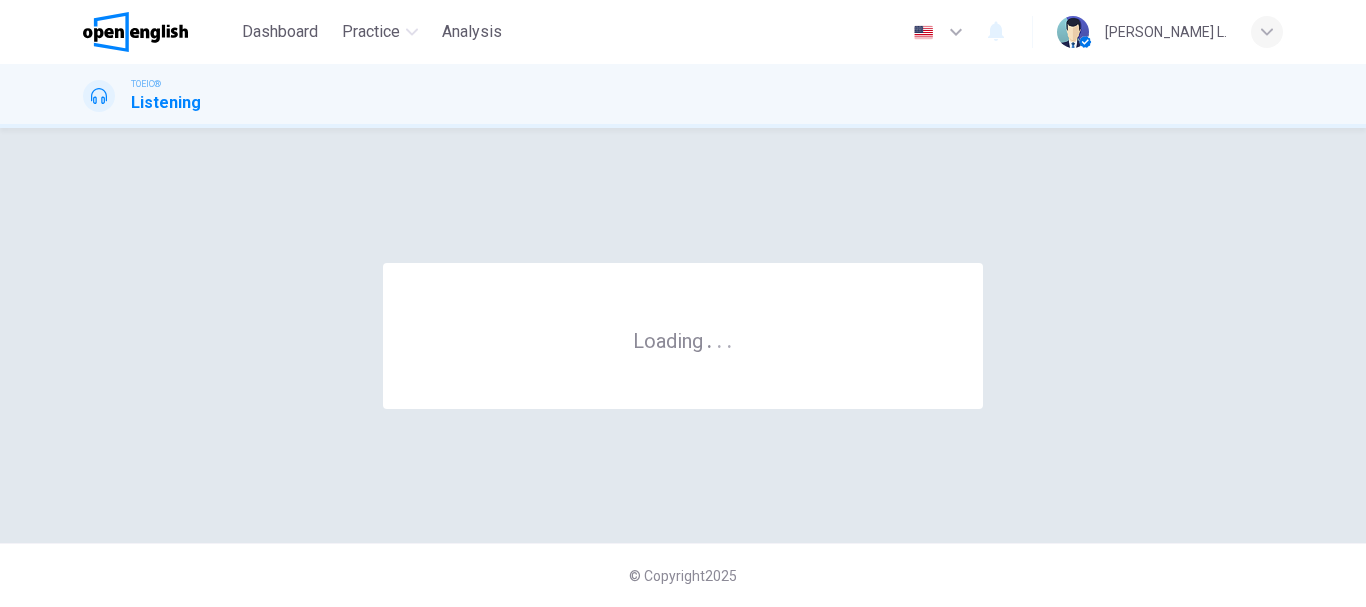 scroll, scrollTop: 0, scrollLeft: 0, axis: both 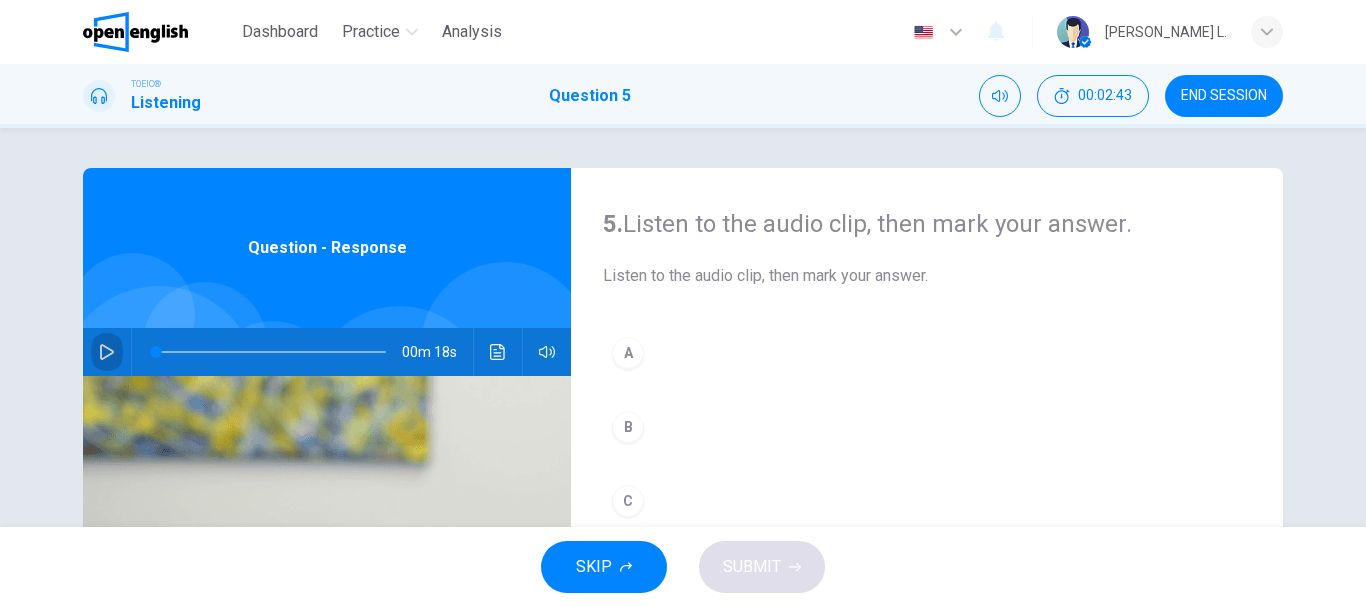 click 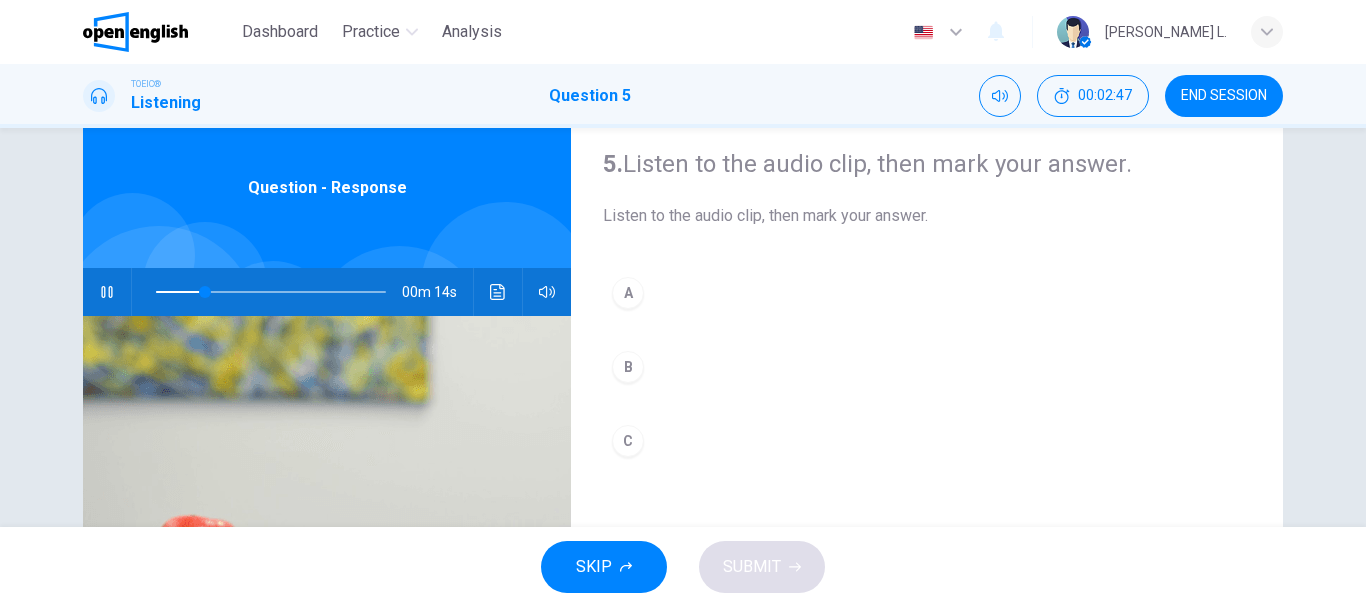 scroll, scrollTop: 85, scrollLeft: 0, axis: vertical 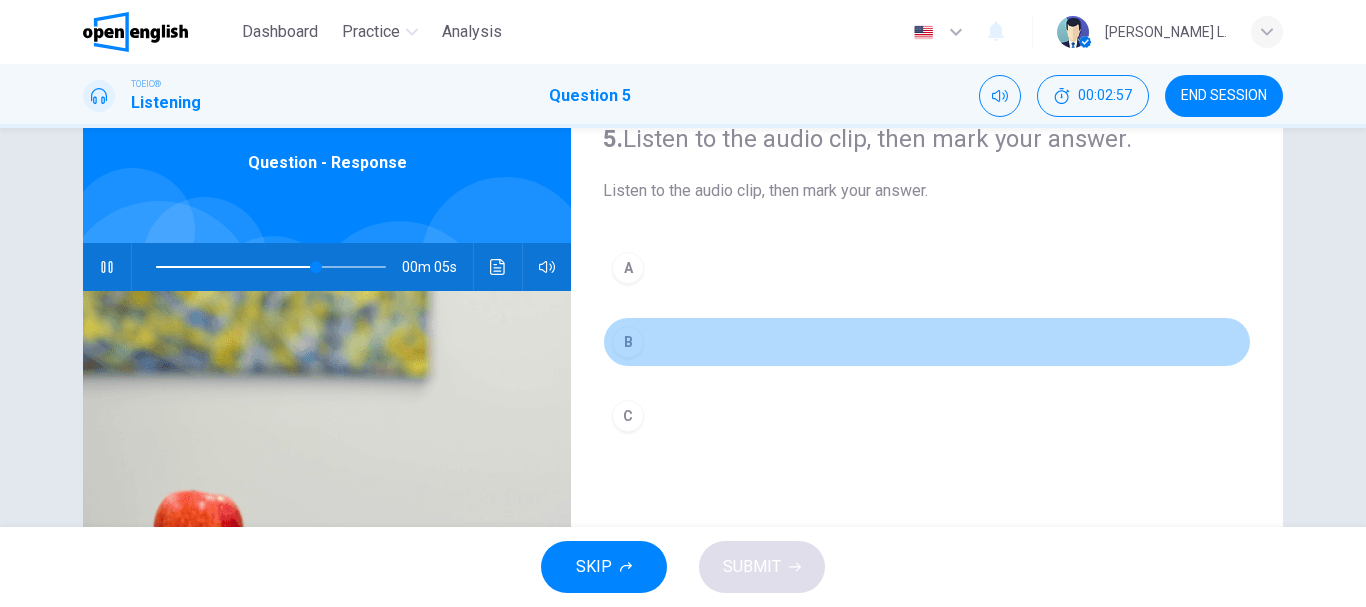 click on "B" at bounding box center (628, 342) 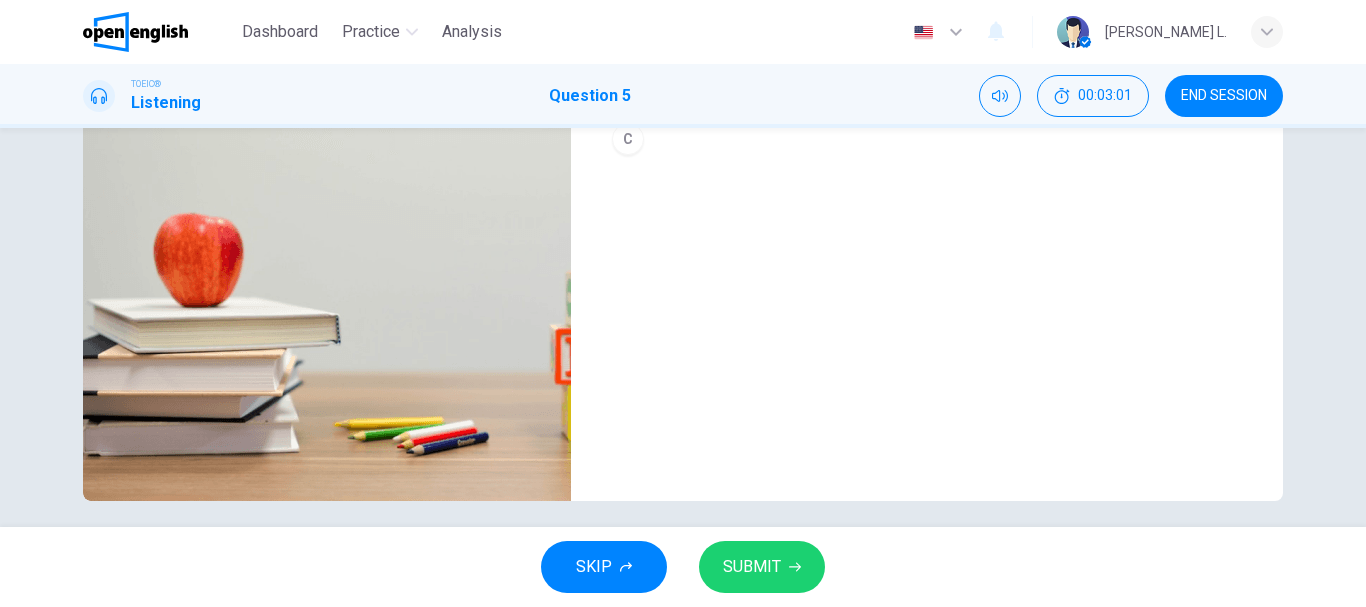 scroll, scrollTop: 376, scrollLeft: 0, axis: vertical 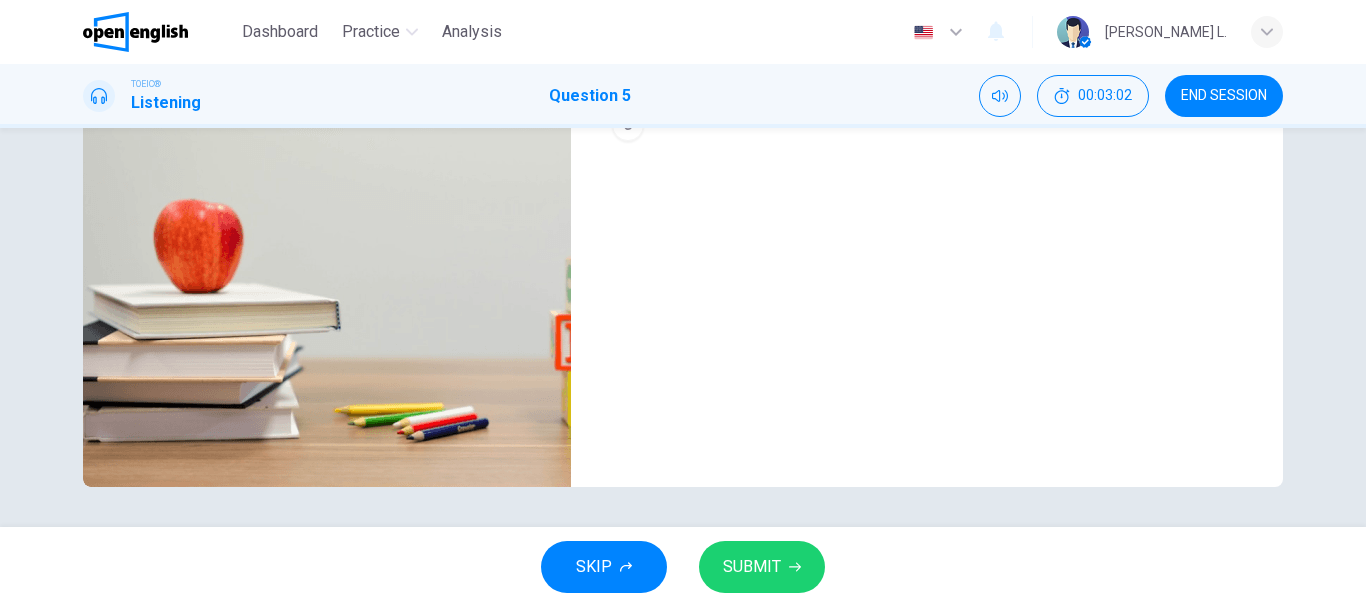 type on "*" 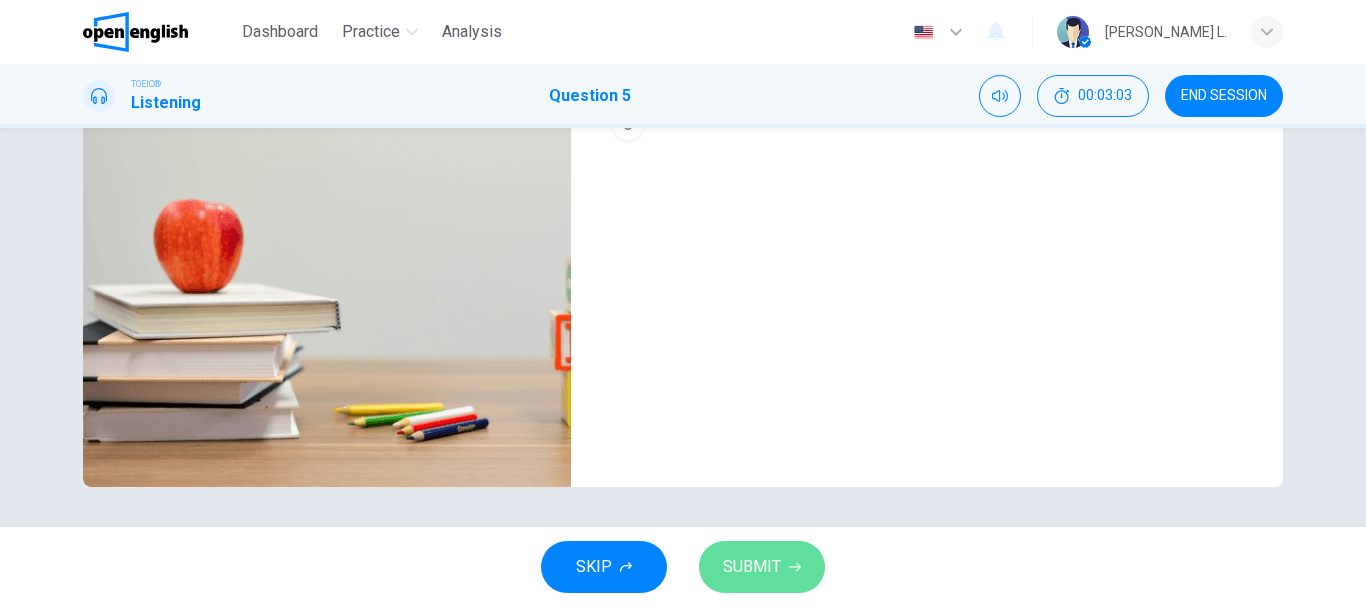 click on "SUBMIT" at bounding box center [752, 567] 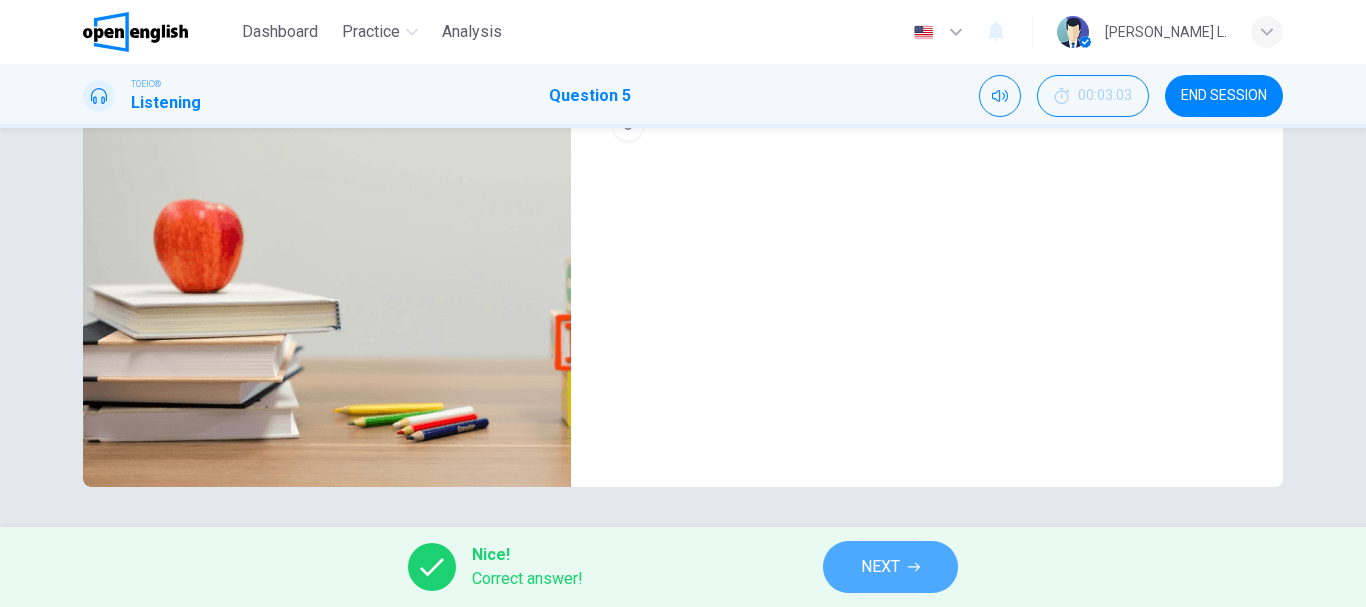 click on "NEXT" at bounding box center (890, 567) 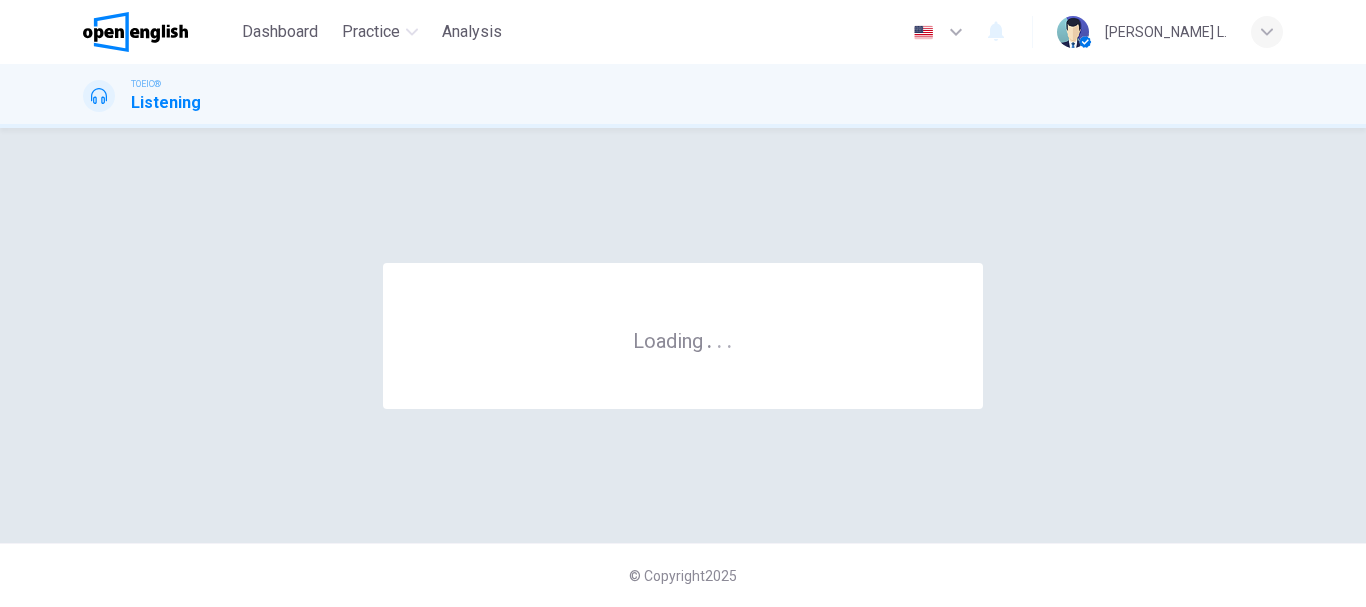 scroll, scrollTop: 0, scrollLeft: 0, axis: both 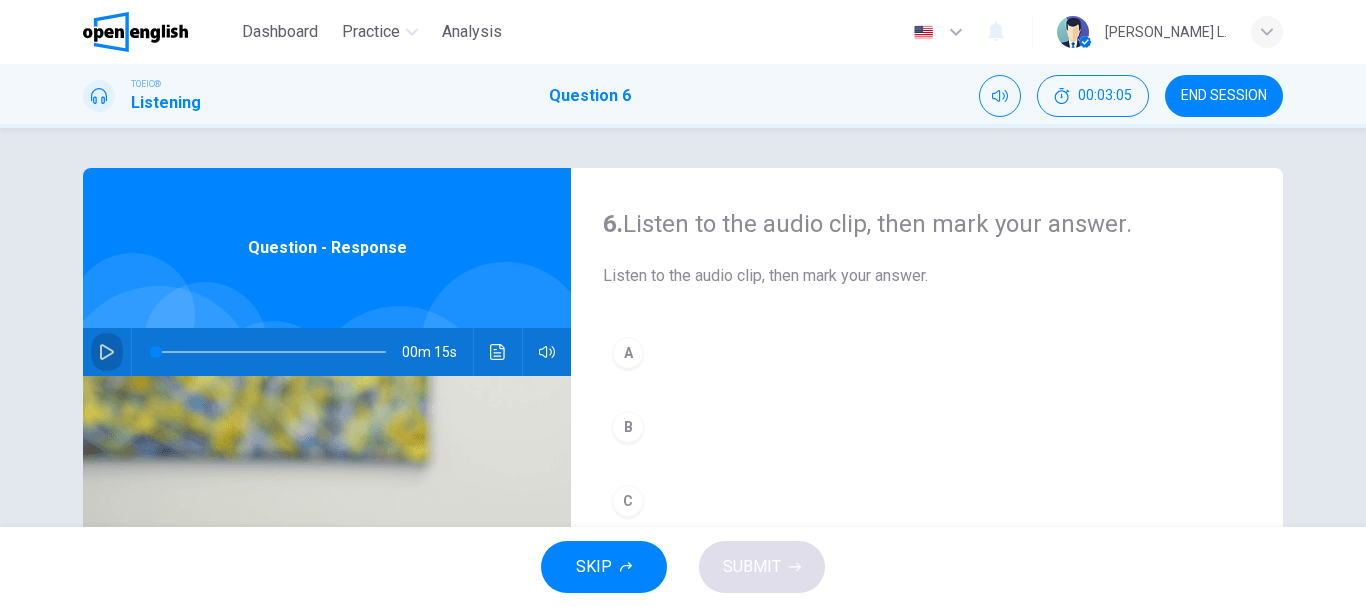 click 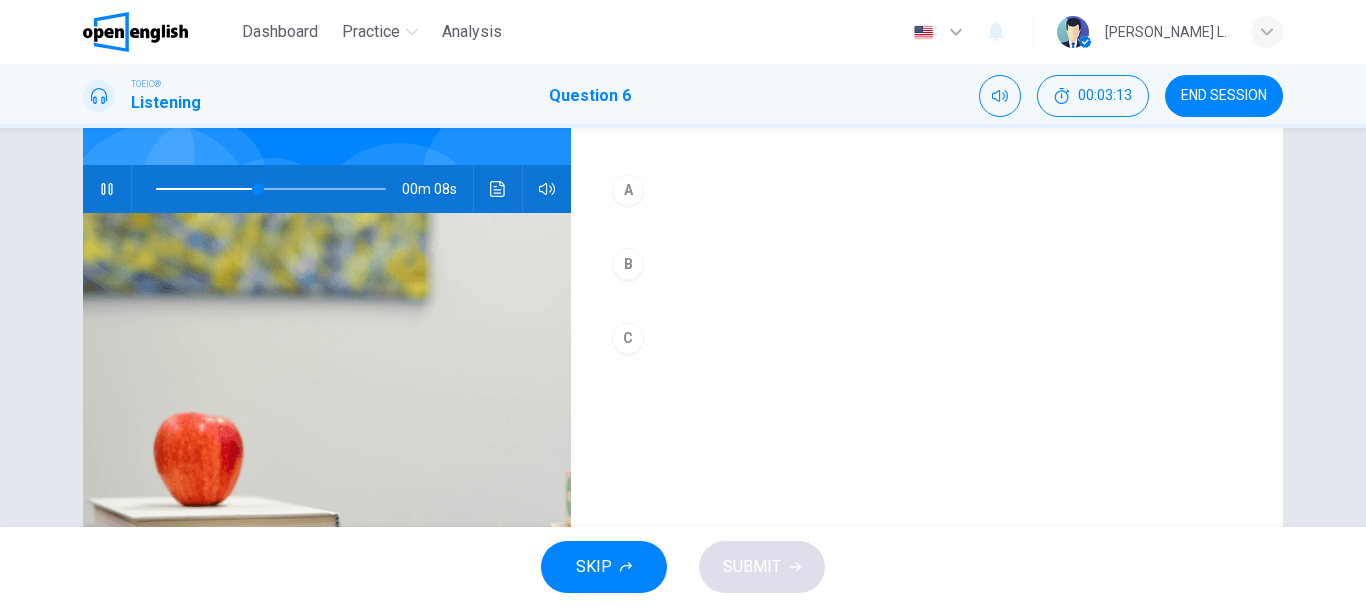 scroll, scrollTop: 167, scrollLeft: 0, axis: vertical 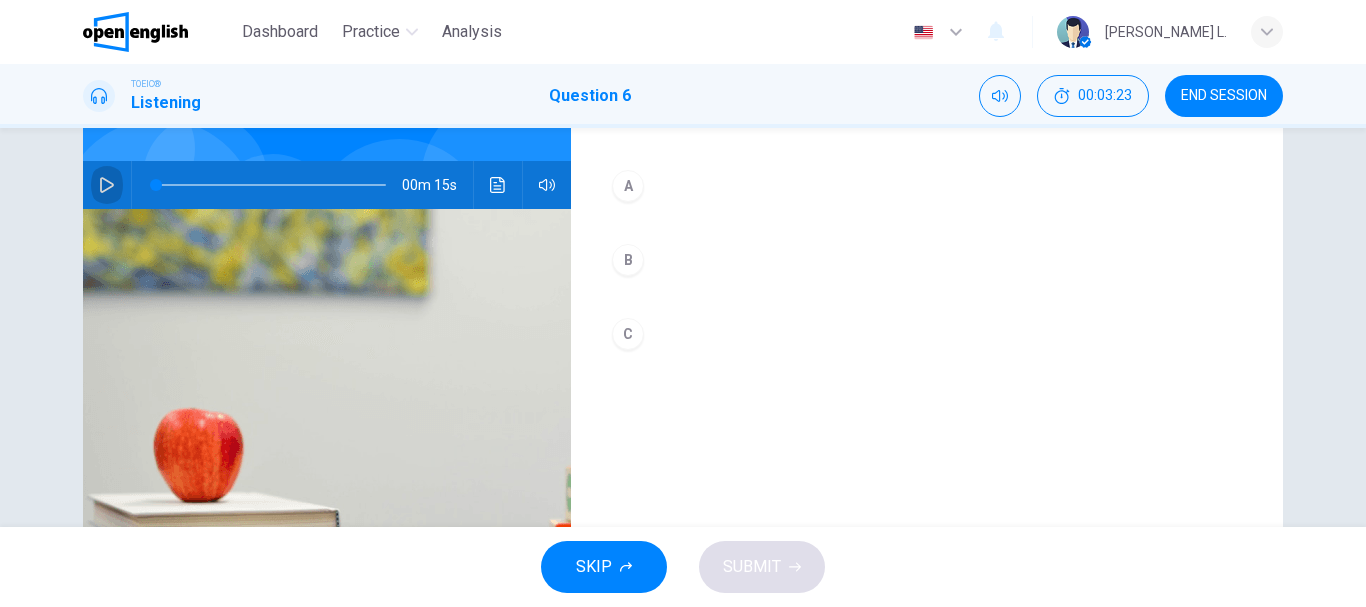 click at bounding box center (107, 185) 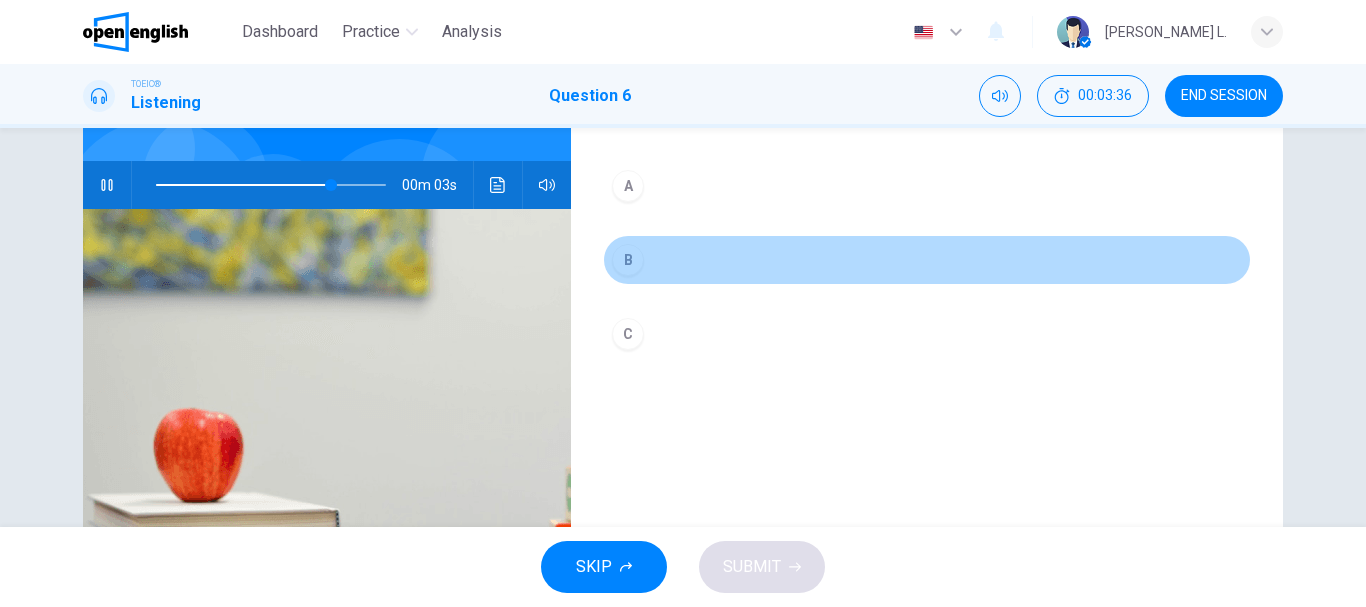 click on "B" at bounding box center (628, 260) 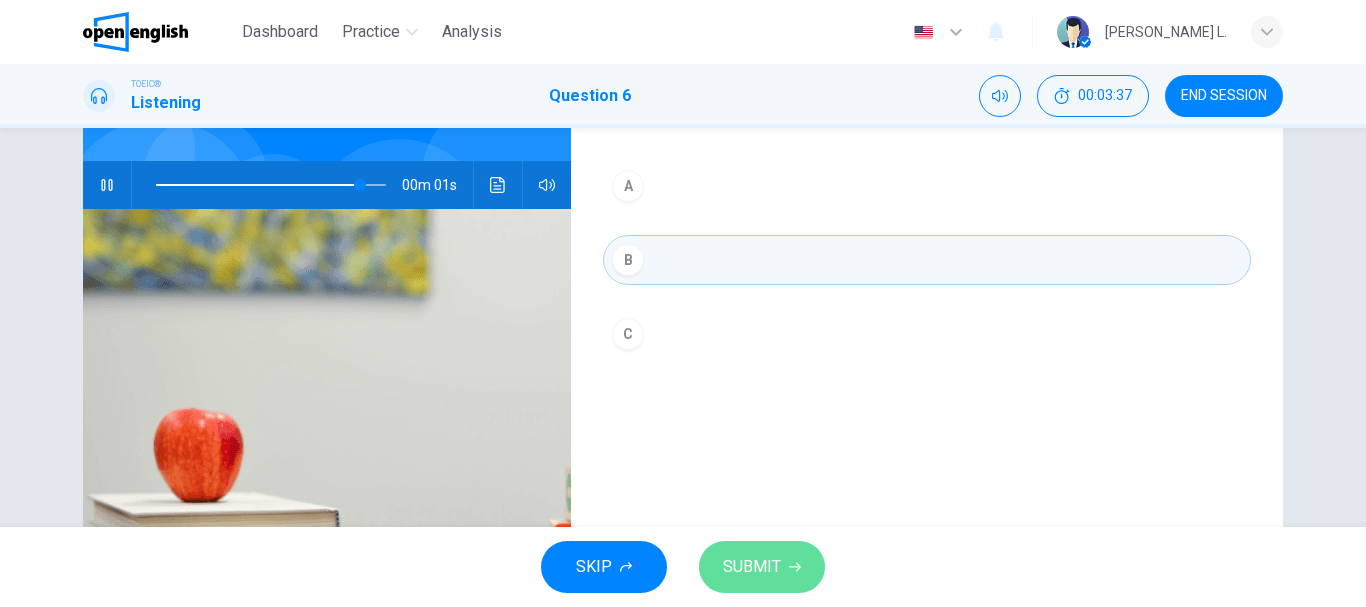 click on "SUBMIT" at bounding box center [752, 567] 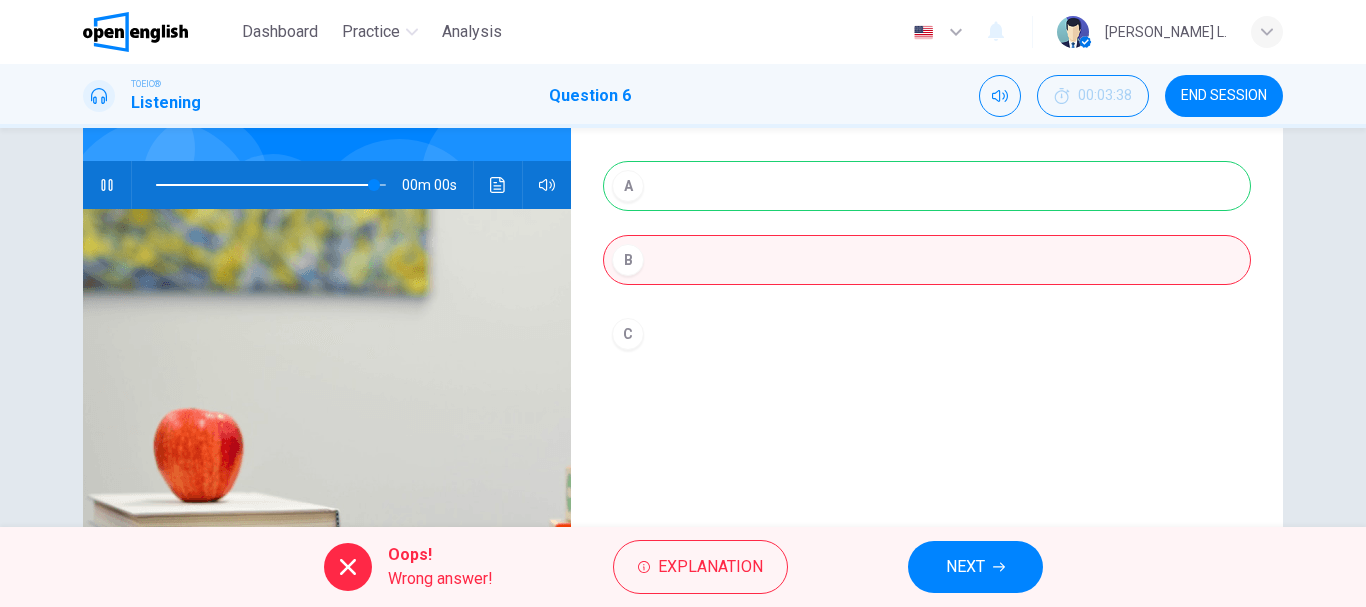 type on "*" 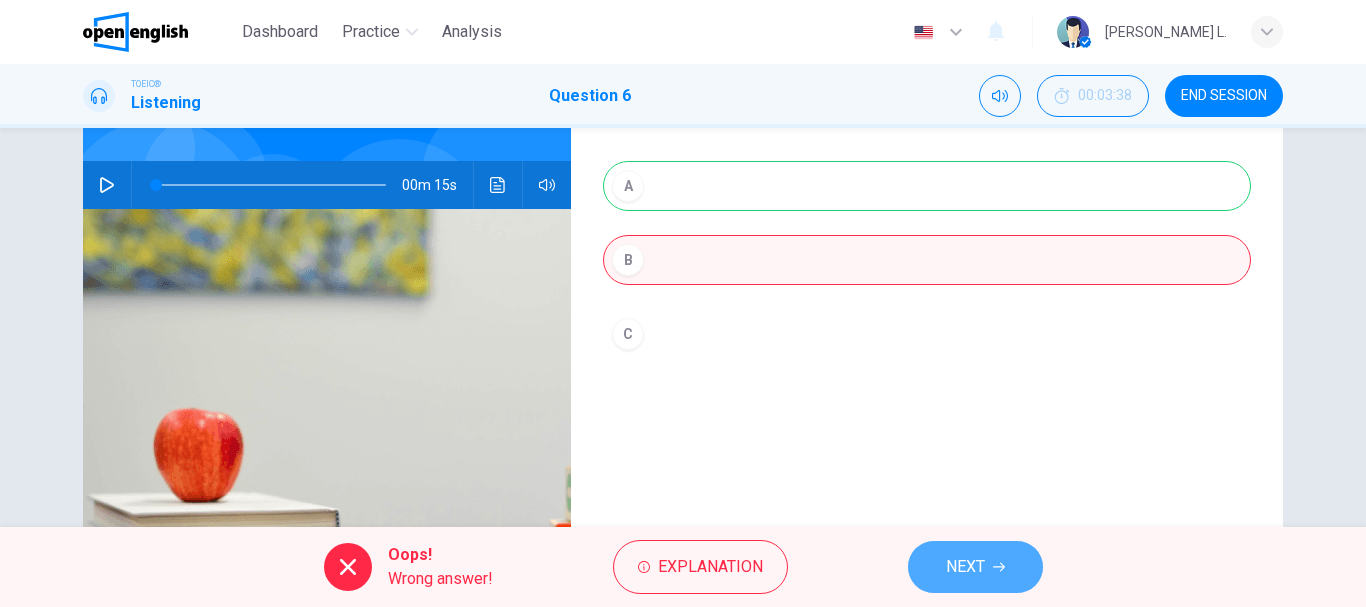 click on "NEXT" at bounding box center [965, 567] 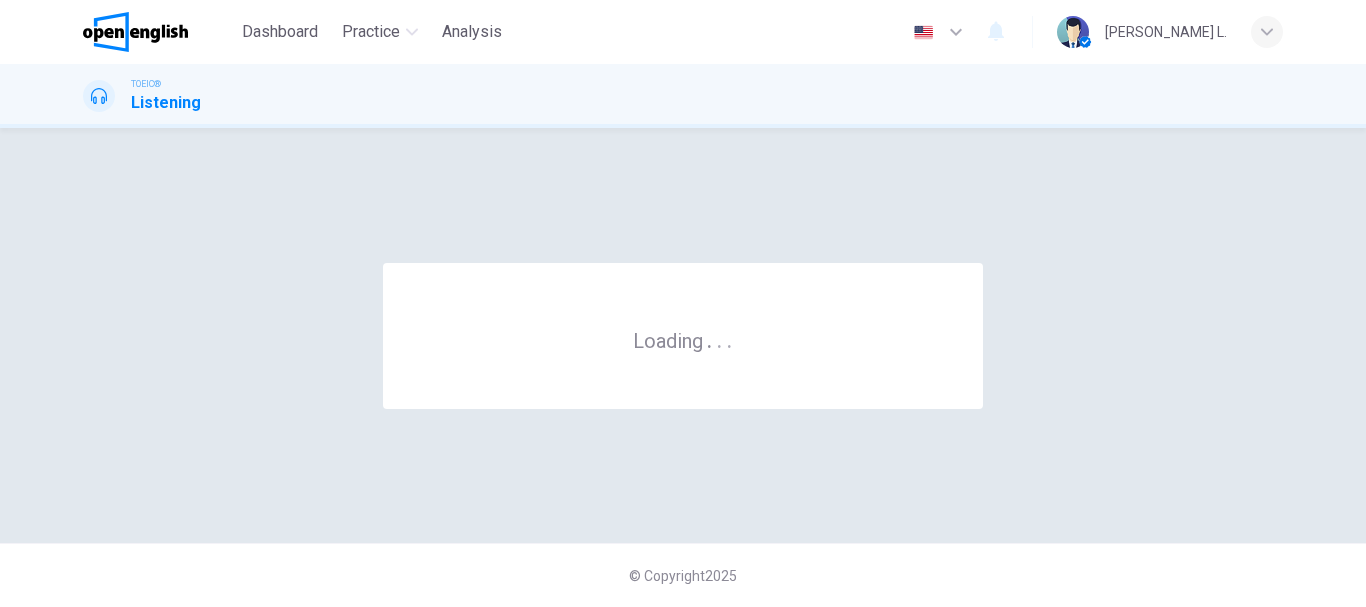 scroll, scrollTop: 0, scrollLeft: 0, axis: both 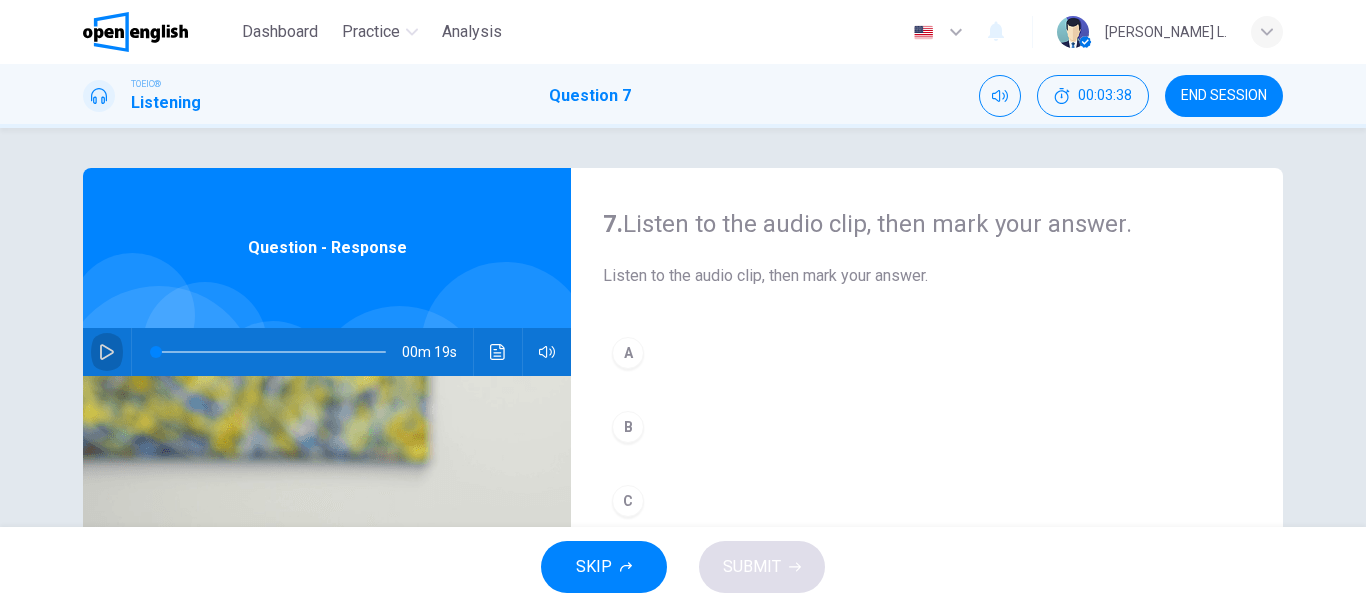 click 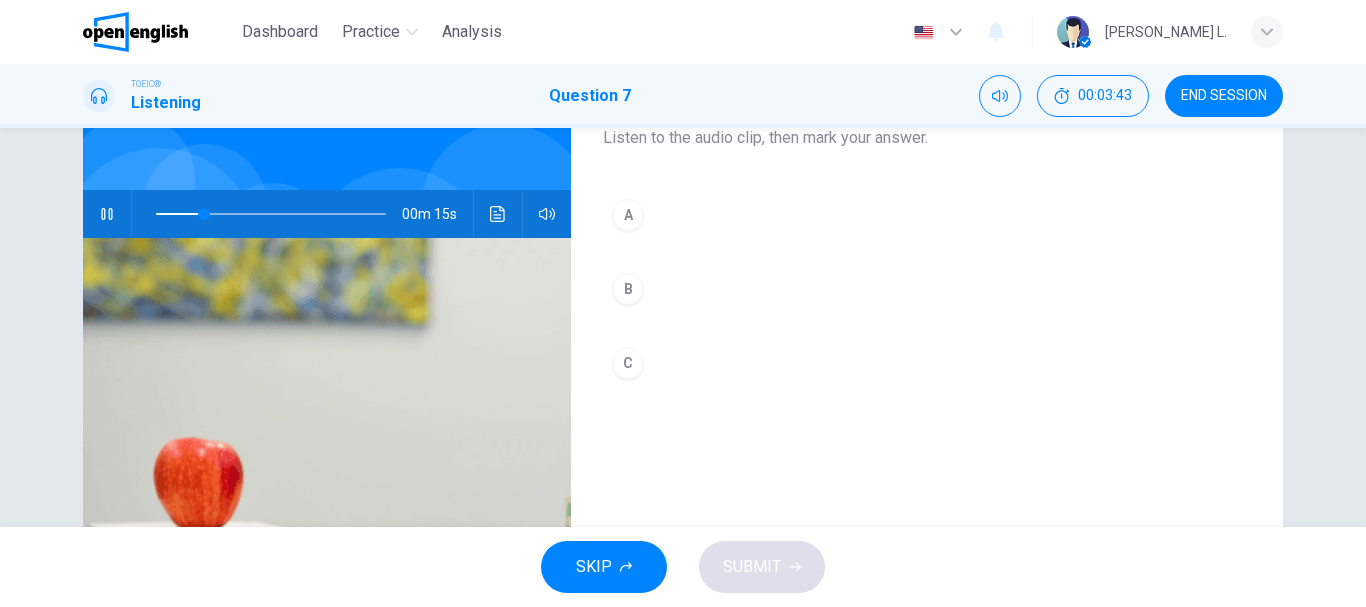 scroll, scrollTop: 140, scrollLeft: 0, axis: vertical 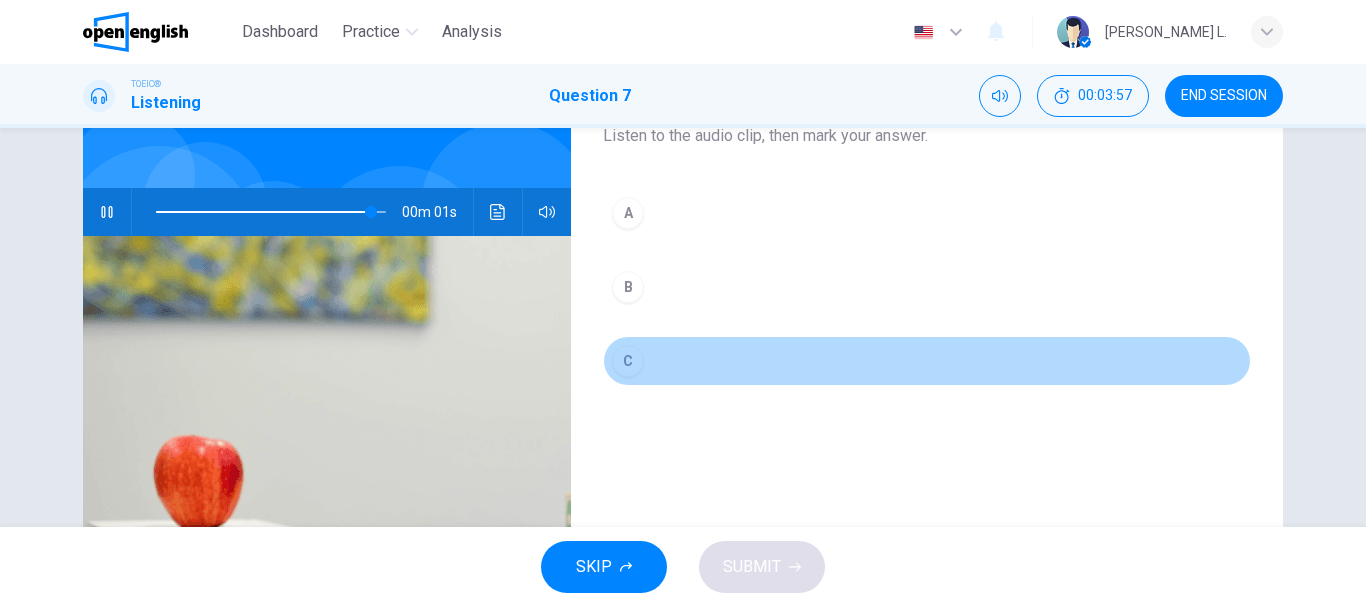 click on "C" at bounding box center [628, 361] 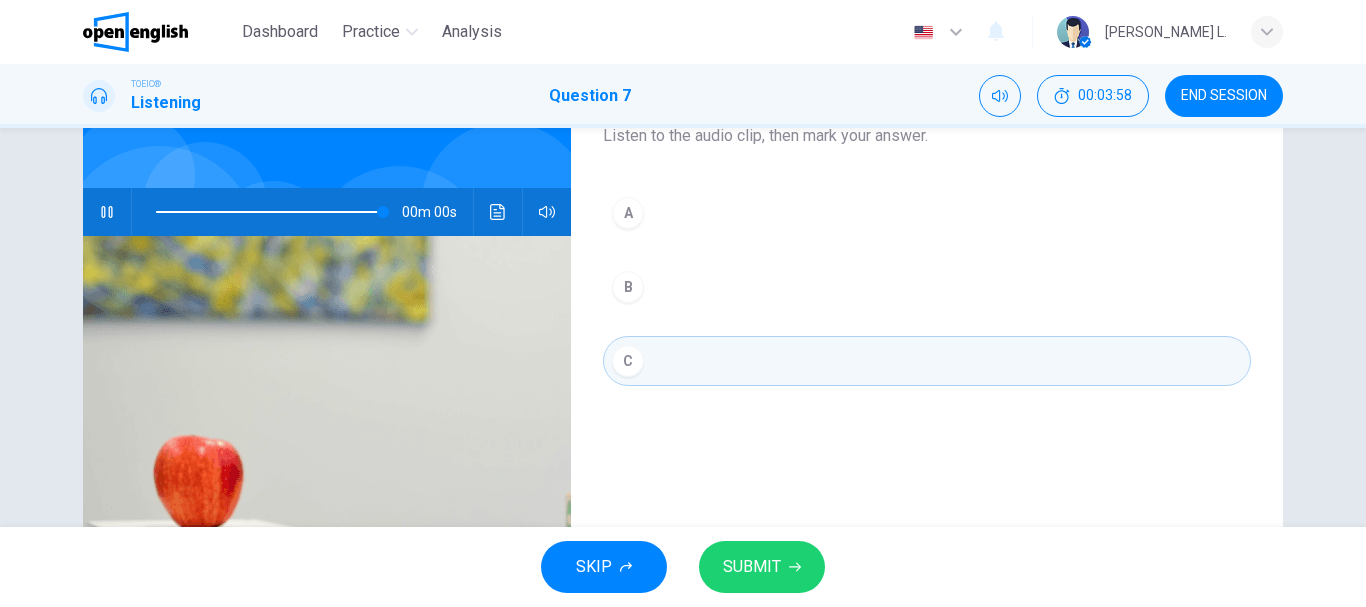 type on "*" 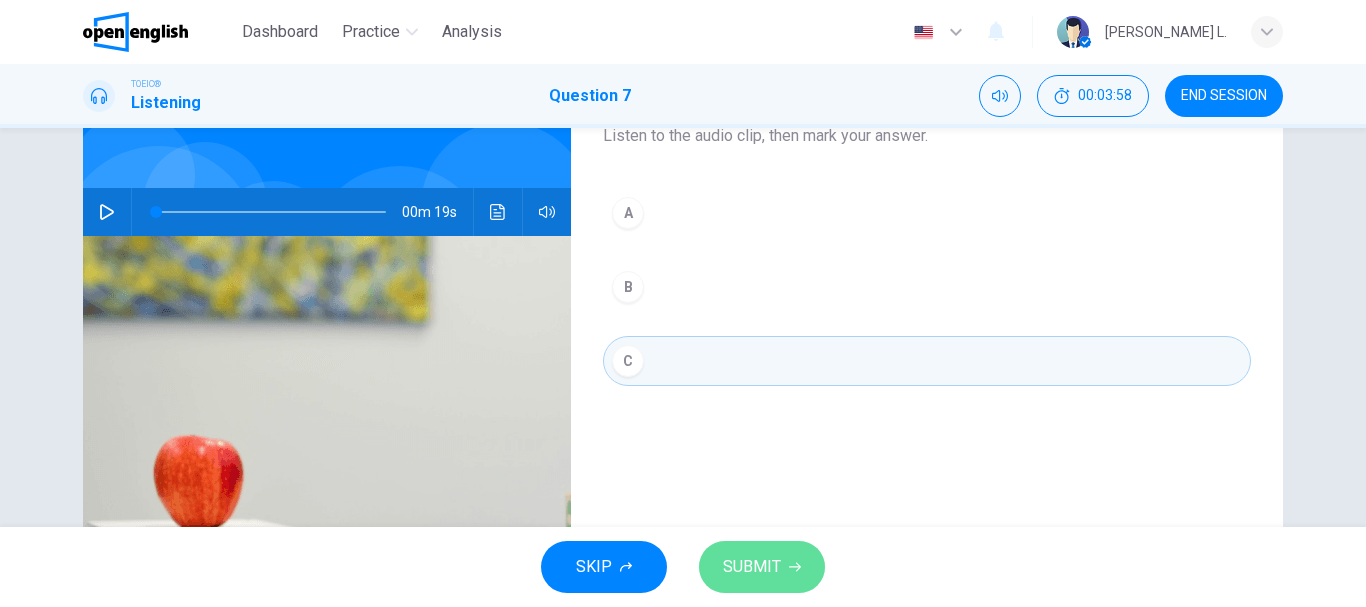 click on "SUBMIT" at bounding box center [752, 567] 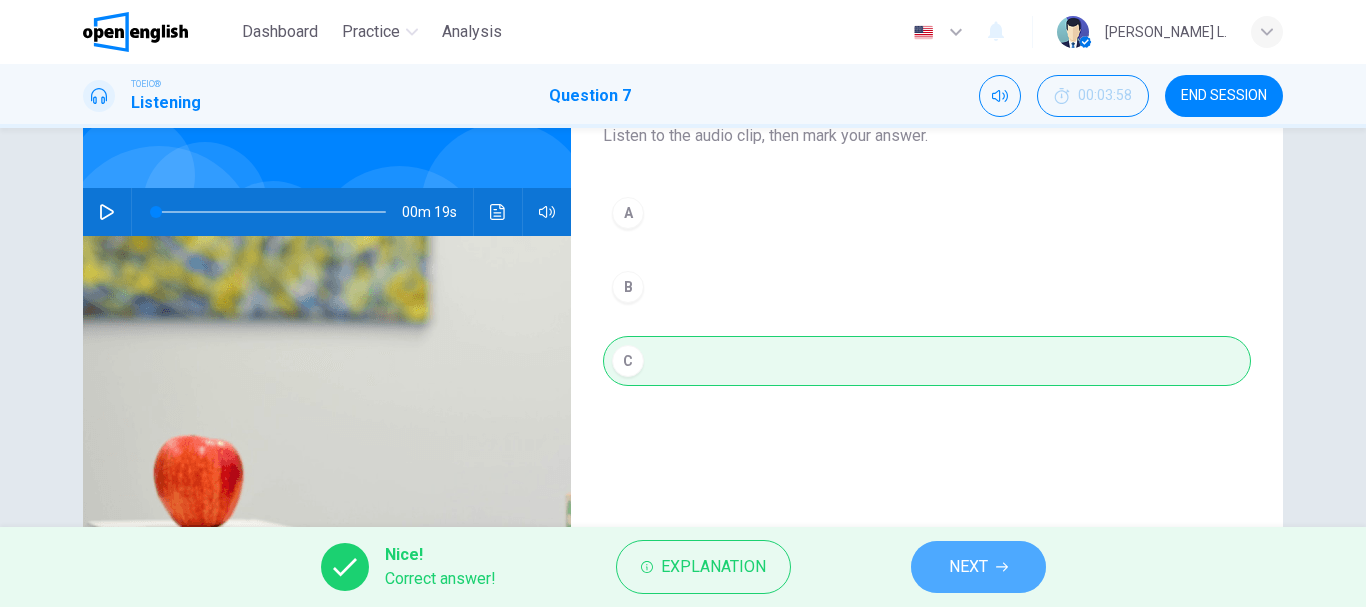 click on "NEXT" at bounding box center [978, 567] 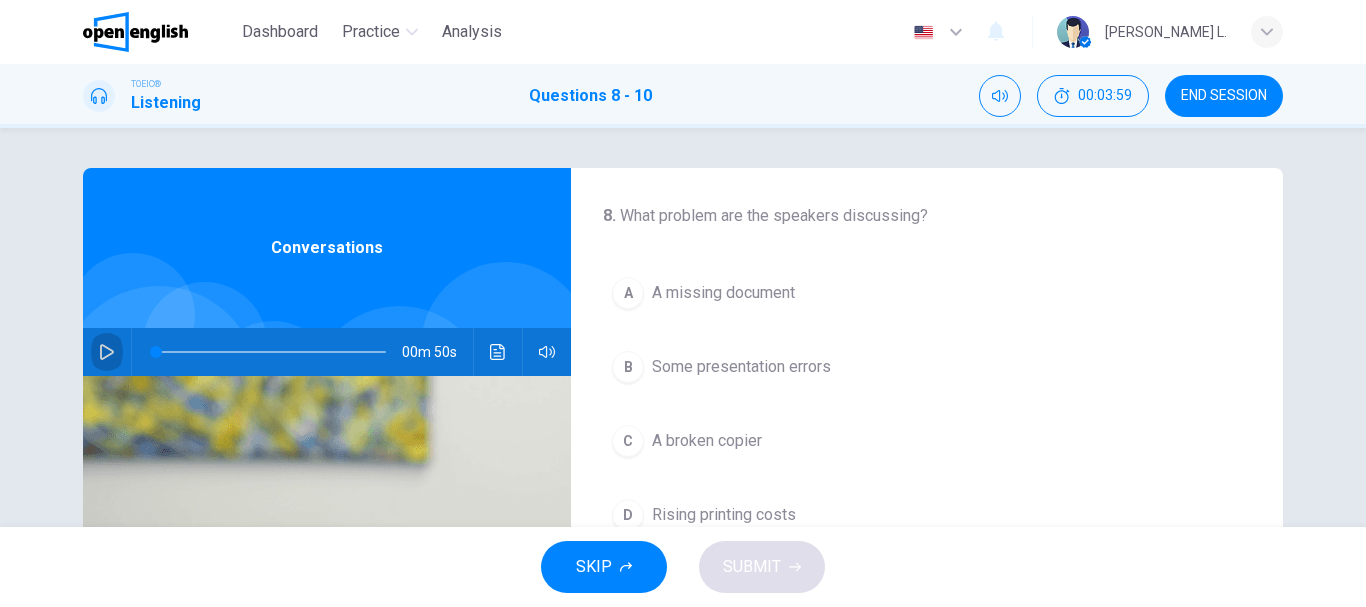 click at bounding box center [107, 352] 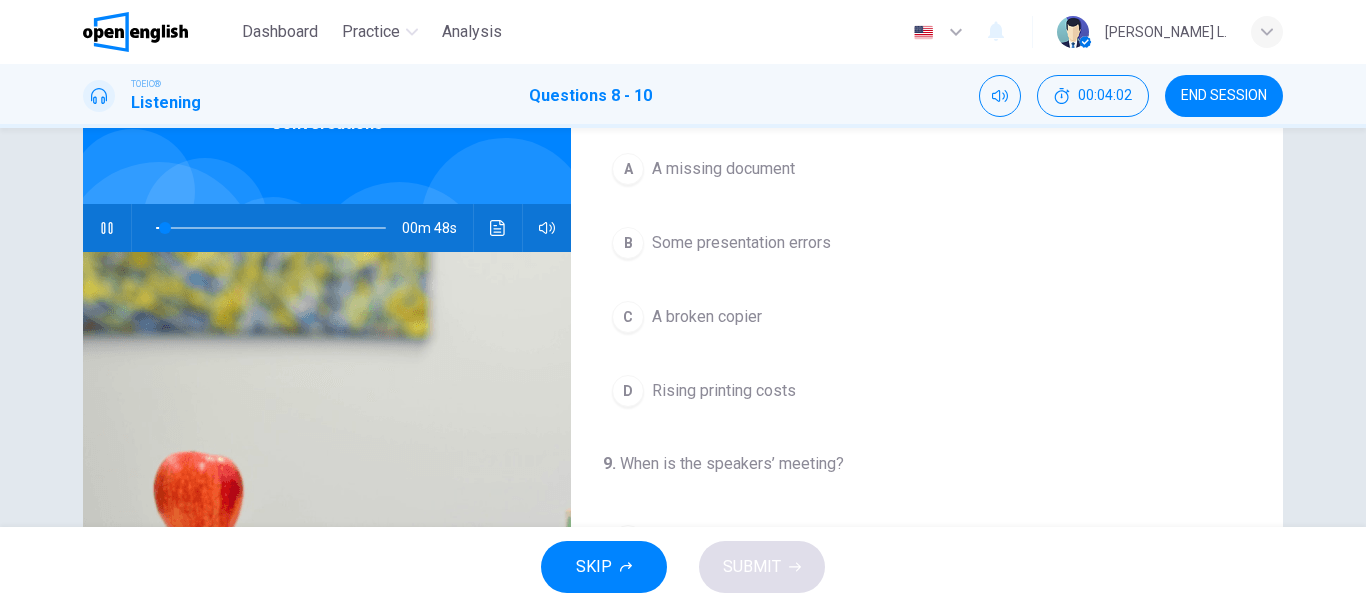 scroll, scrollTop: 126, scrollLeft: 0, axis: vertical 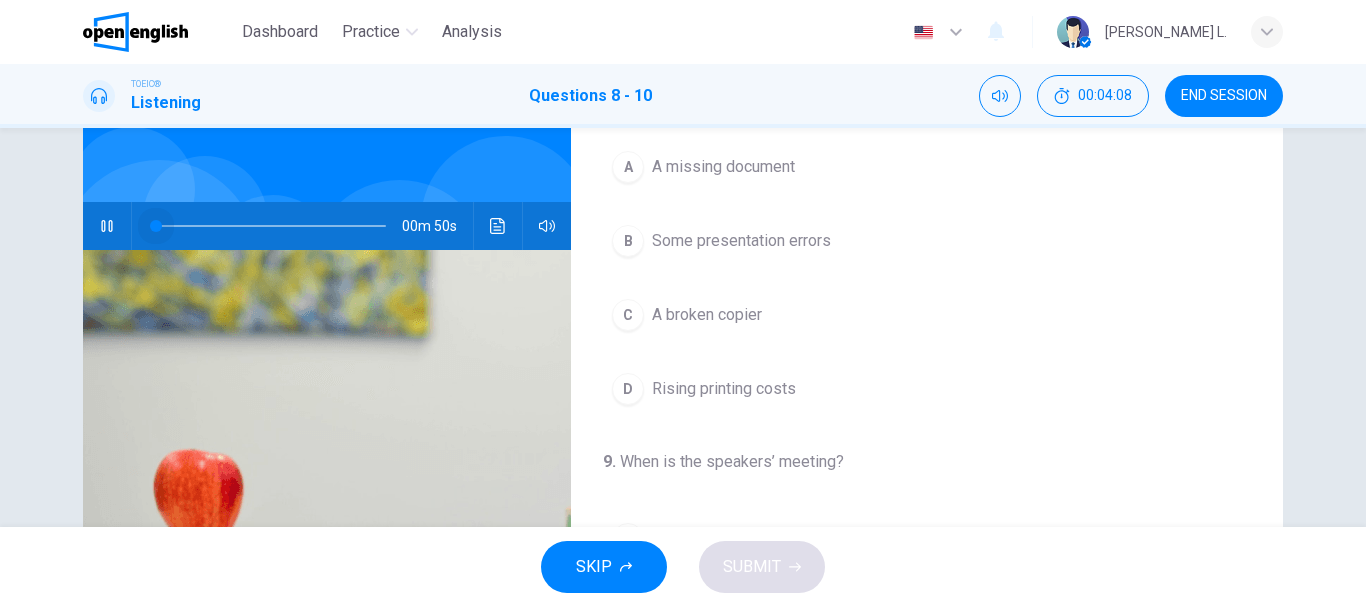 click at bounding box center [271, 226] 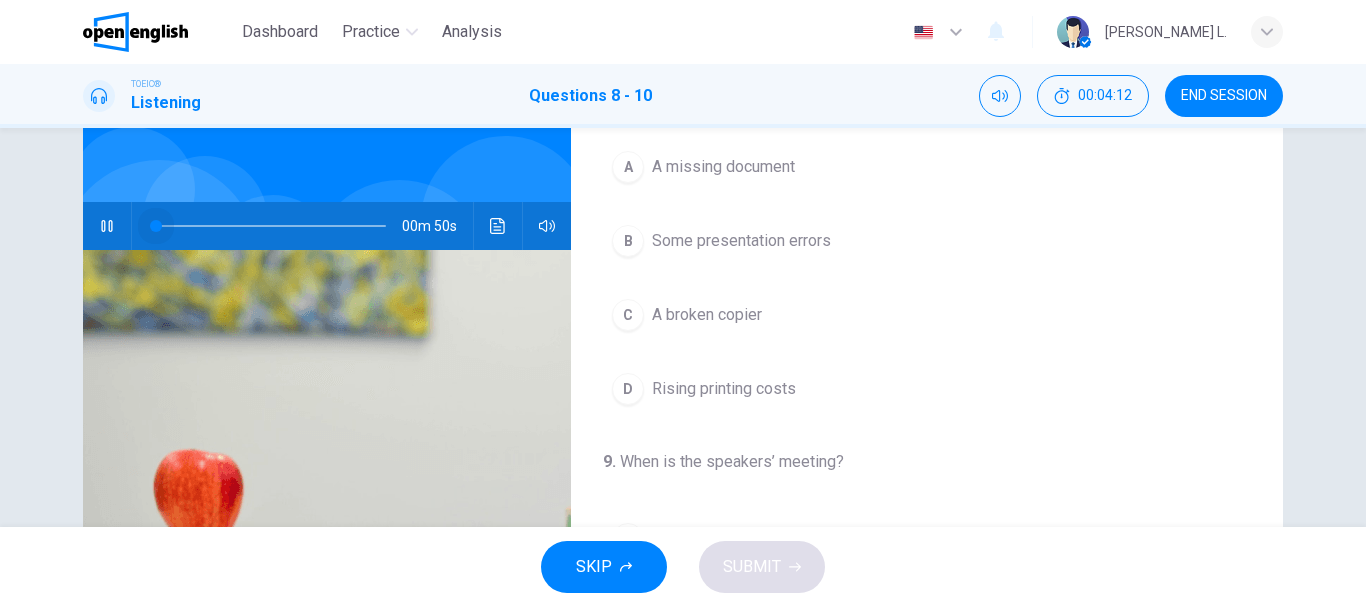 click at bounding box center [156, 226] 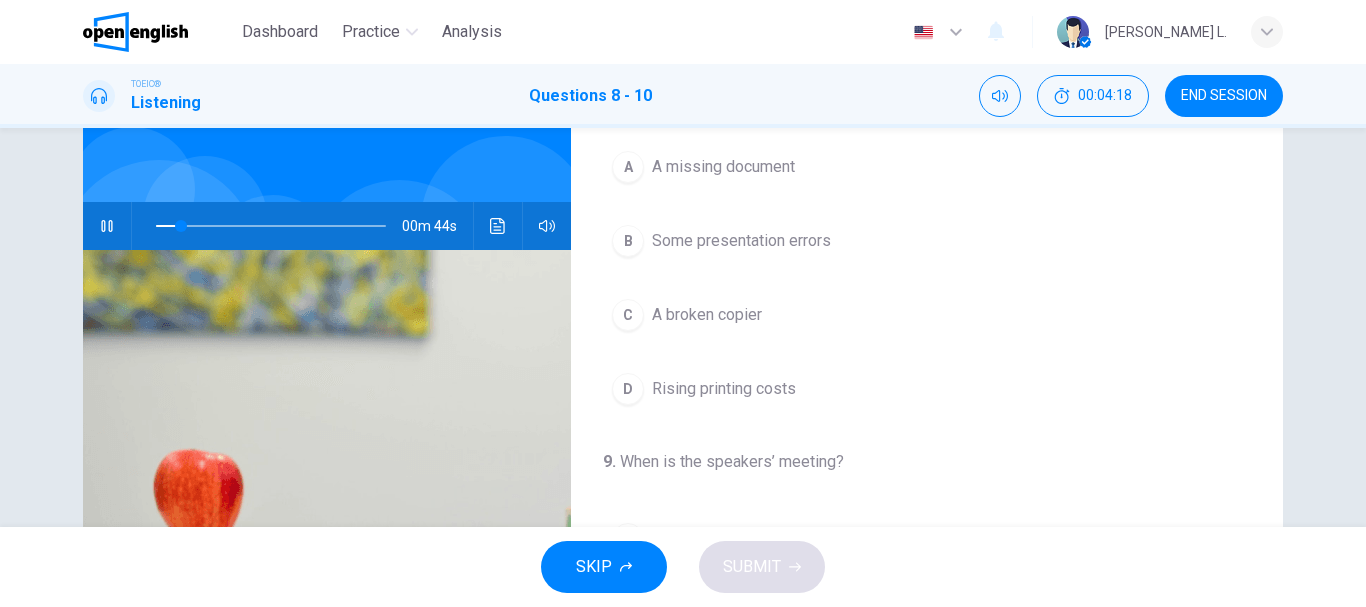 scroll, scrollTop: 0, scrollLeft: 0, axis: both 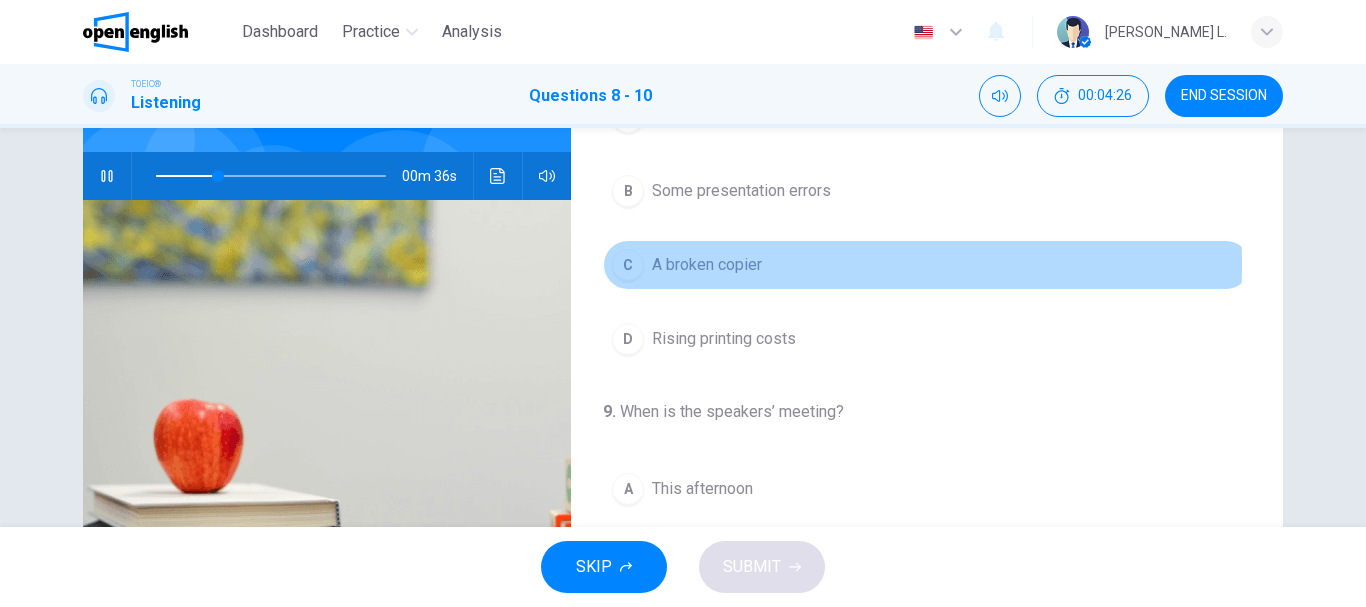 click on "A broken copier" at bounding box center (707, 265) 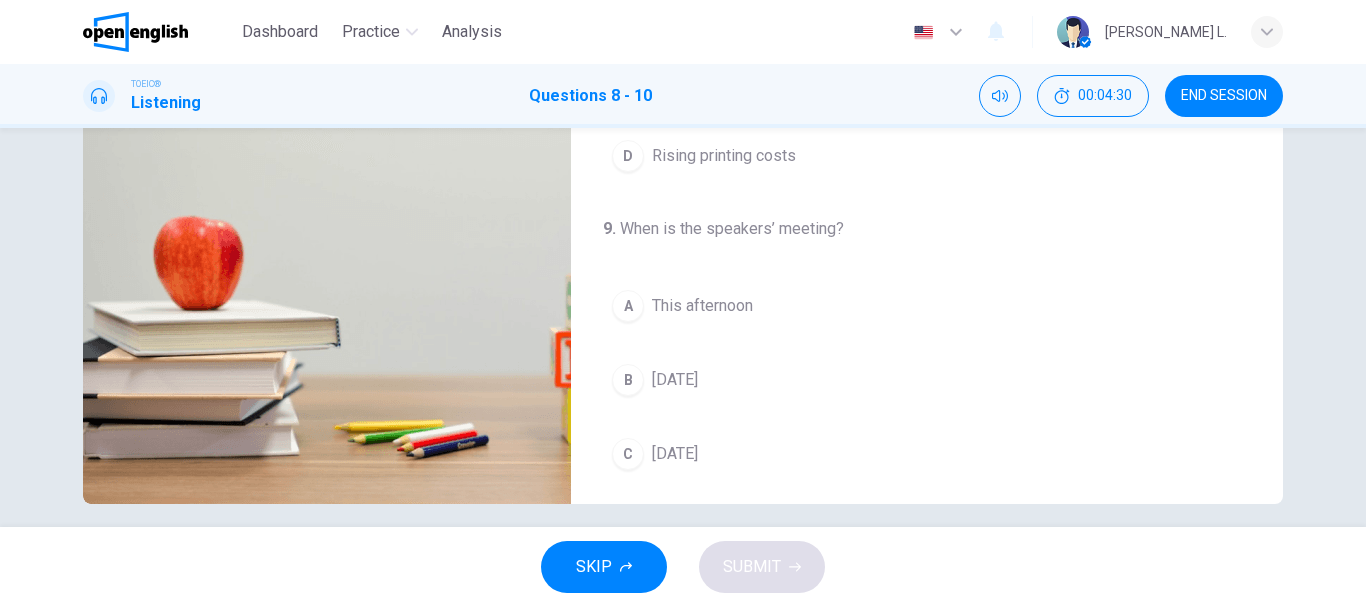 scroll, scrollTop: 376, scrollLeft: 0, axis: vertical 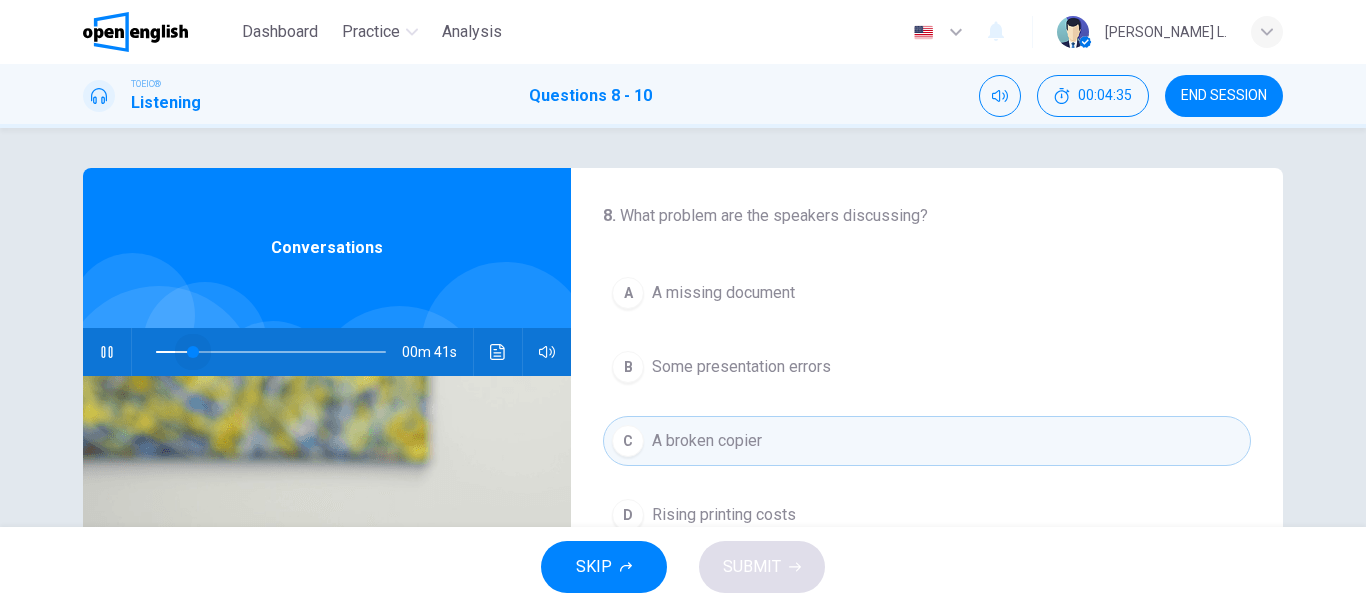 click at bounding box center (271, 352) 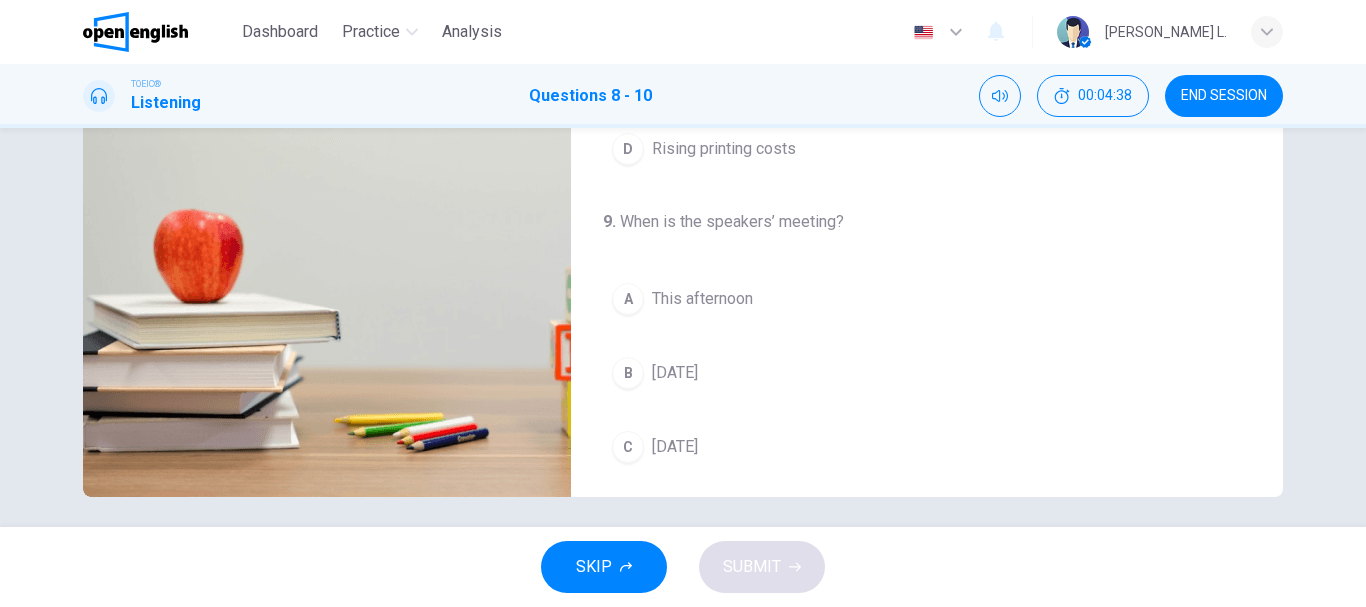 scroll, scrollTop: 368, scrollLeft: 0, axis: vertical 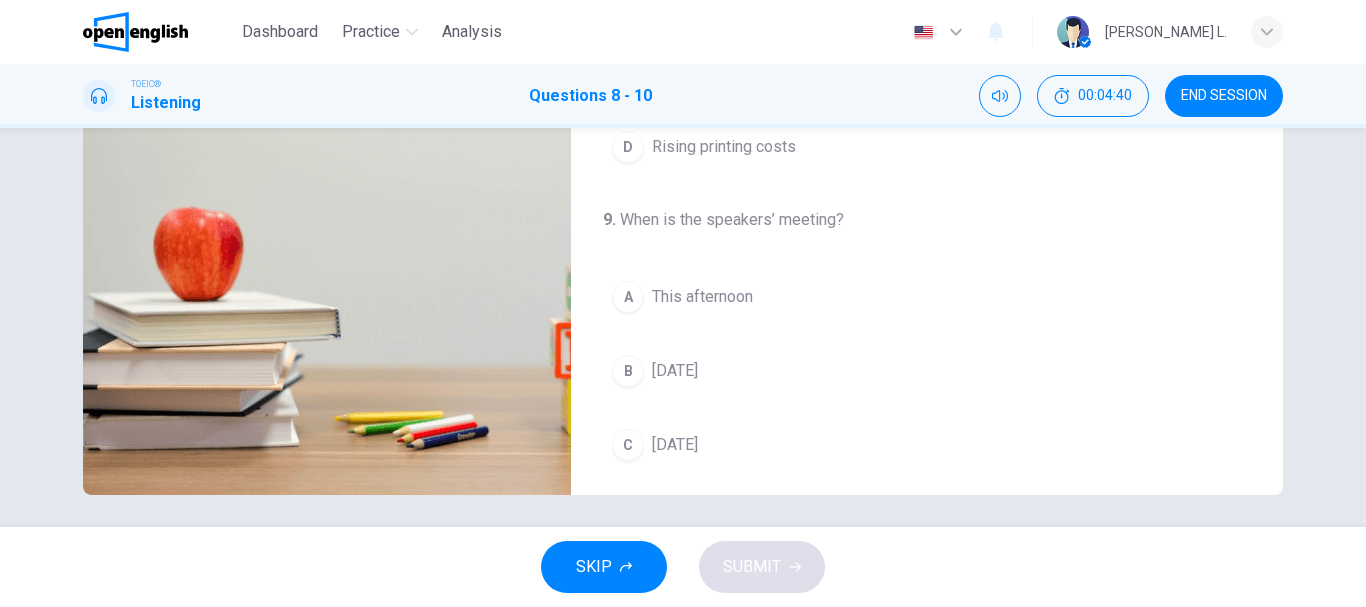 click on "C [DATE]" at bounding box center (927, 445) 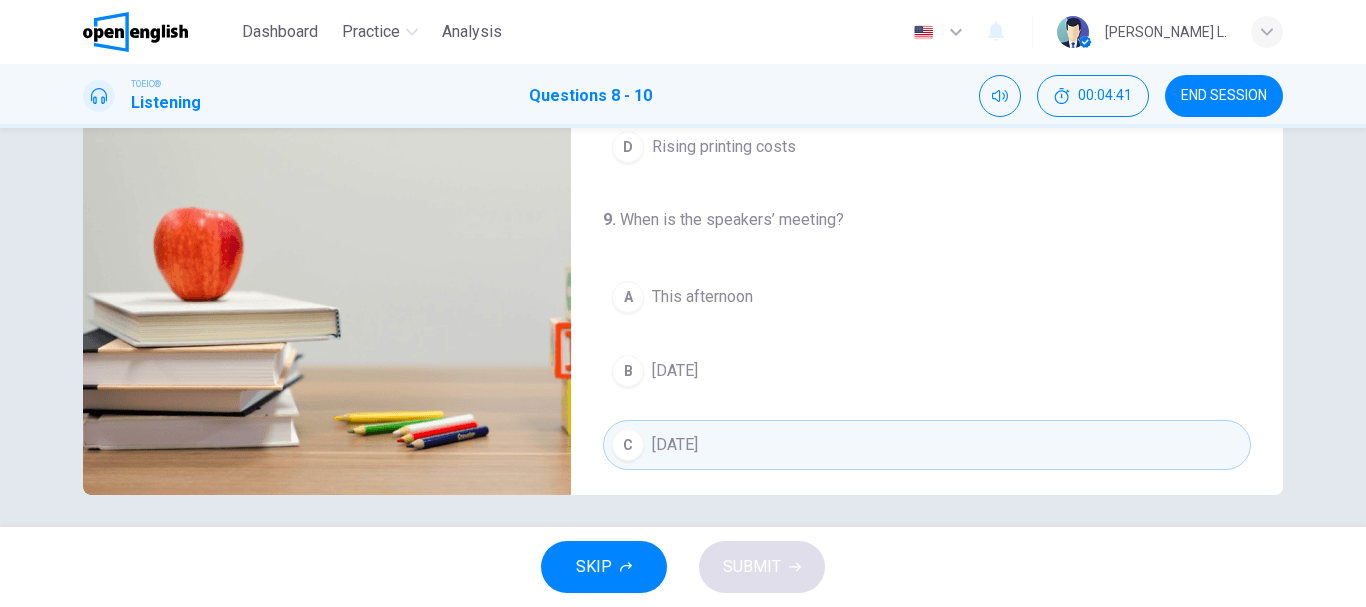 click on "SKIP SUBMIT" at bounding box center (683, 567) 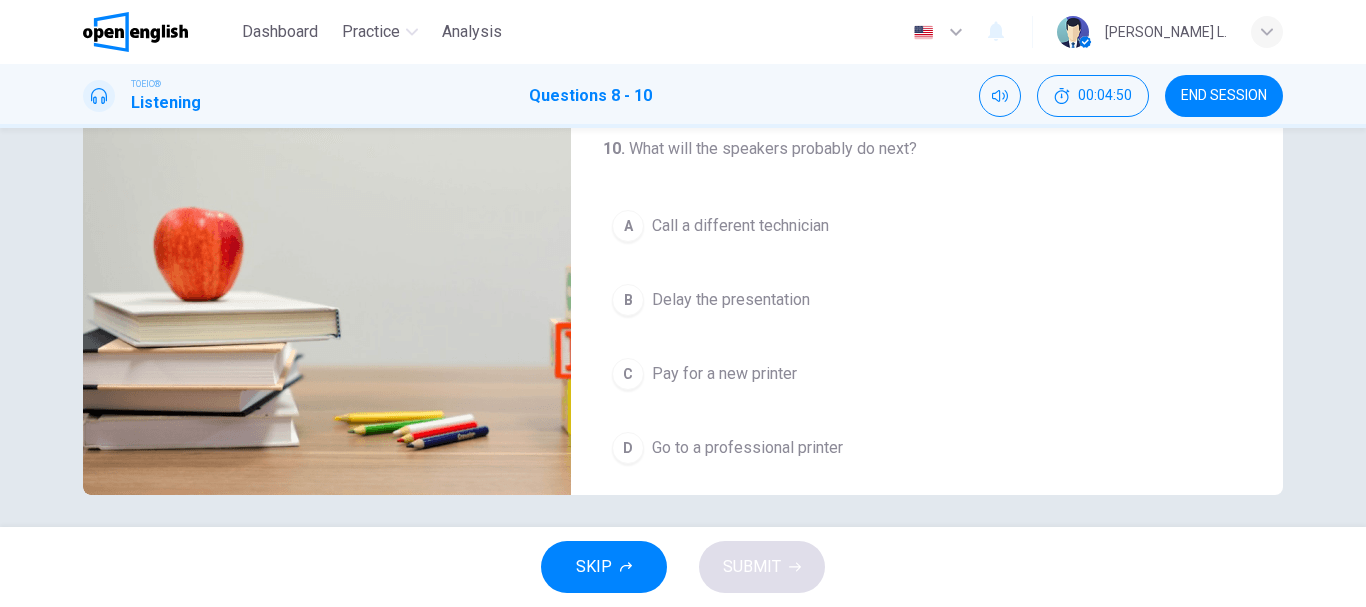 scroll, scrollTop: 457, scrollLeft: 0, axis: vertical 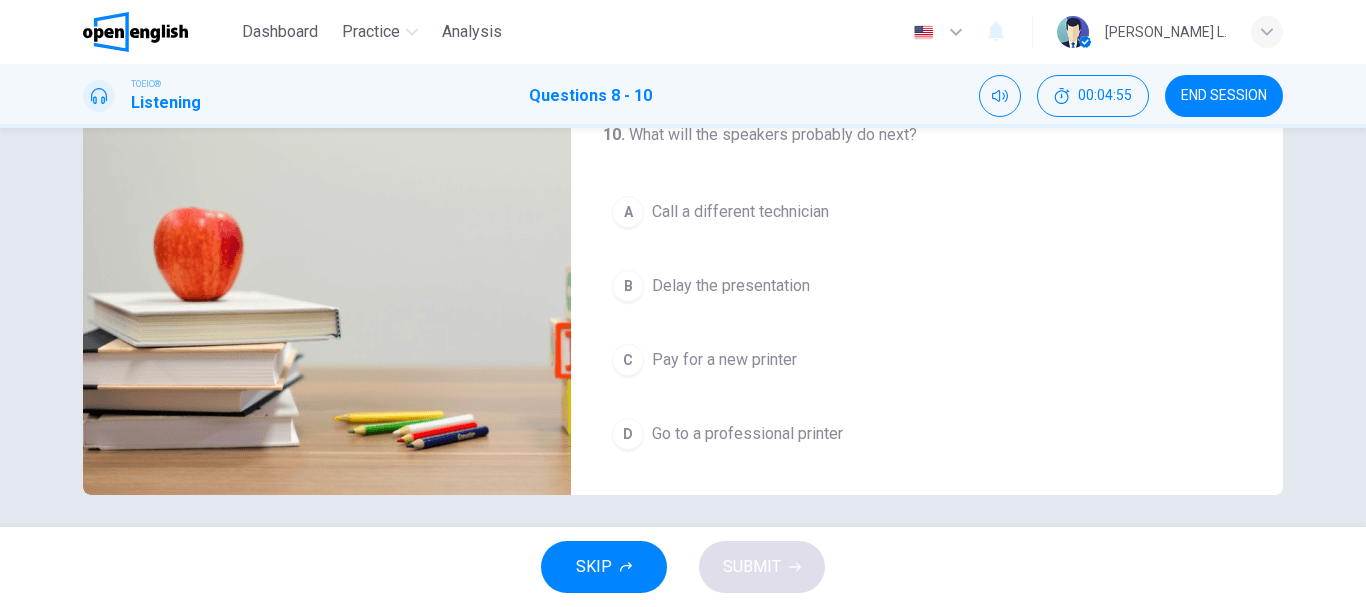 click on "D Go to a professional printer" at bounding box center [927, 434] 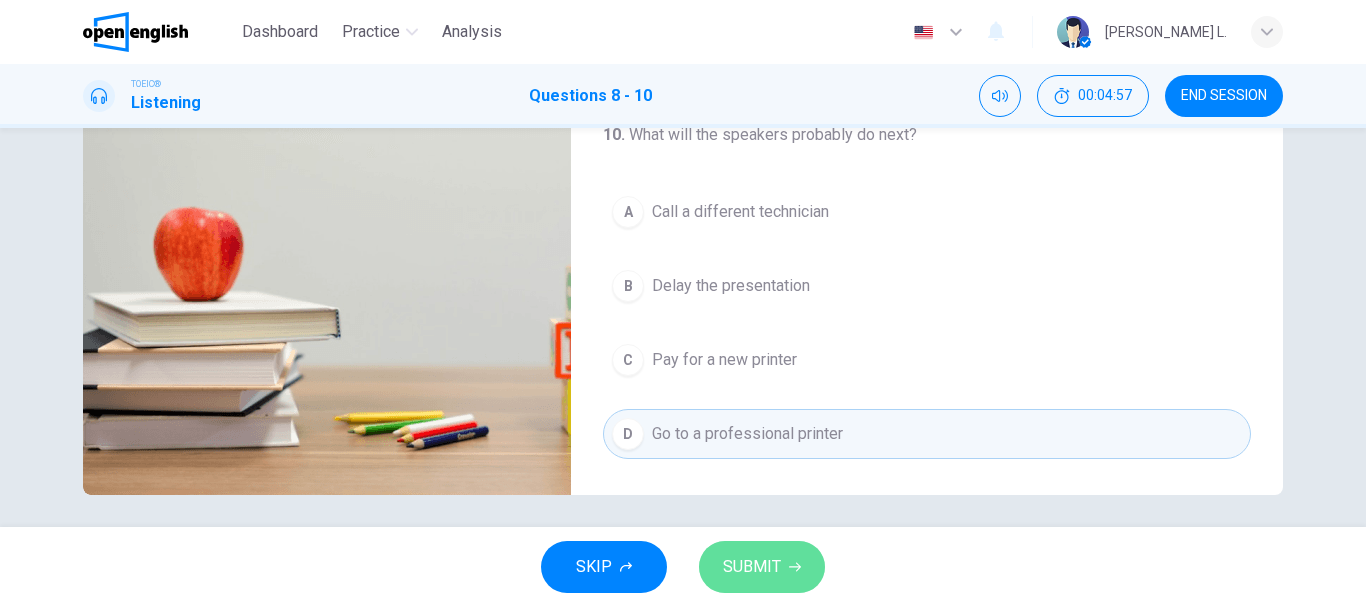 click on "SUBMIT" at bounding box center (762, 567) 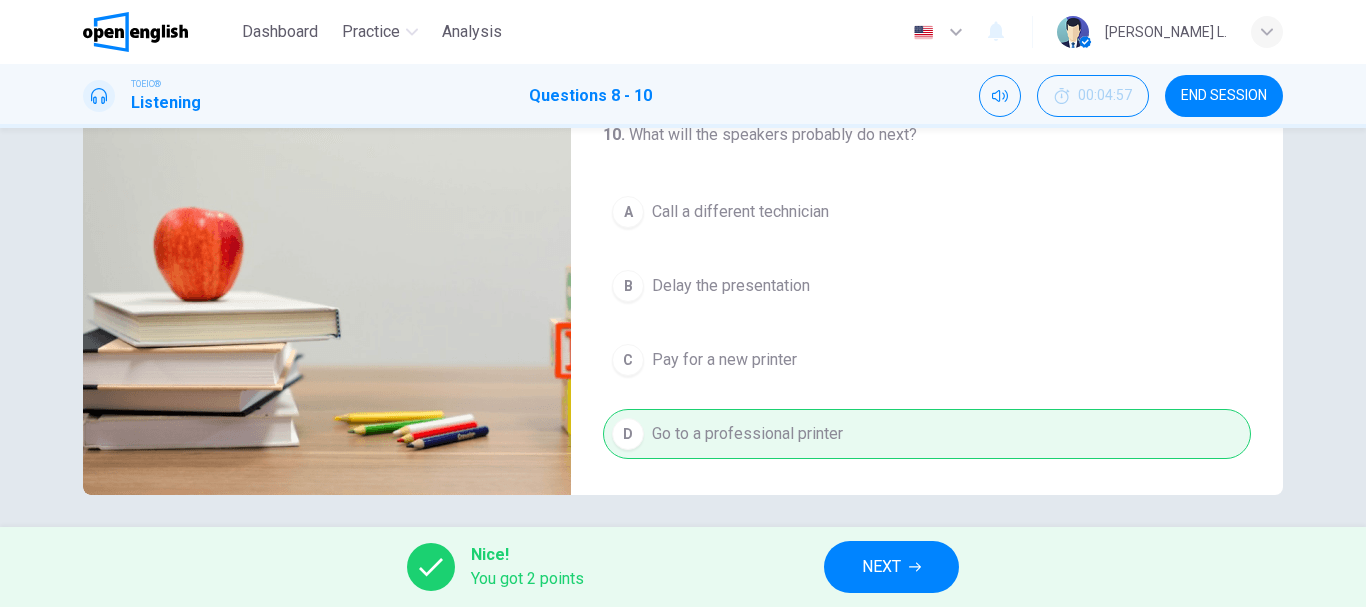 type on "**" 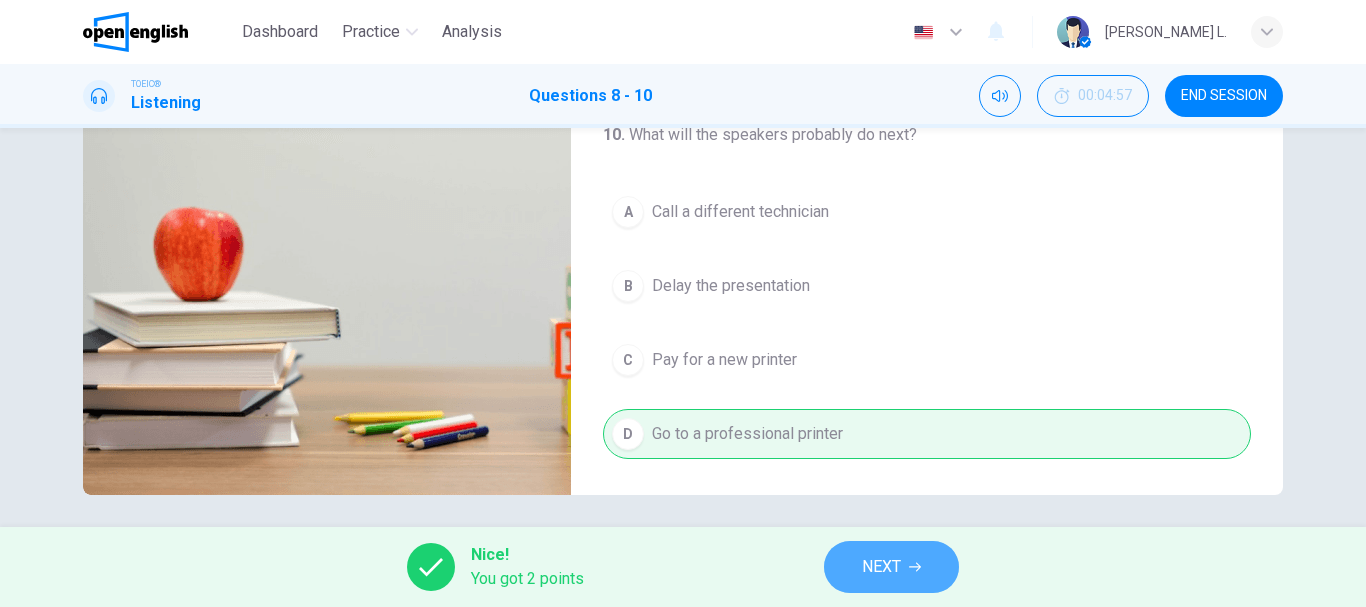 click on "NEXT" at bounding box center (891, 567) 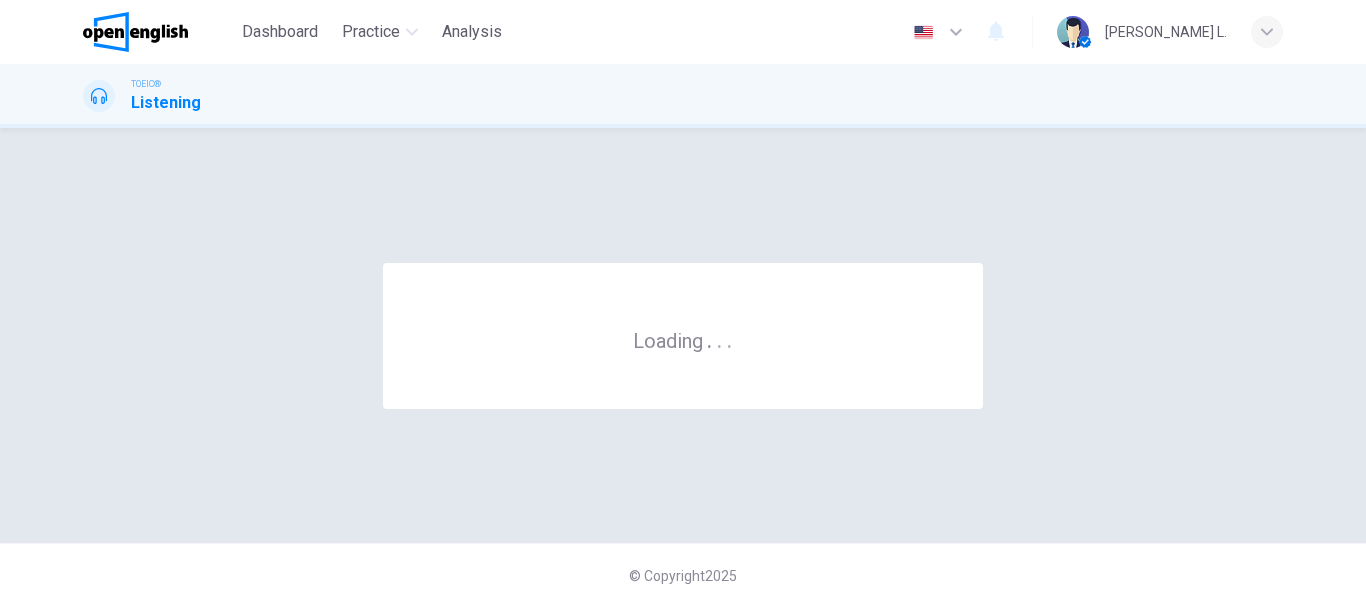 scroll, scrollTop: 0, scrollLeft: 0, axis: both 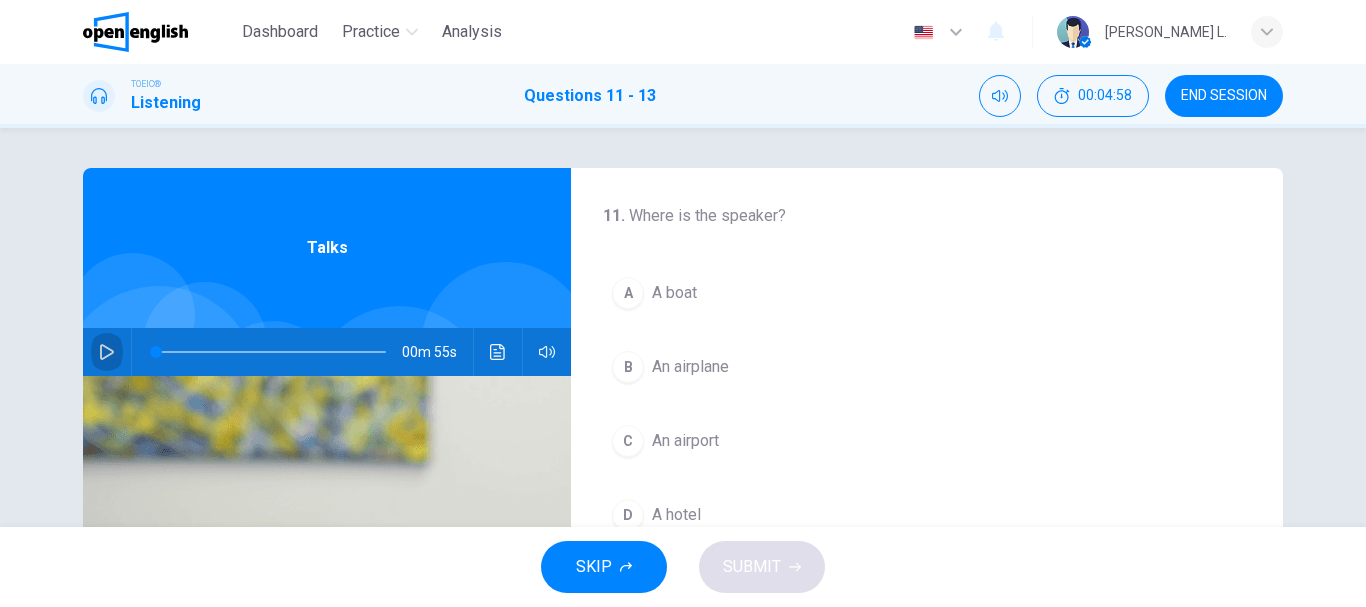 click 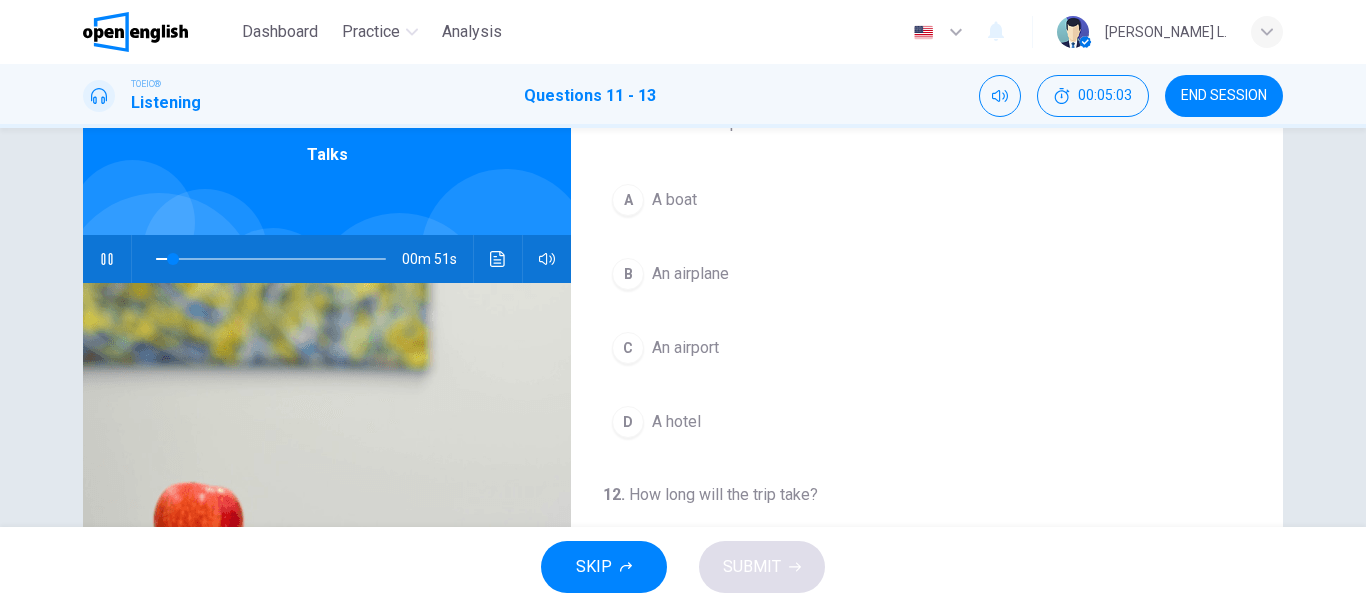 scroll, scrollTop: 101, scrollLeft: 0, axis: vertical 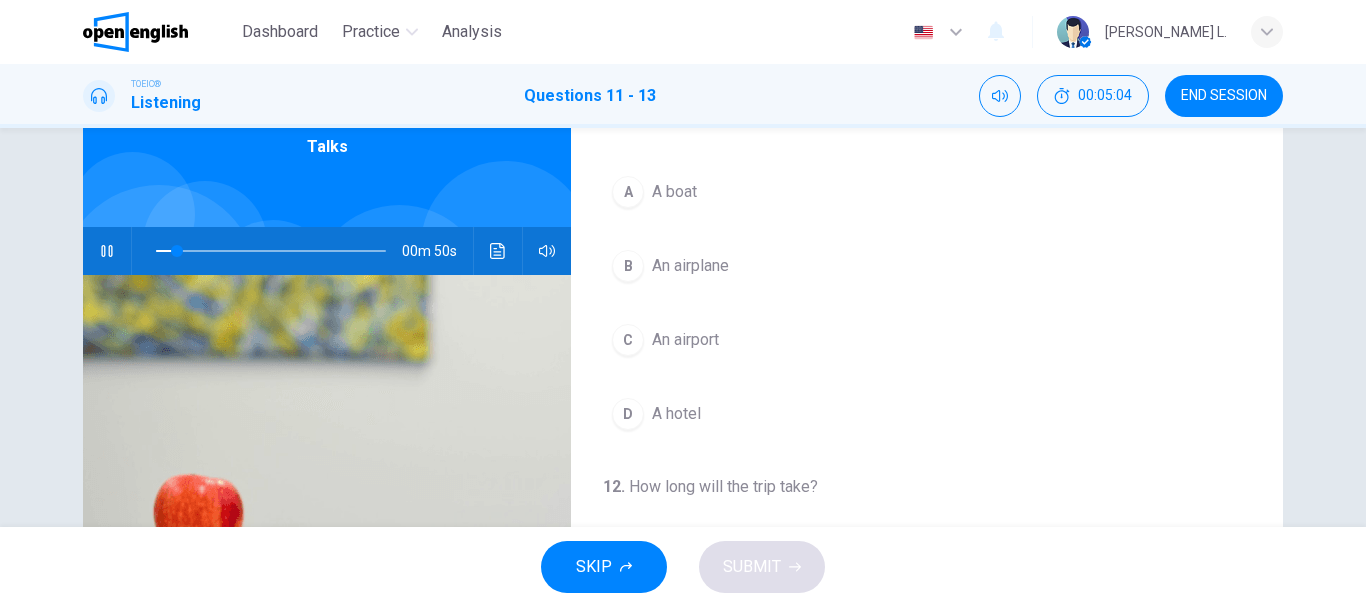 click on "B An airplane" at bounding box center [927, 266] 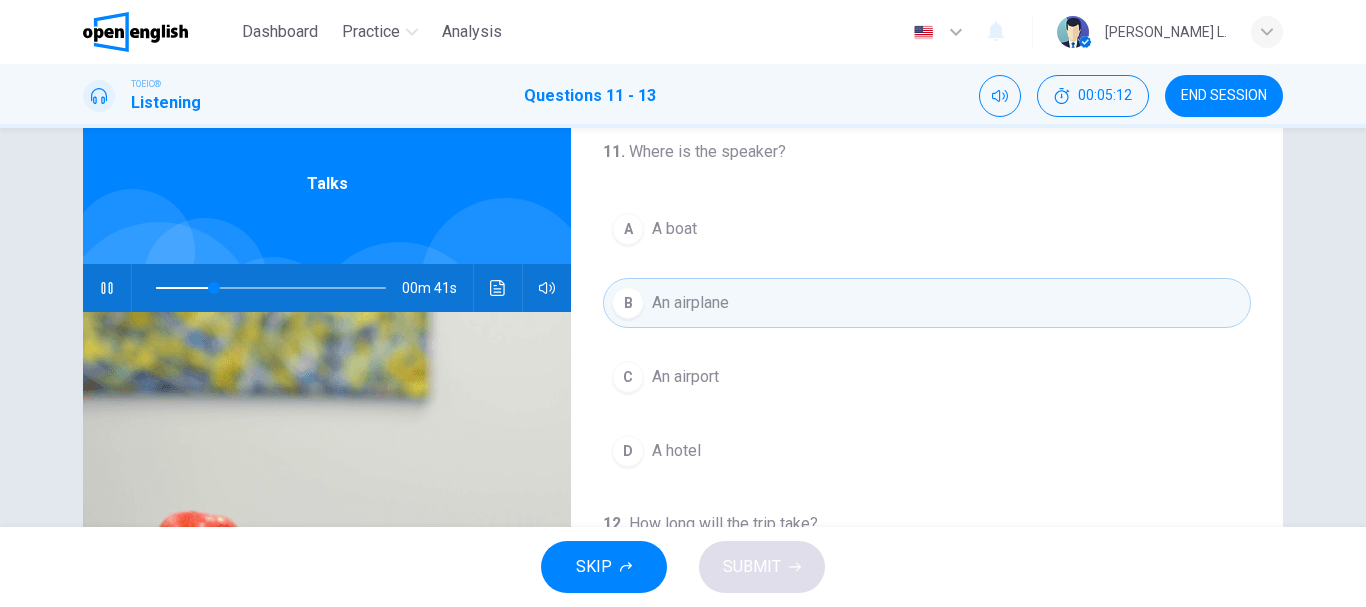 scroll, scrollTop: 0, scrollLeft: 0, axis: both 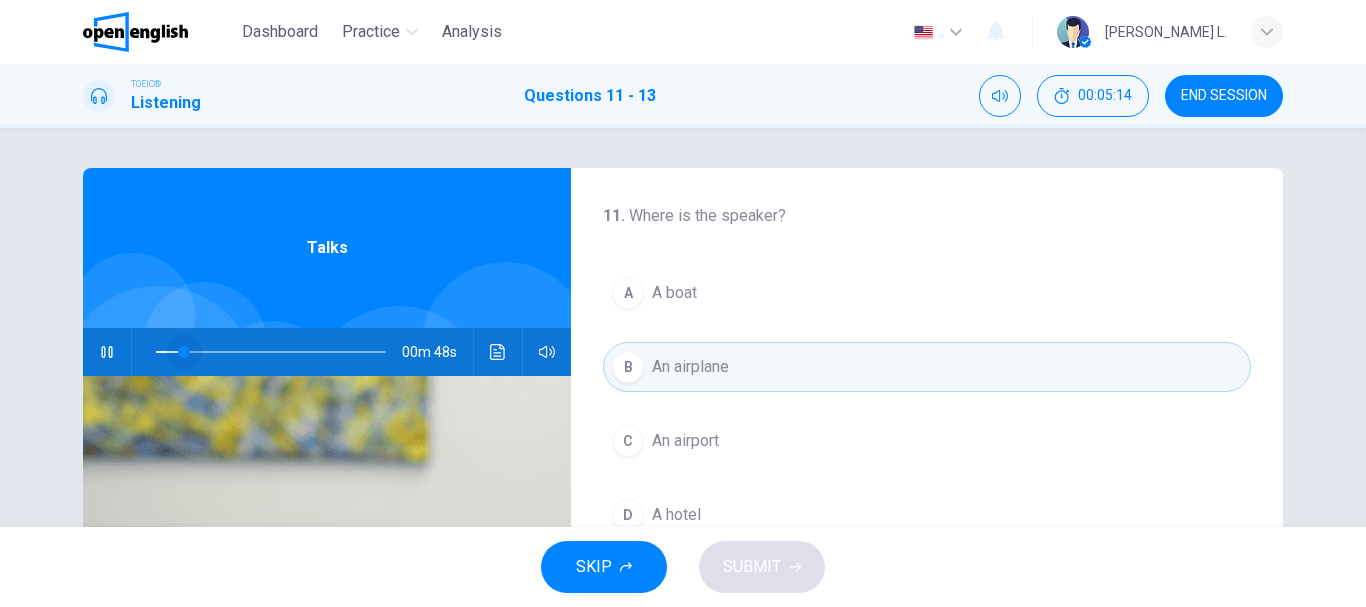 click at bounding box center [271, 352] 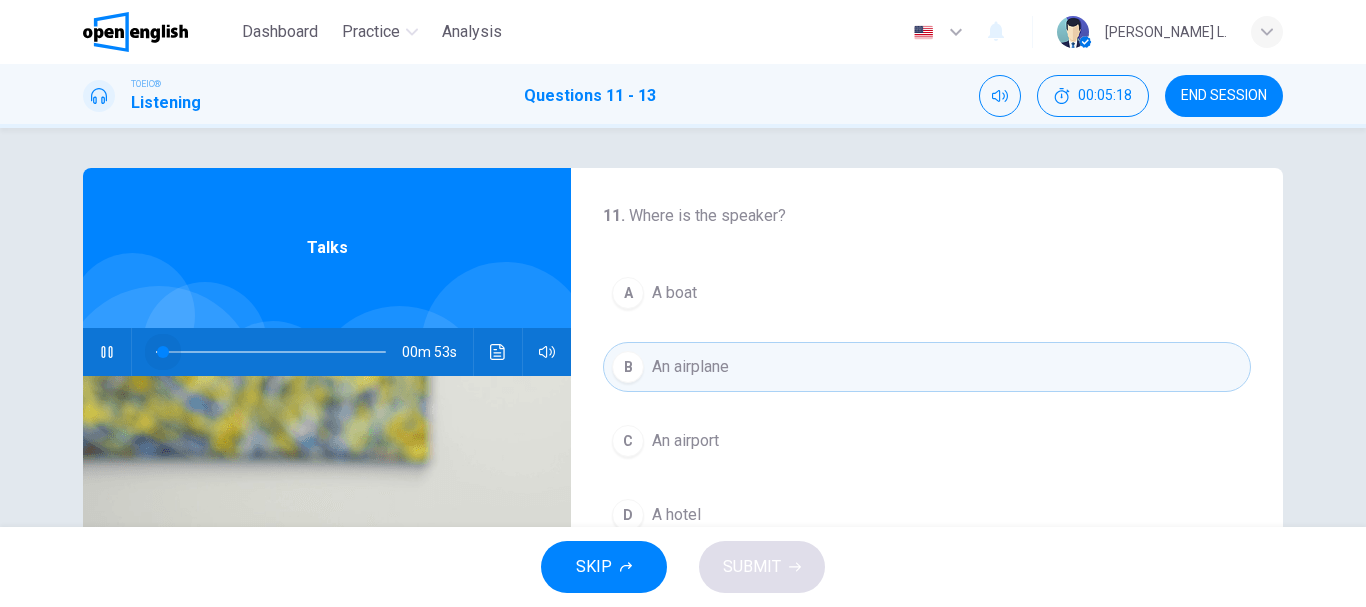 click at bounding box center [271, 352] 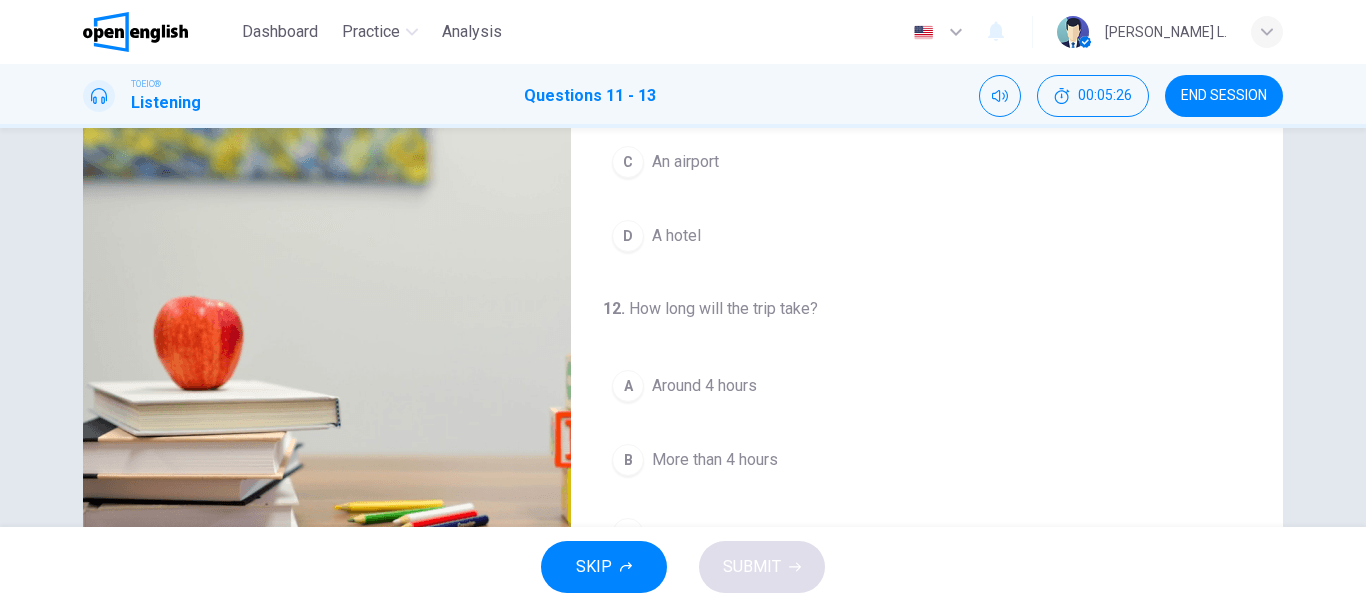scroll, scrollTop: 376, scrollLeft: 0, axis: vertical 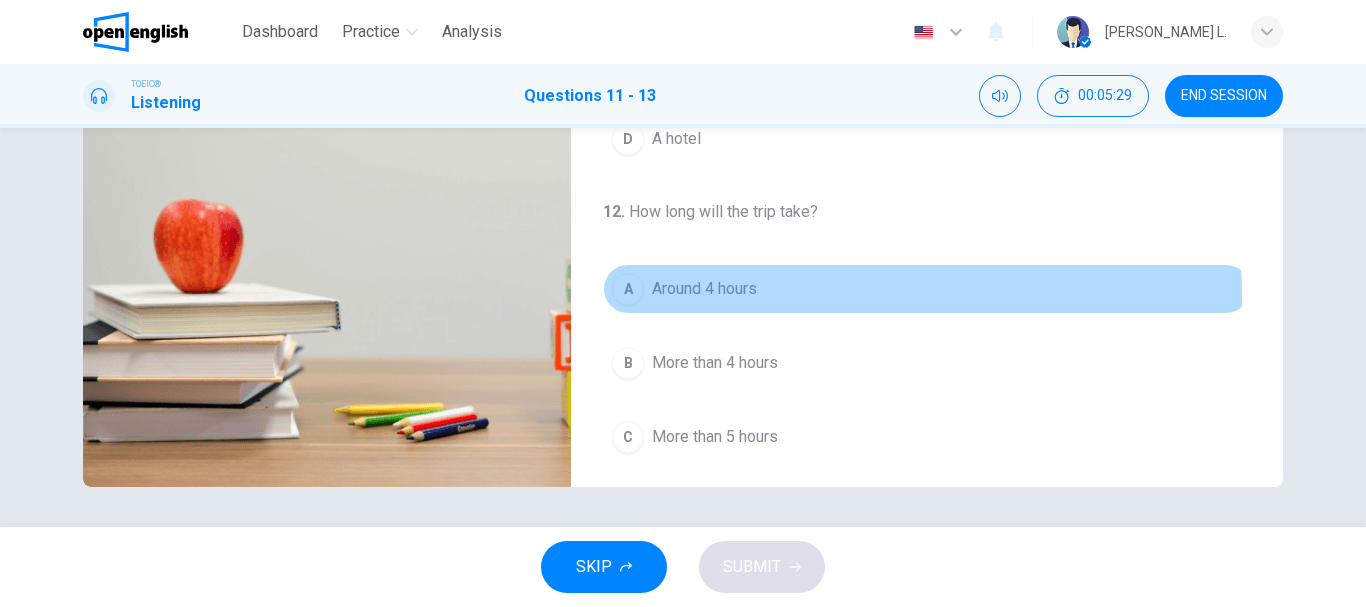 click on "Around 4 hours" at bounding box center (704, 289) 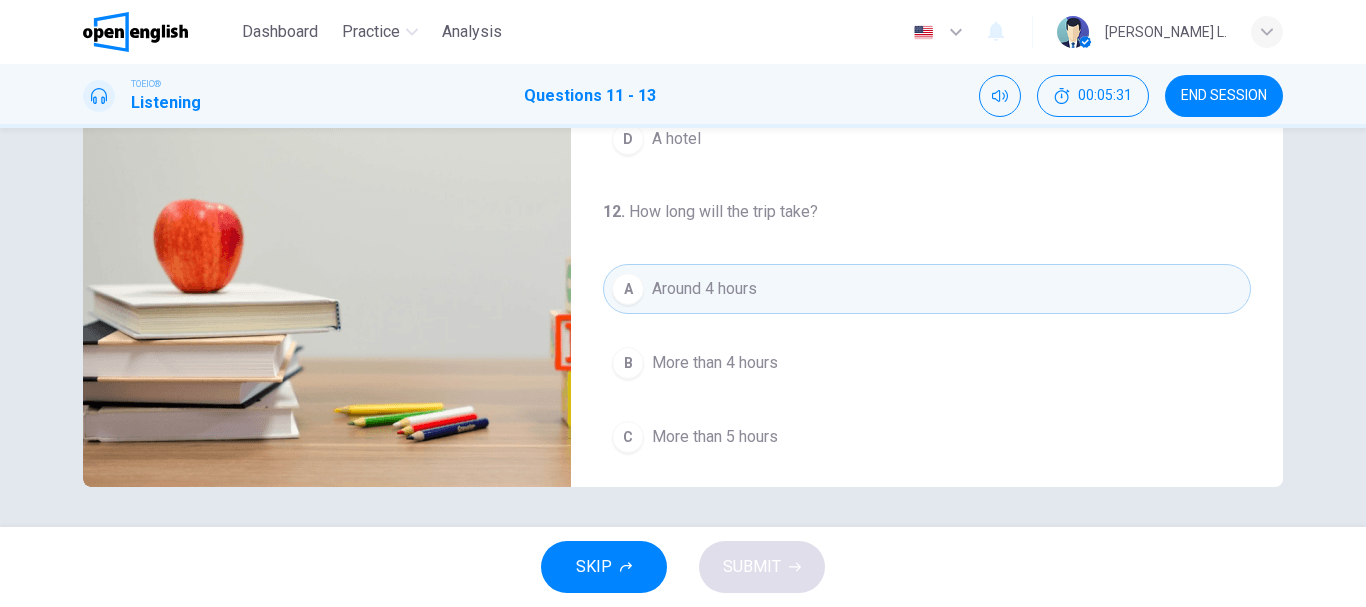 click on "SKIP SUBMIT" at bounding box center [683, 567] 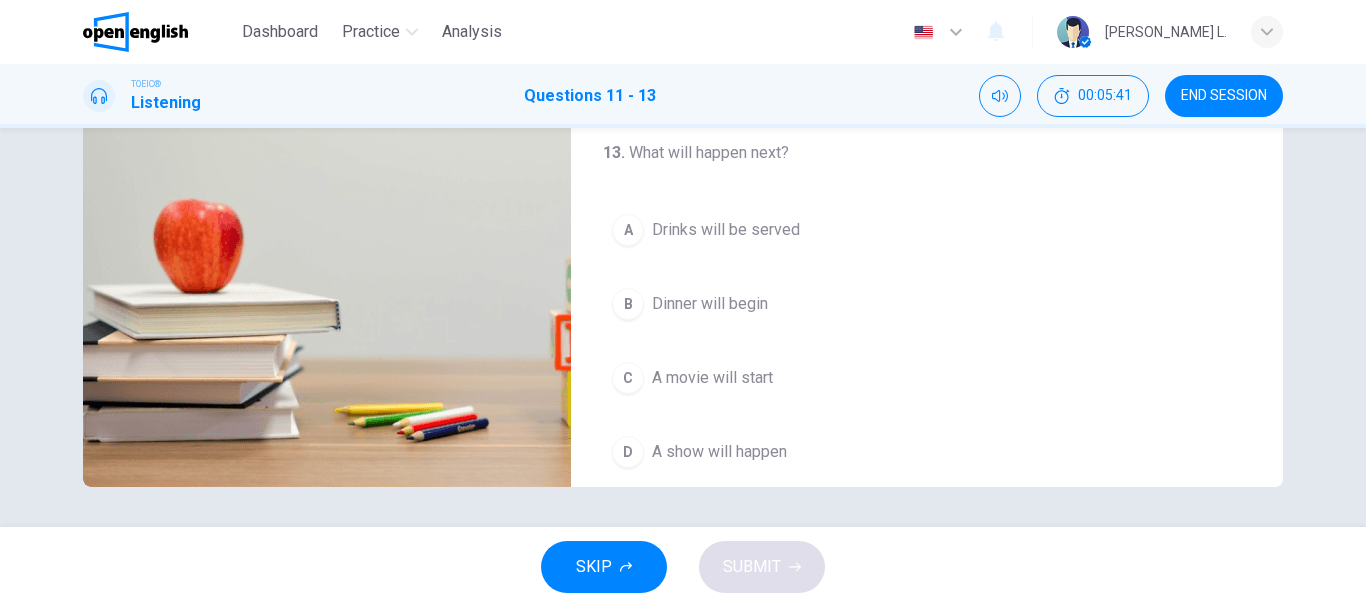 scroll, scrollTop: 457, scrollLeft: 0, axis: vertical 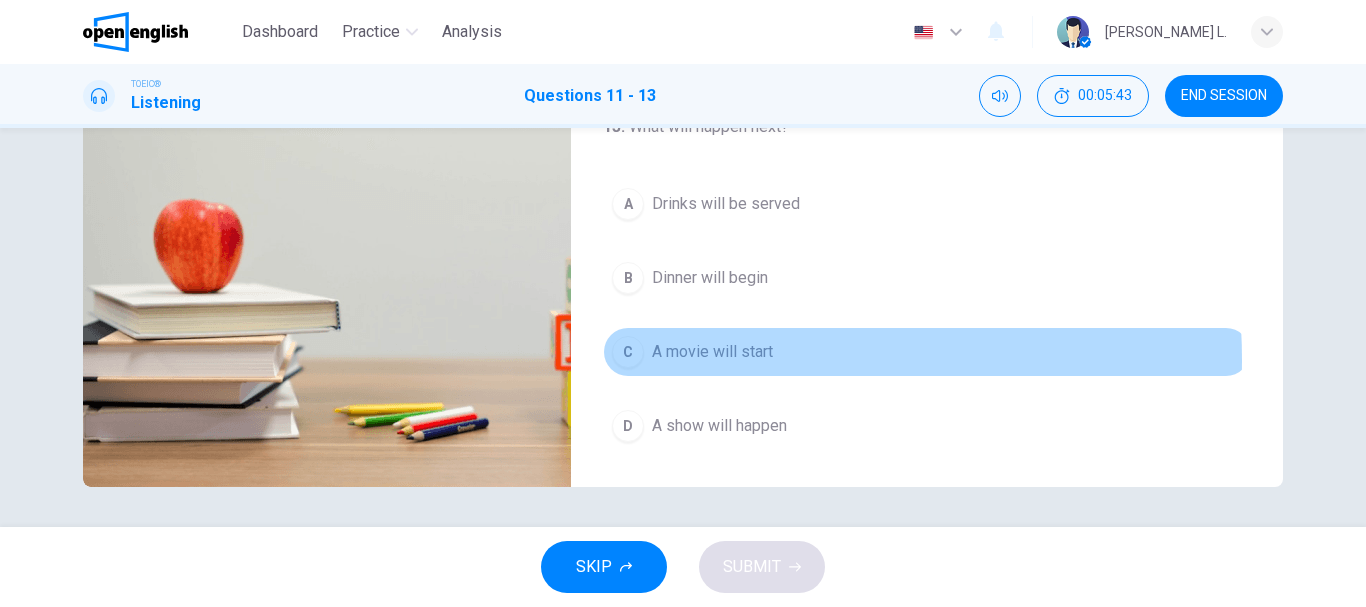 click on "A movie will start" at bounding box center [712, 352] 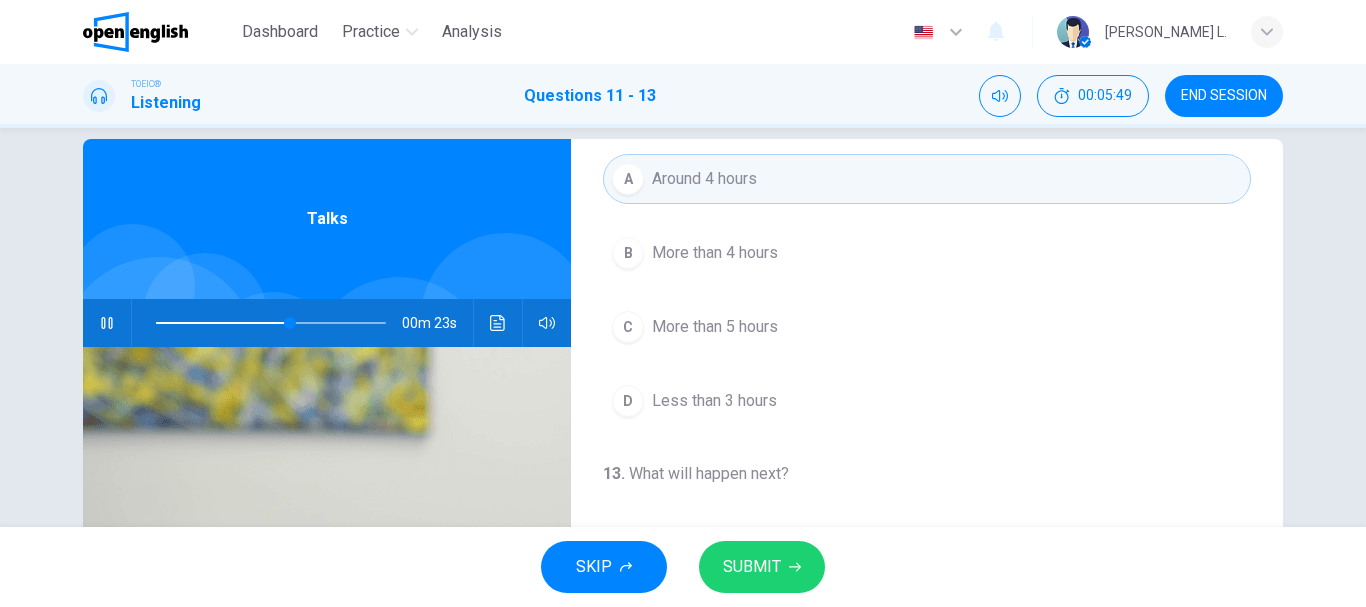 scroll, scrollTop: 14, scrollLeft: 0, axis: vertical 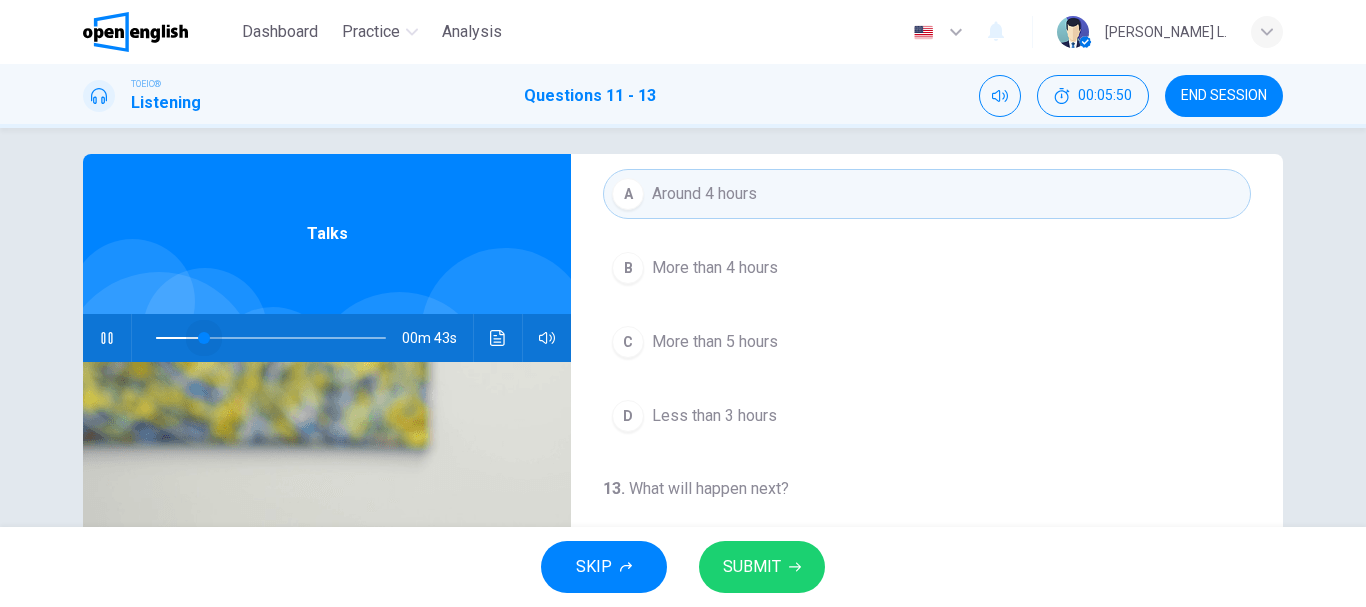 click at bounding box center [271, 338] 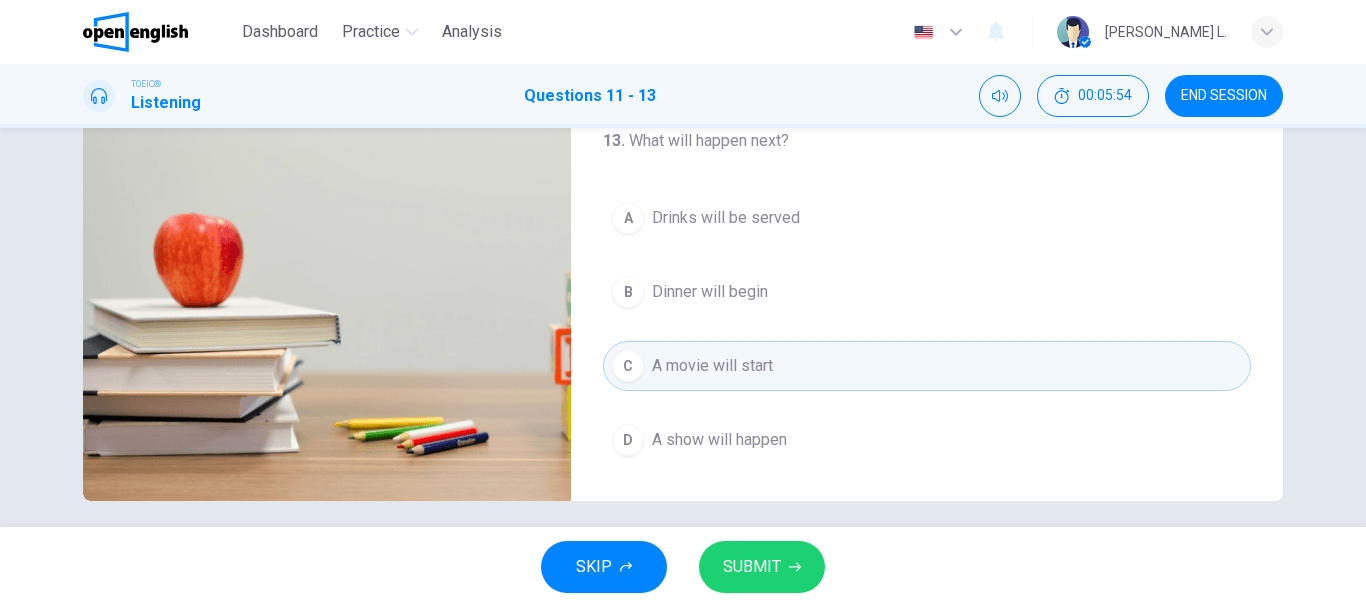 scroll, scrollTop: 376, scrollLeft: 0, axis: vertical 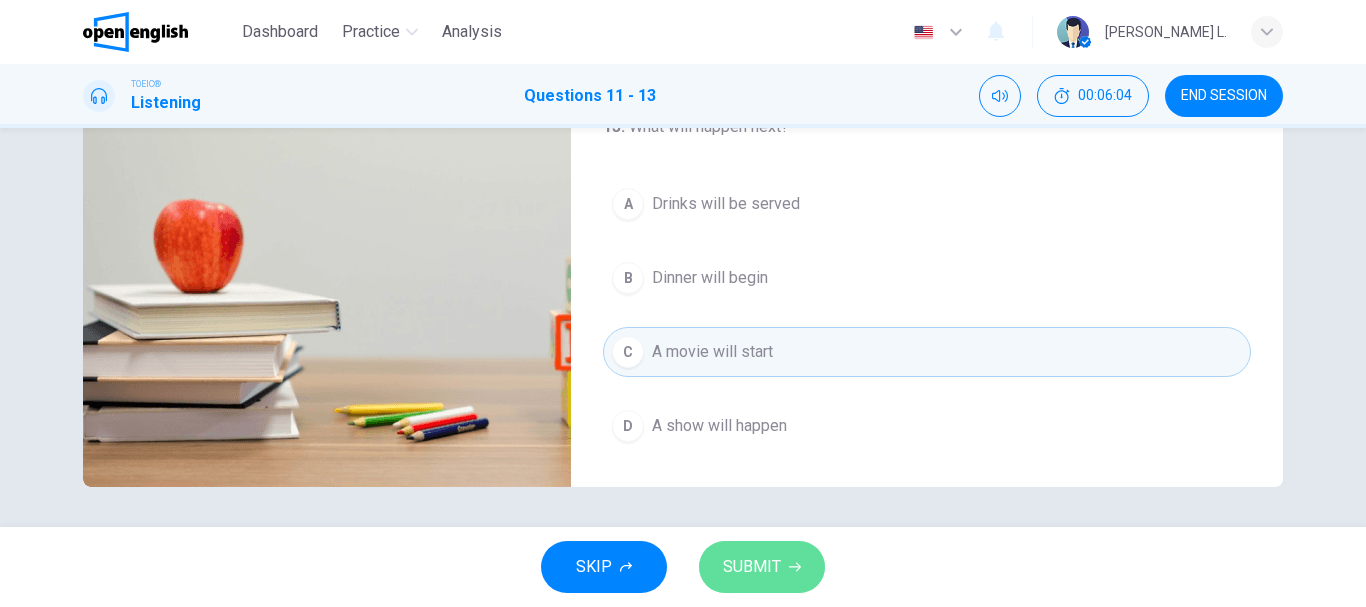 click on "SUBMIT" at bounding box center (752, 567) 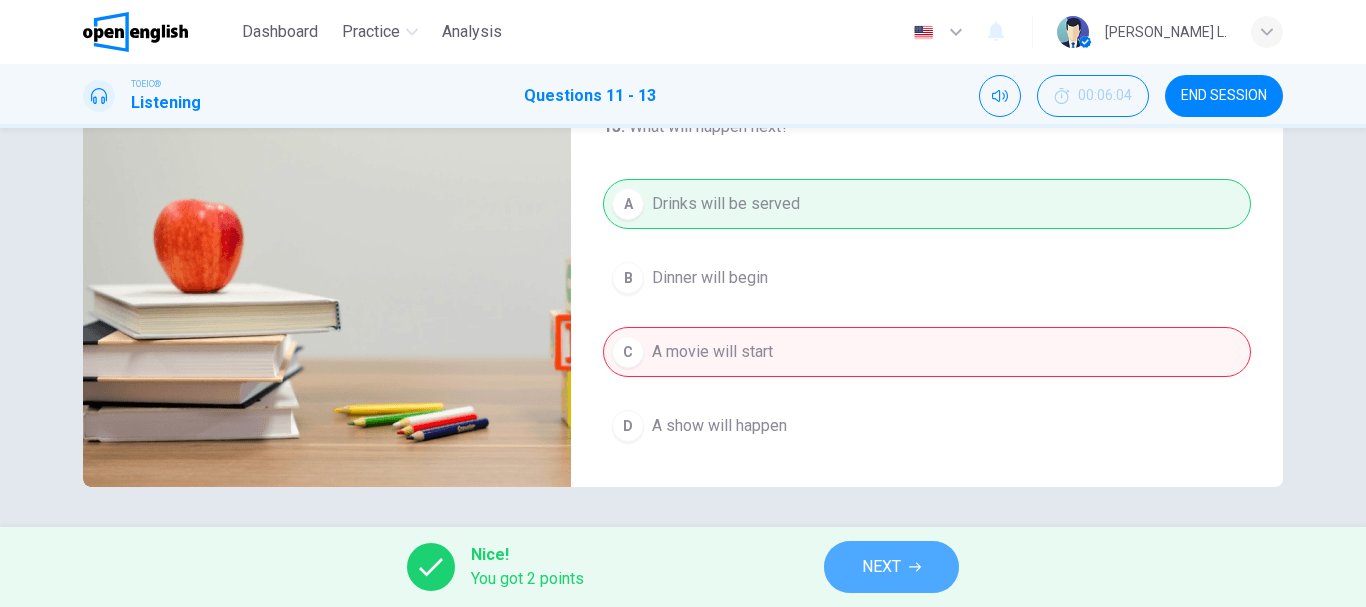 type on "**" 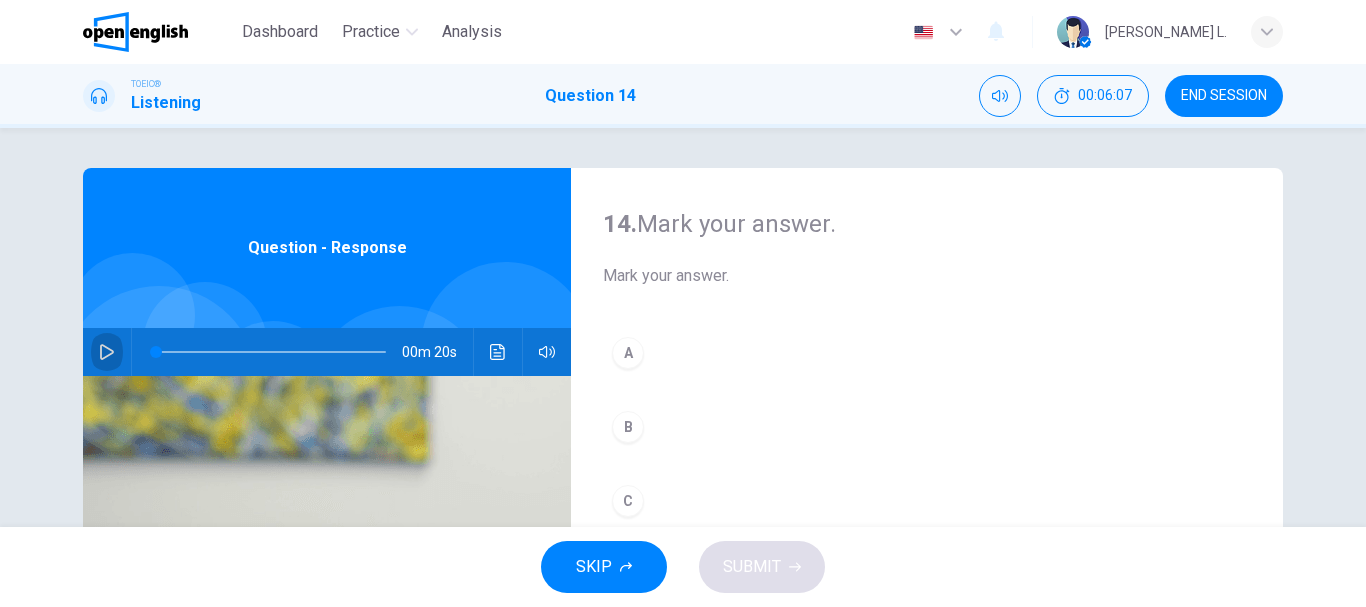 click 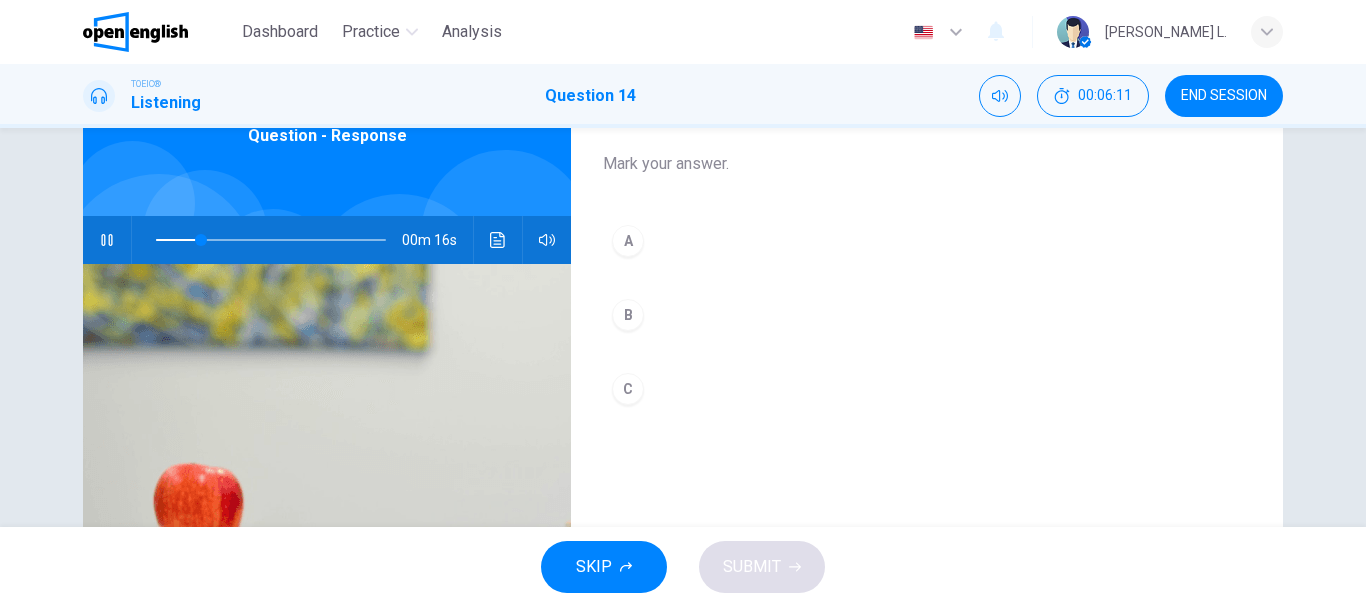 scroll, scrollTop: 122, scrollLeft: 0, axis: vertical 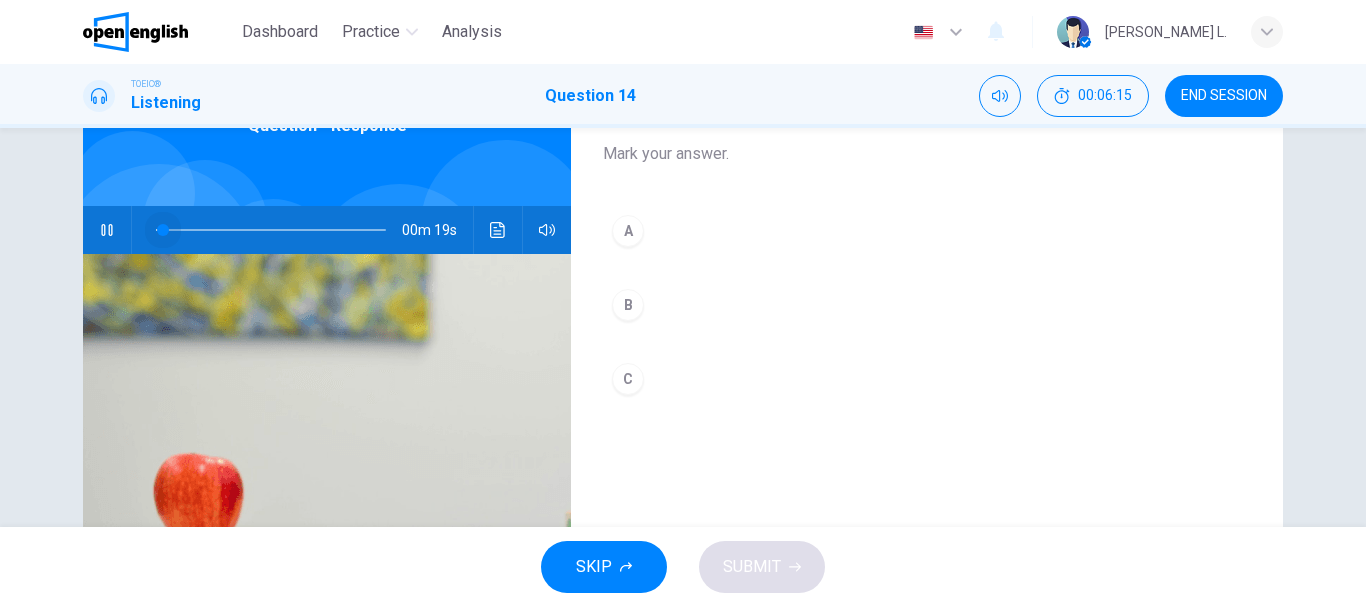 click at bounding box center (271, 230) 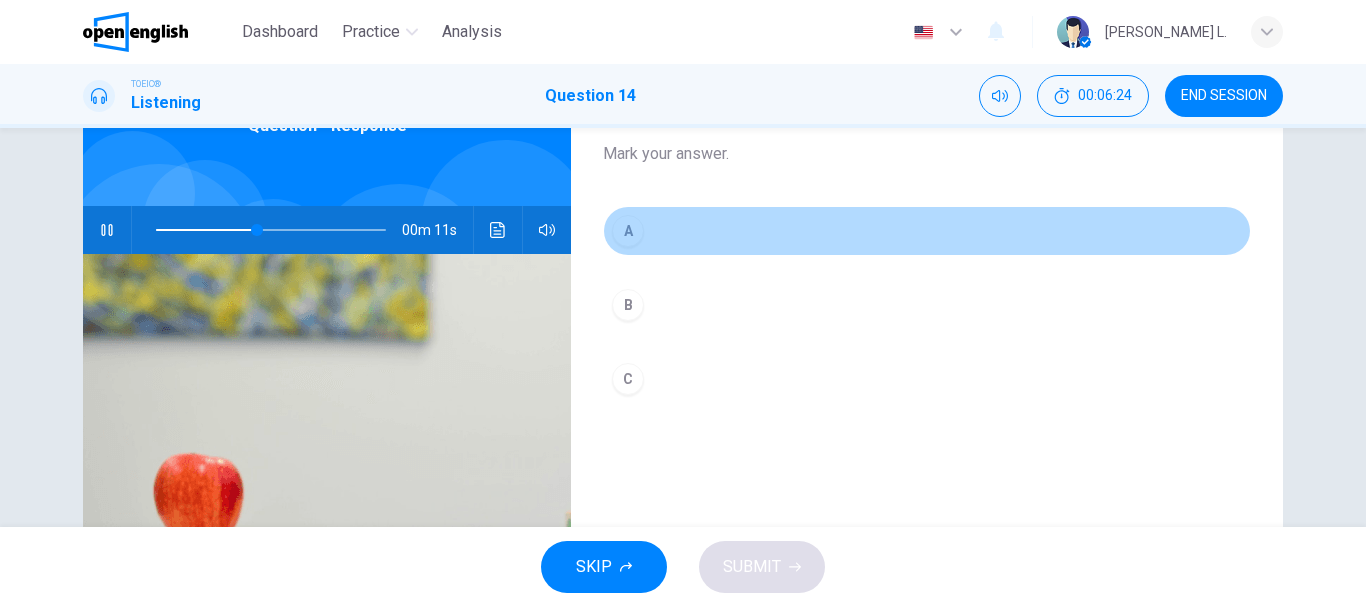 click on "A" at bounding box center (628, 231) 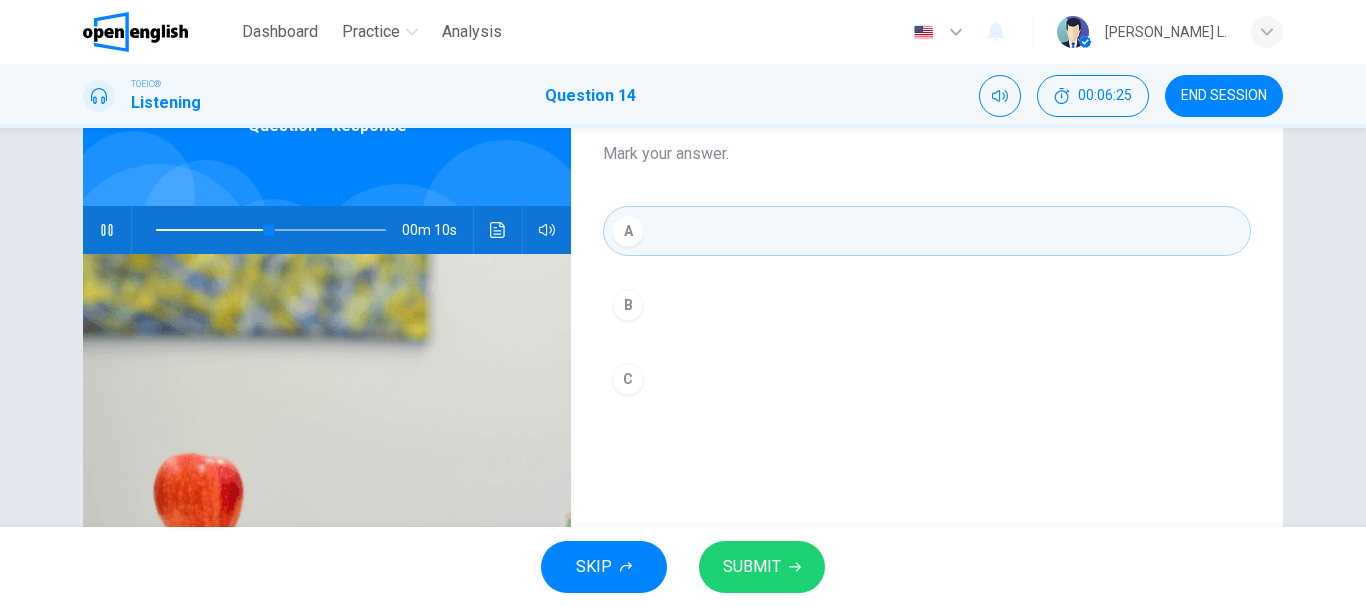 click on "SUBMIT" at bounding box center (752, 567) 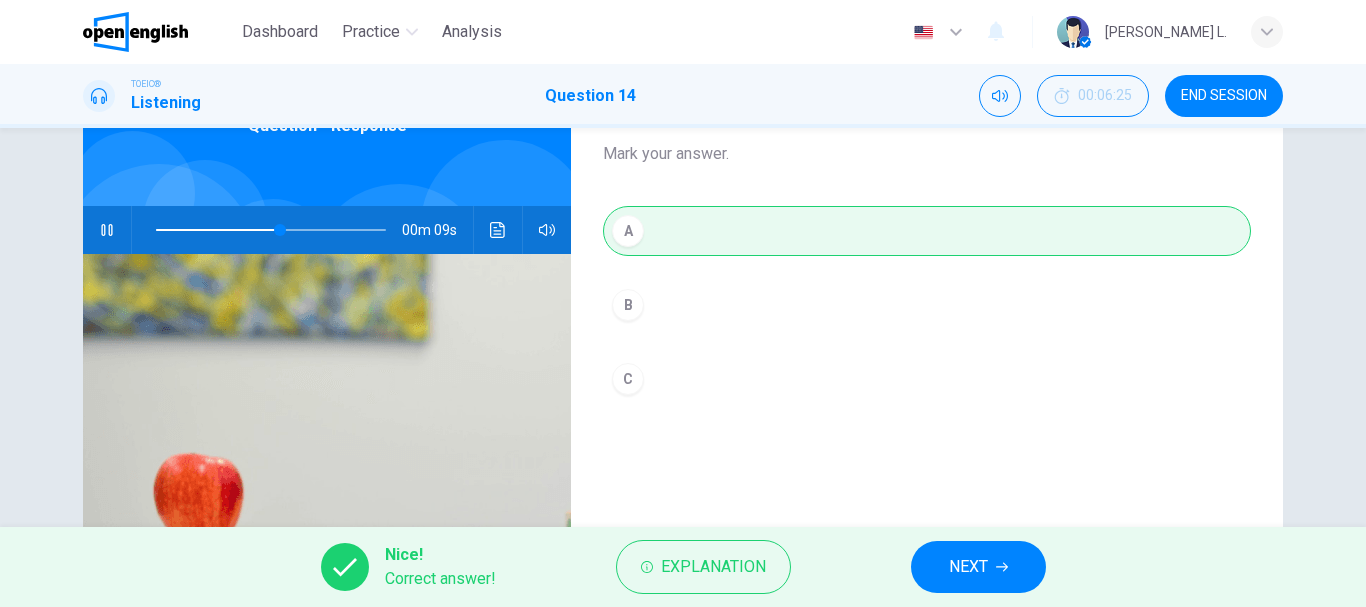 type on "**" 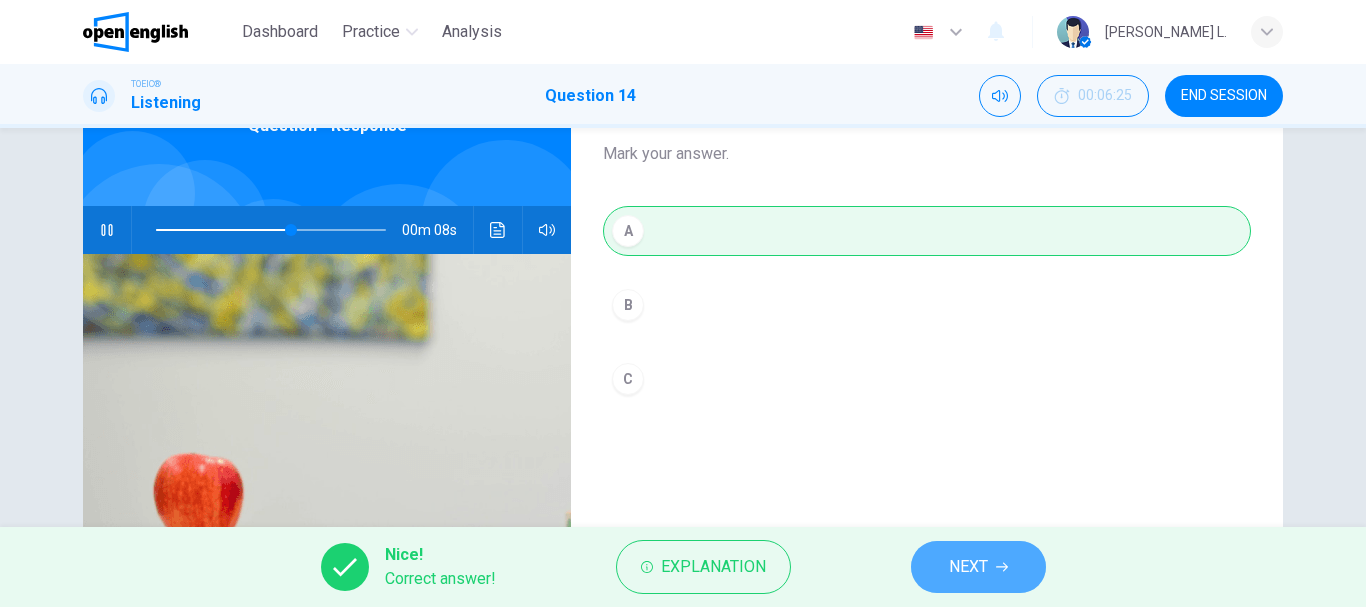 click on "NEXT" at bounding box center (968, 567) 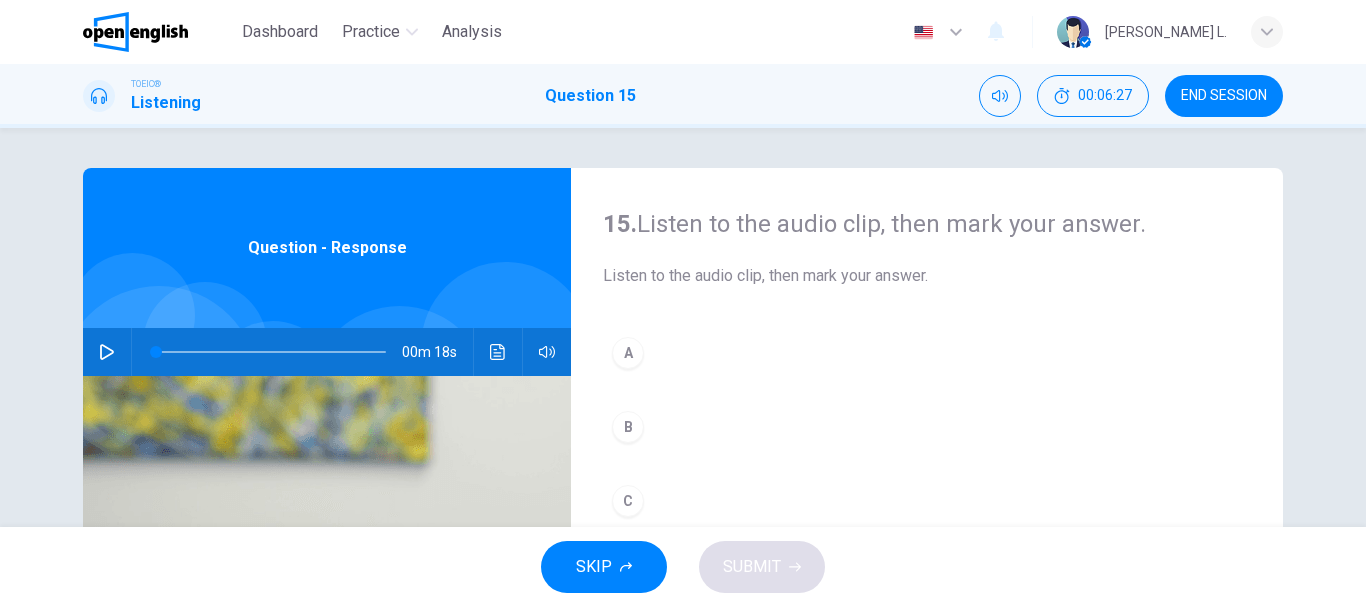 click 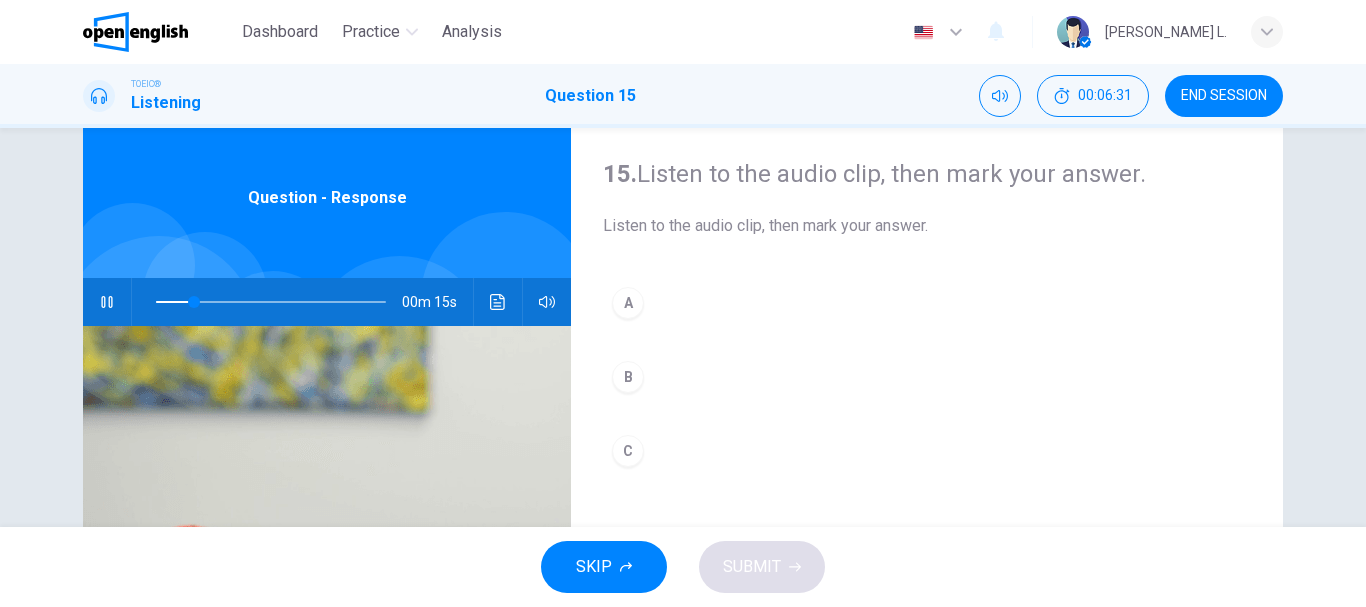 scroll, scrollTop: 95, scrollLeft: 0, axis: vertical 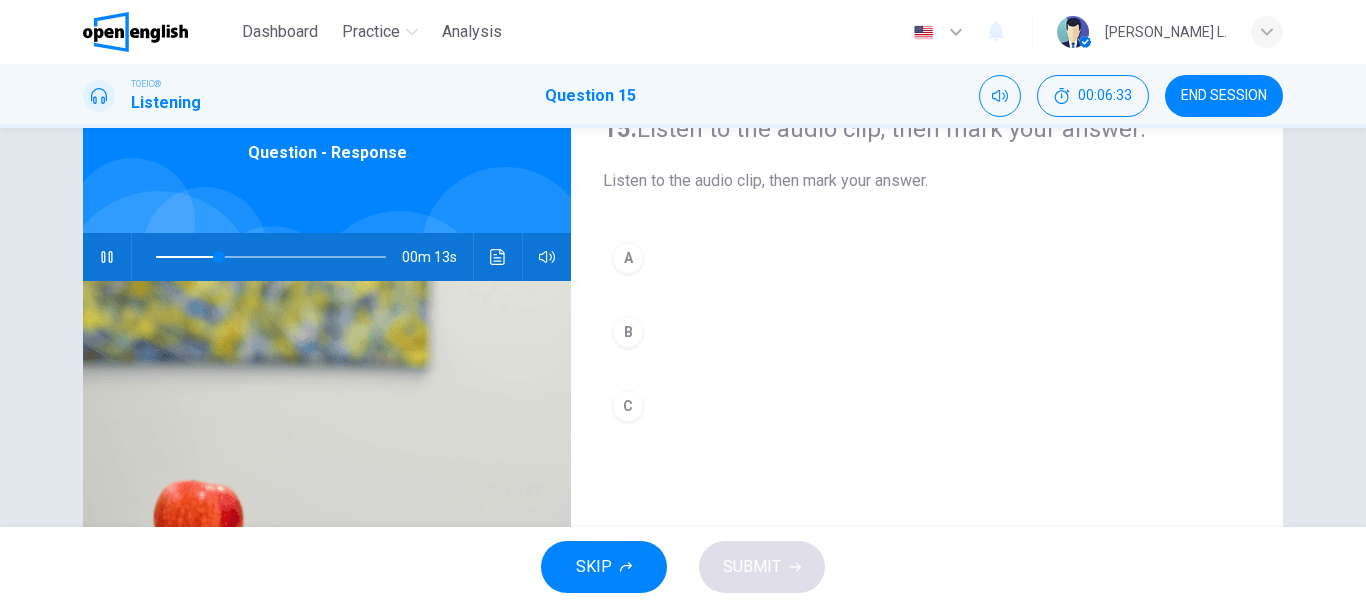 click at bounding box center (271, 257) 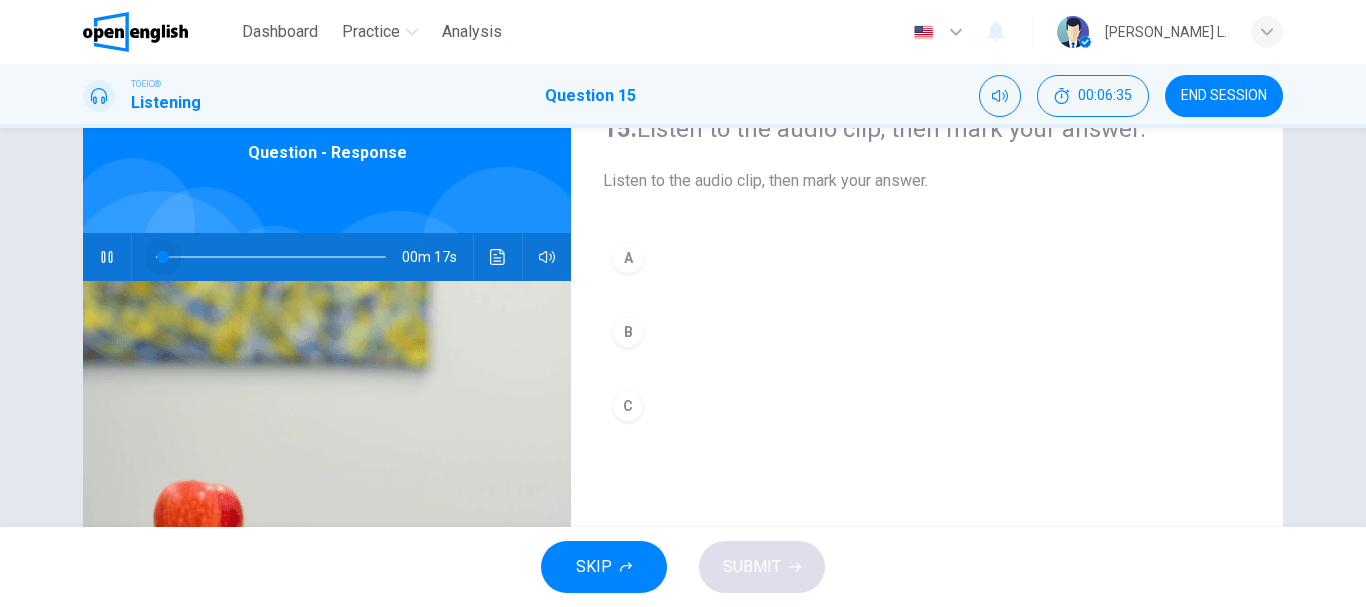 click at bounding box center (271, 257) 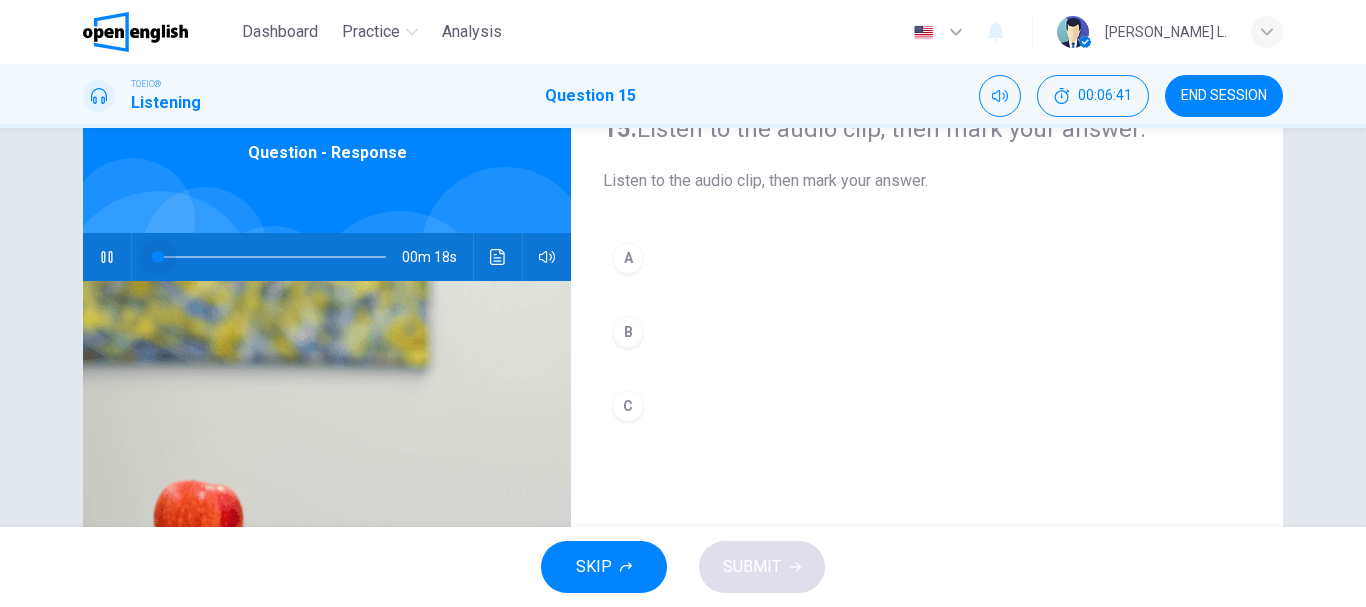 click at bounding box center (271, 257) 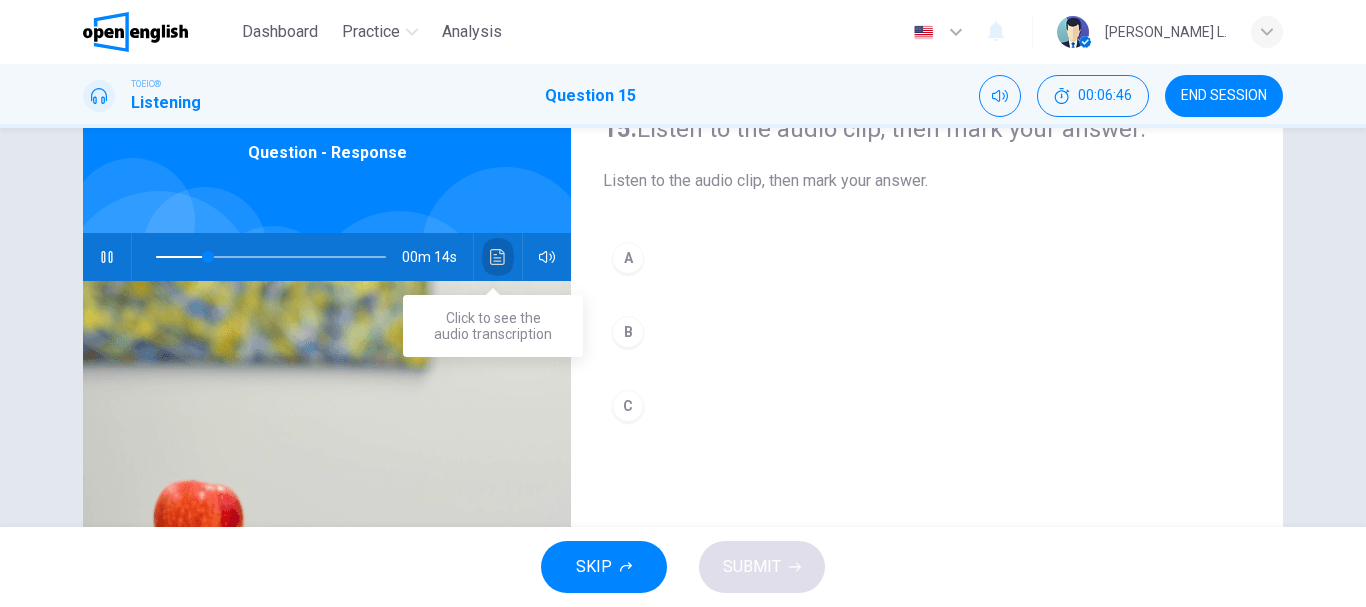 click 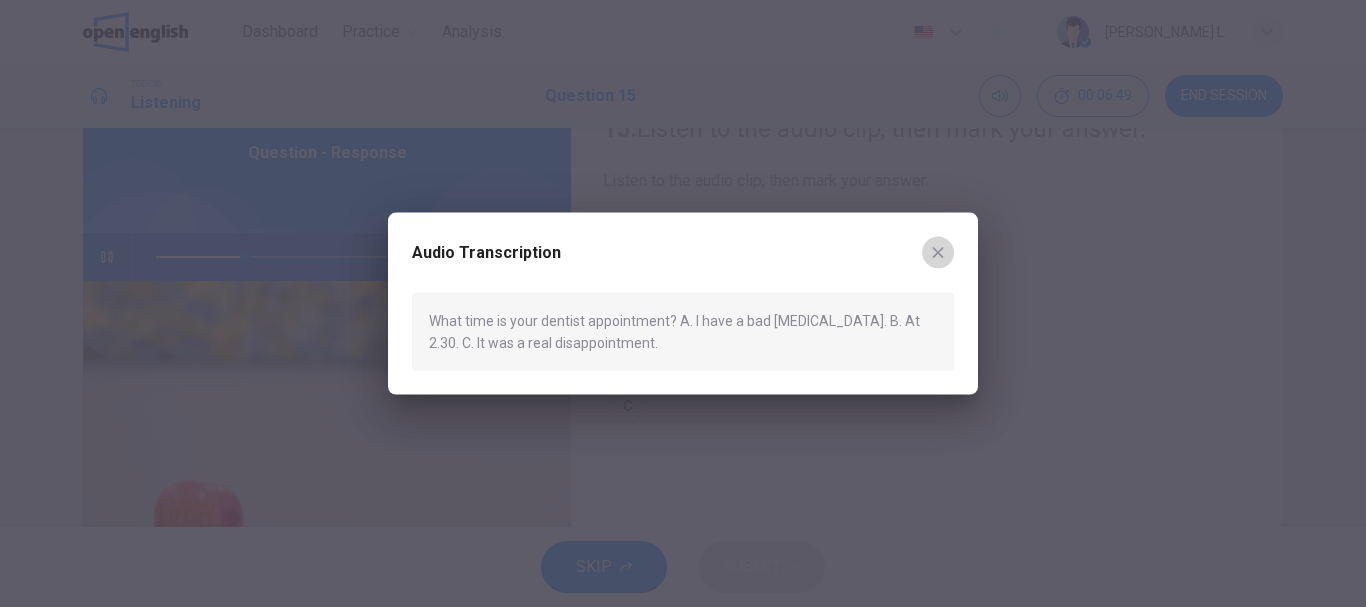 click 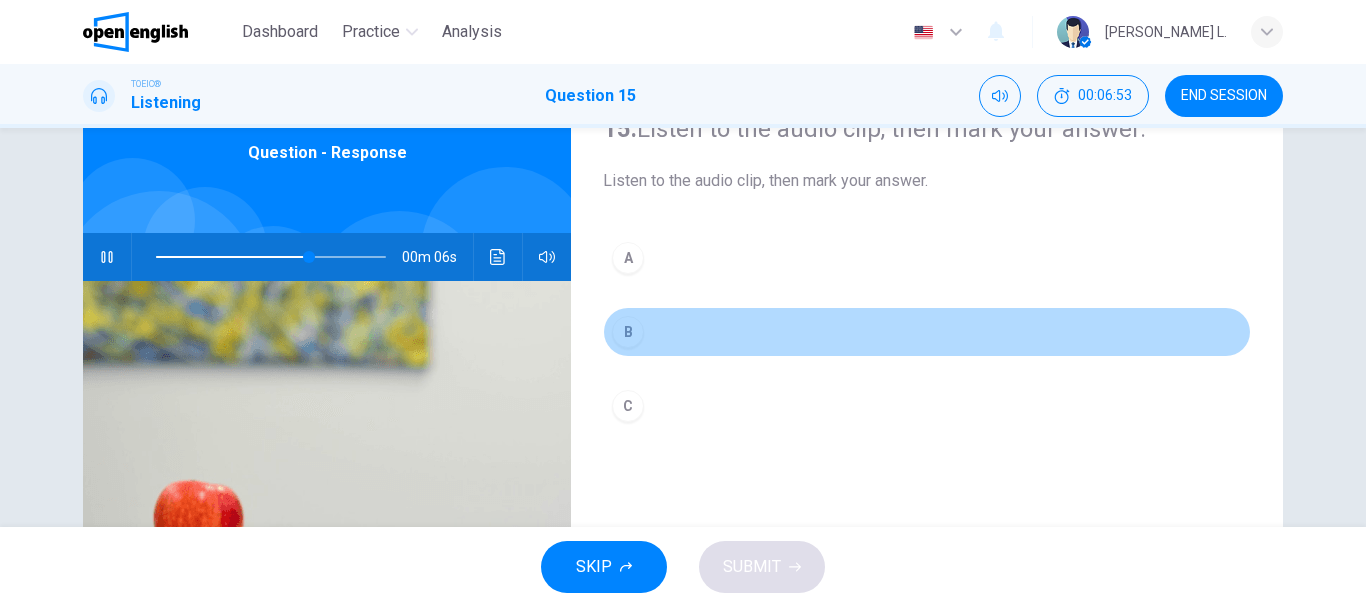 click on "B" at bounding box center (628, 332) 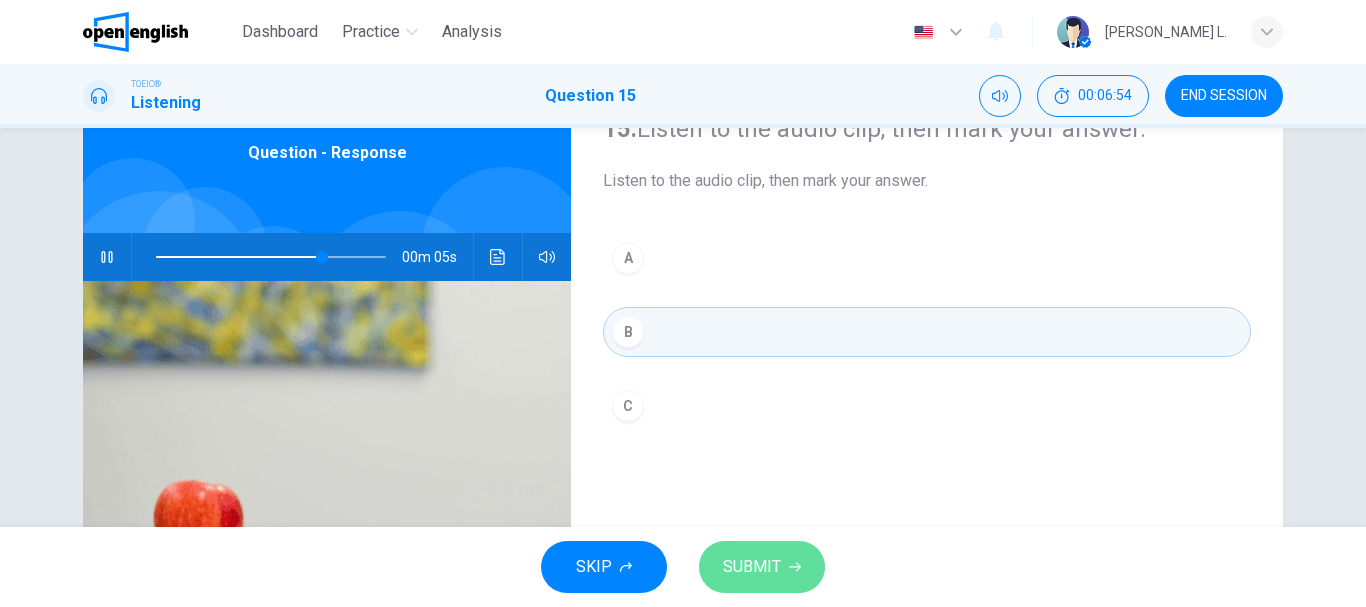 click on "SUBMIT" at bounding box center (752, 567) 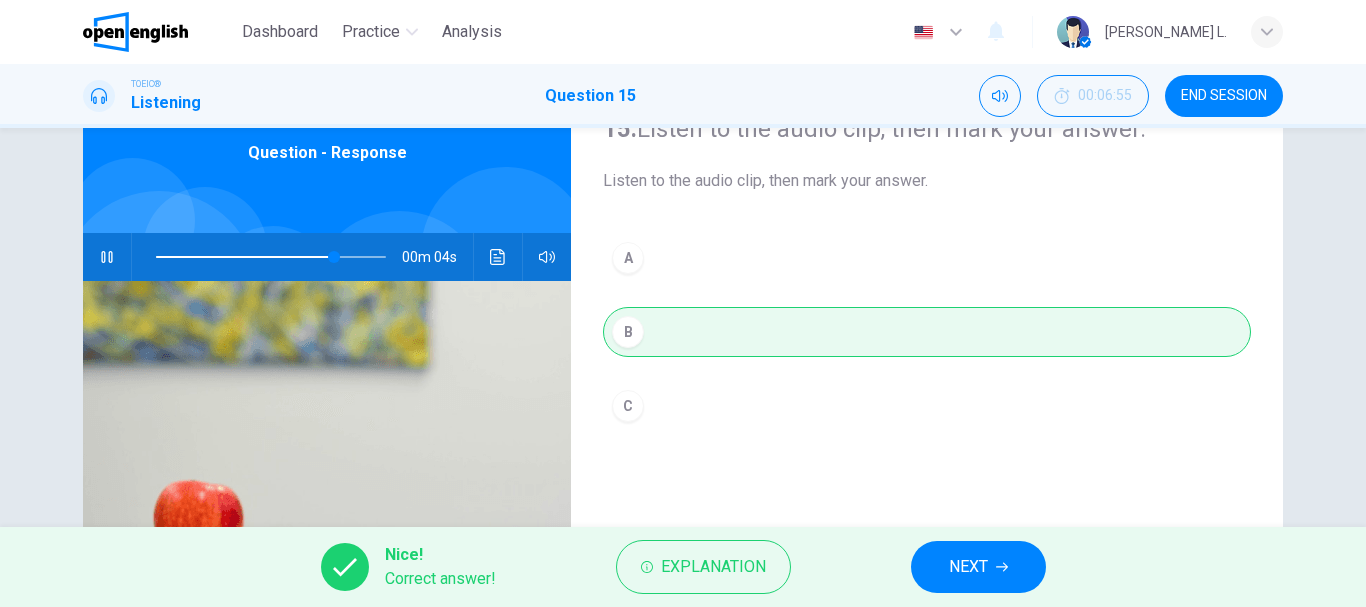 type on "**" 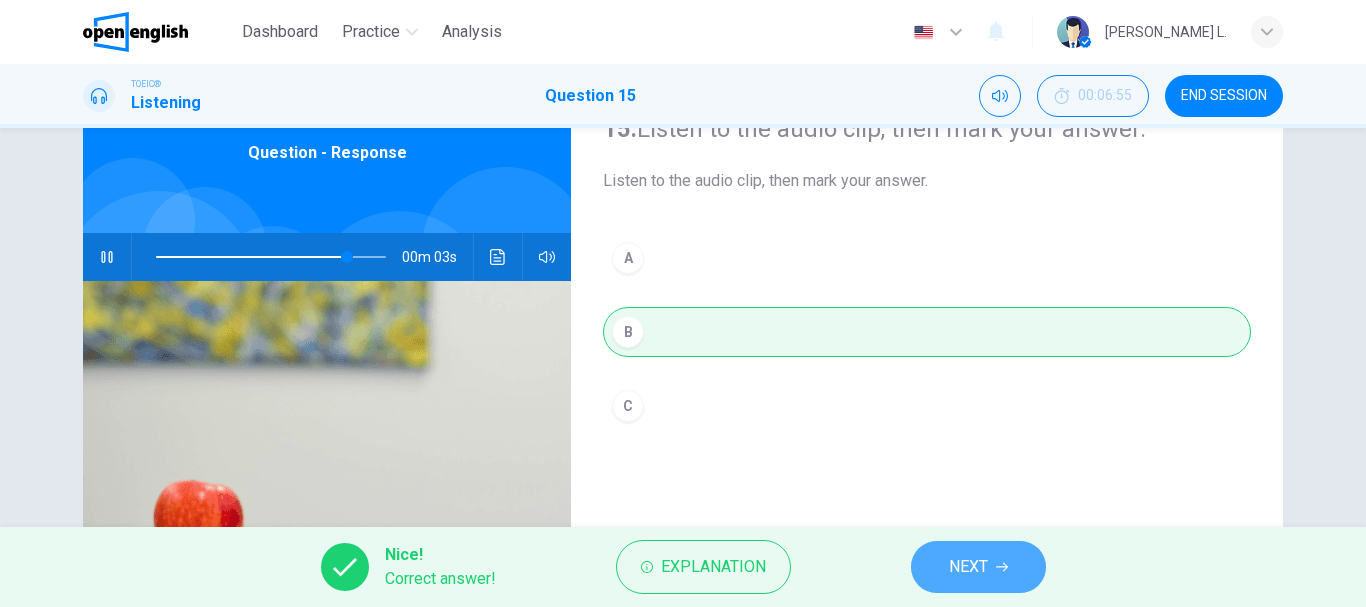 click on "NEXT" at bounding box center (968, 567) 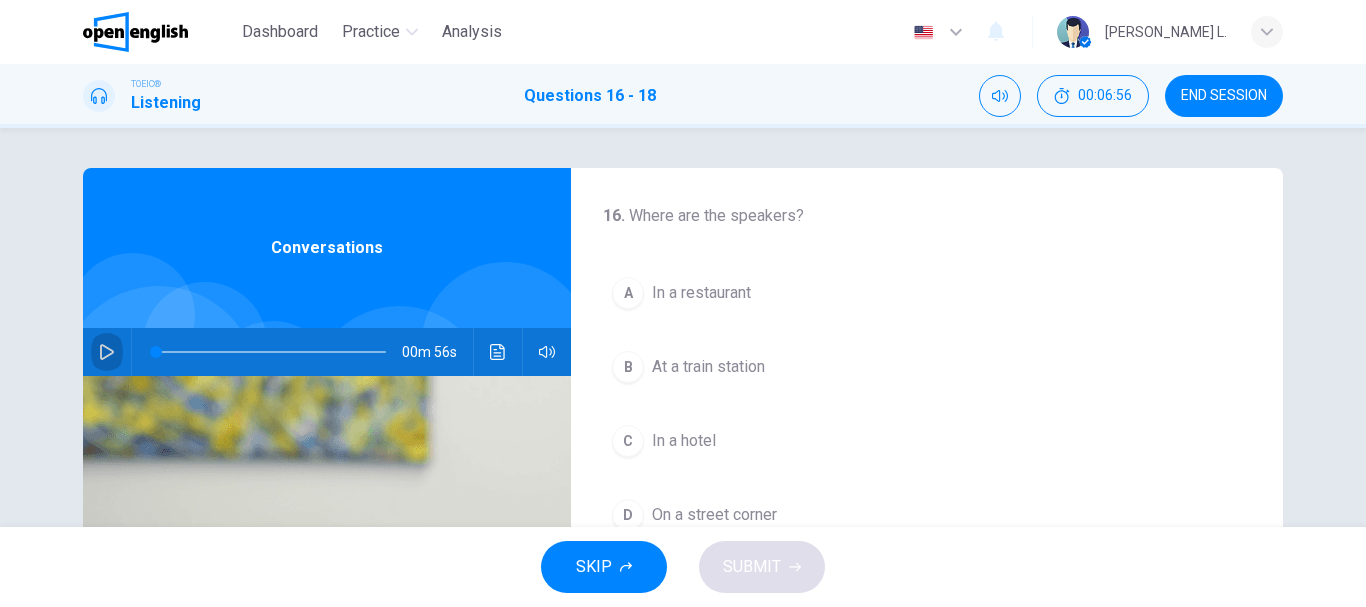 click 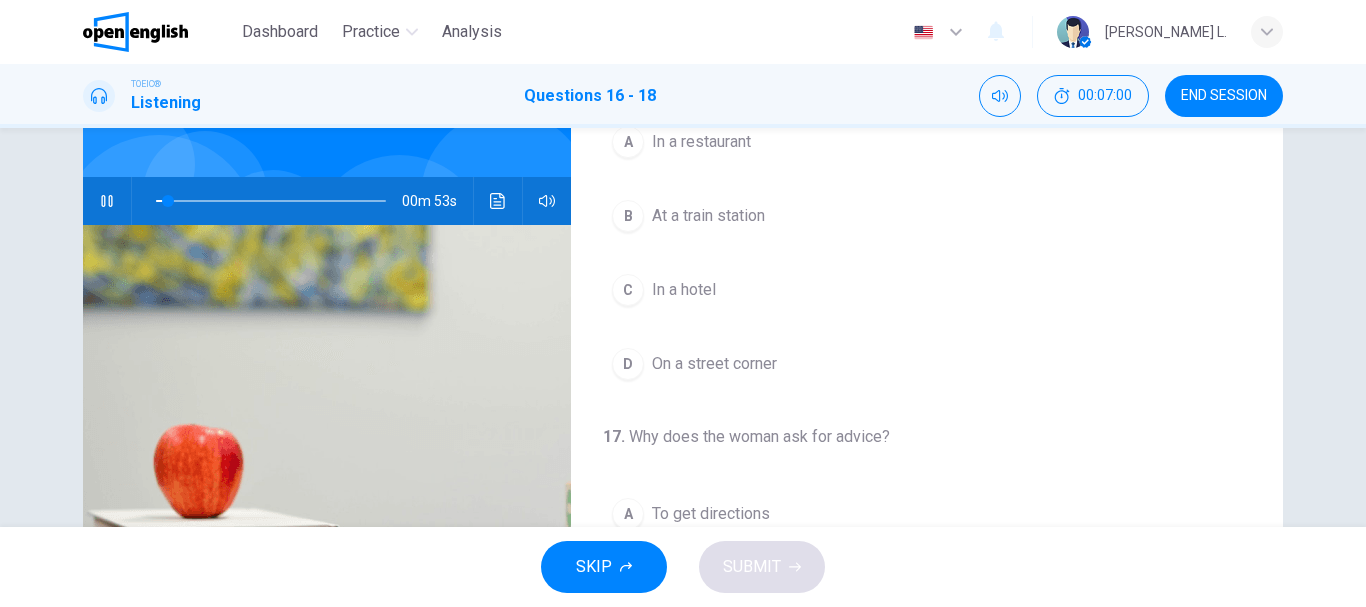 scroll, scrollTop: 159, scrollLeft: 0, axis: vertical 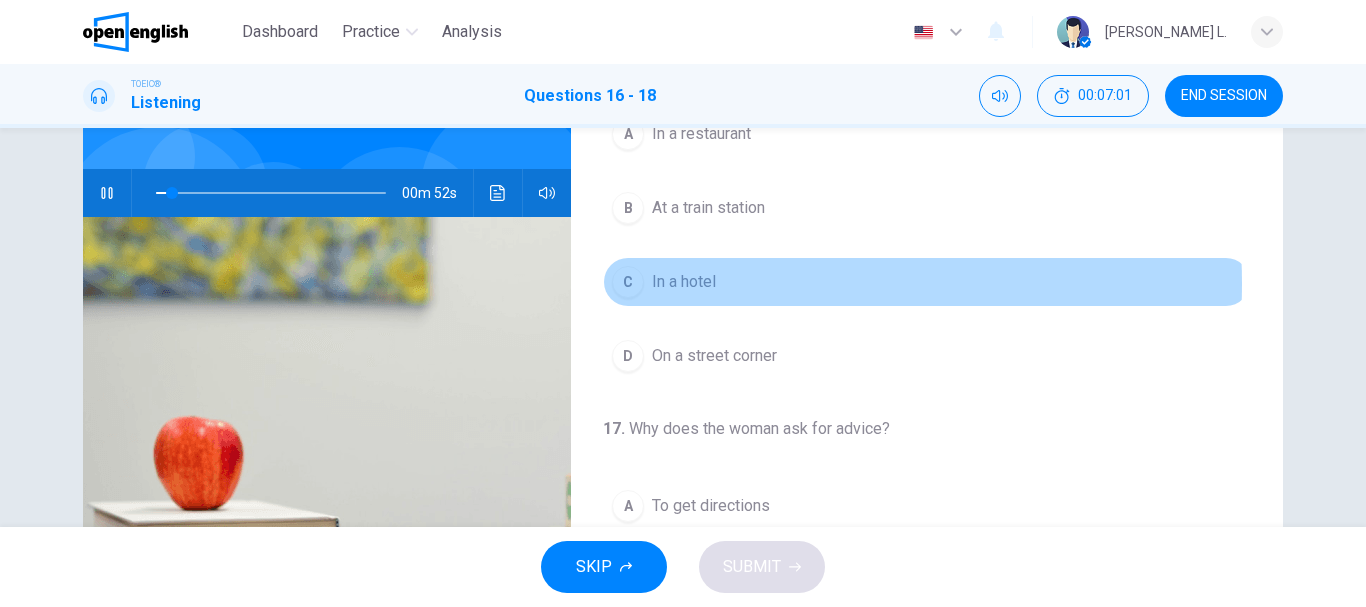 click on "In a hotel" at bounding box center (684, 282) 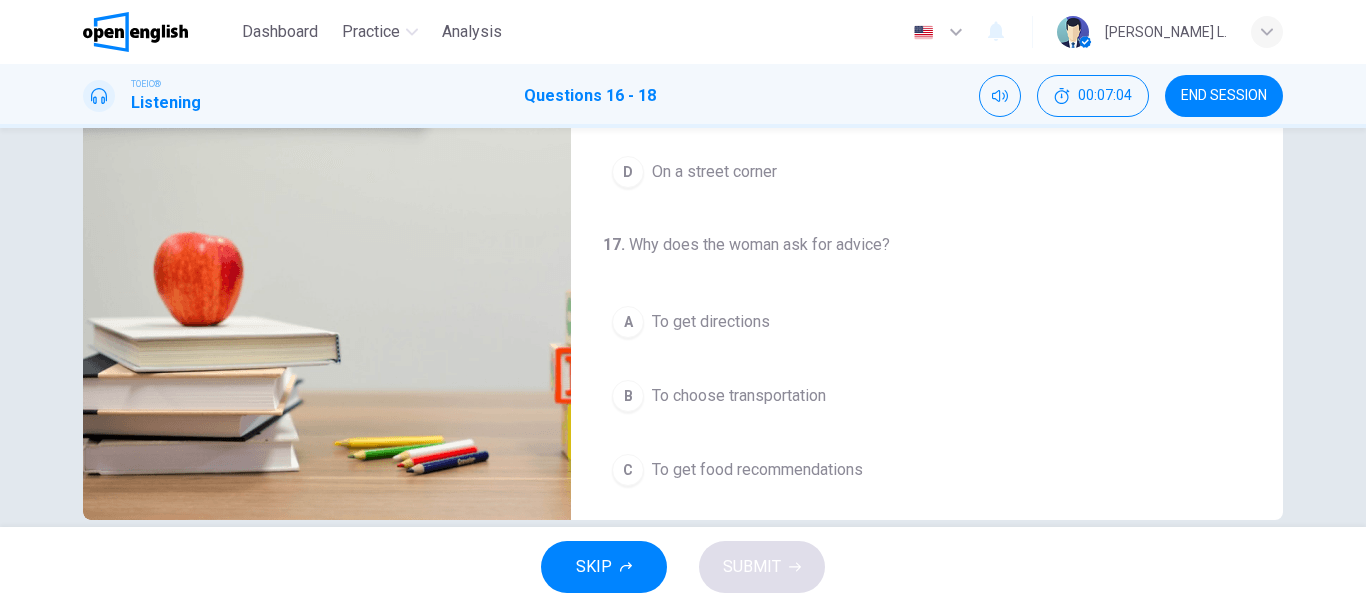 scroll, scrollTop: 366, scrollLeft: 0, axis: vertical 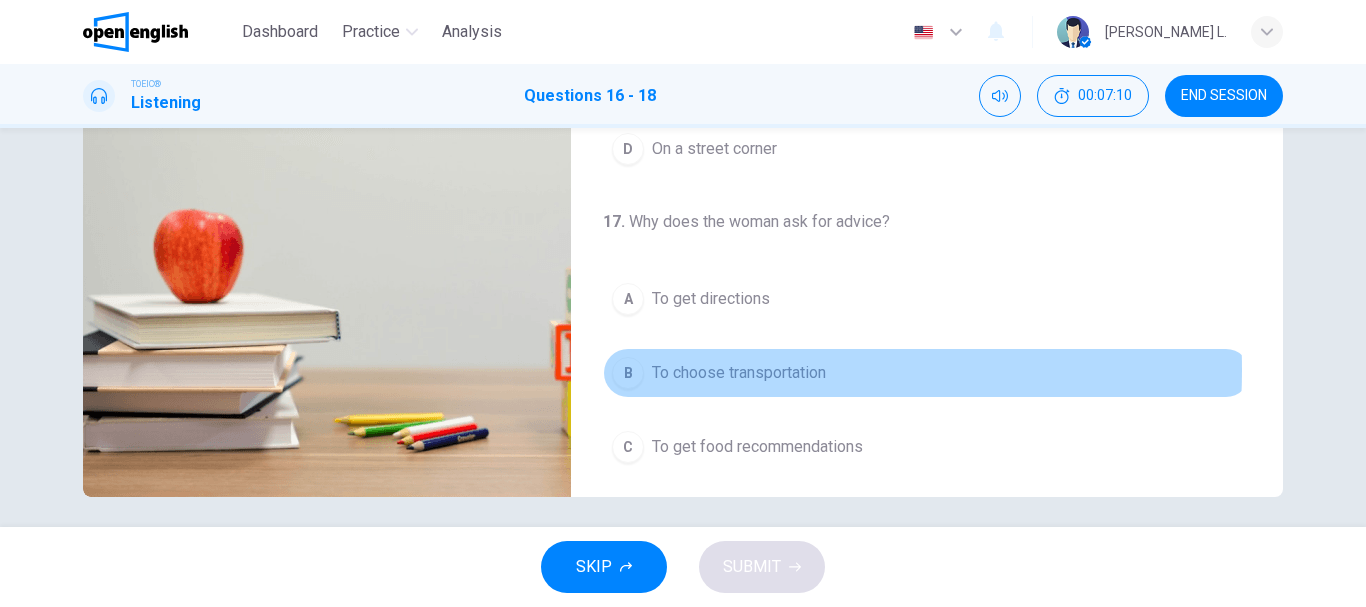 click on "To choose transportation" at bounding box center [739, 373] 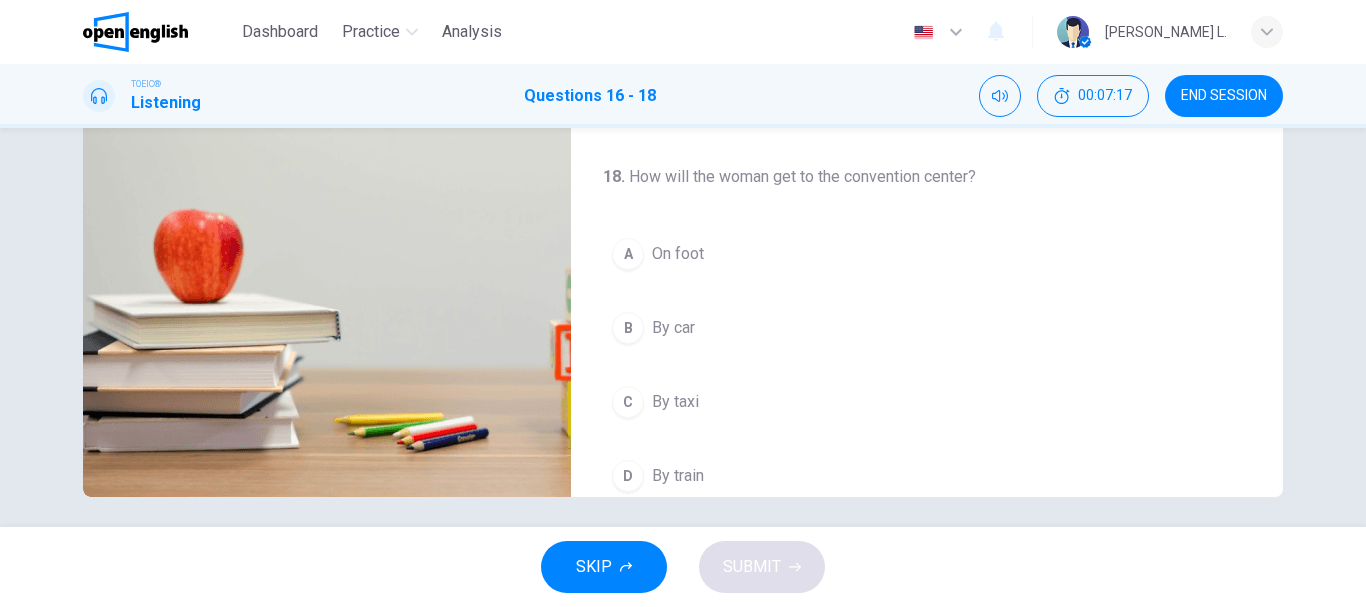 scroll, scrollTop: 424, scrollLeft: 0, axis: vertical 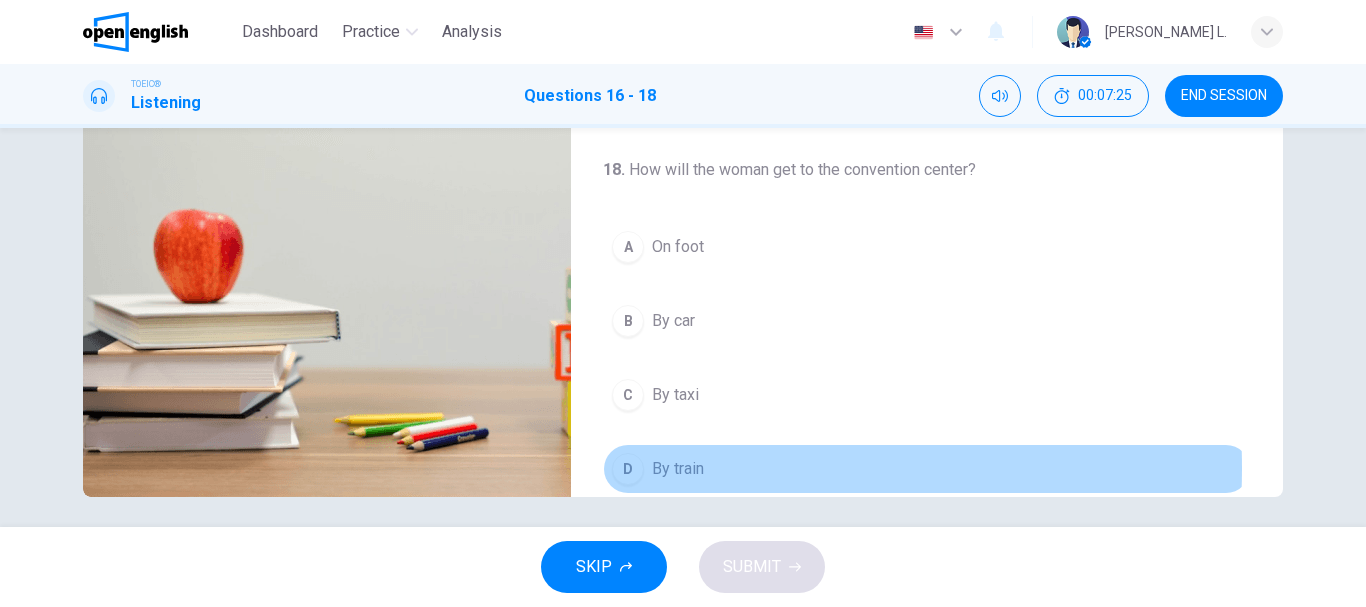 click on "By train" at bounding box center [678, 469] 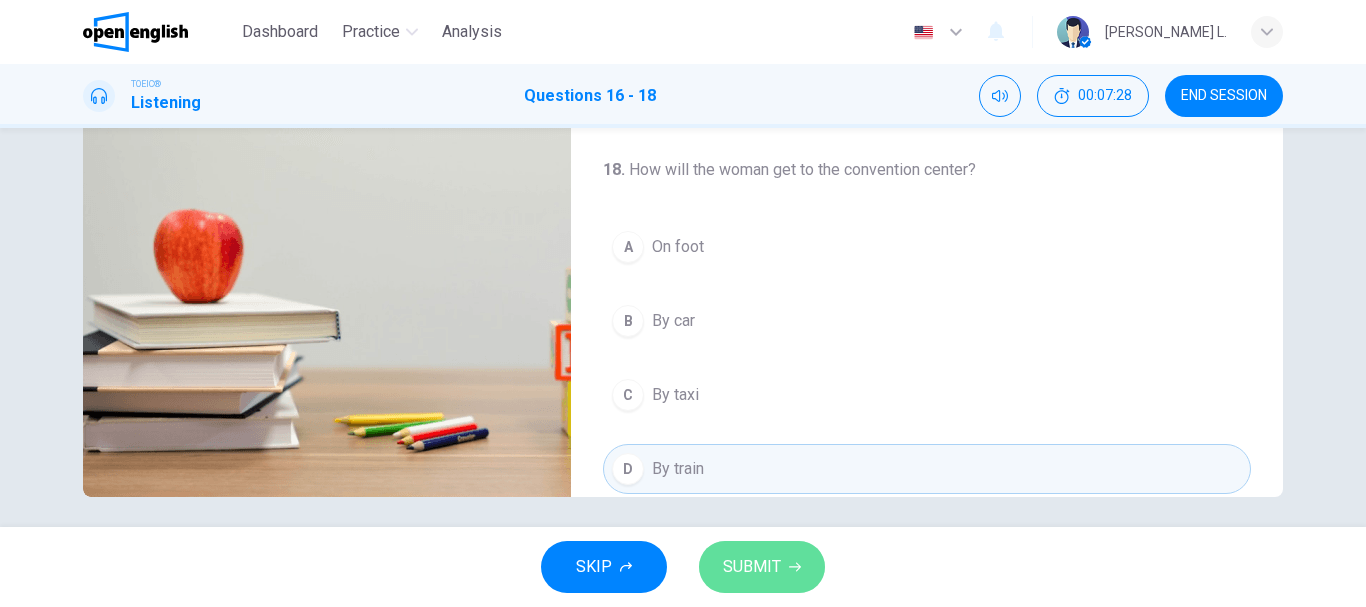 click on "SUBMIT" at bounding box center [762, 567] 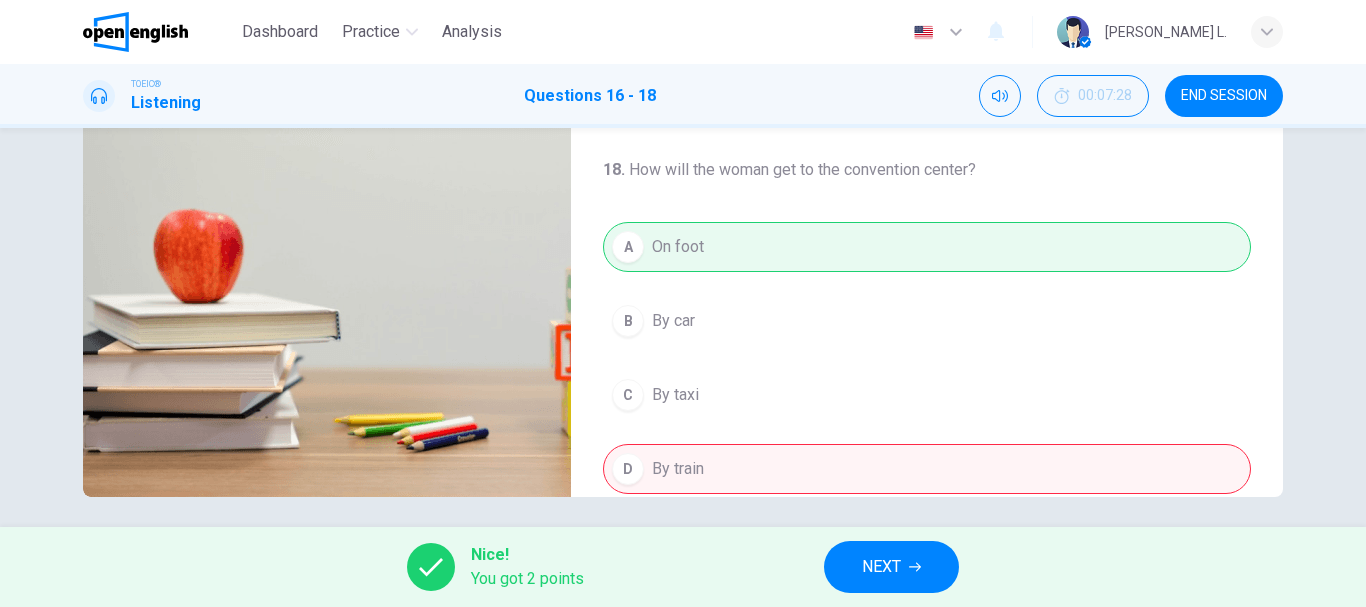 type on "**" 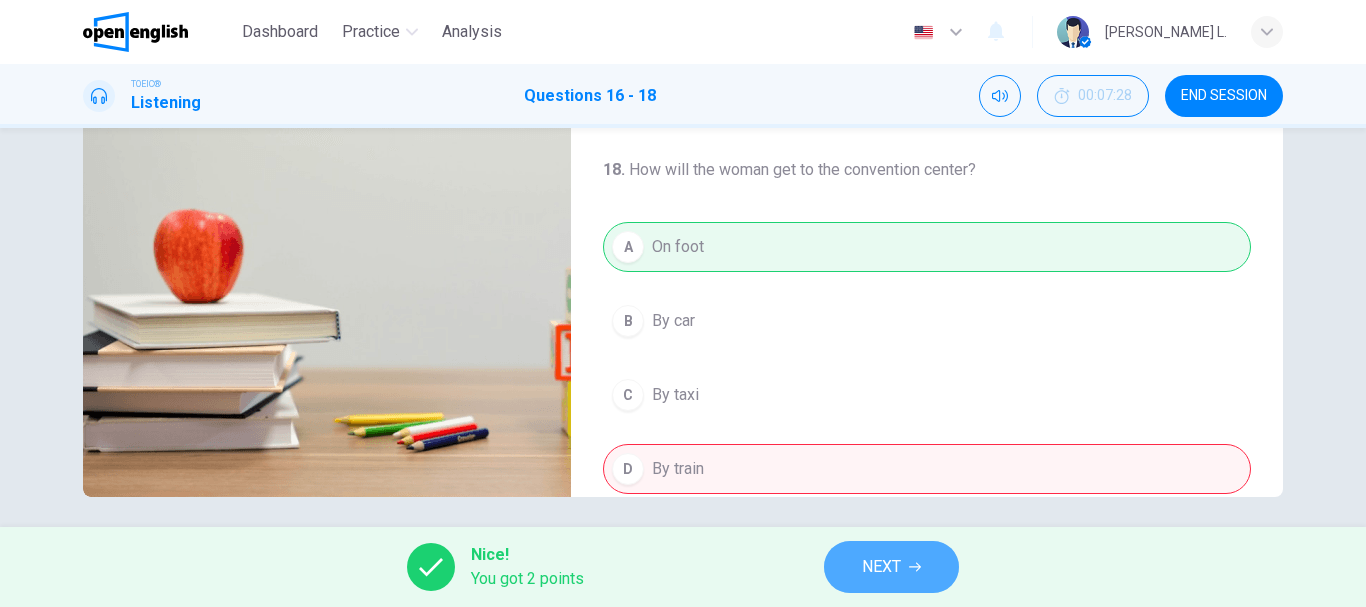 click on "NEXT" at bounding box center [891, 567] 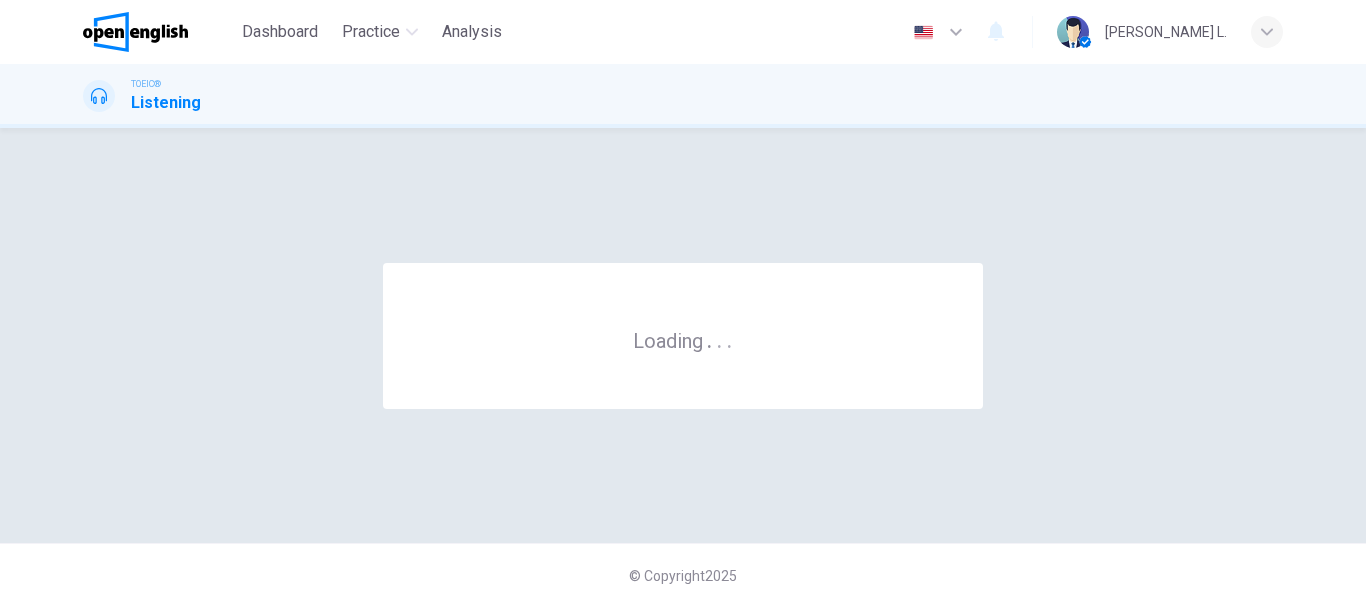 scroll, scrollTop: 0, scrollLeft: 0, axis: both 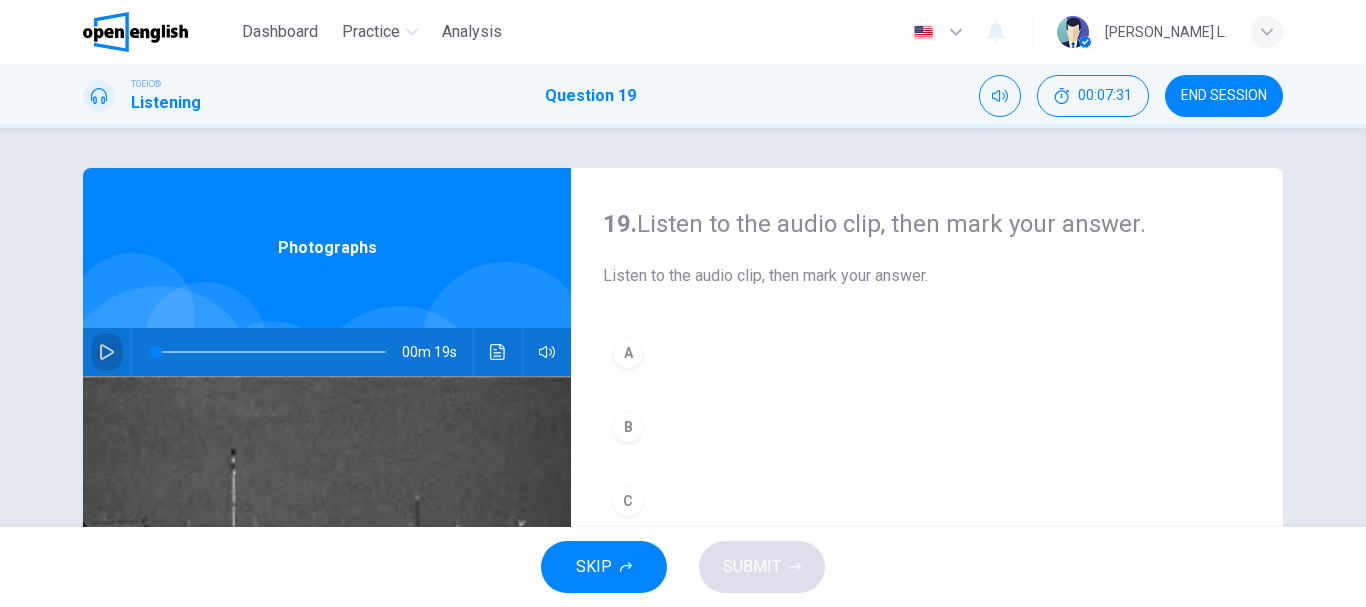 click 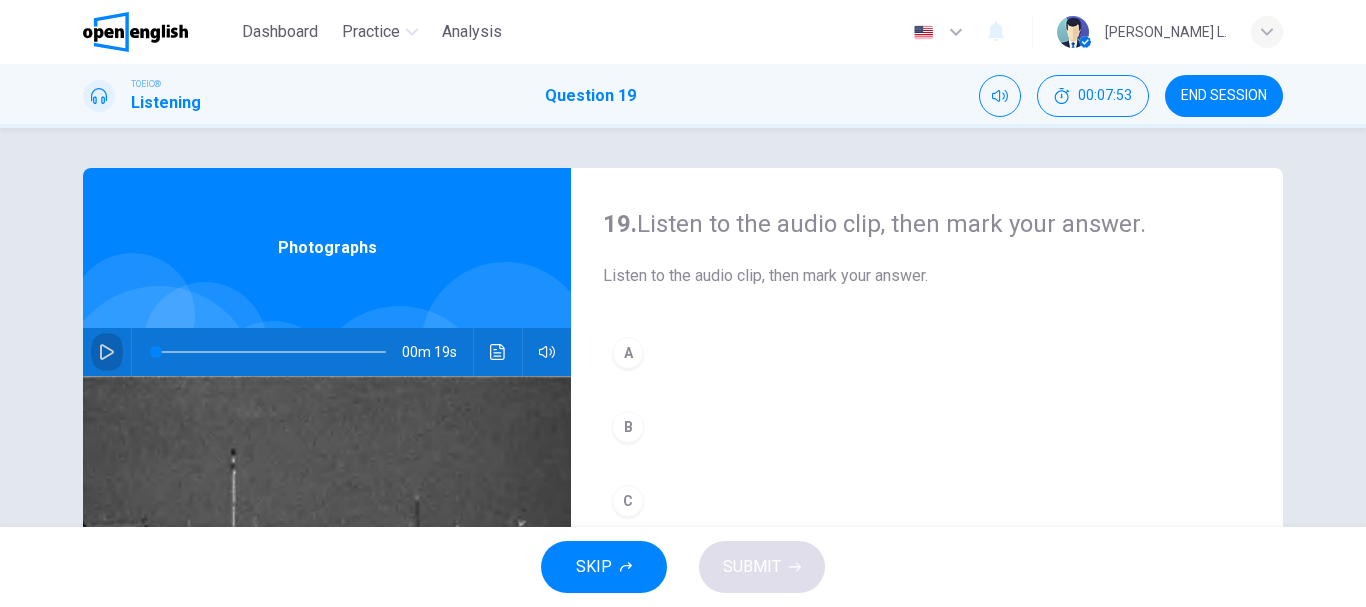 click 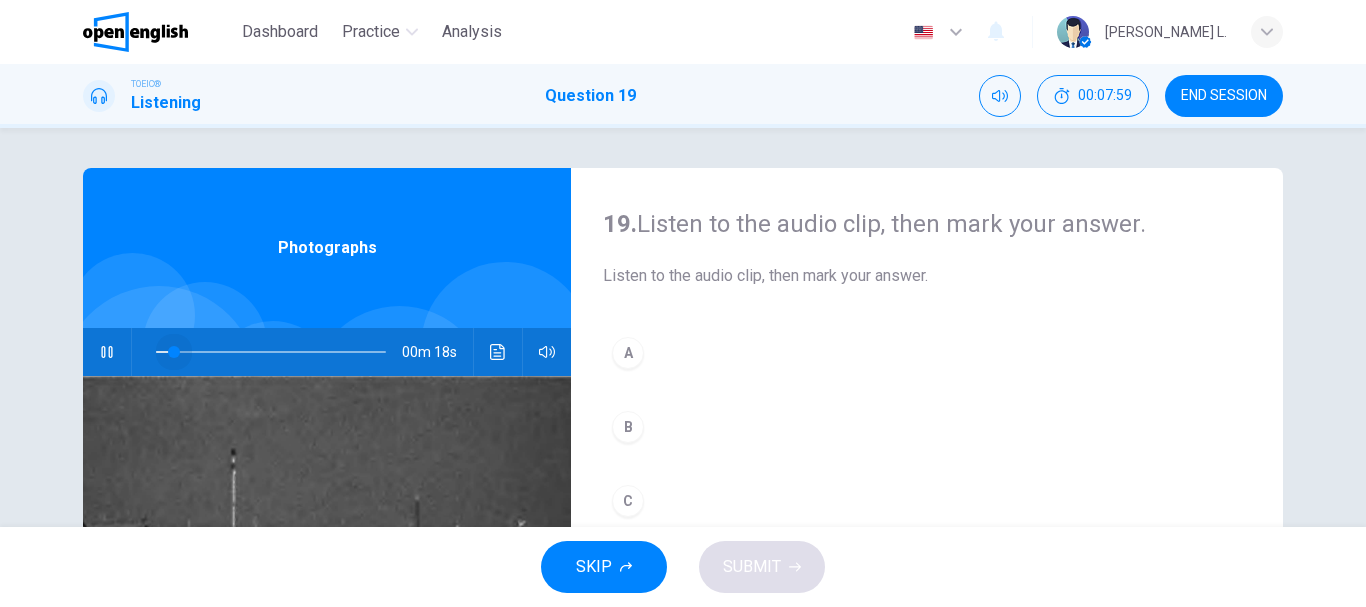 click at bounding box center [271, 352] 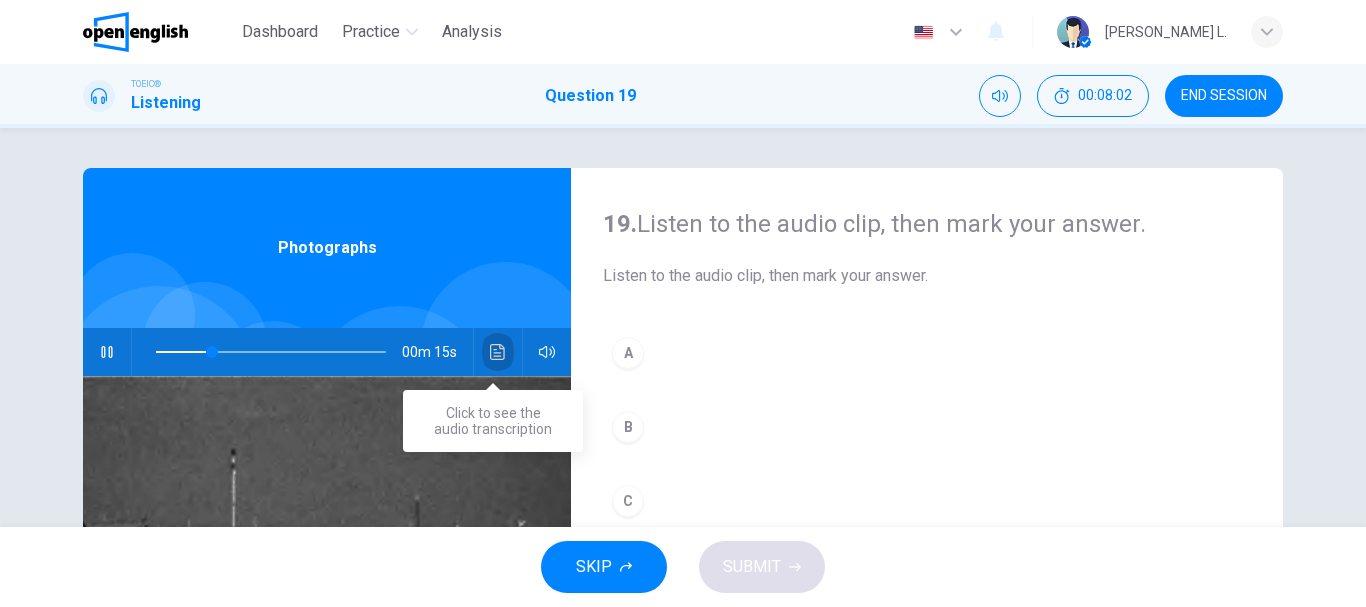 click at bounding box center (498, 352) 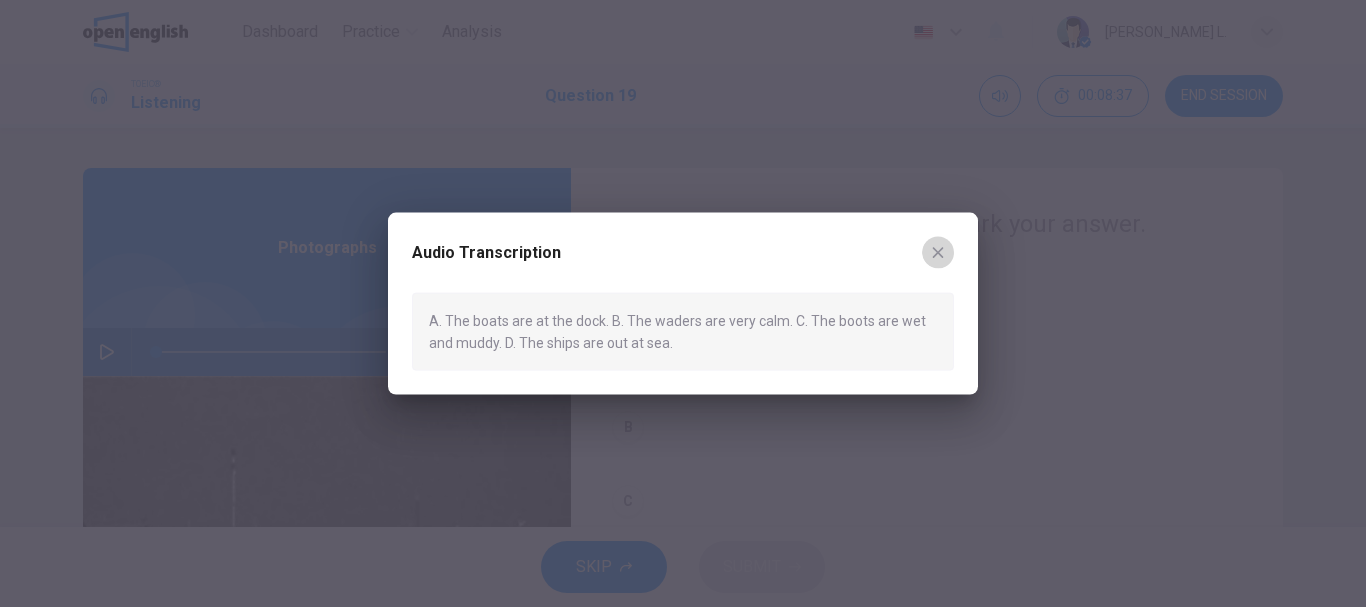 click at bounding box center [938, 252] 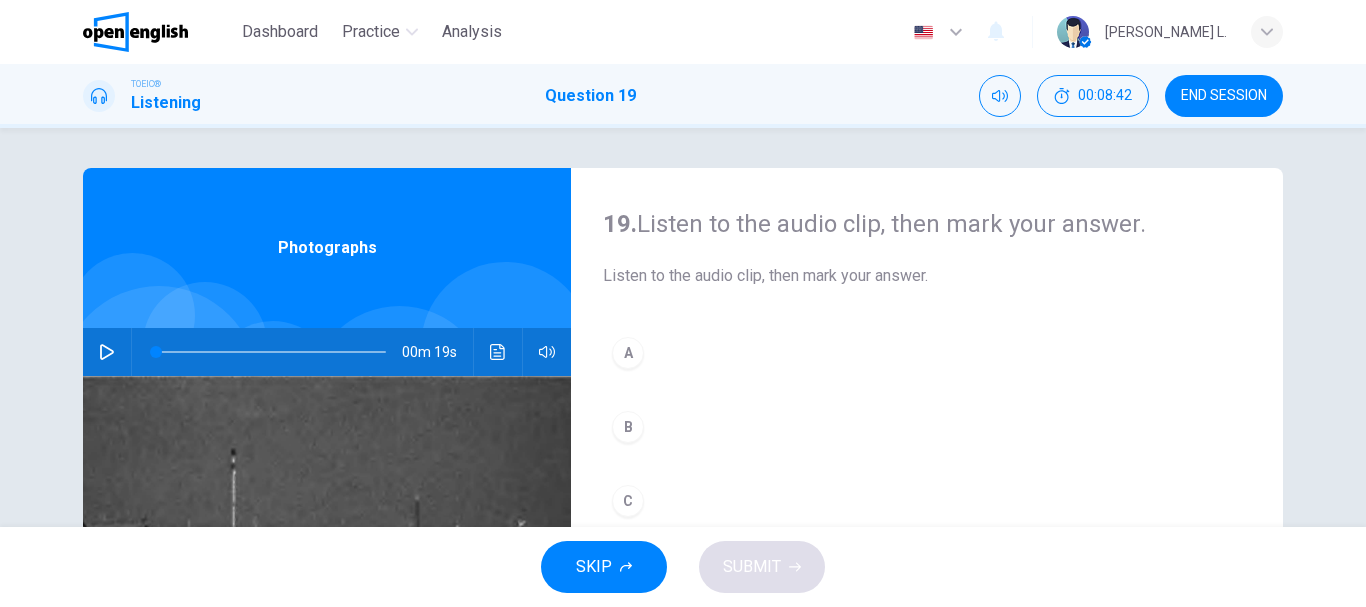 click on "Listen to the audio clip, then mark your answer." at bounding box center (927, 276) 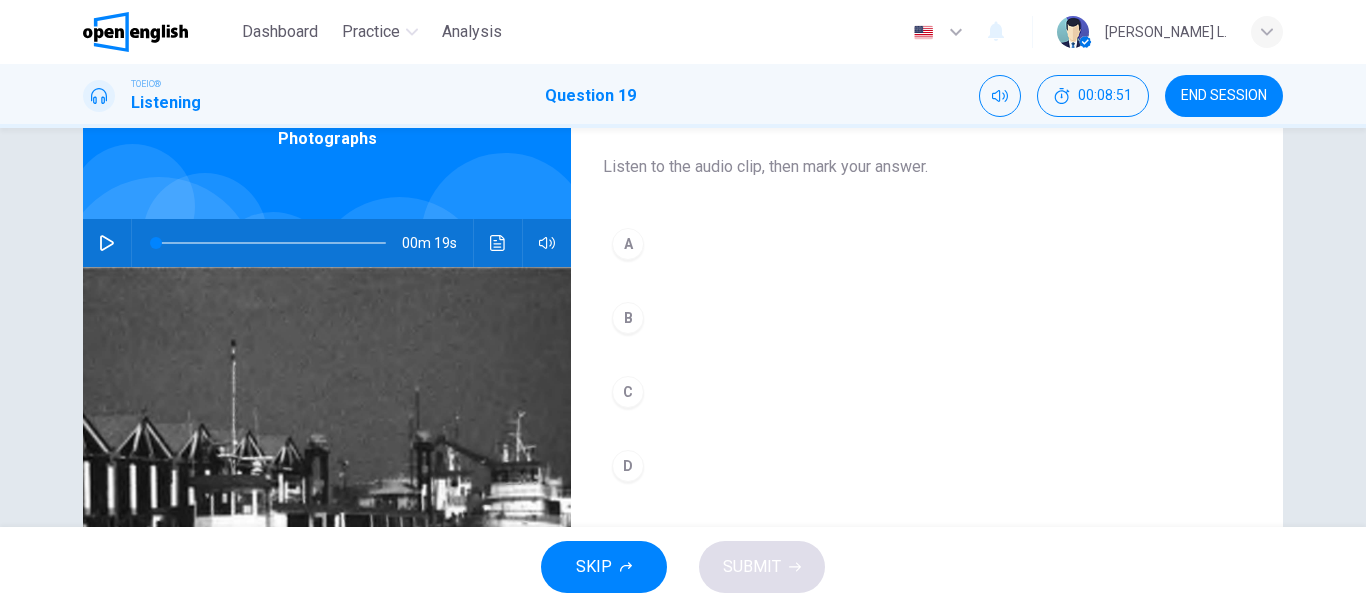 scroll, scrollTop: 56, scrollLeft: 0, axis: vertical 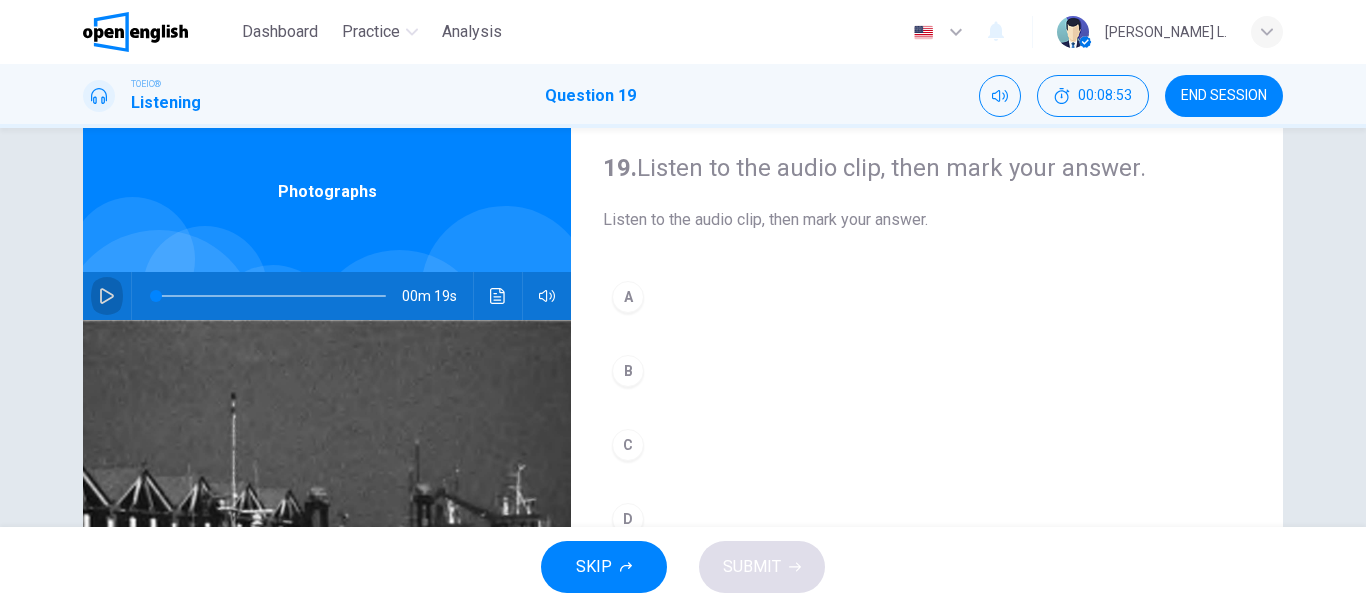 click 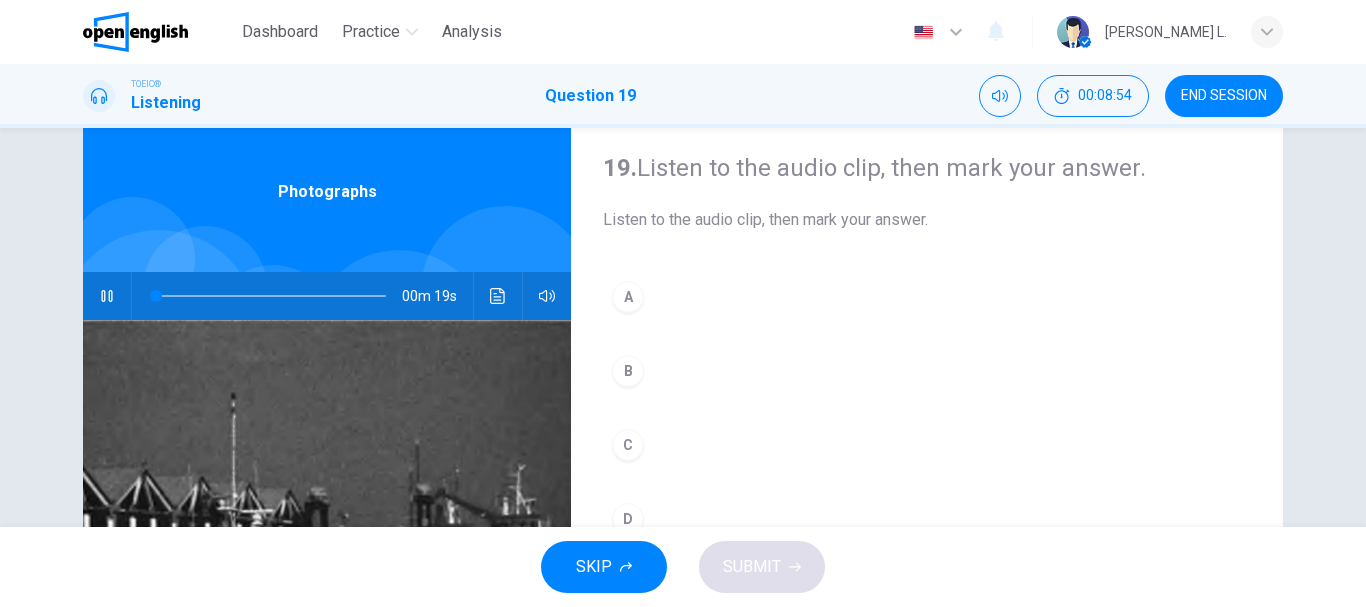 click on "Photographs" at bounding box center (327, 192) 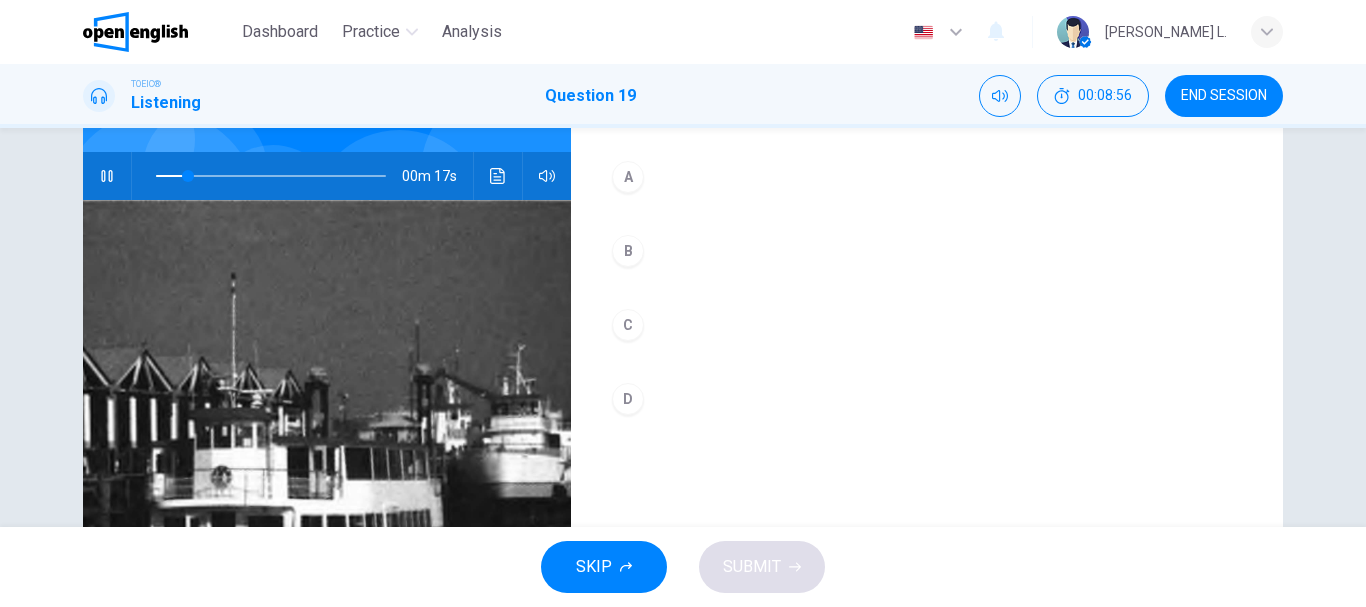 scroll, scrollTop: 216, scrollLeft: 0, axis: vertical 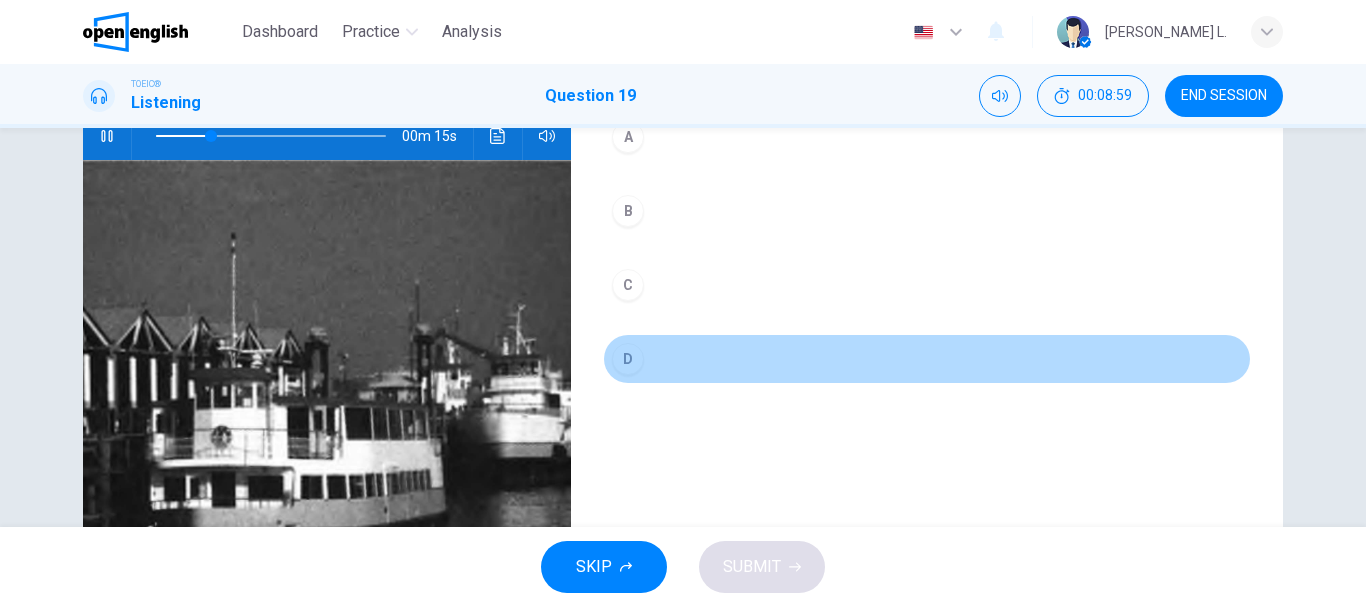 click on "D" at bounding box center [628, 359] 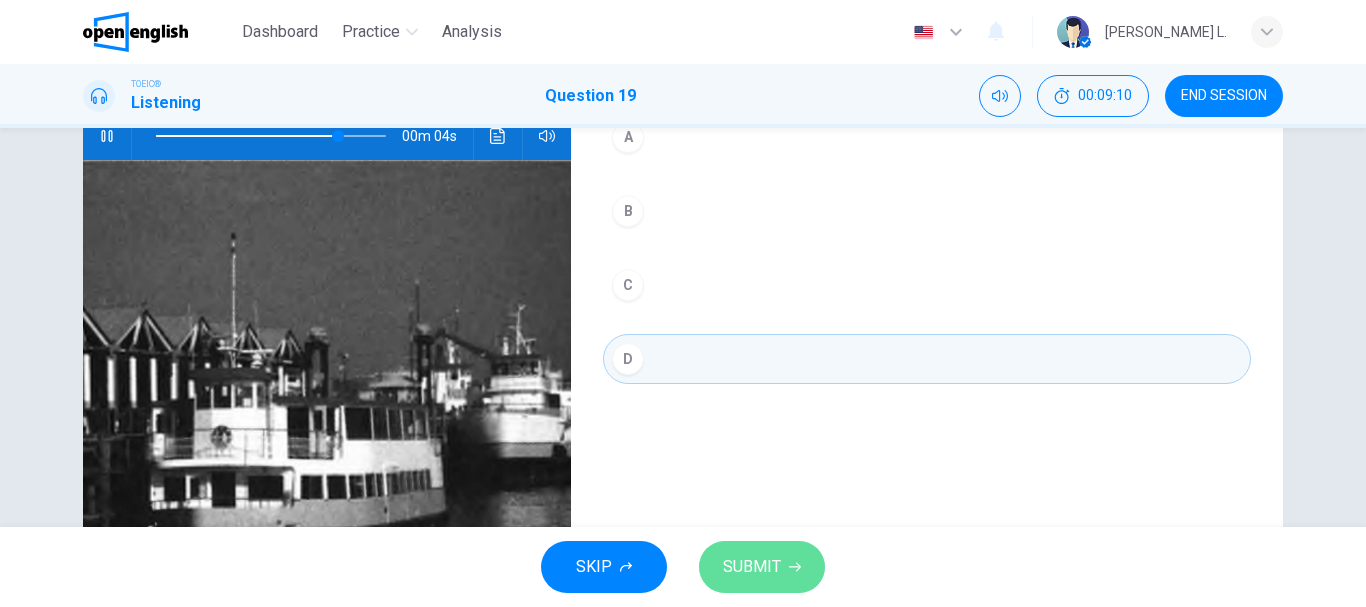 click on "SUBMIT" at bounding box center [752, 567] 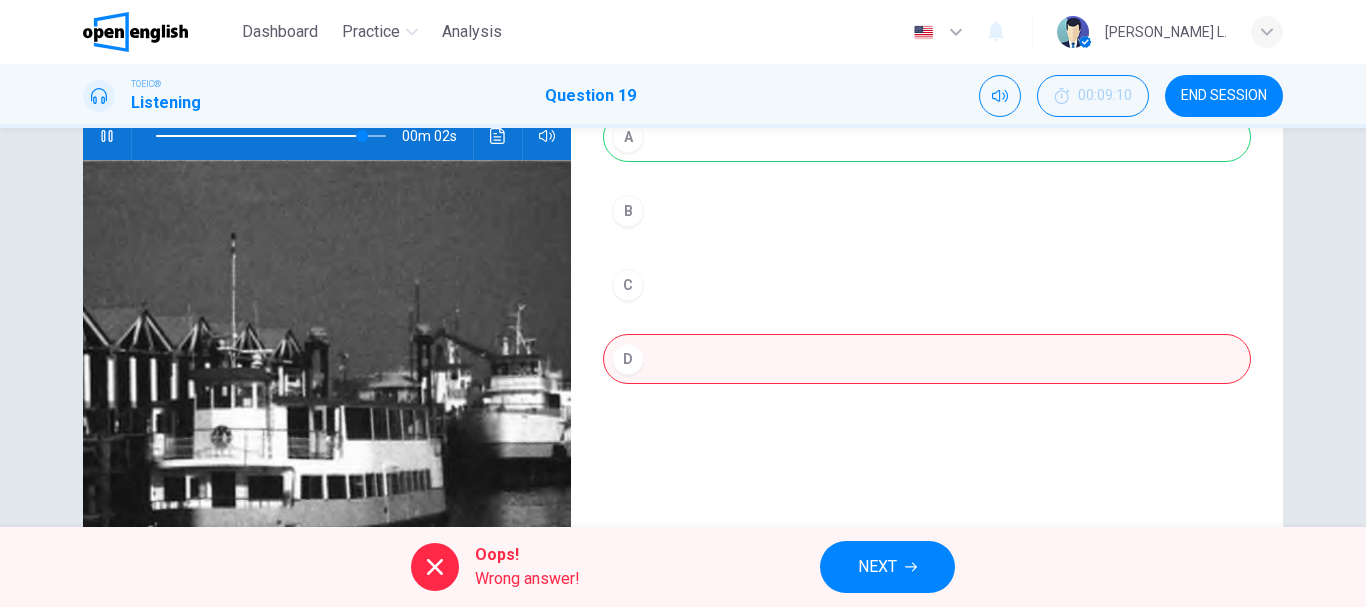 click on "19.  Listen to the audio clip, then [PERSON_NAME] your answer. Listen to the audio clip, then [PERSON_NAME] your answer. A B C D" at bounding box center [927, 299] 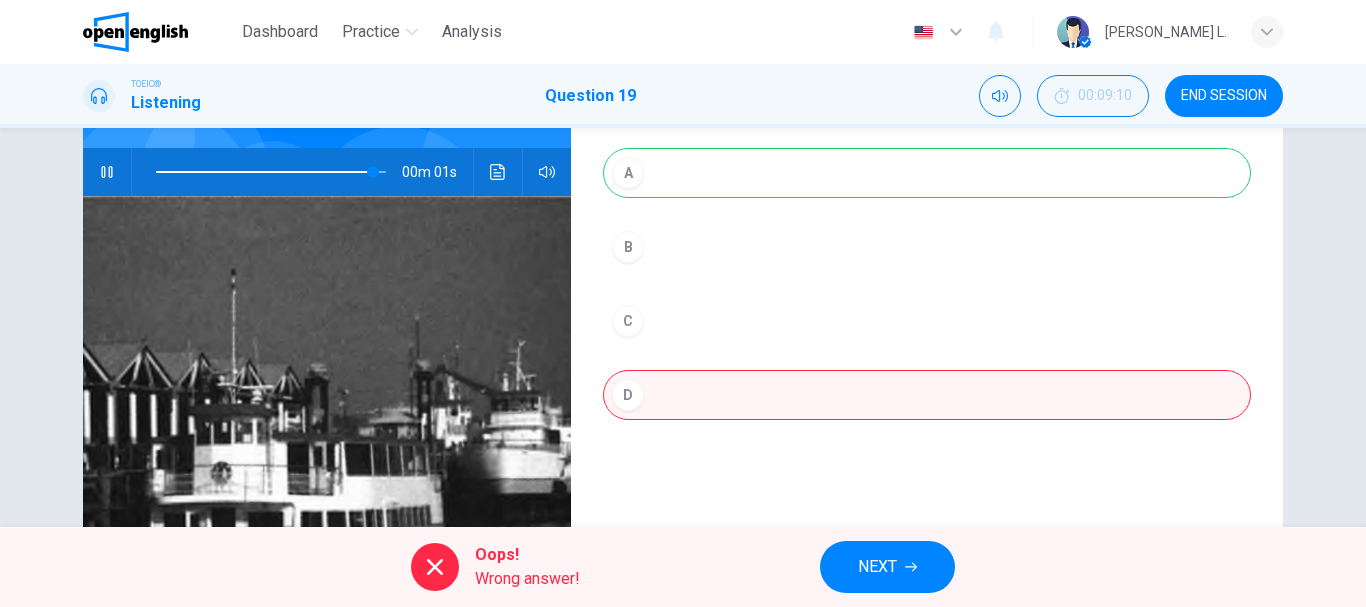 scroll, scrollTop: 176, scrollLeft: 0, axis: vertical 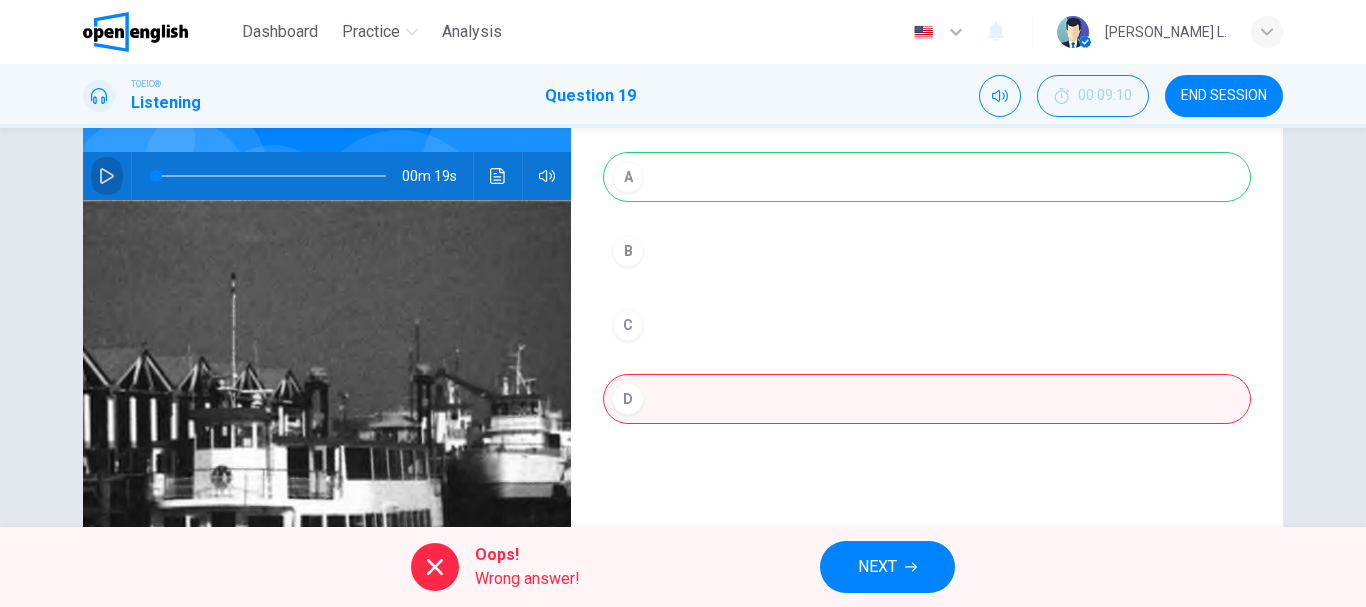 click 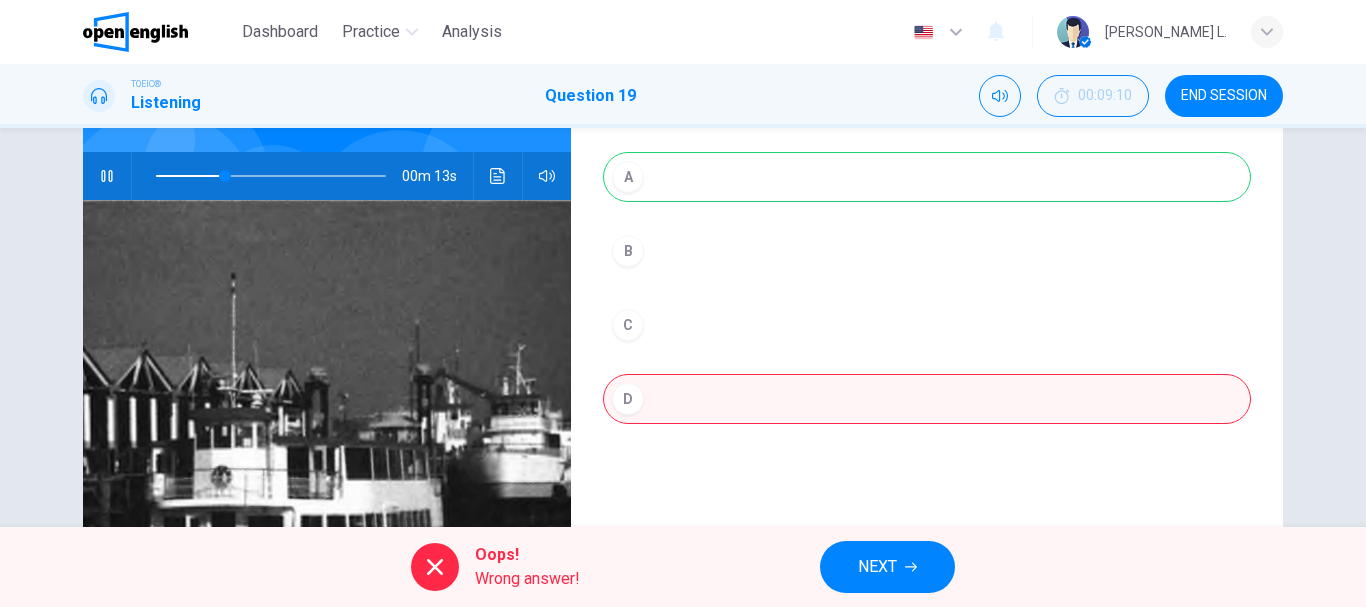 type on "**" 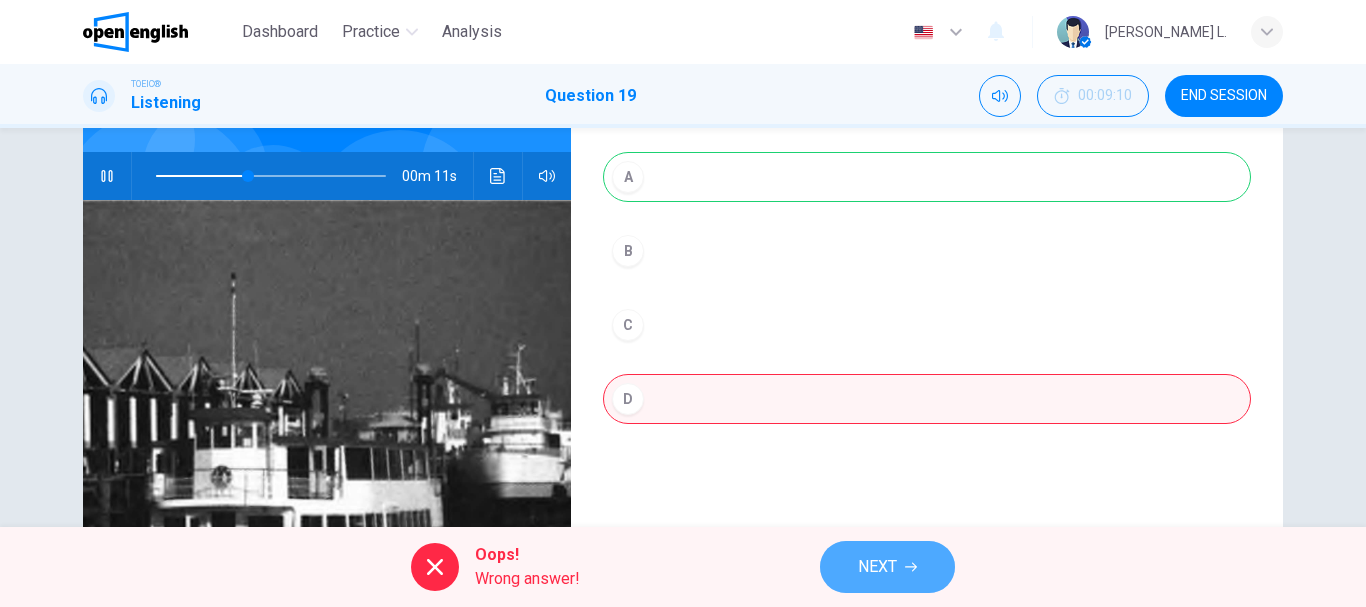 click on "NEXT" at bounding box center [887, 567] 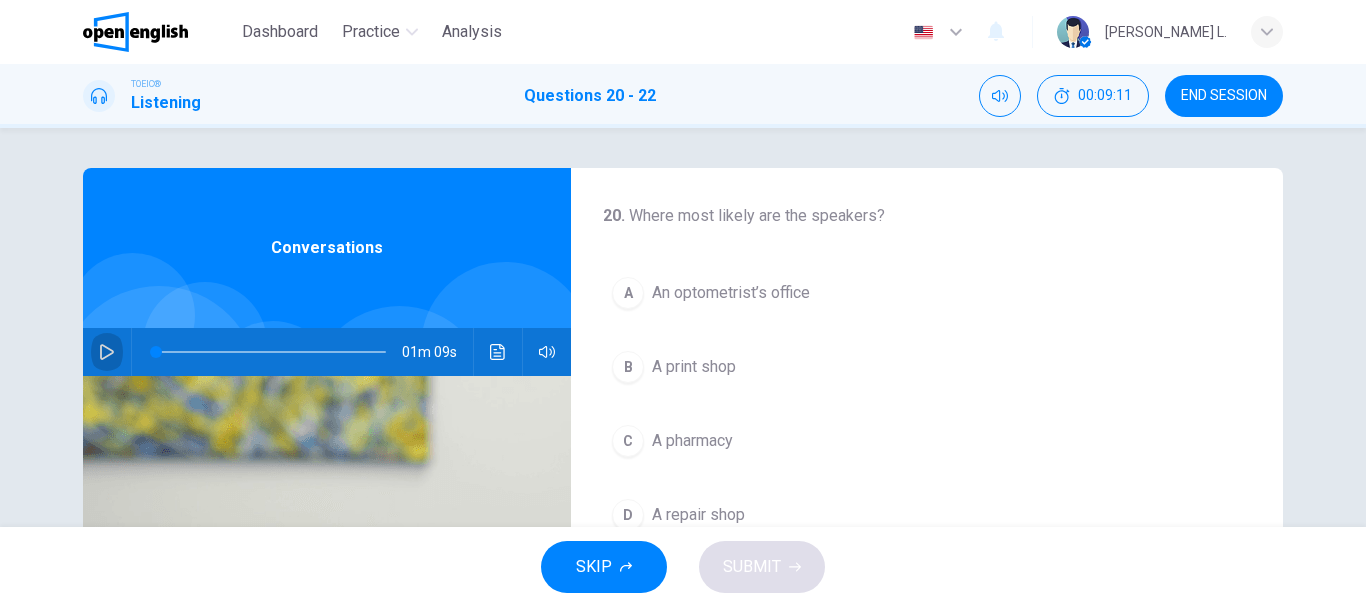 click 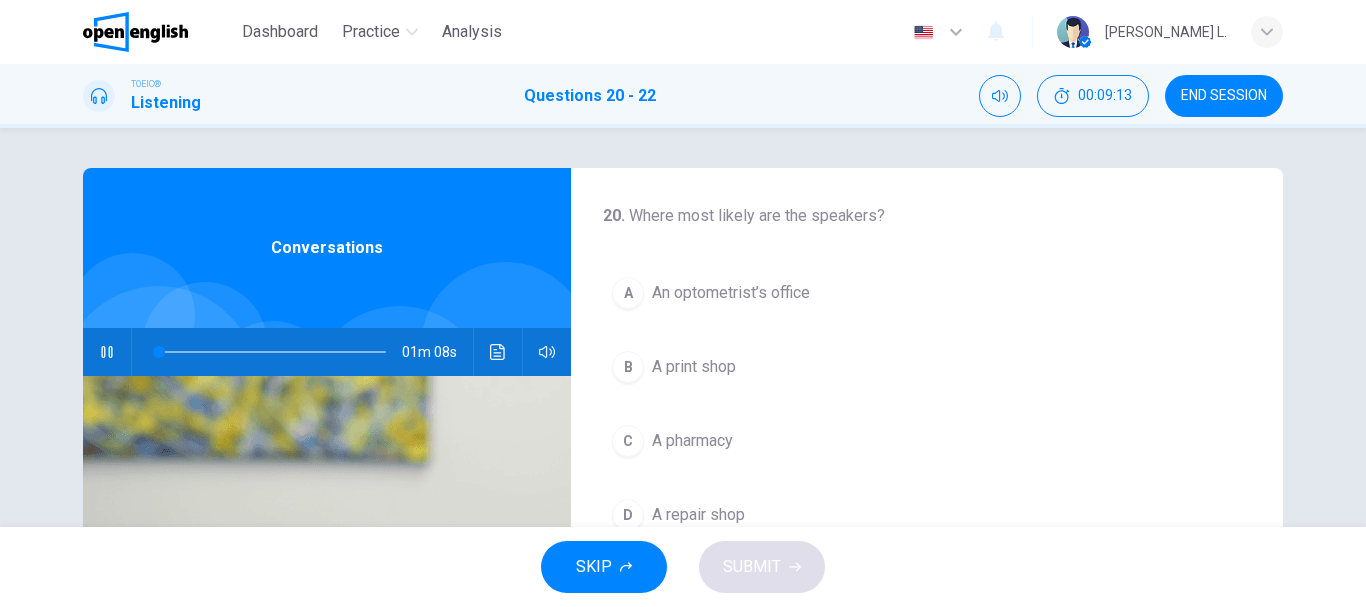 click on "A An optometrist’s office B A print shop C A pharmacy D A repair shop" at bounding box center [927, 404] 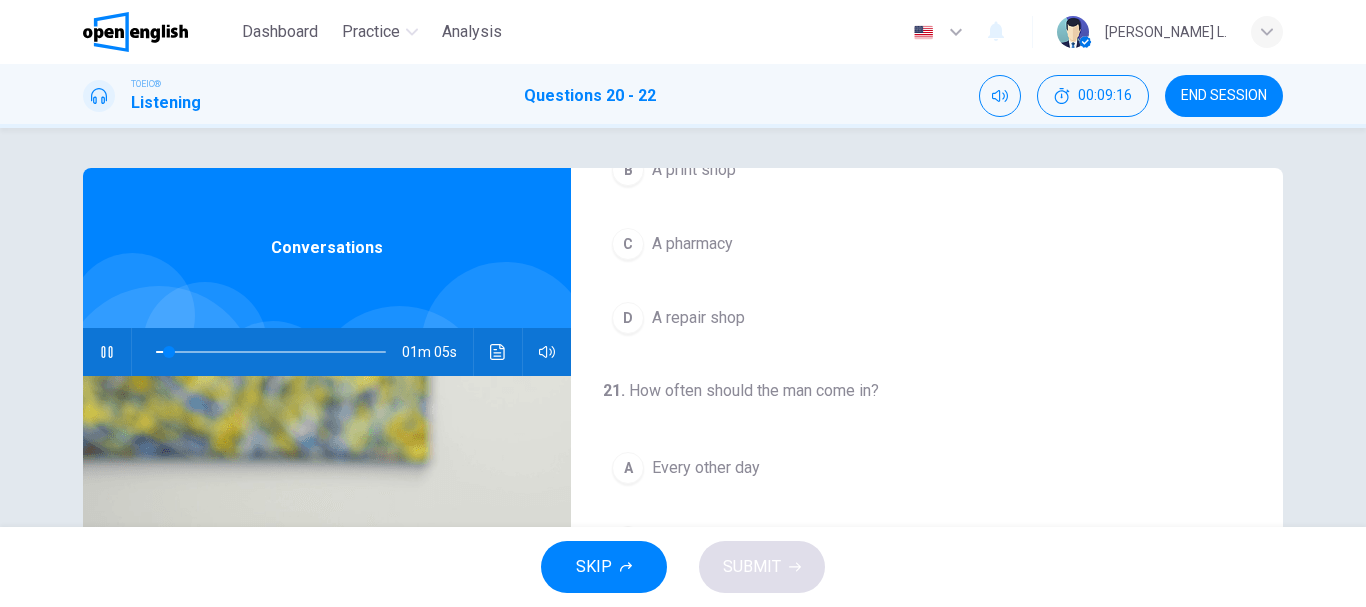 scroll, scrollTop: 200, scrollLeft: 0, axis: vertical 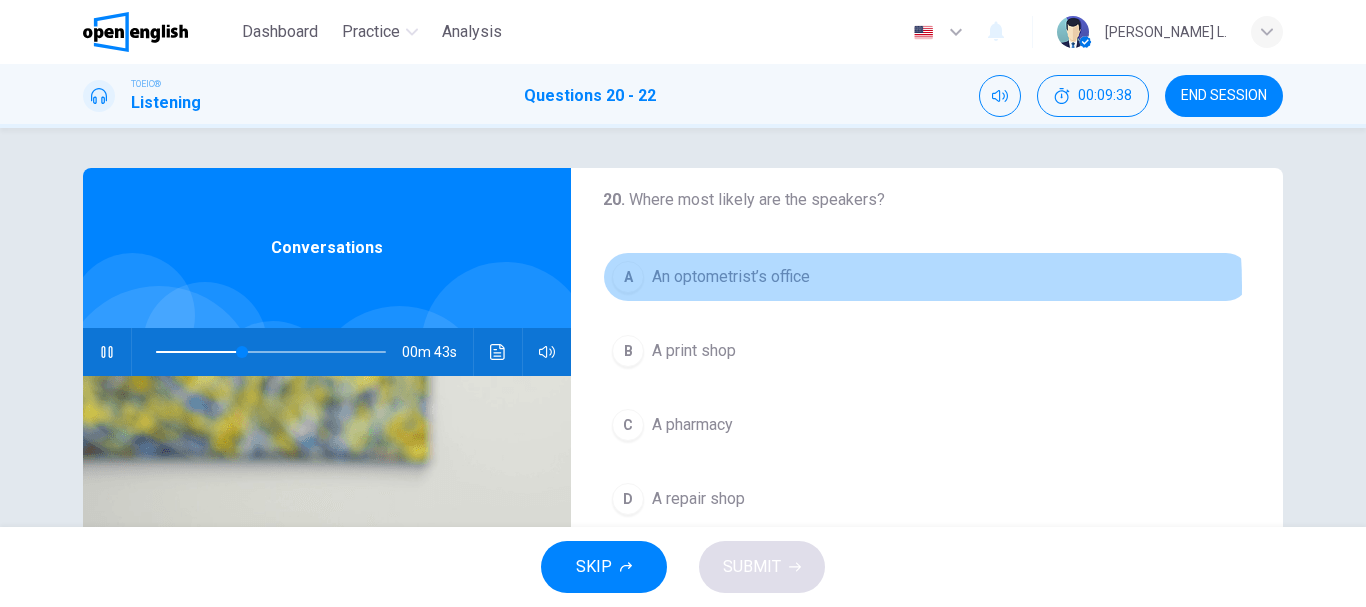 click on "An optometrist’s office" at bounding box center (731, 277) 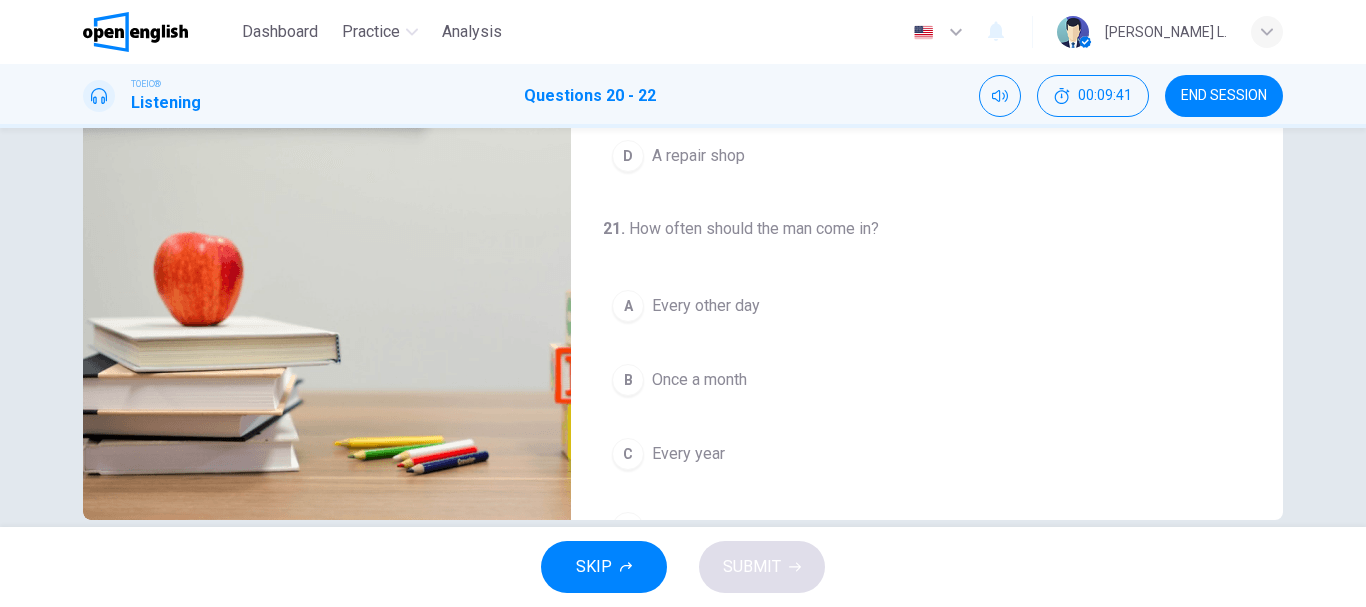 scroll, scrollTop: 376, scrollLeft: 0, axis: vertical 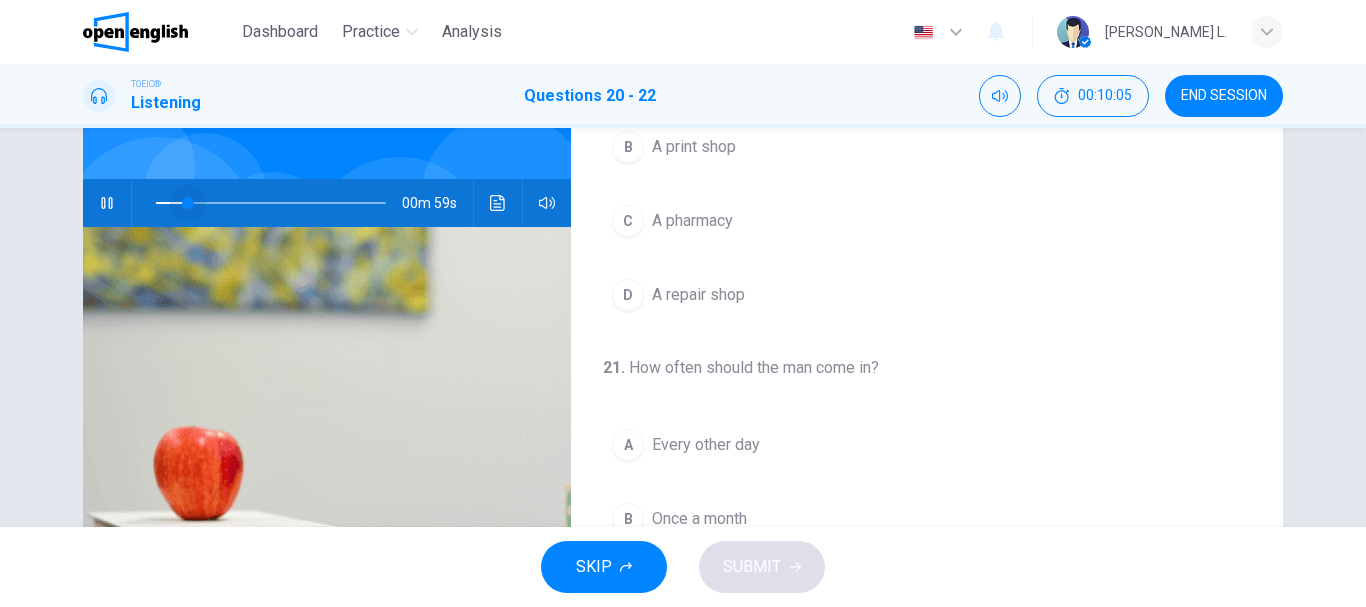 click at bounding box center [271, 203] 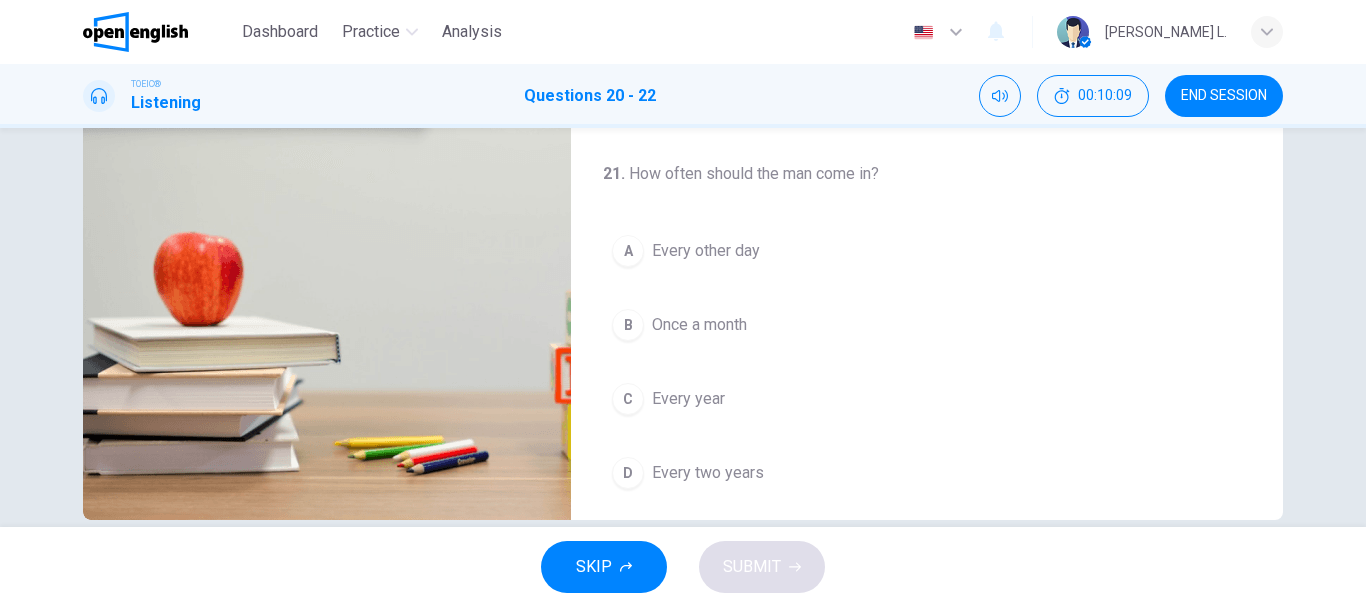 scroll, scrollTop: 355, scrollLeft: 0, axis: vertical 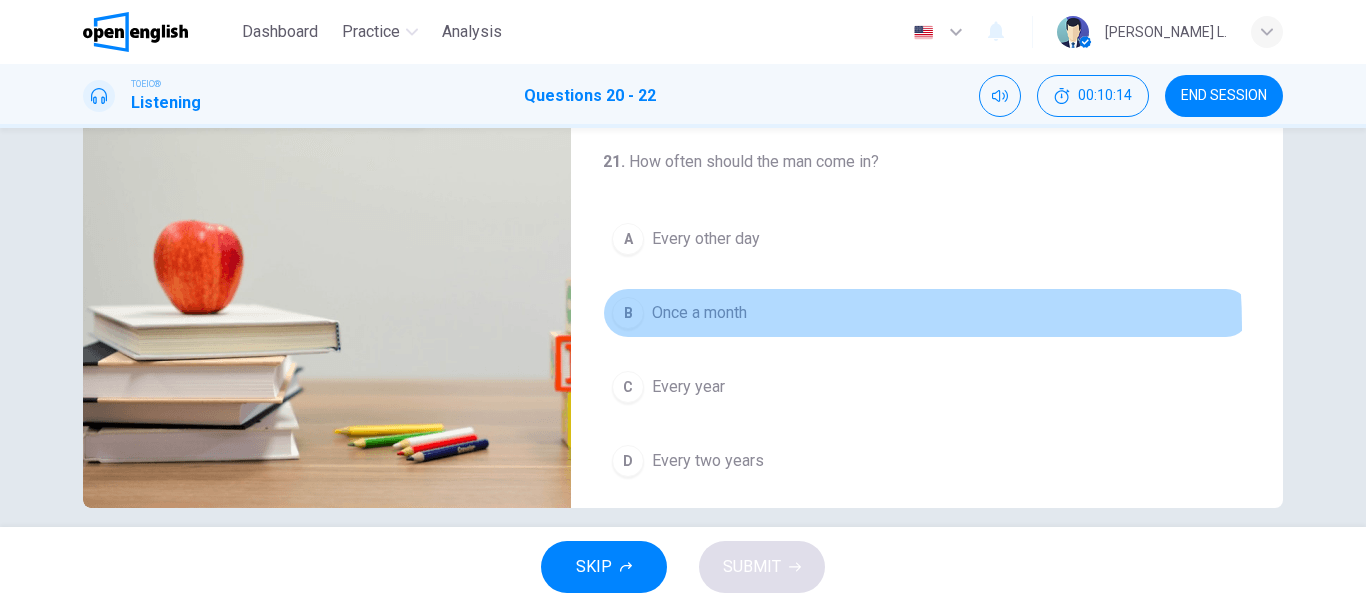 click on "B Once a month" at bounding box center (927, 313) 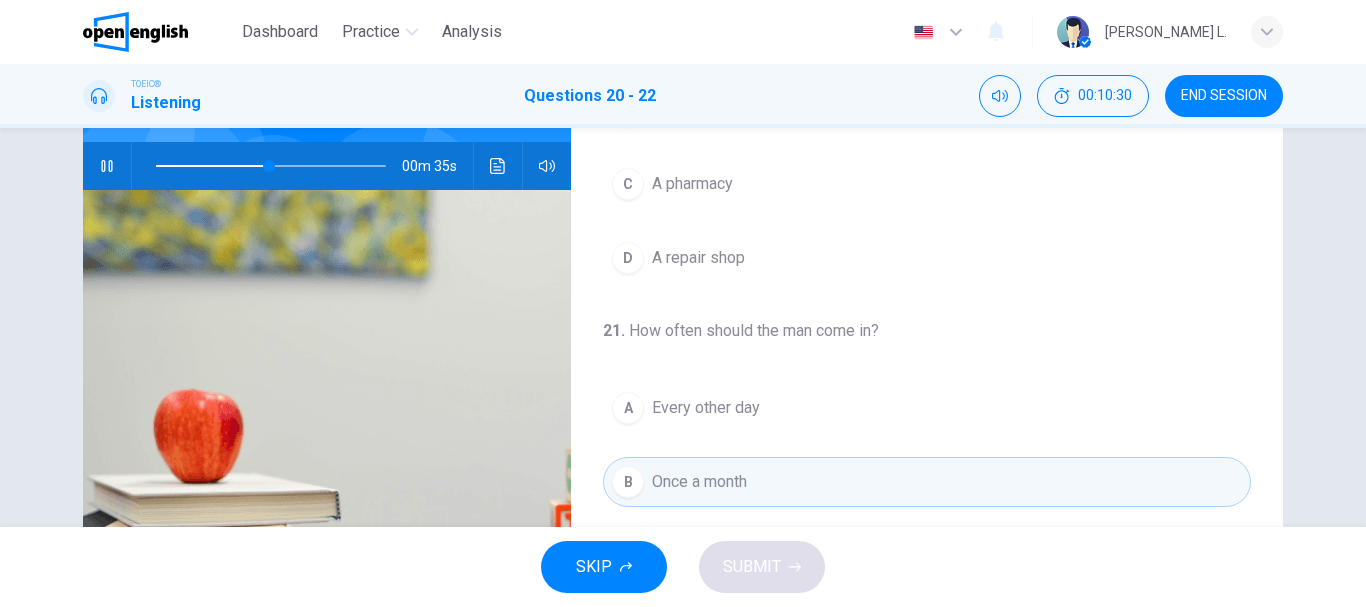 scroll, scrollTop: 165, scrollLeft: 0, axis: vertical 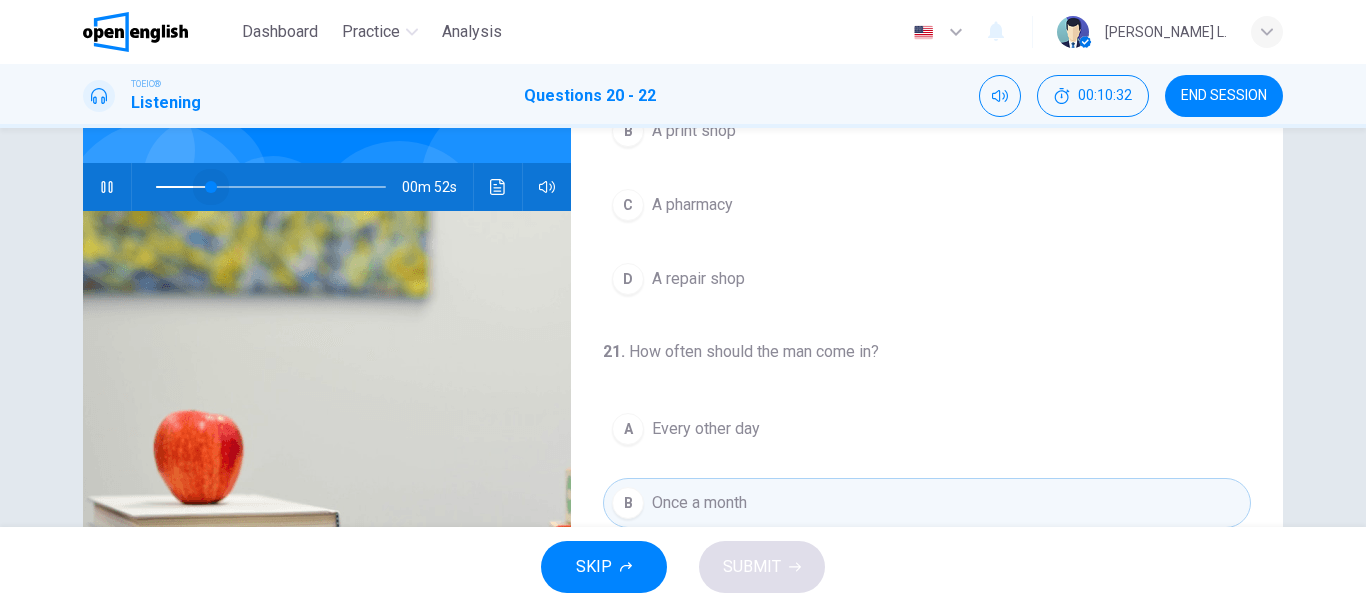 click at bounding box center (271, 187) 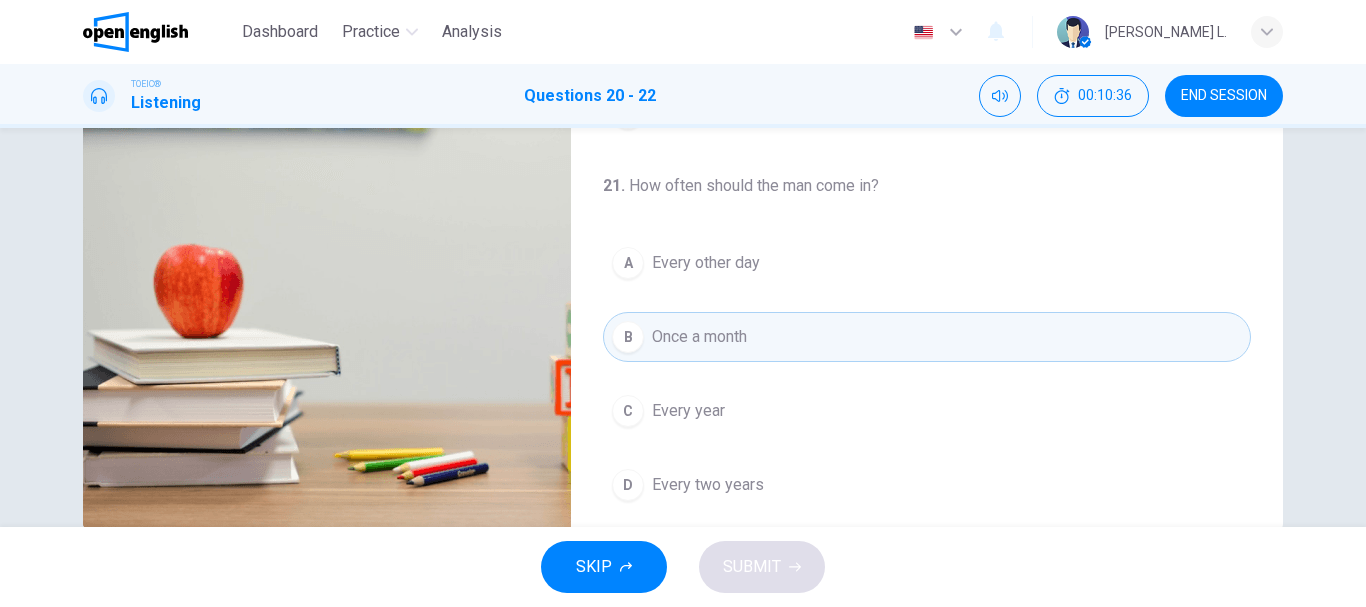 scroll, scrollTop: 376, scrollLeft: 0, axis: vertical 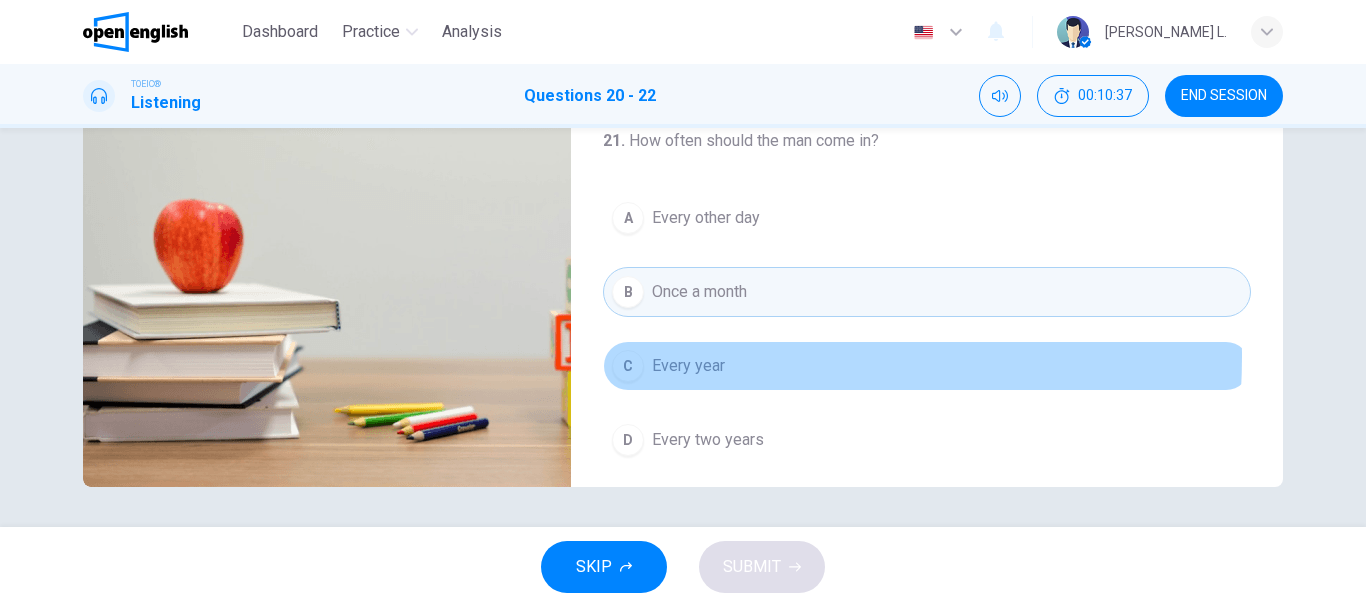 click on "C Every year" at bounding box center [927, 366] 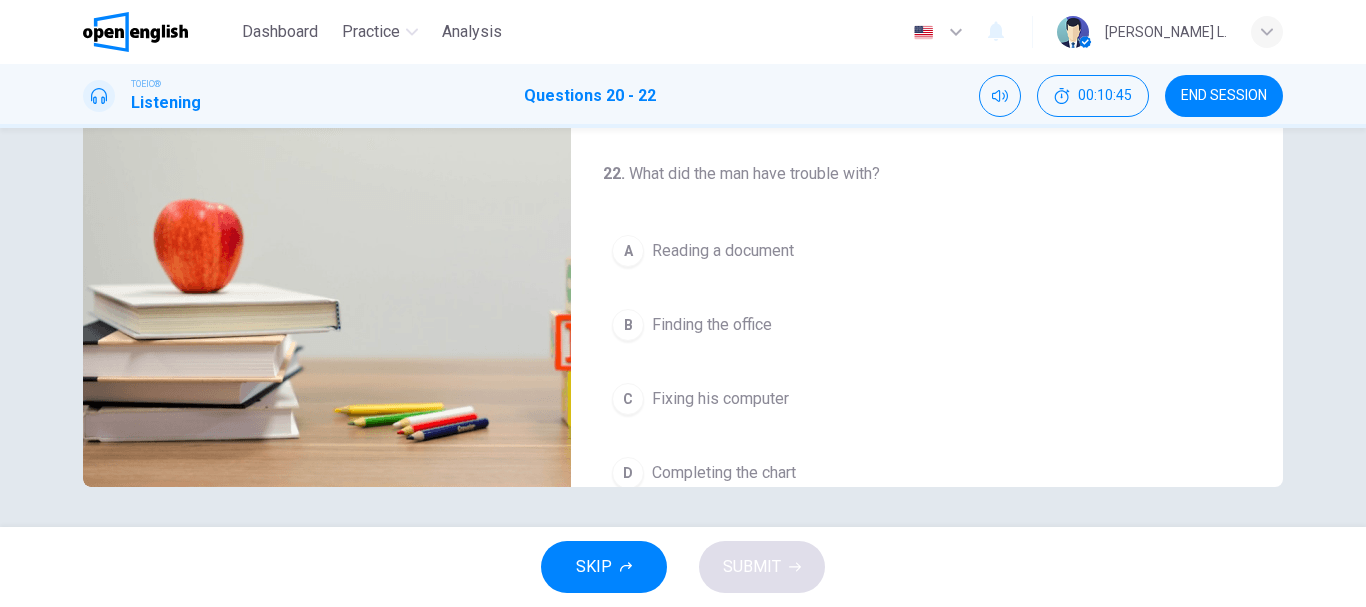 scroll, scrollTop: 416, scrollLeft: 0, axis: vertical 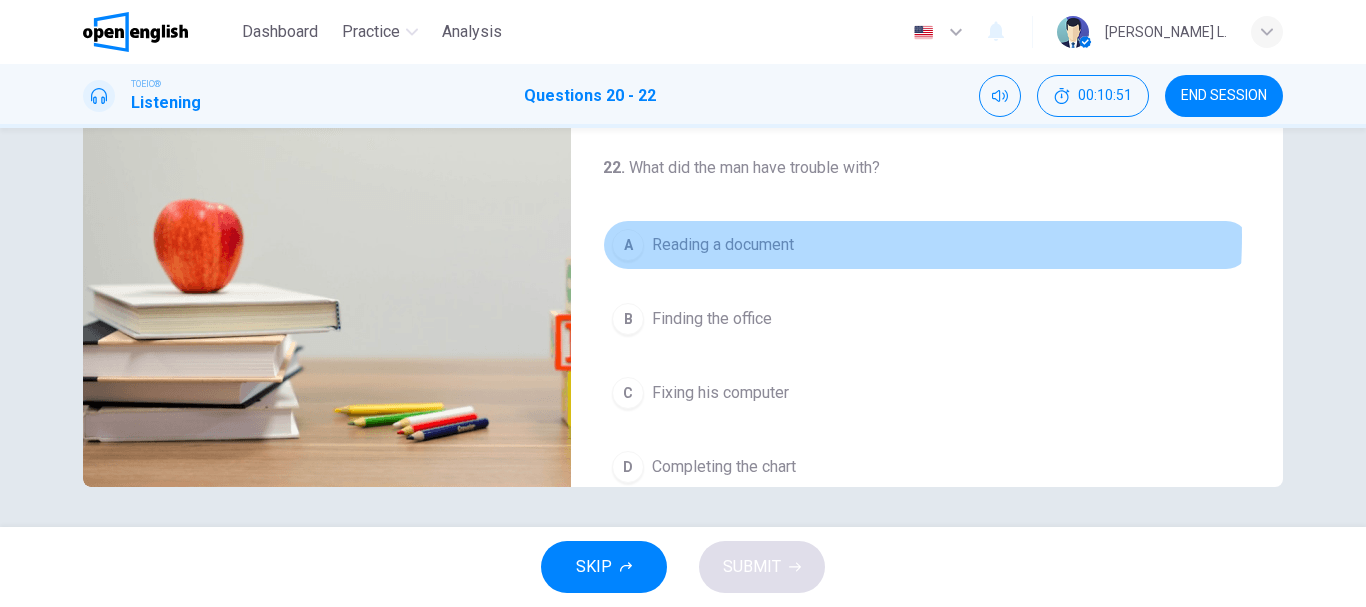 click on "Reading a document" at bounding box center (723, 245) 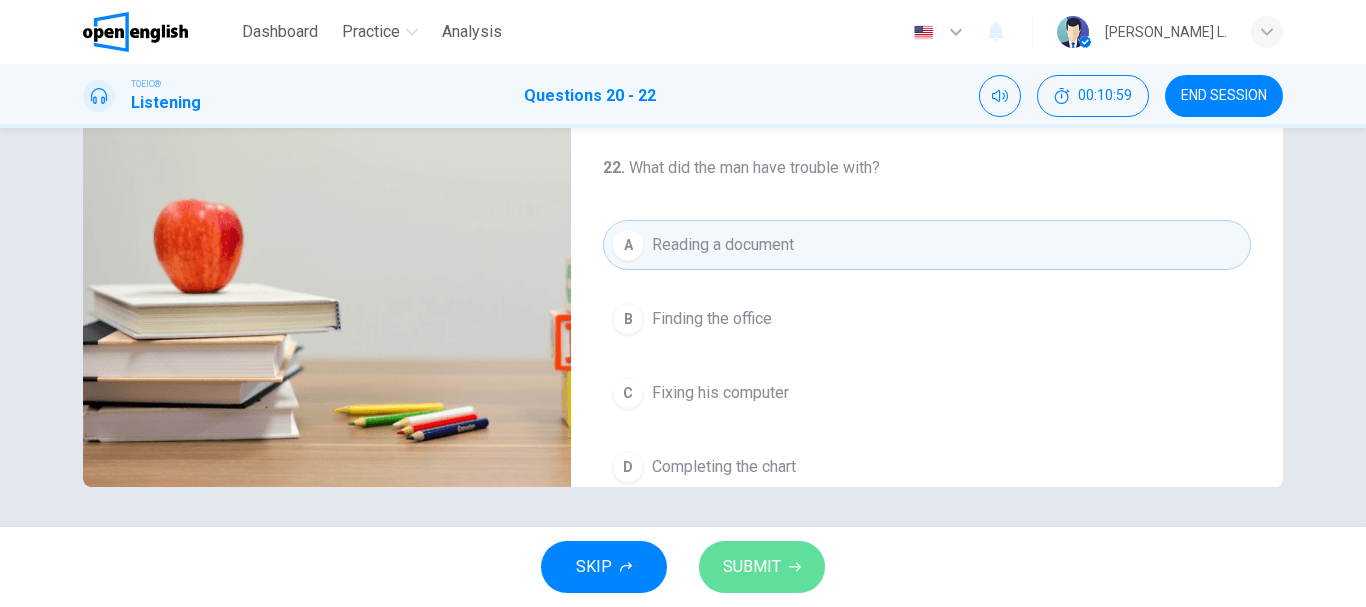 click on "SUBMIT" at bounding box center (752, 567) 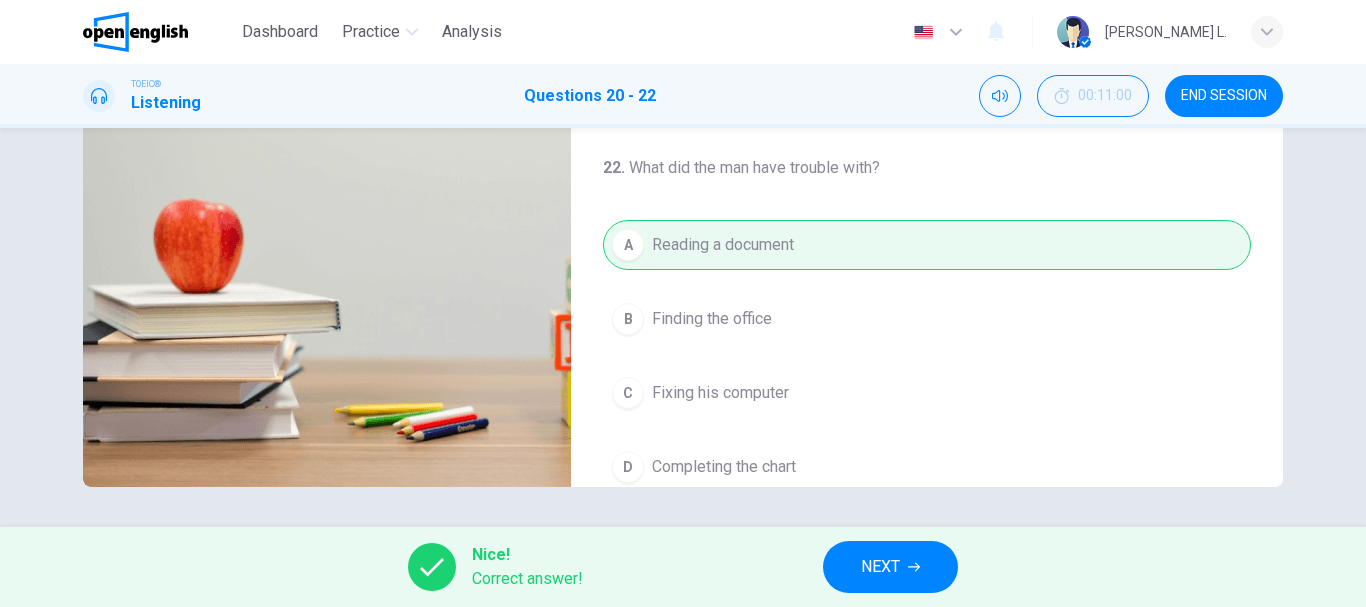 type on "**" 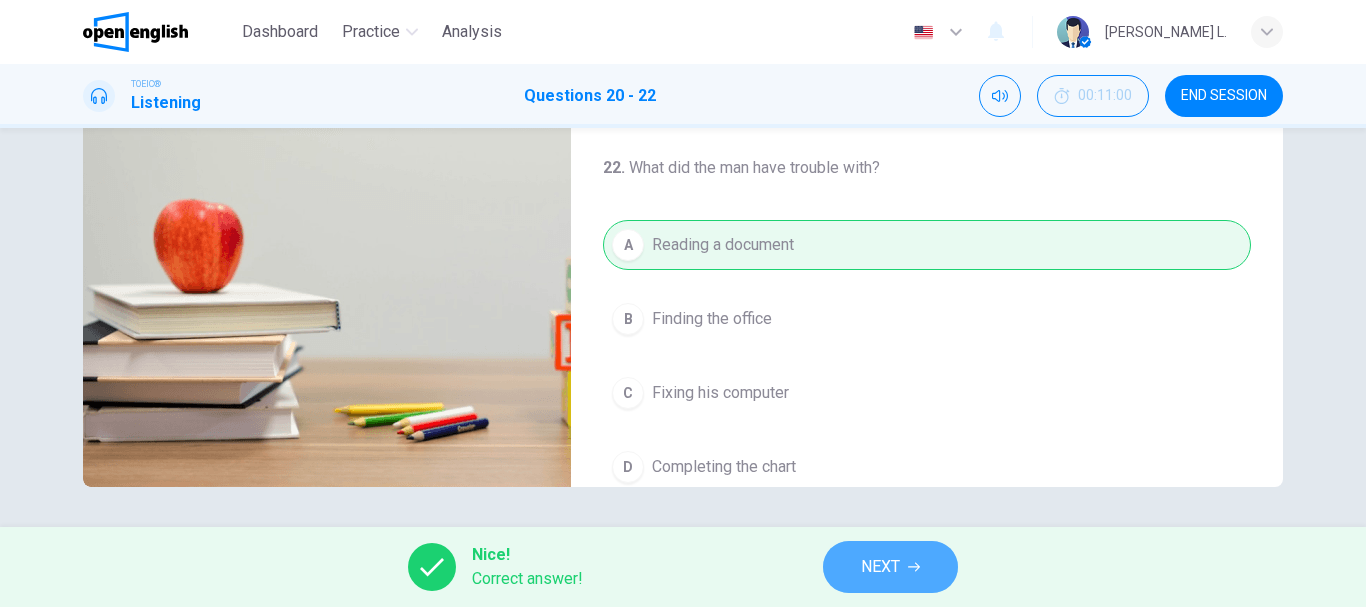 click on "NEXT" at bounding box center (880, 567) 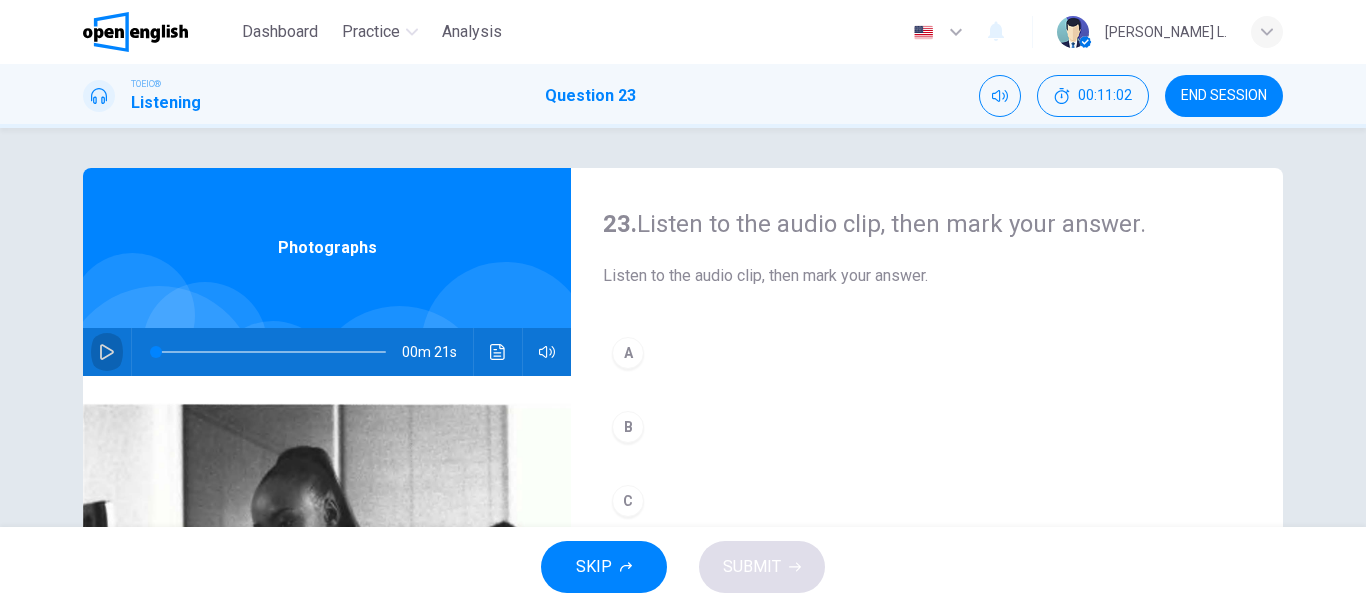 click 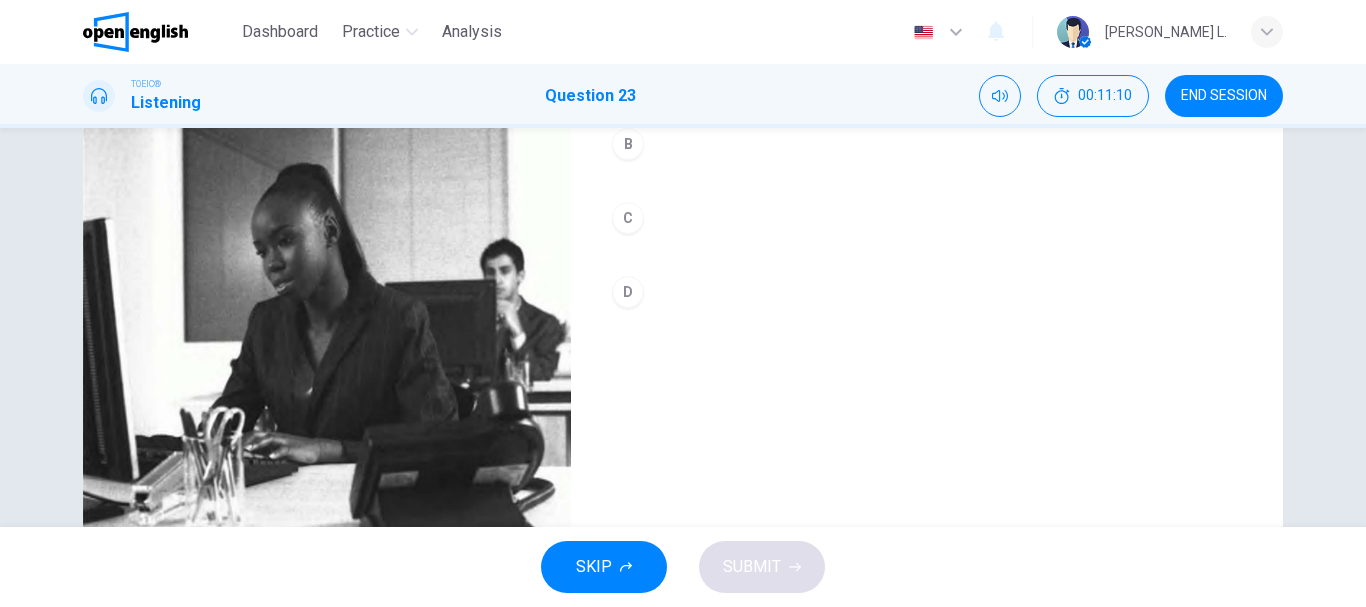 scroll, scrollTop: 279, scrollLeft: 0, axis: vertical 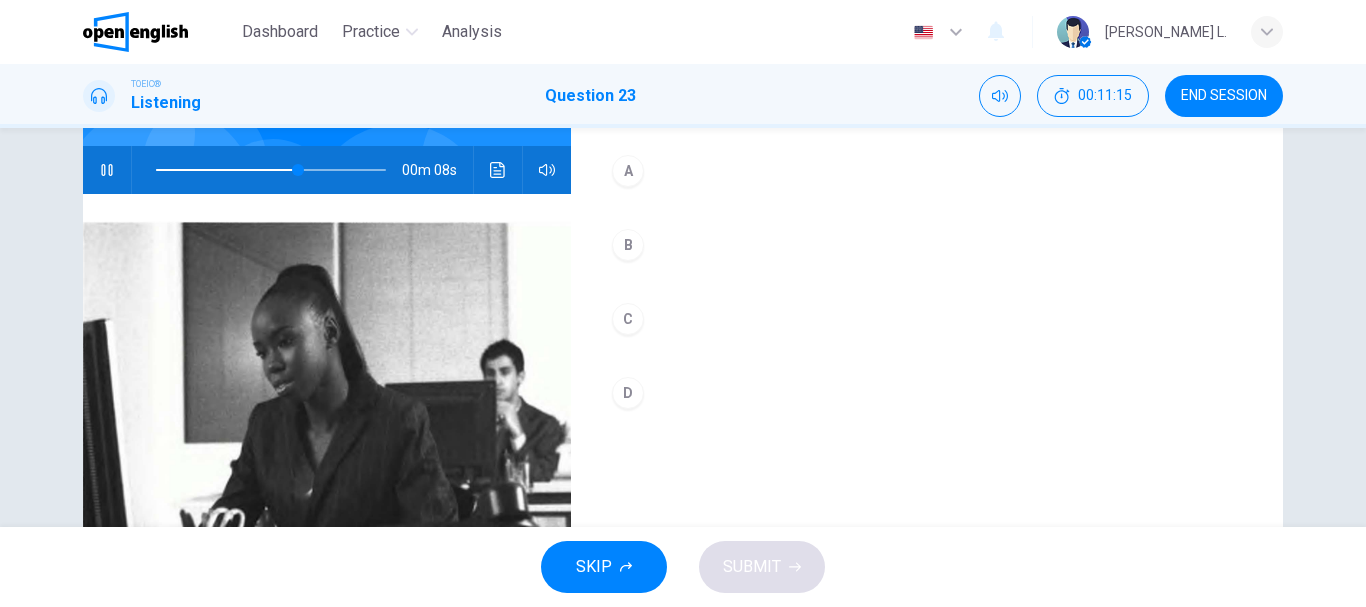 click on "B" at bounding box center [628, 245] 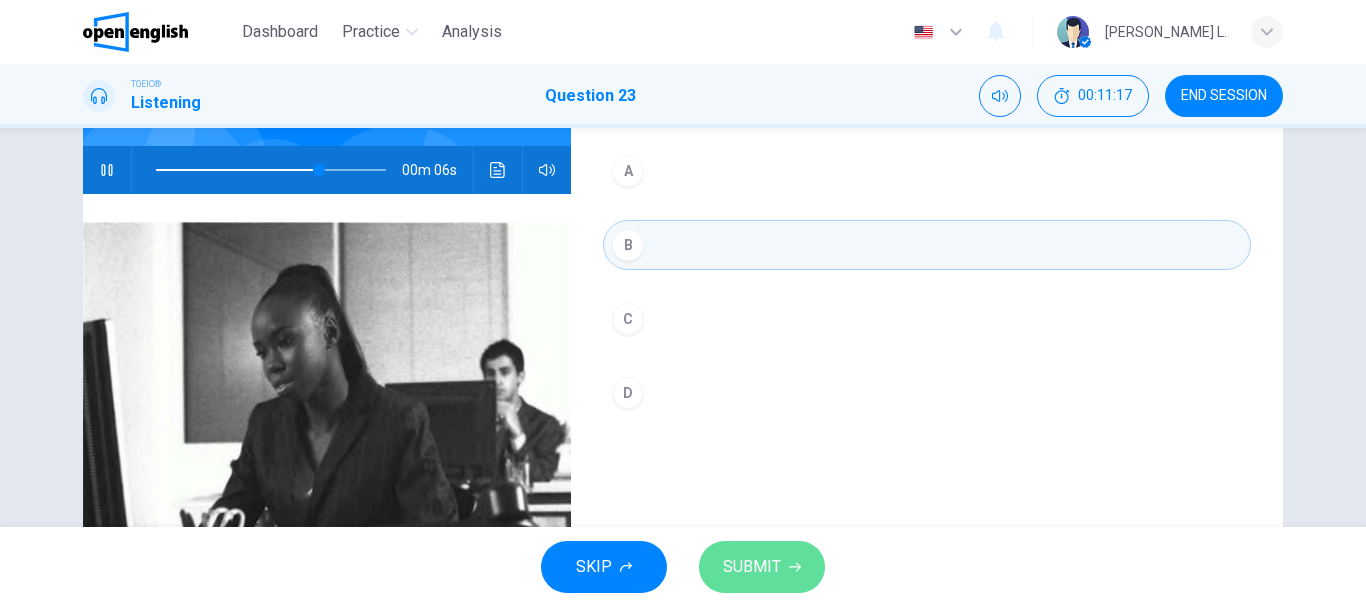 click on "SUBMIT" at bounding box center (752, 567) 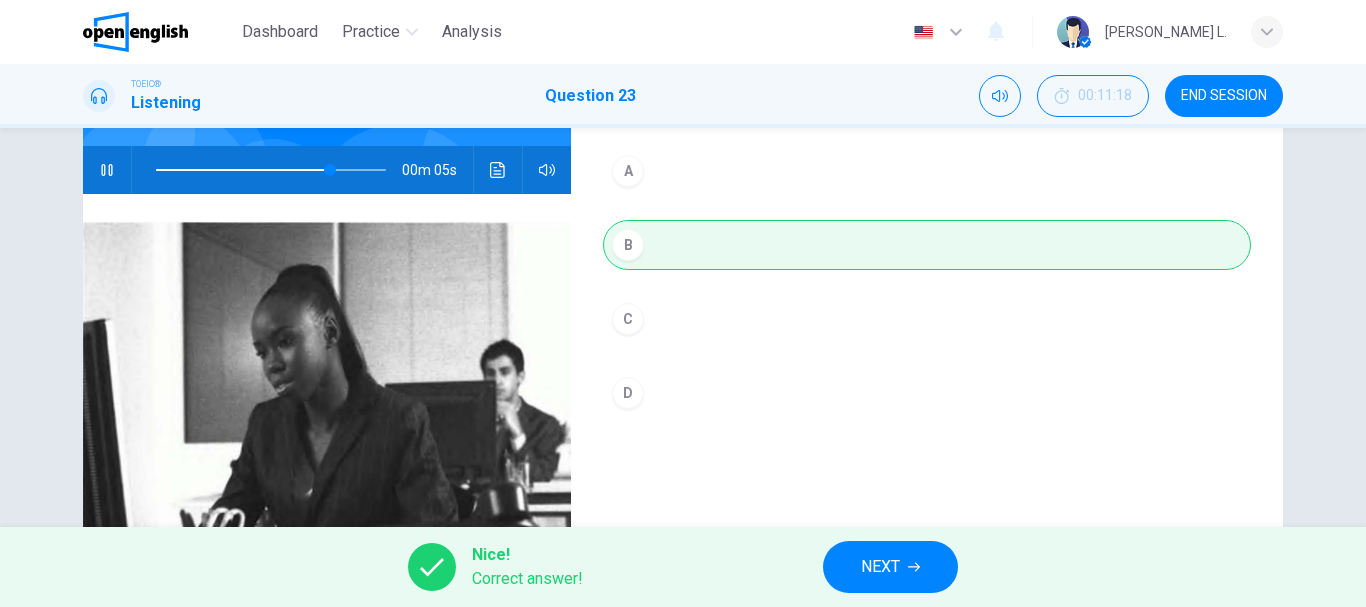 type on "**" 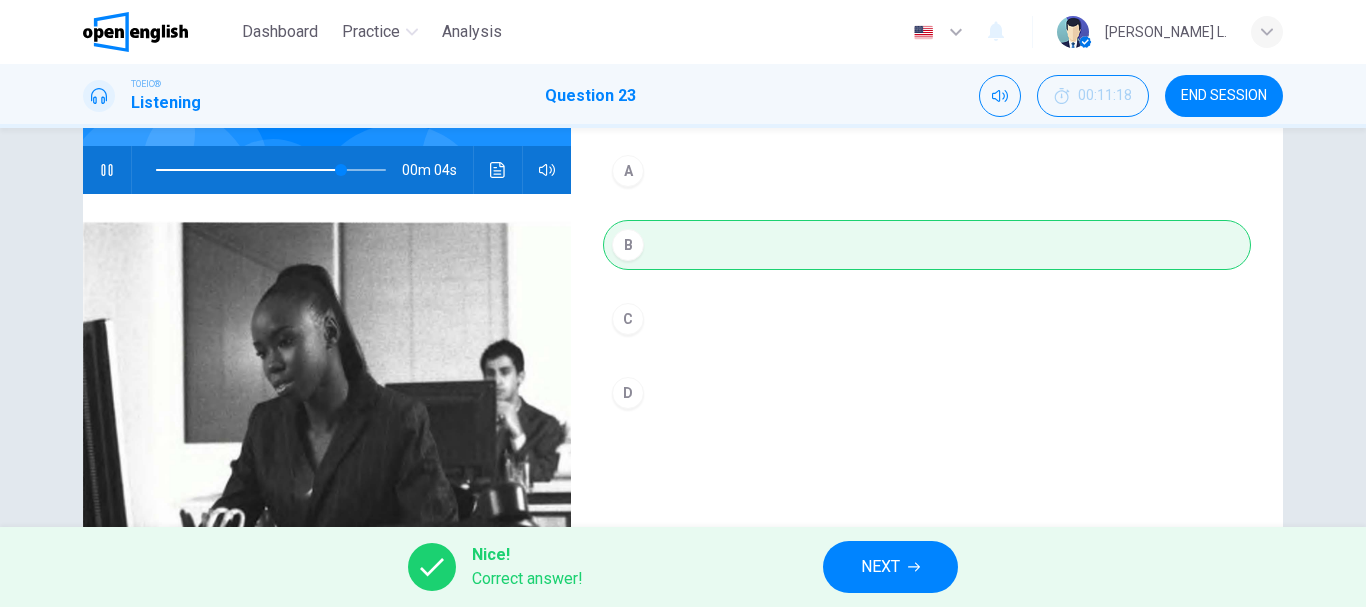 click on "NEXT" at bounding box center (880, 567) 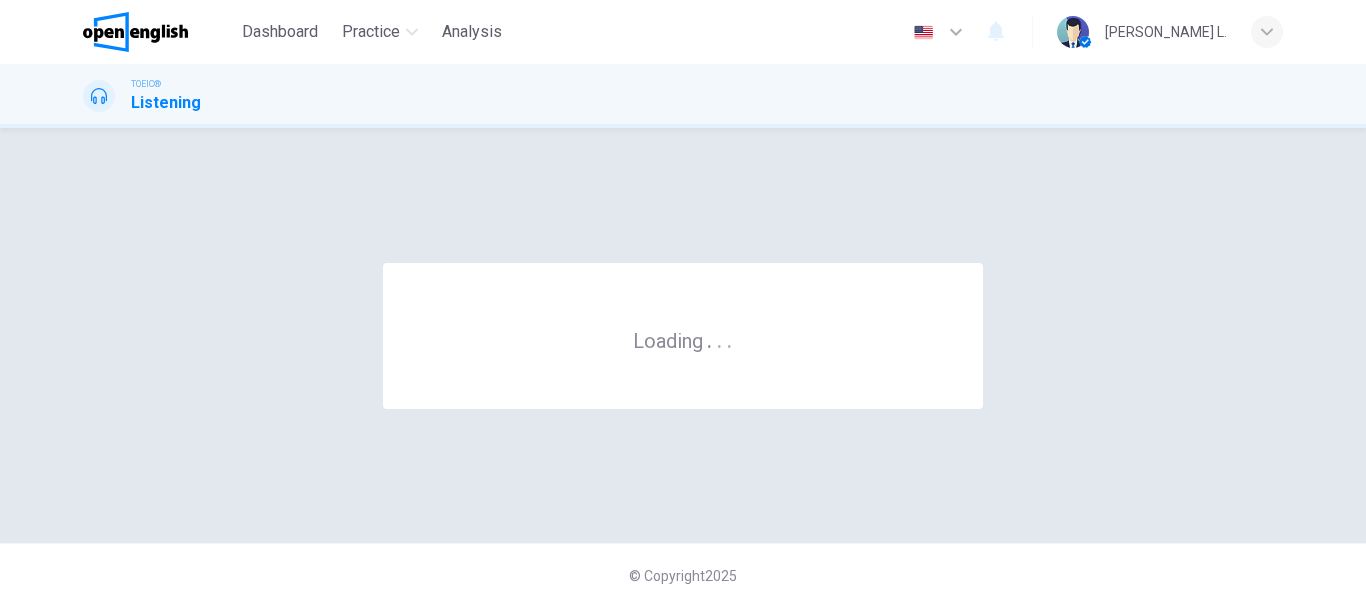 scroll, scrollTop: 0, scrollLeft: 0, axis: both 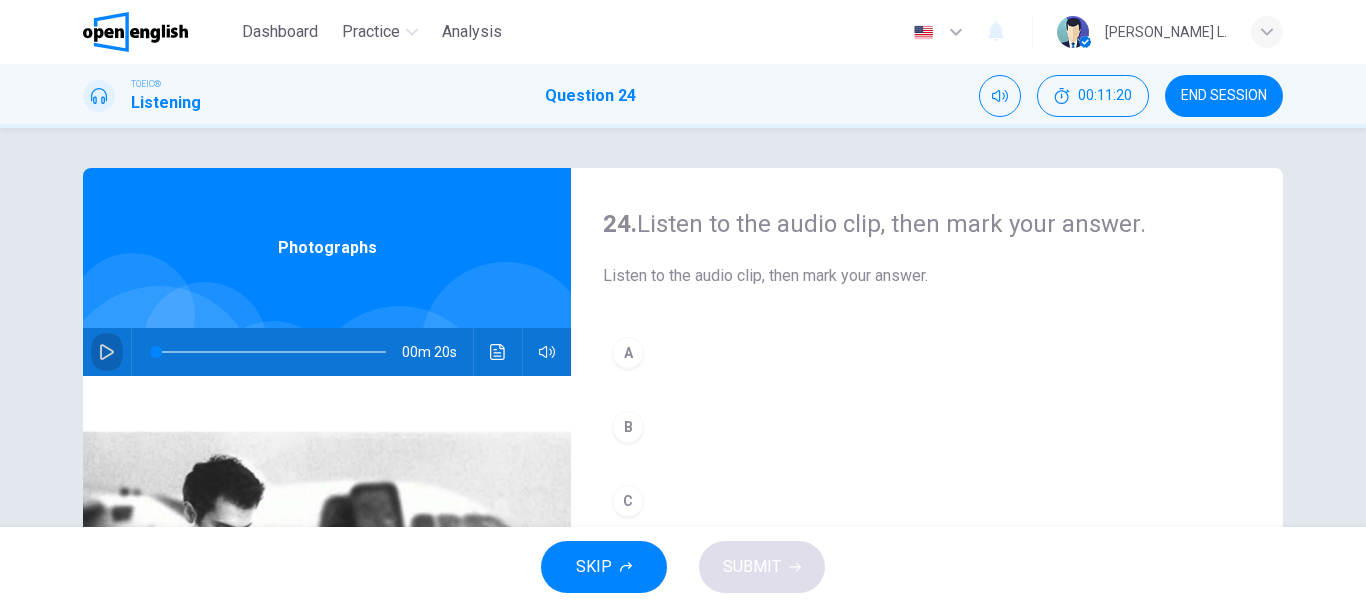 click 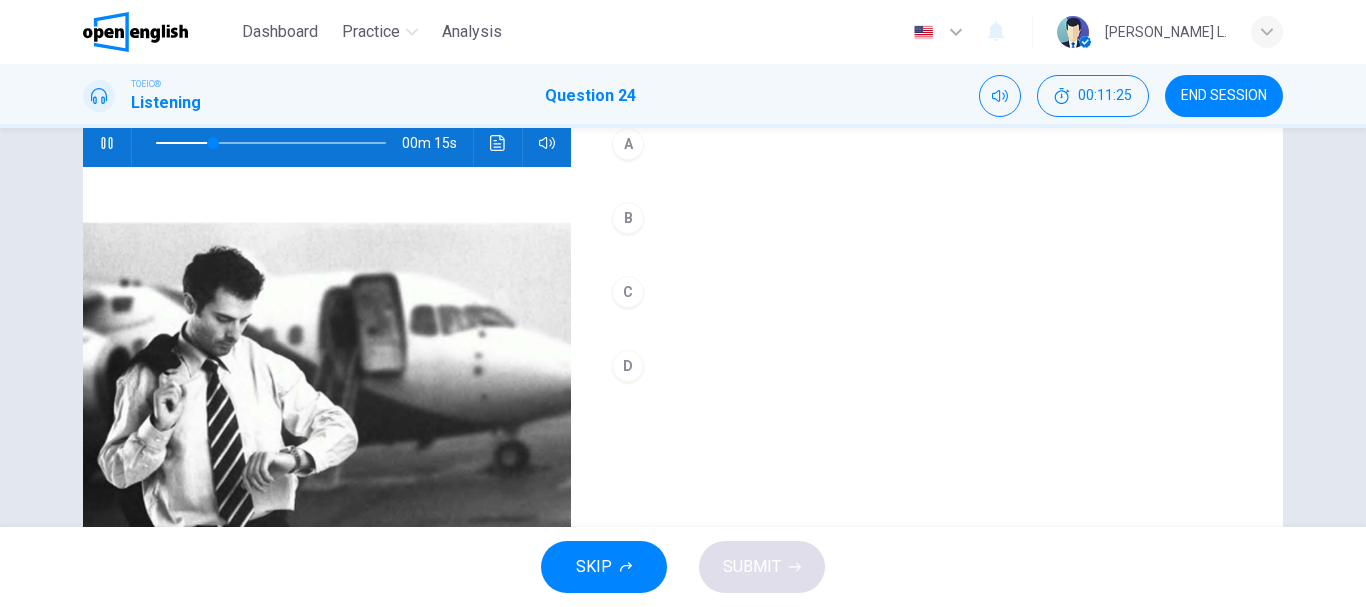 scroll, scrollTop: 190, scrollLeft: 0, axis: vertical 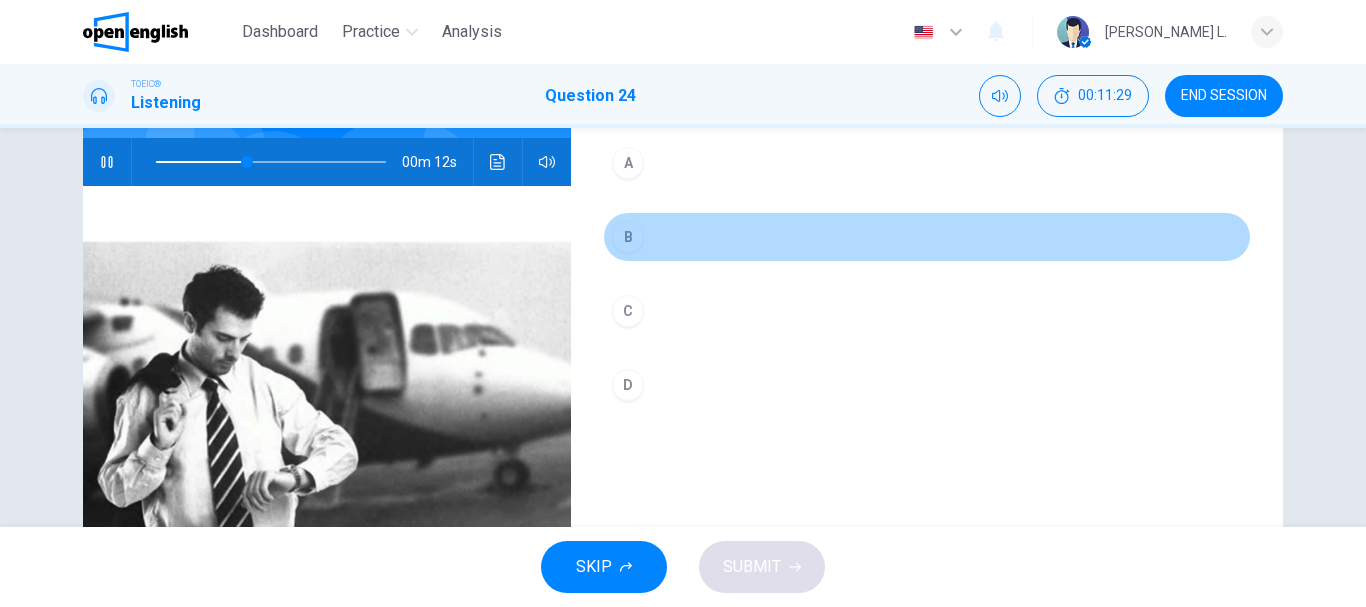click on "B" at bounding box center [628, 237] 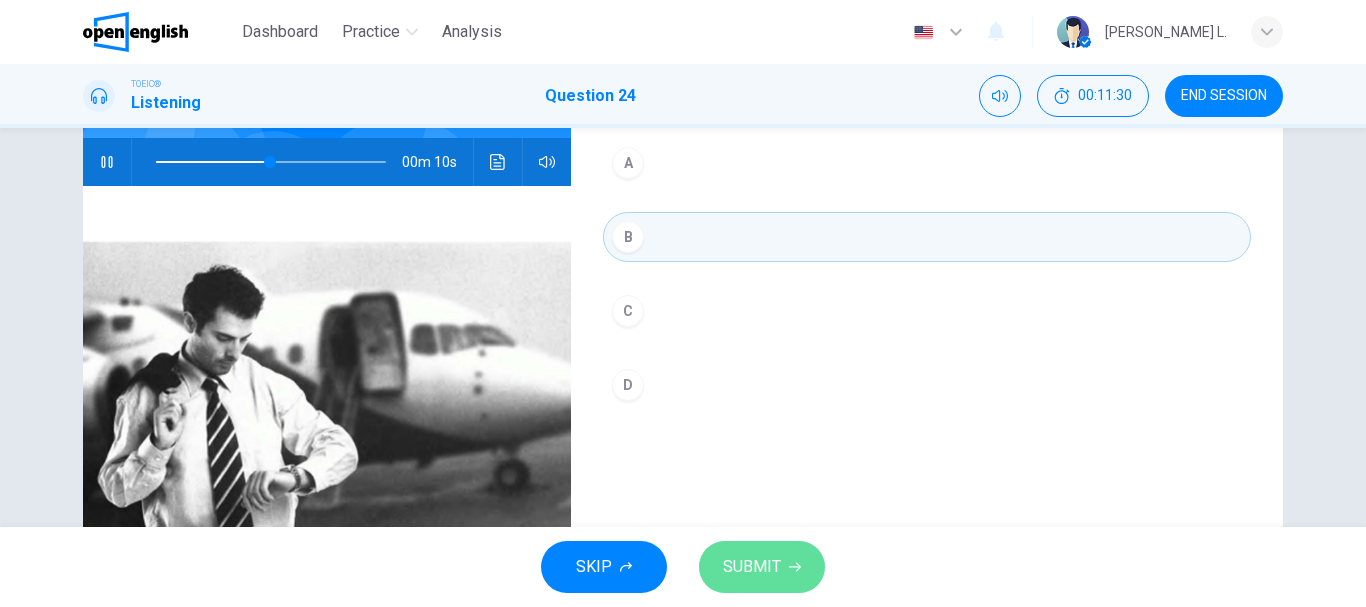 click on "SUBMIT" at bounding box center [752, 567] 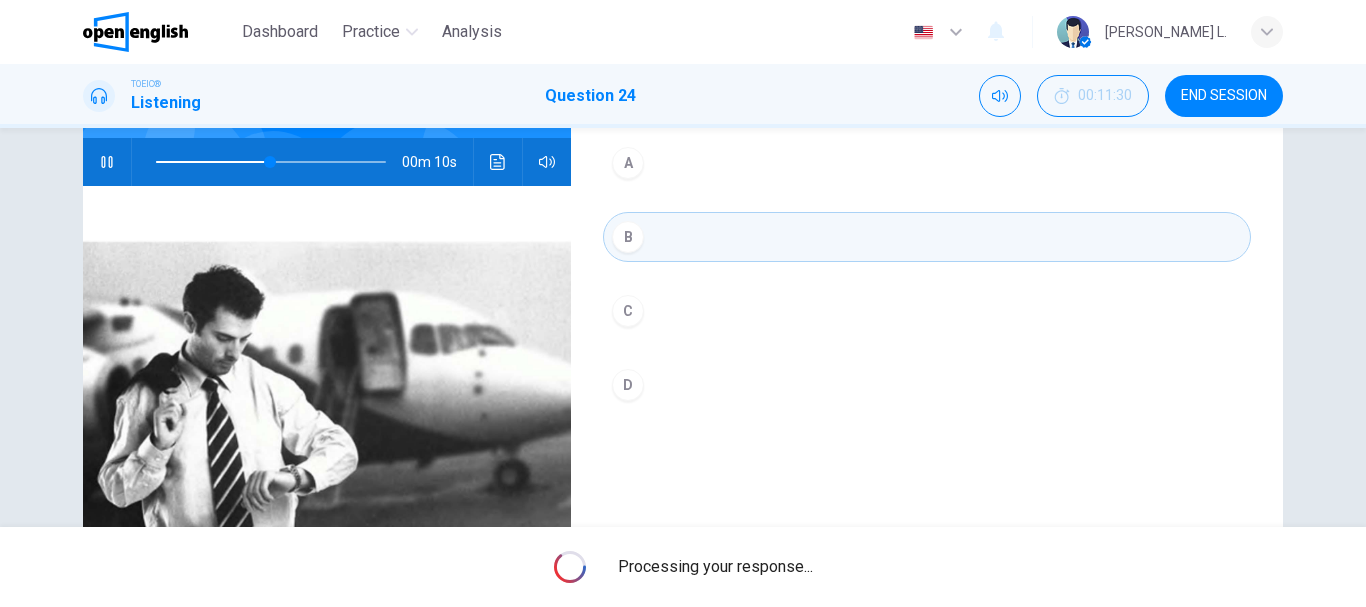 type on "**" 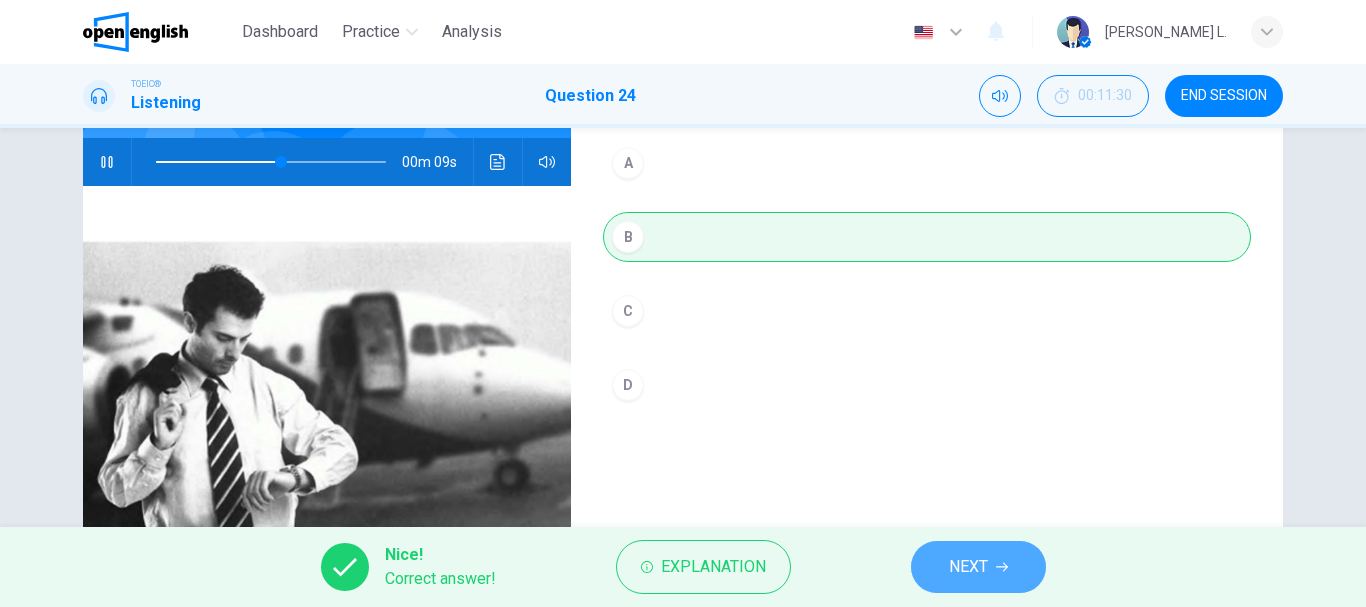click on "NEXT" at bounding box center (968, 567) 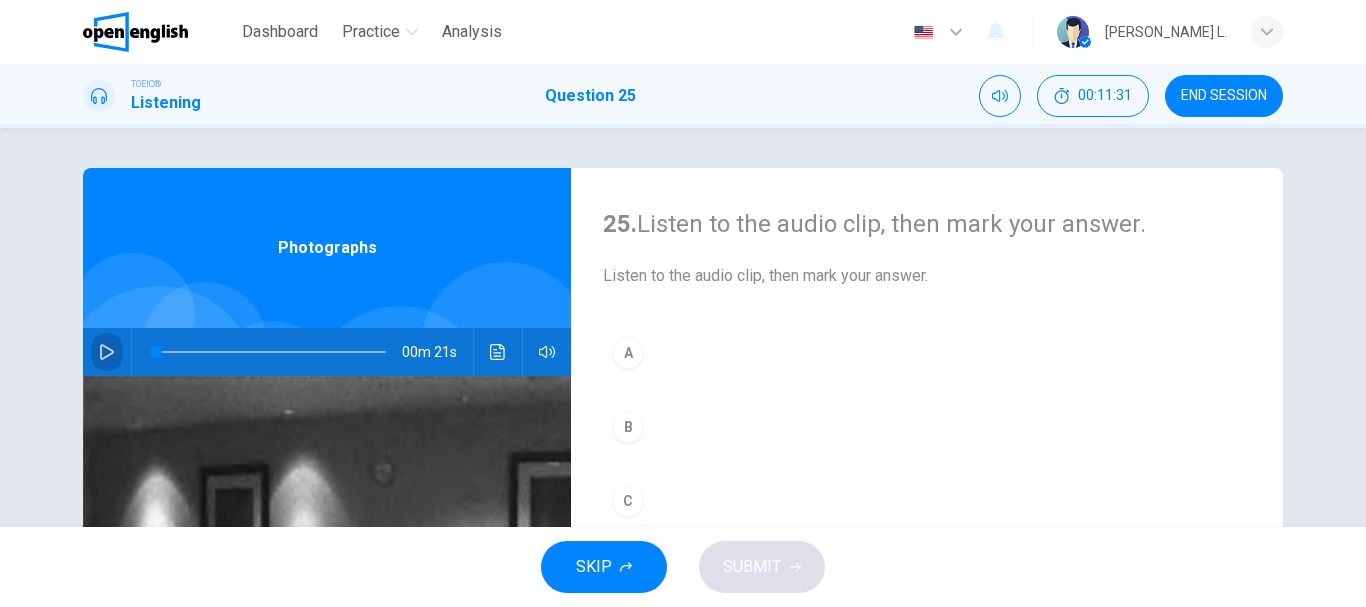 click 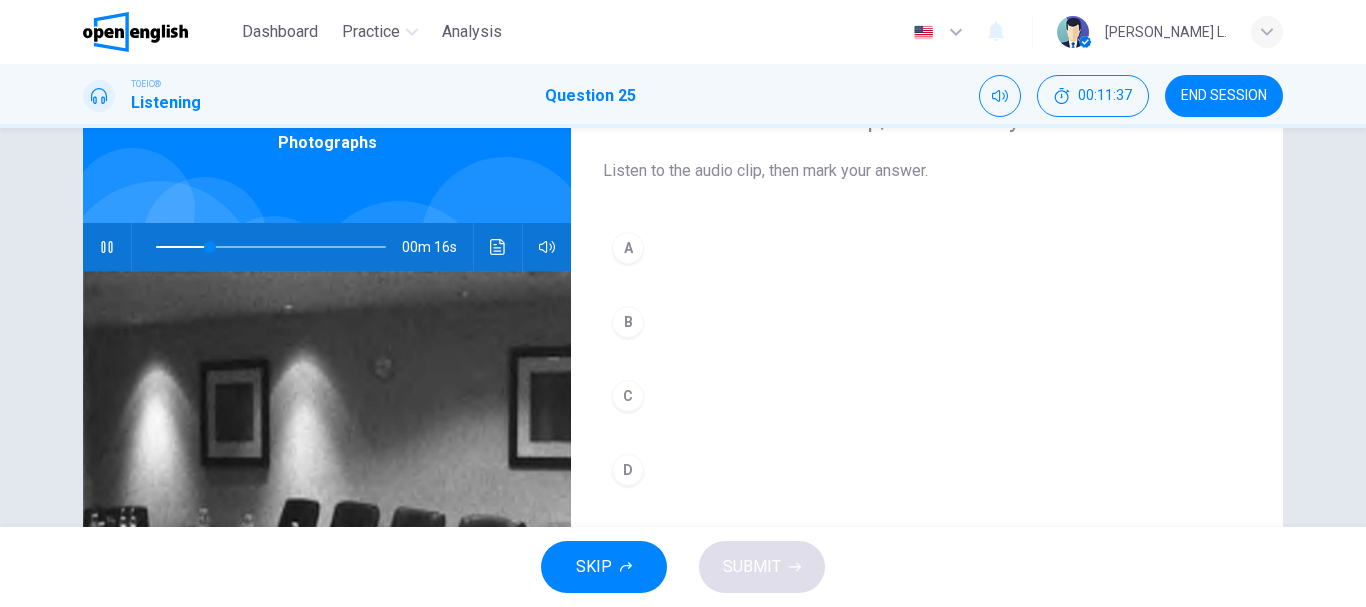 scroll, scrollTop: 99, scrollLeft: 0, axis: vertical 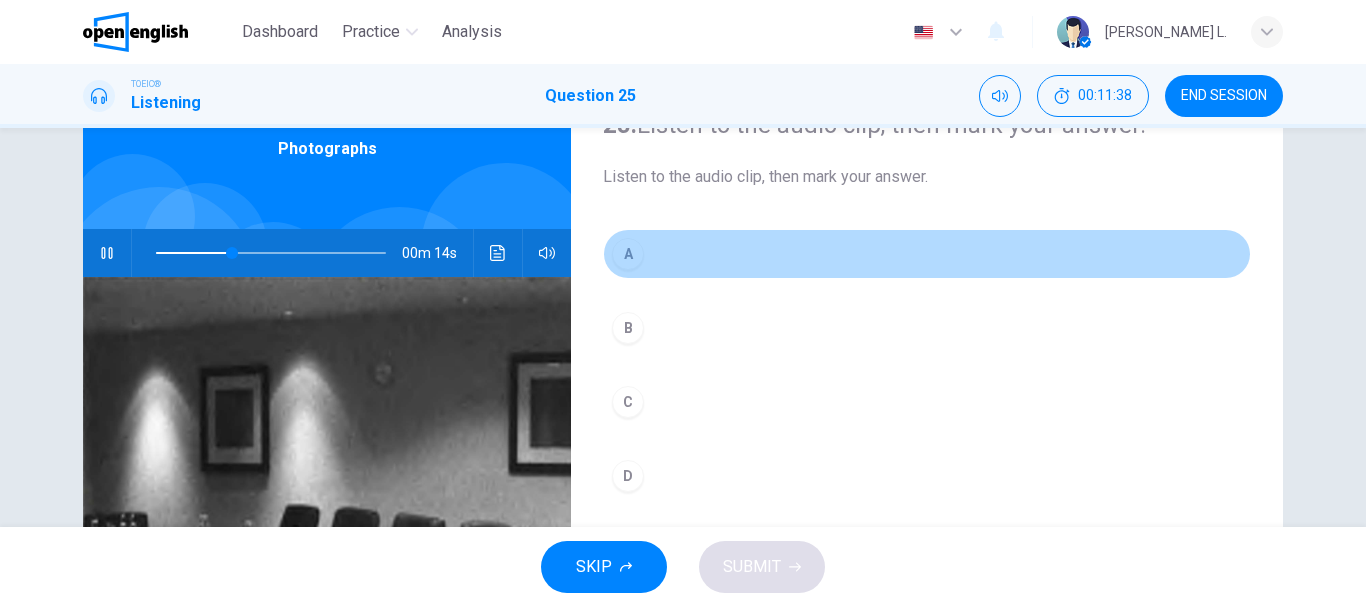 click on "A" at bounding box center (628, 254) 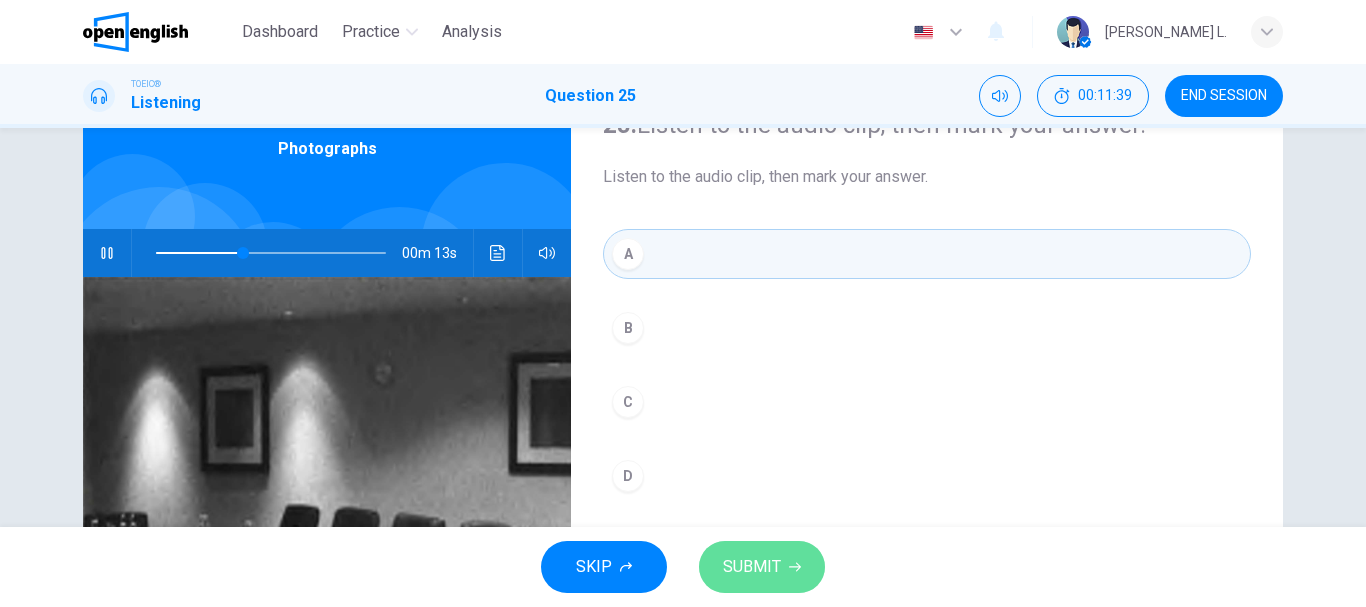 click on "SUBMIT" at bounding box center (752, 567) 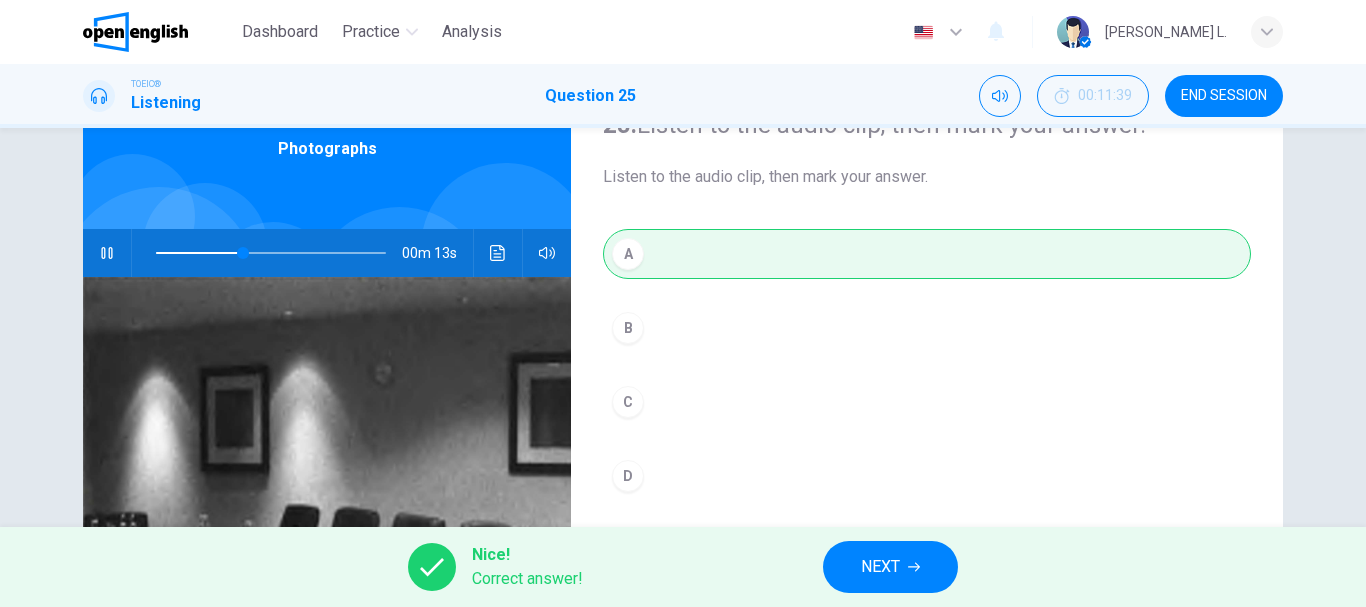 type on "**" 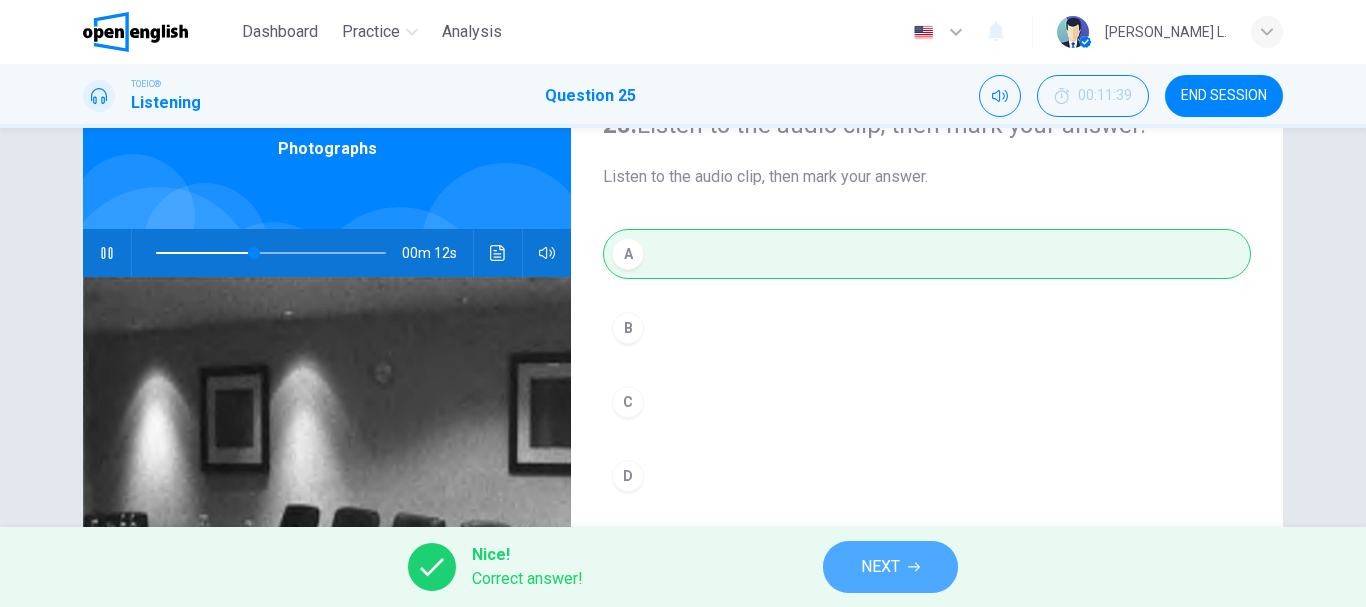 click on "NEXT" at bounding box center [890, 567] 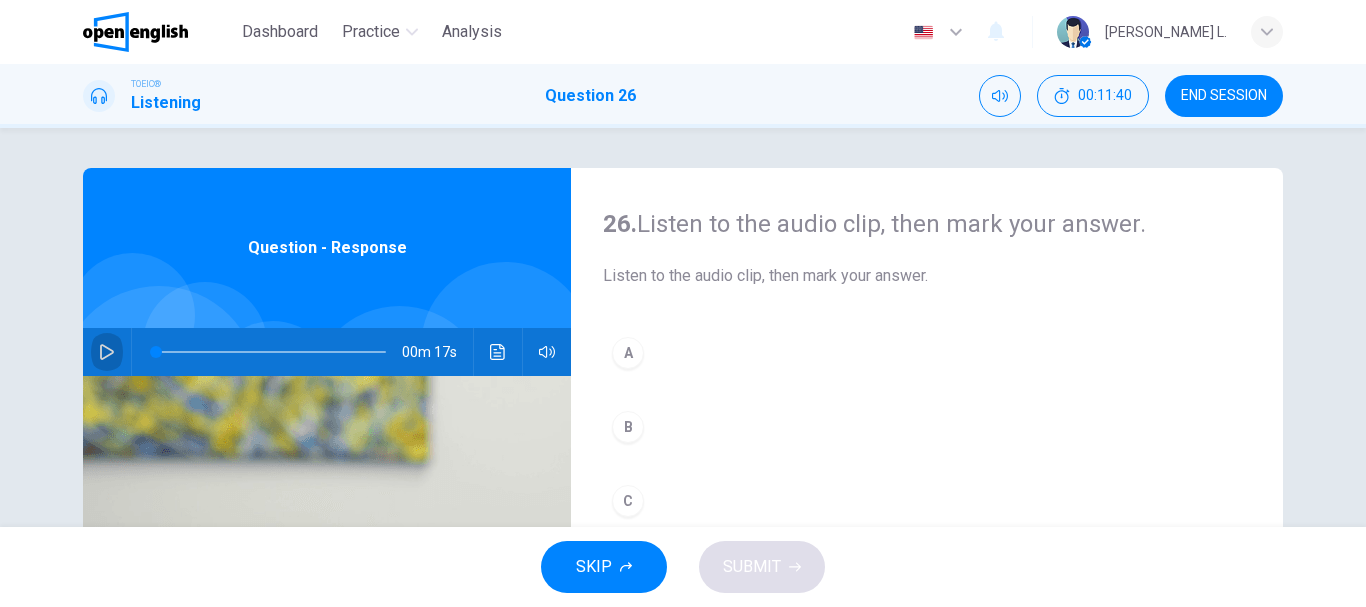 click at bounding box center [107, 352] 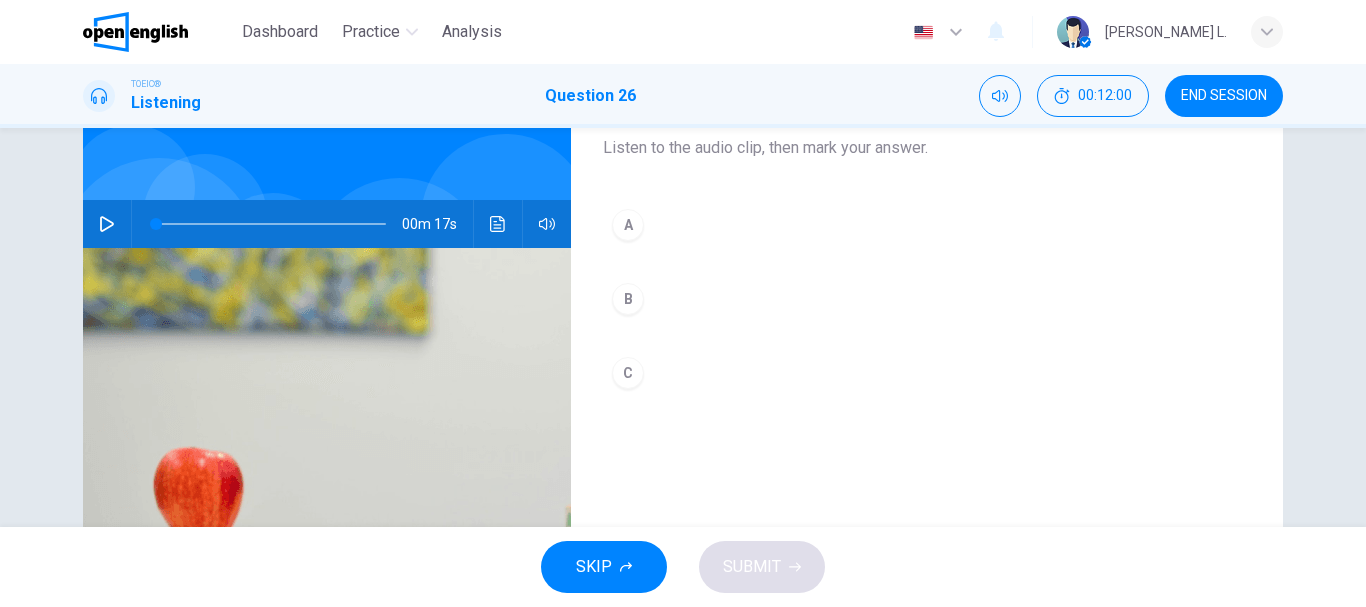 scroll, scrollTop: 116, scrollLeft: 0, axis: vertical 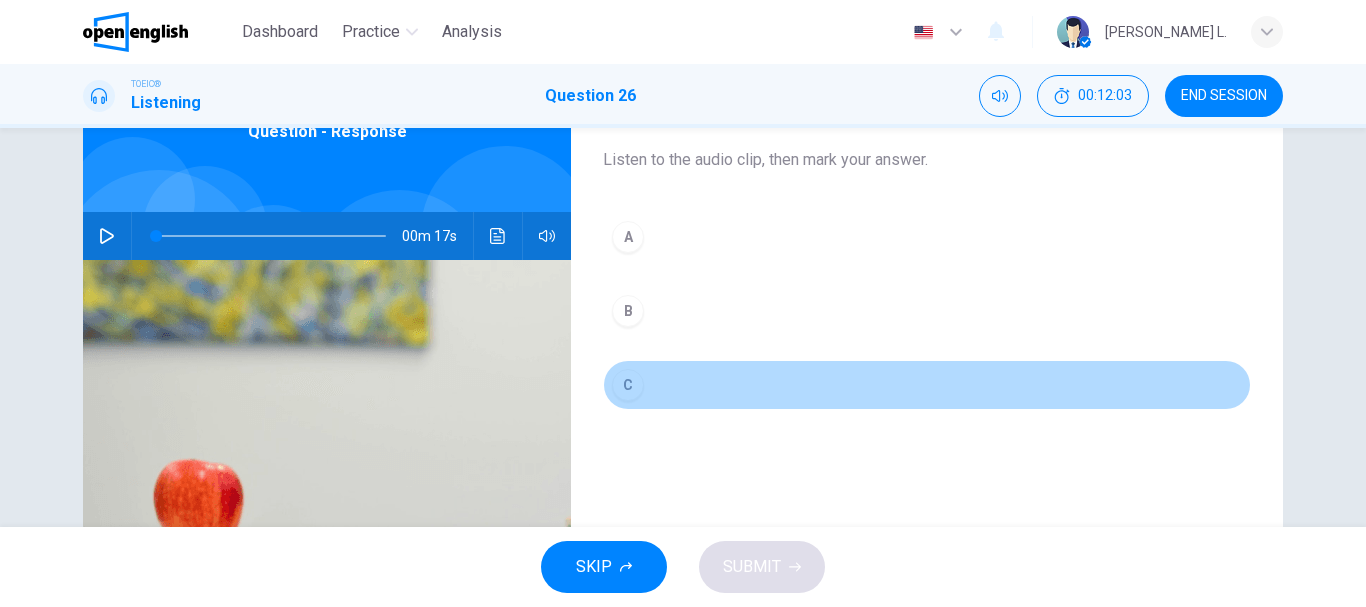 click on "C" at bounding box center (628, 385) 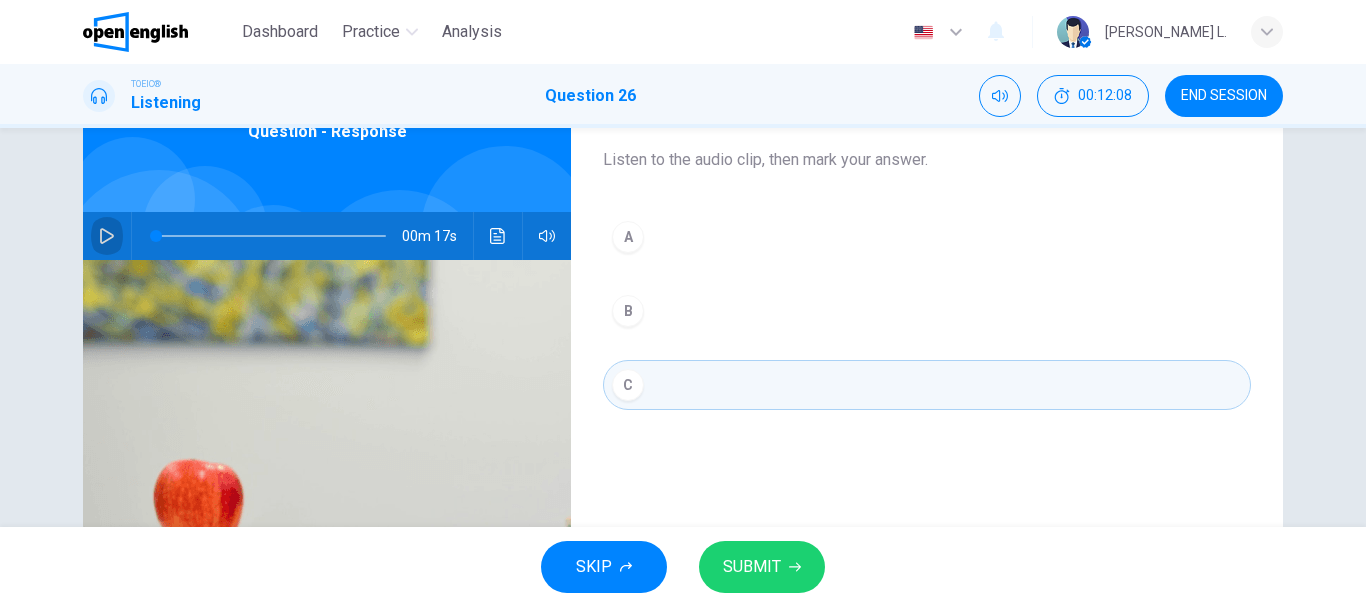 click at bounding box center [107, 236] 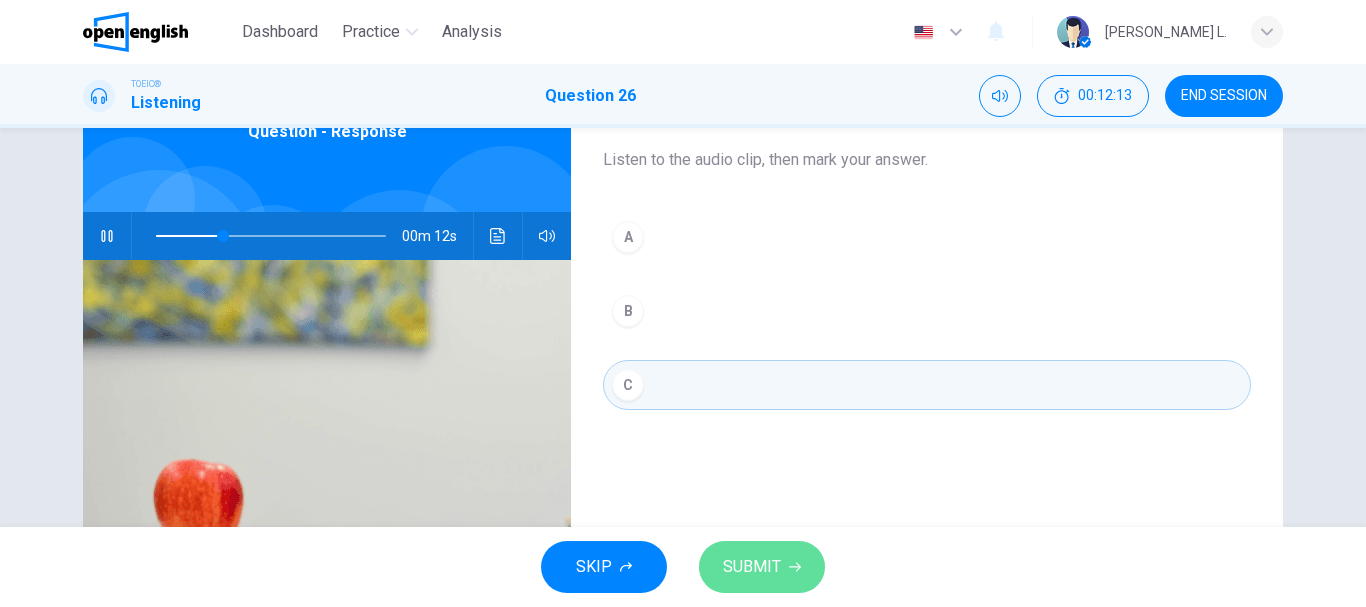 click on "SUBMIT" at bounding box center [752, 567] 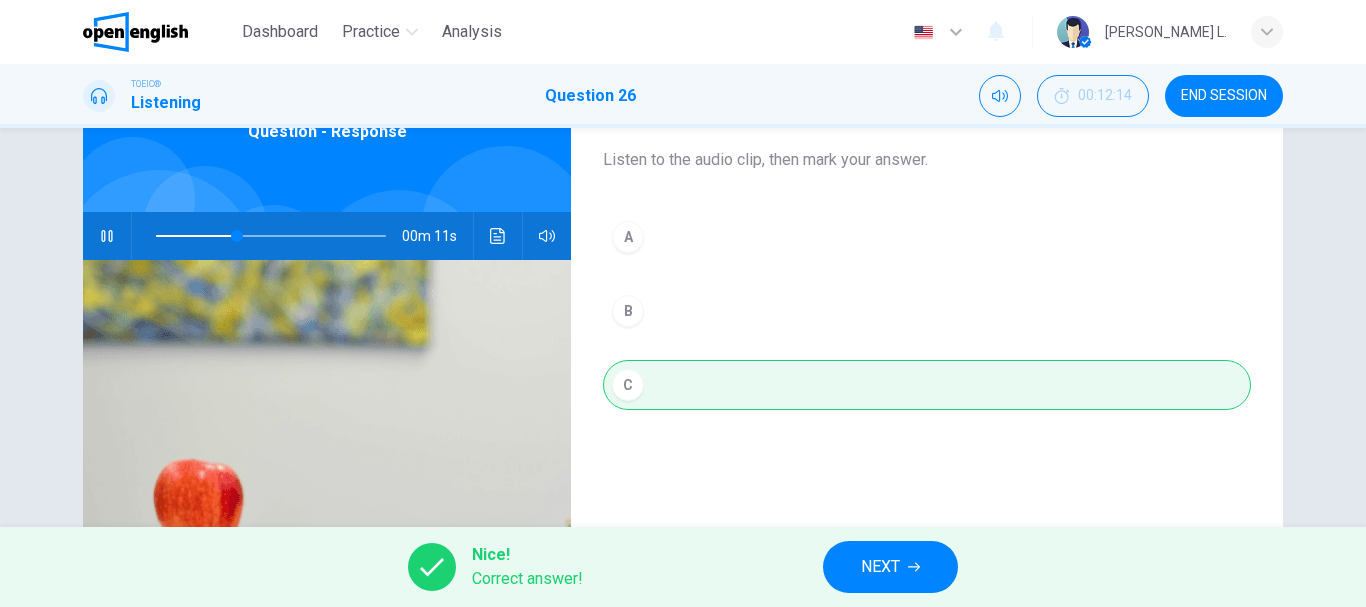 type on "**" 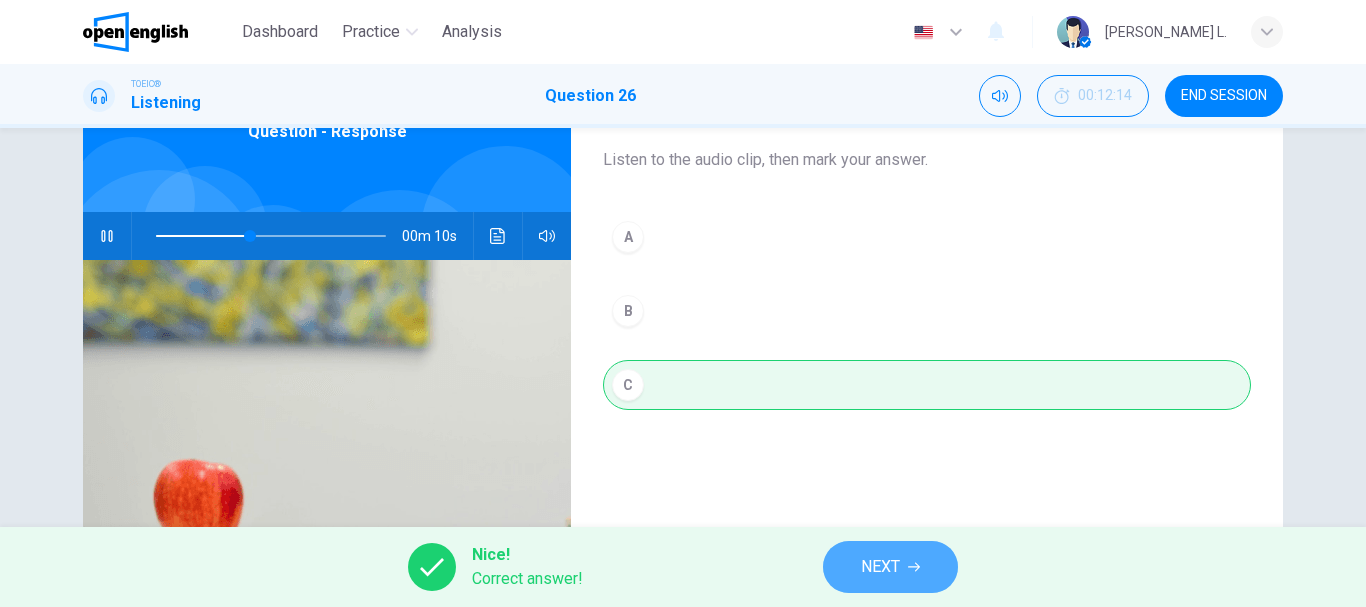 click on "NEXT" at bounding box center [890, 567] 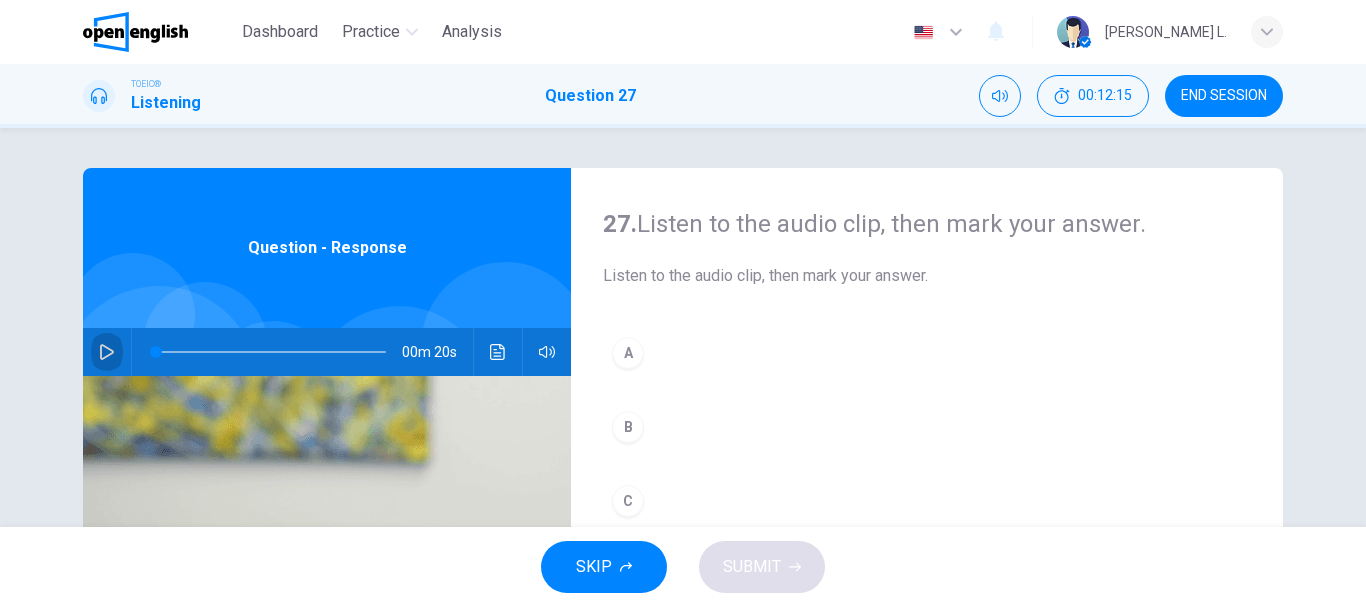 click at bounding box center [107, 352] 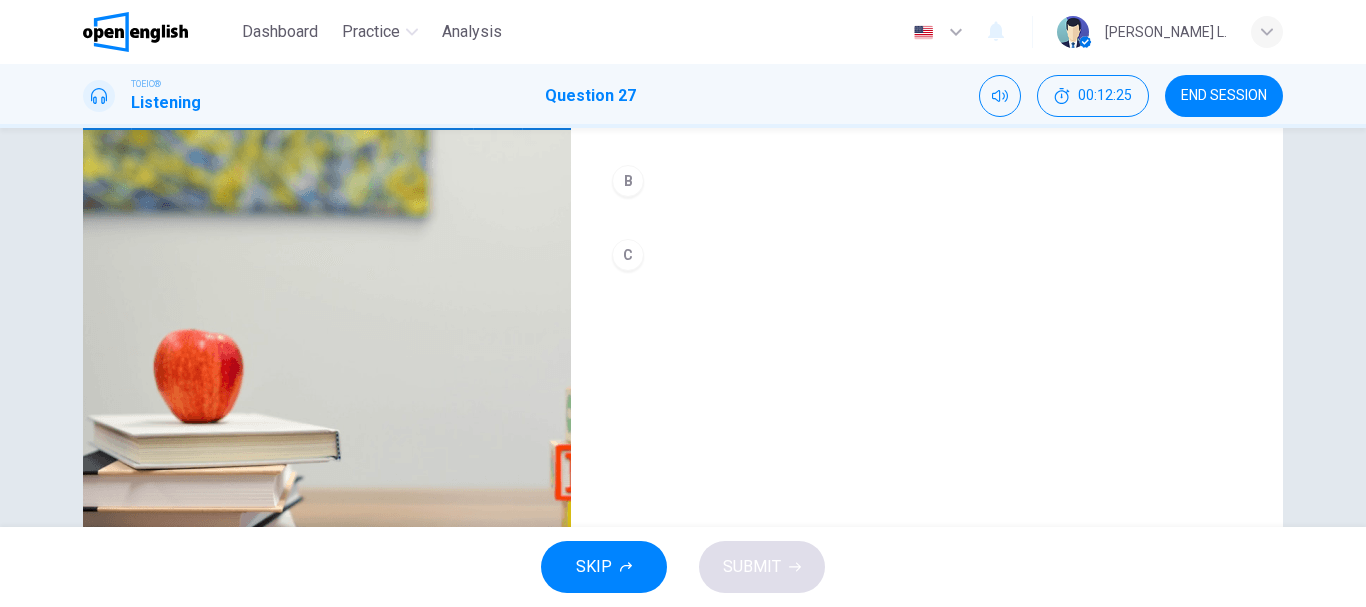scroll, scrollTop: 267, scrollLeft: 0, axis: vertical 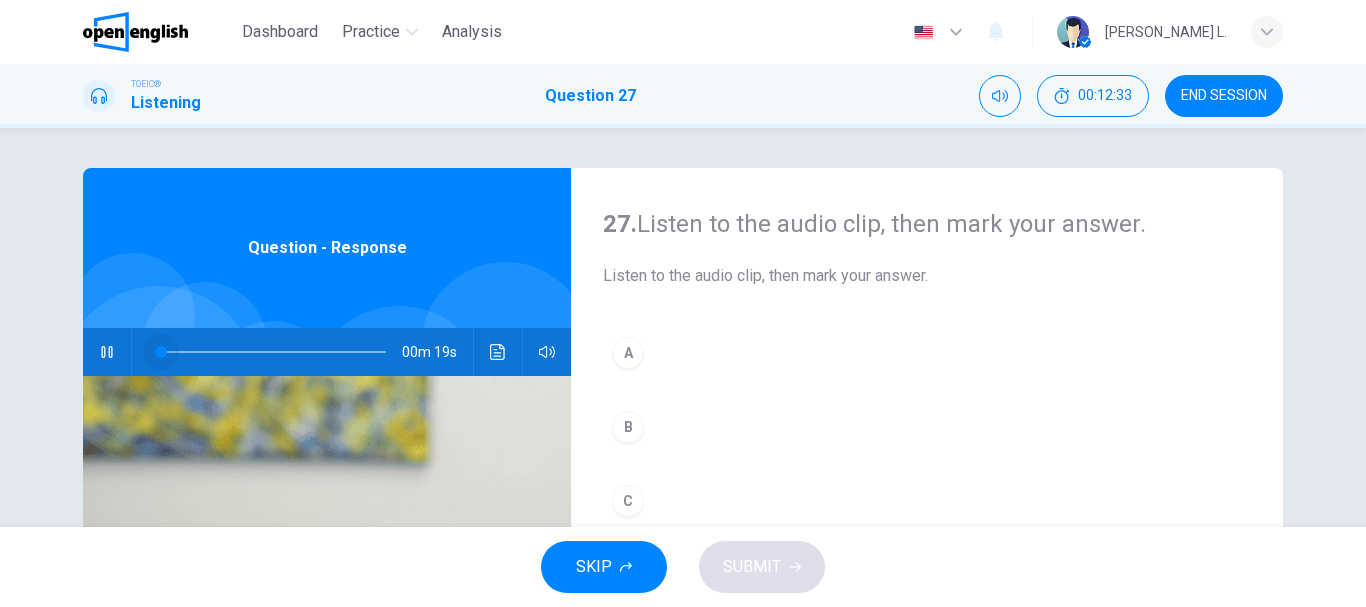 click at bounding box center (271, 352) 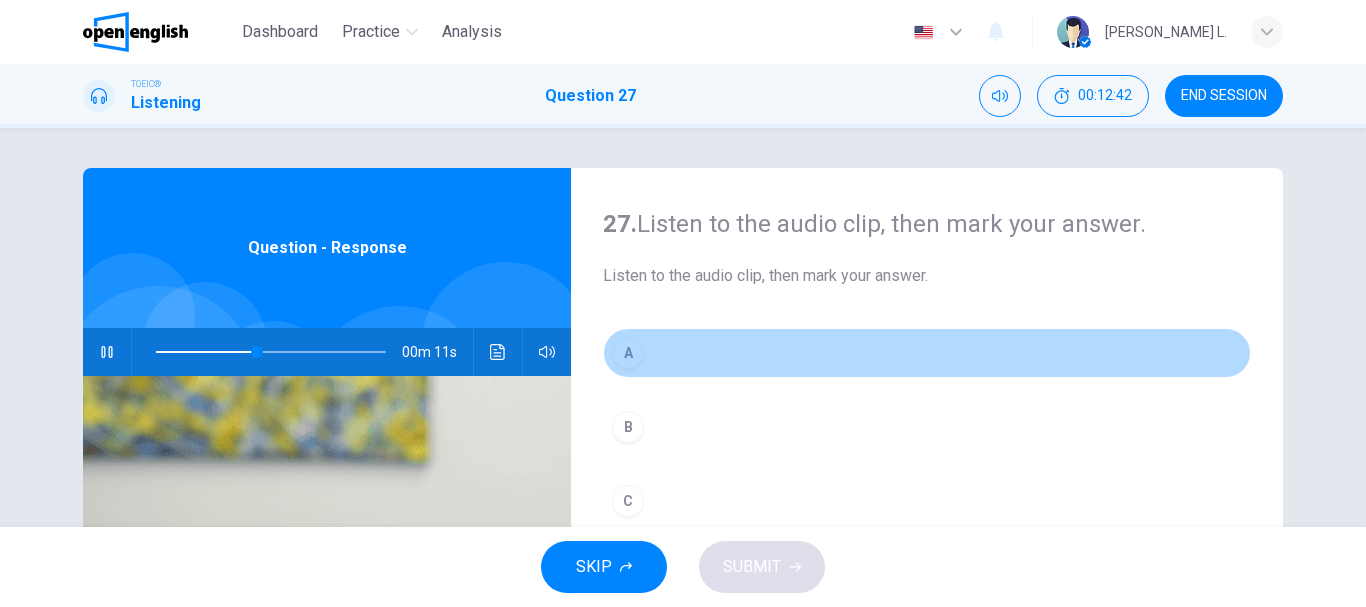 click on "A" at bounding box center [628, 353] 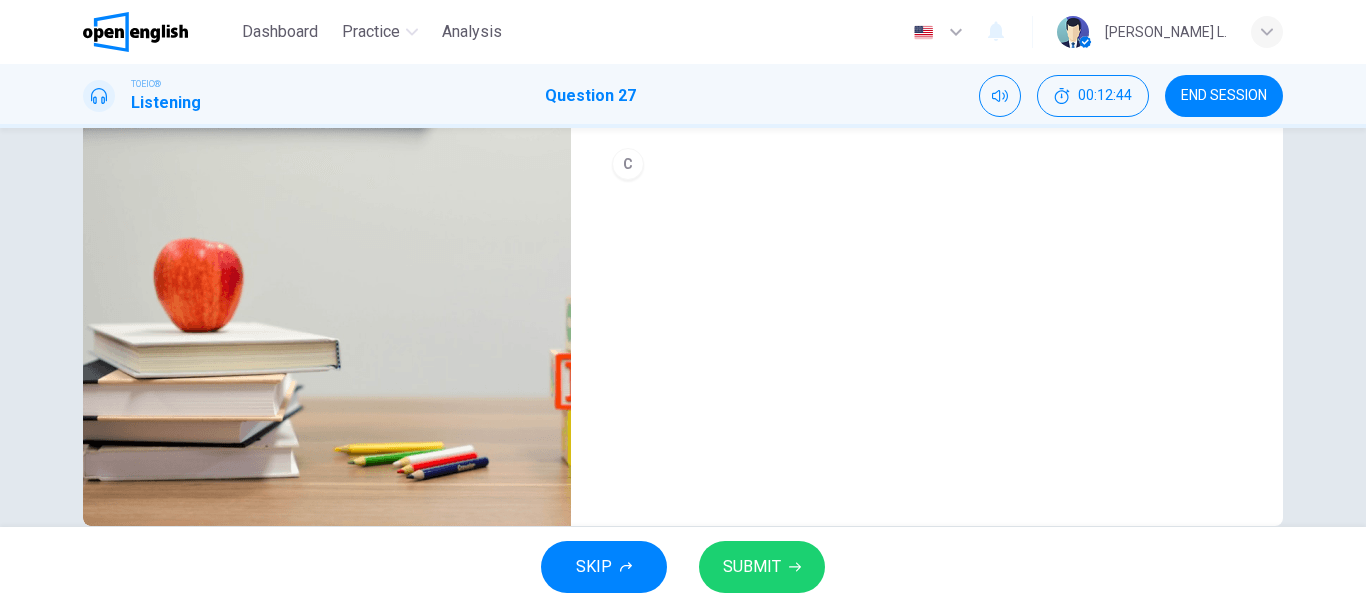 scroll, scrollTop: 364, scrollLeft: 0, axis: vertical 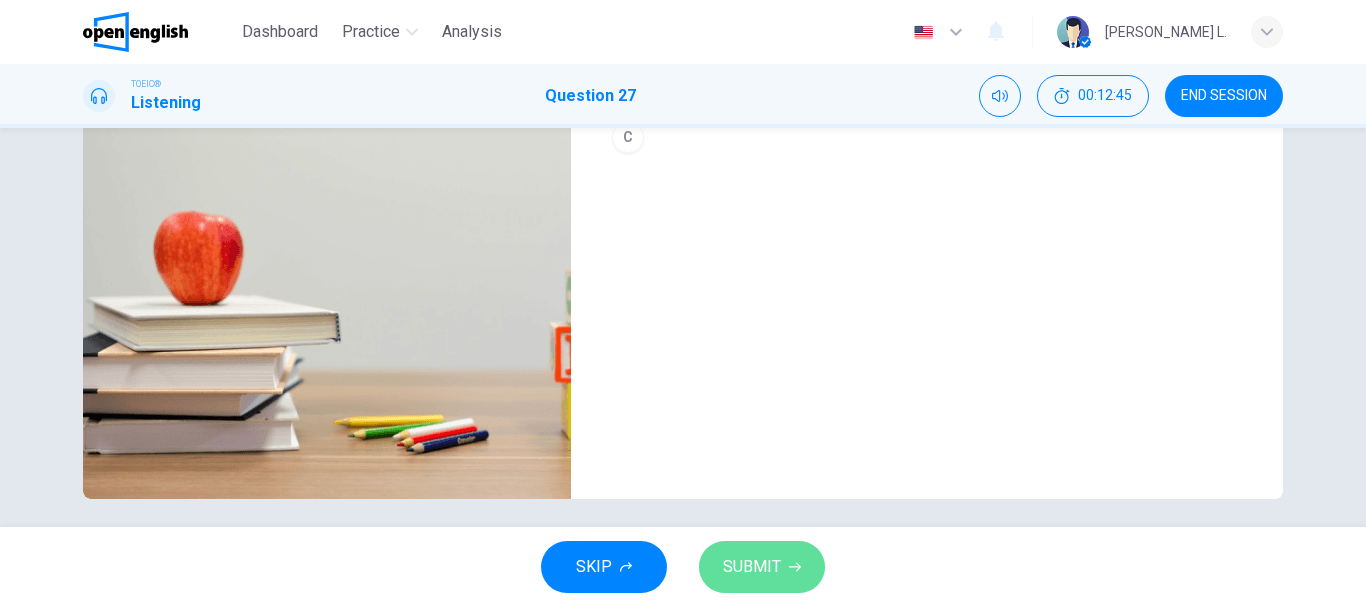 click on "SUBMIT" at bounding box center (752, 567) 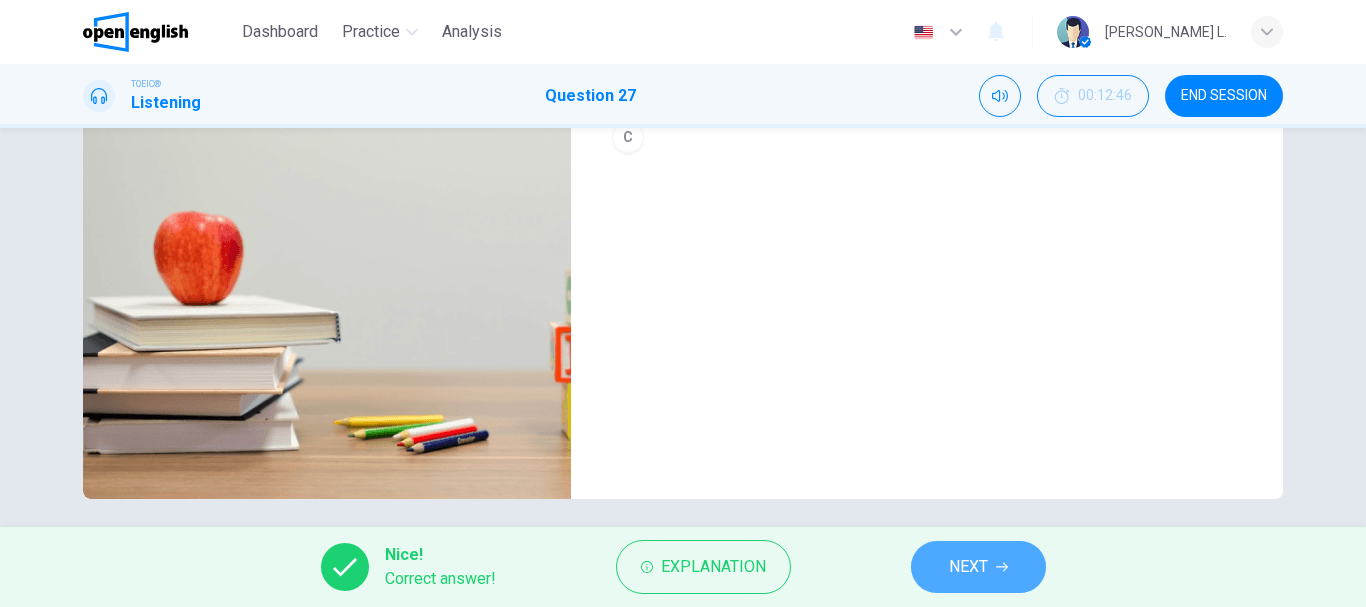 type on "**" 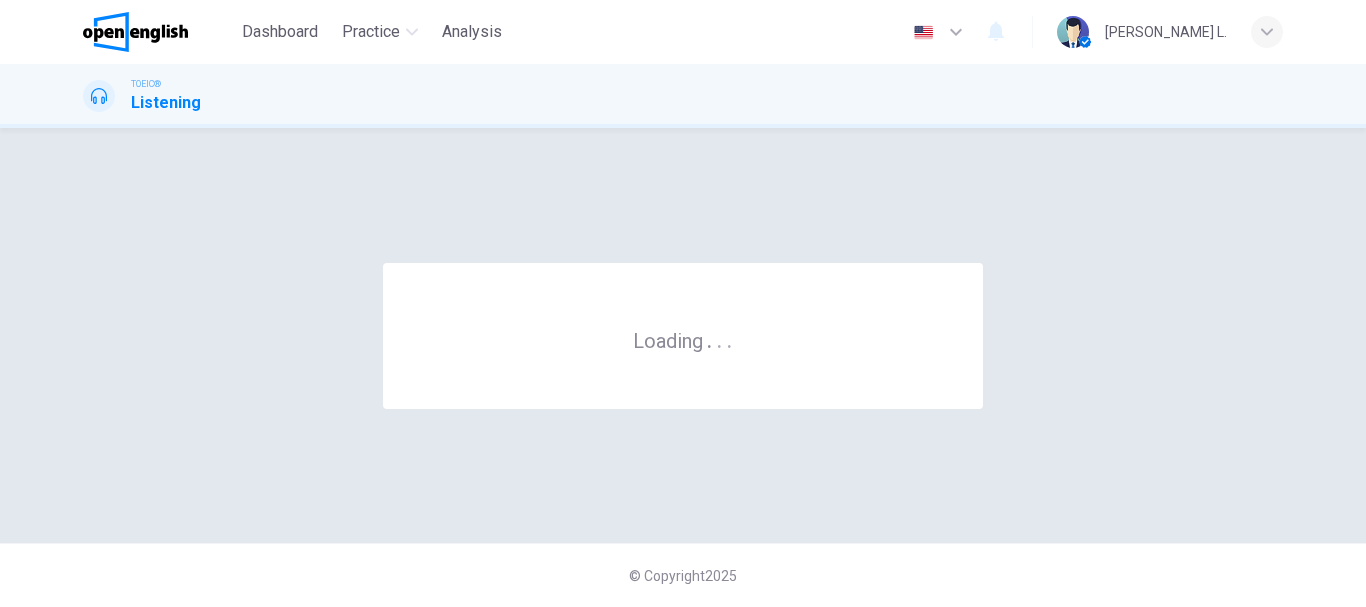 scroll, scrollTop: 0, scrollLeft: 0, axis: both 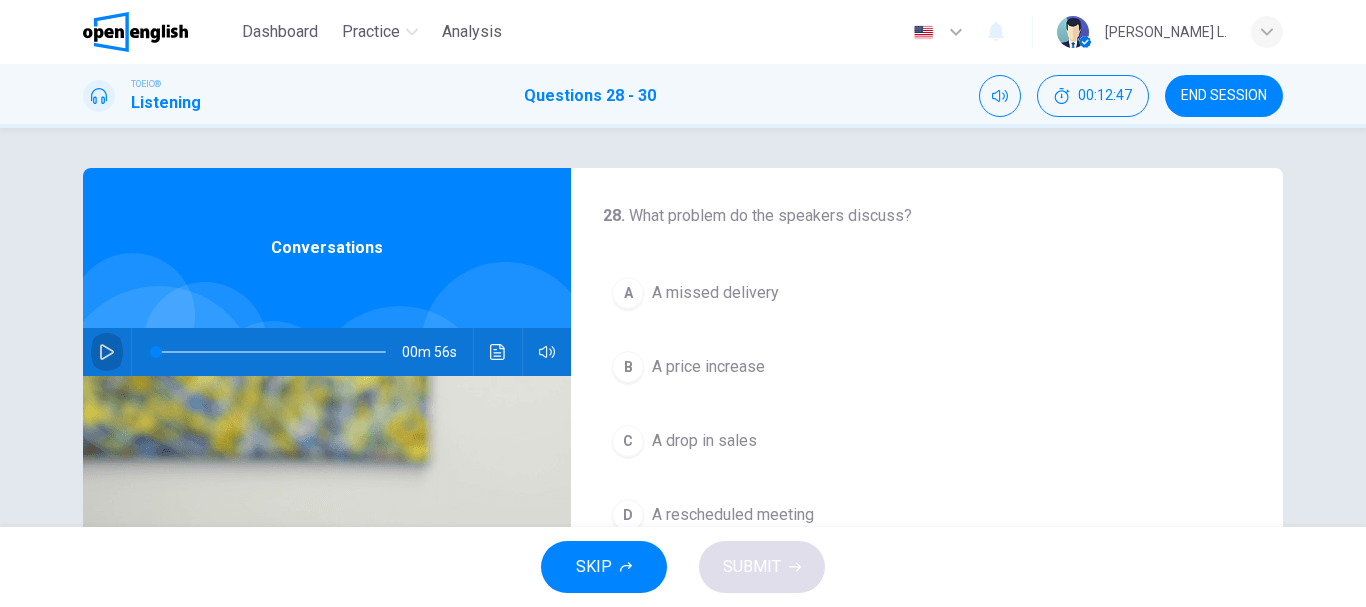 click at bounding box center (107, 352) 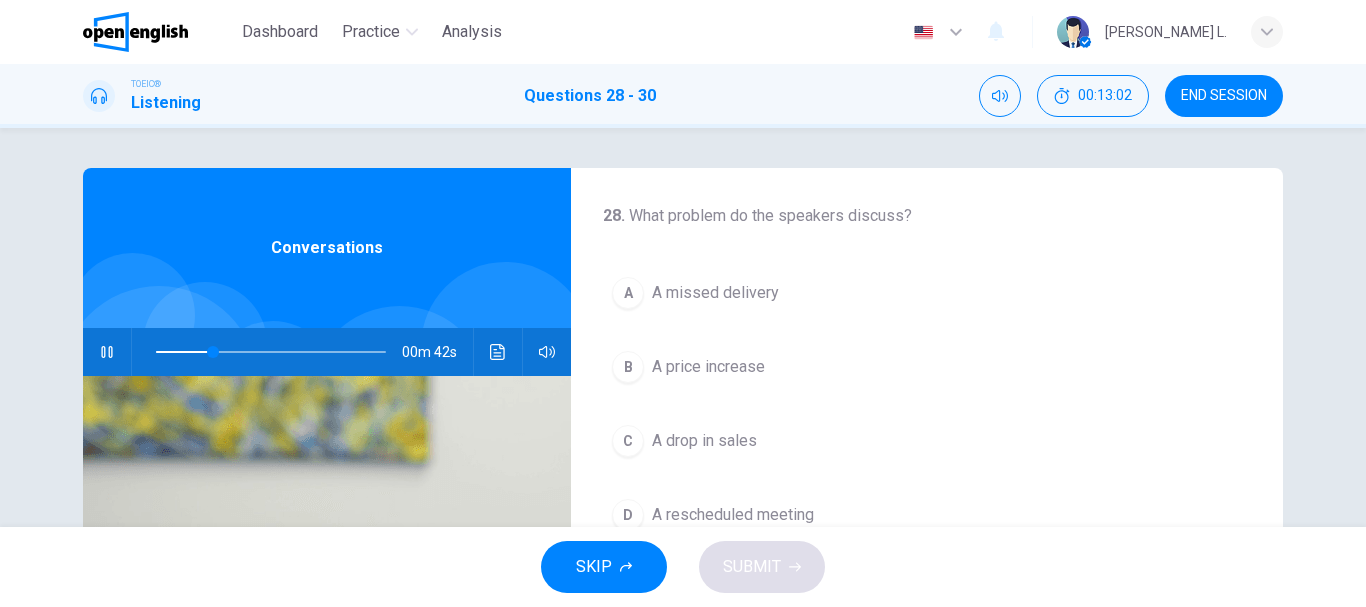 click at bounding box center (271, 352) 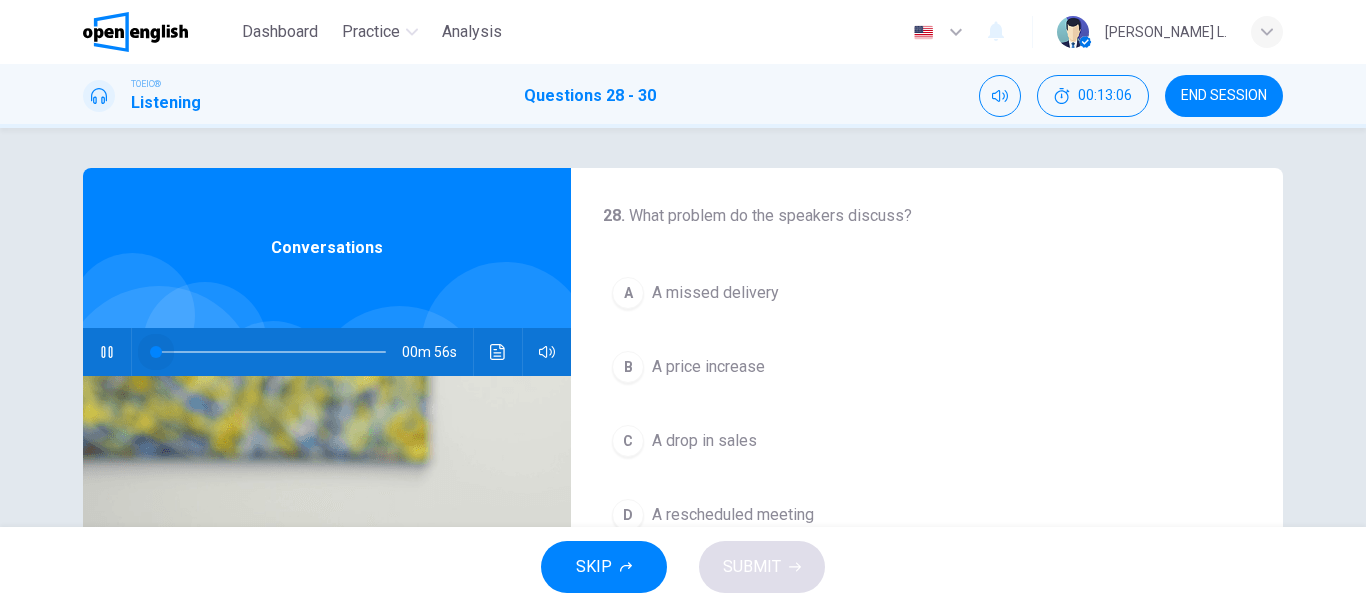 click at bounding box center [156, 352] 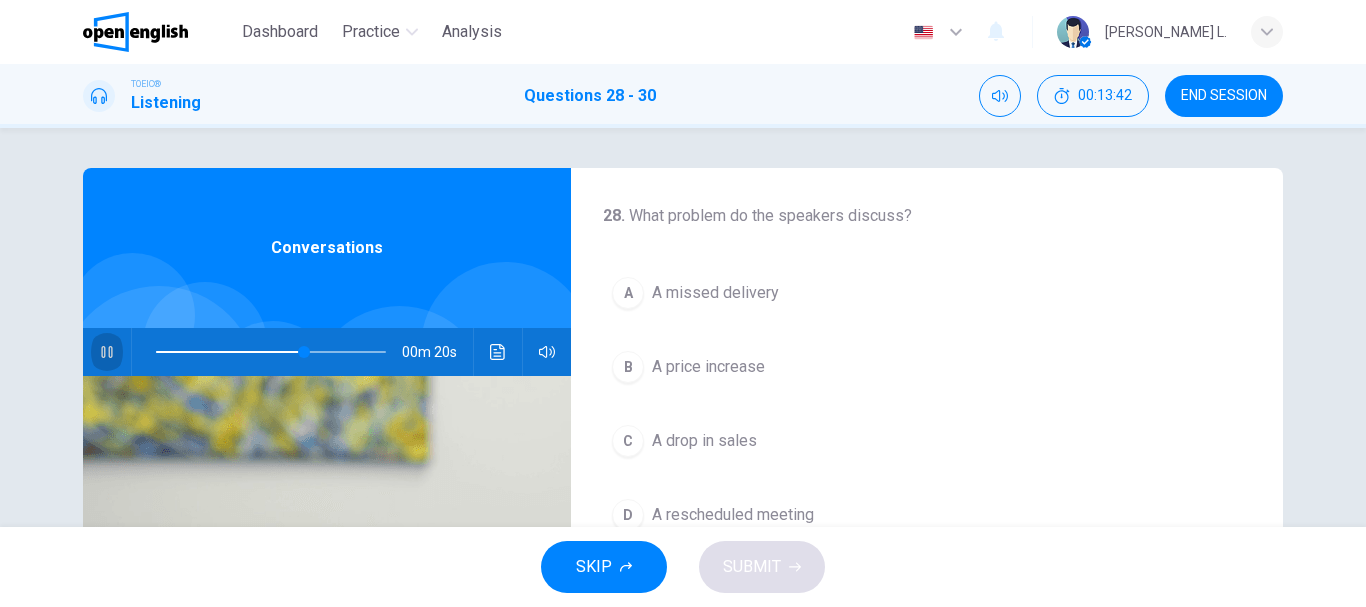 click at bounding box center (107, 352) 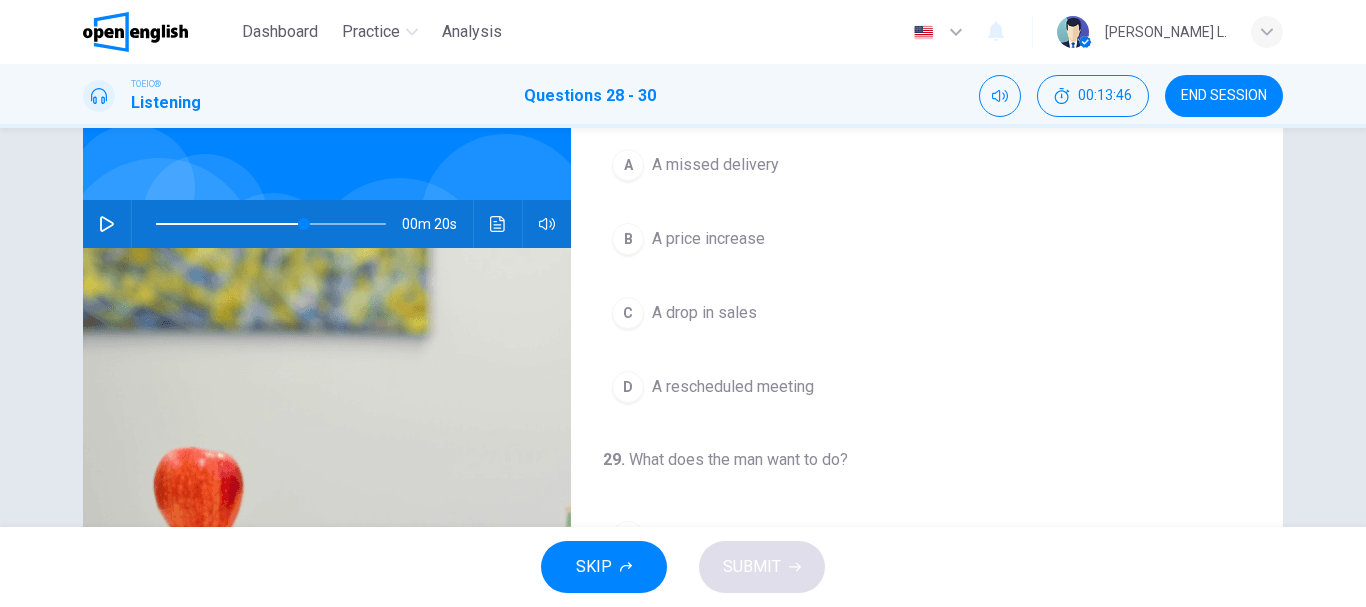 scroll, scrollTop: 163, scrollLeft: 0, axis: vertical 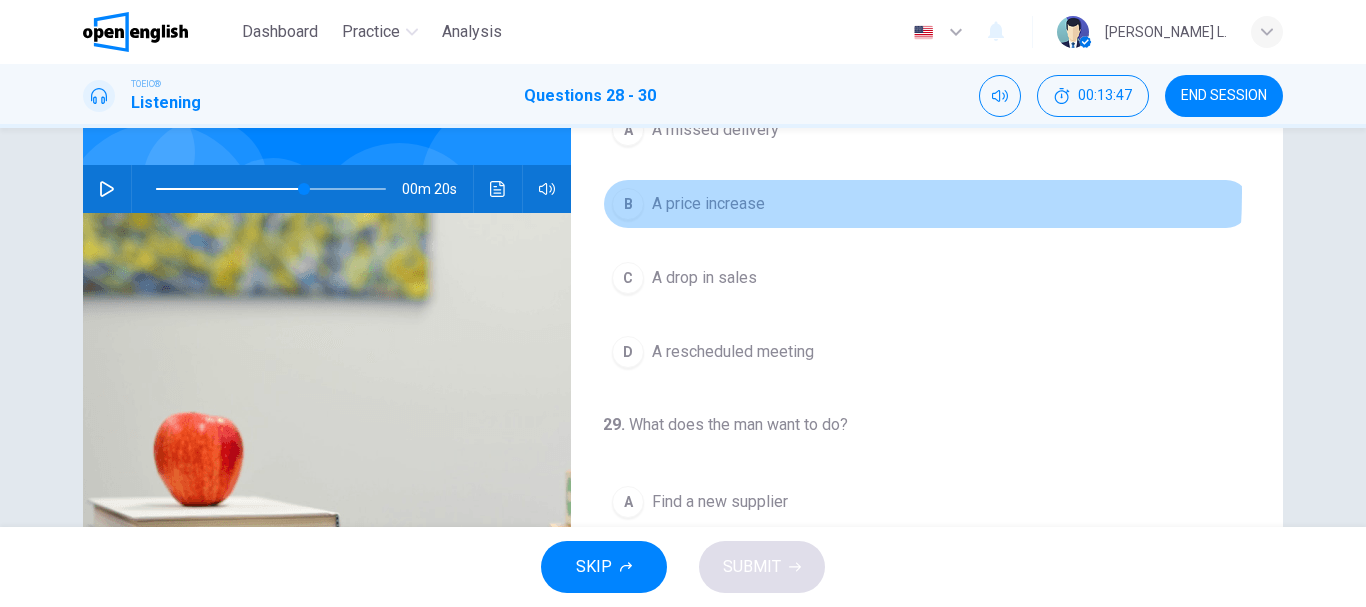 click on "A price increase" at bounding box center (708, 204) 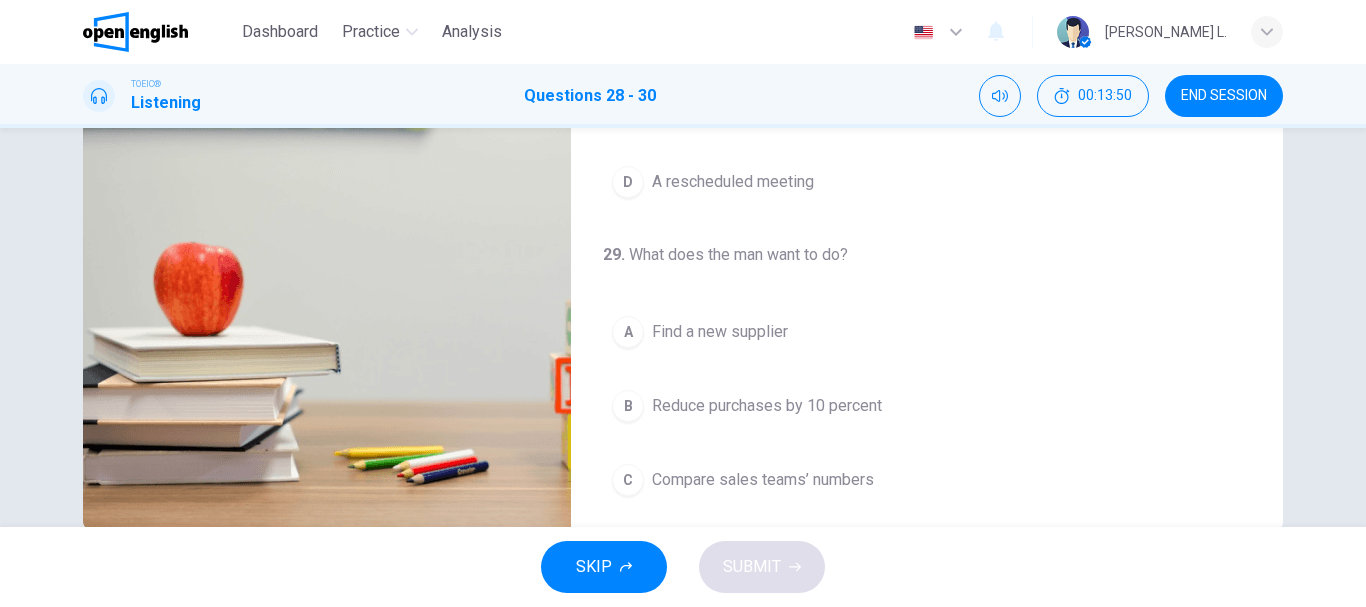 scroll, scrollTop: 339, scrollLeft: 0, axis: vertical 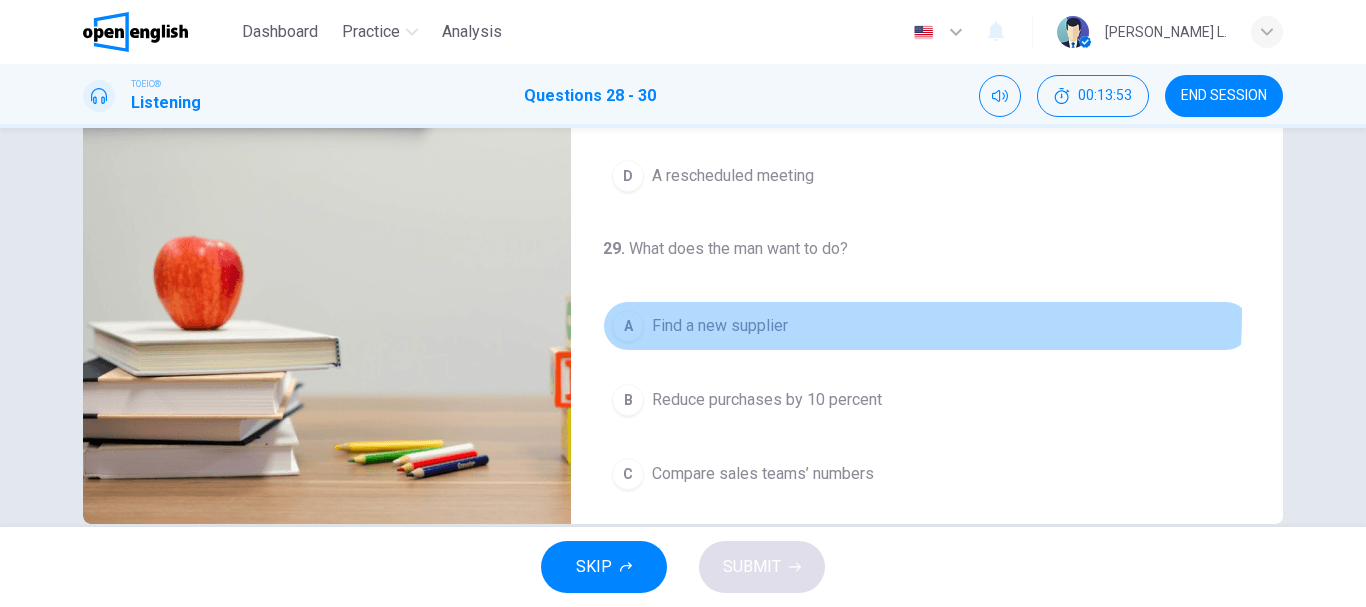 click on "Find a new supplier" at bounding box center (720, 326) 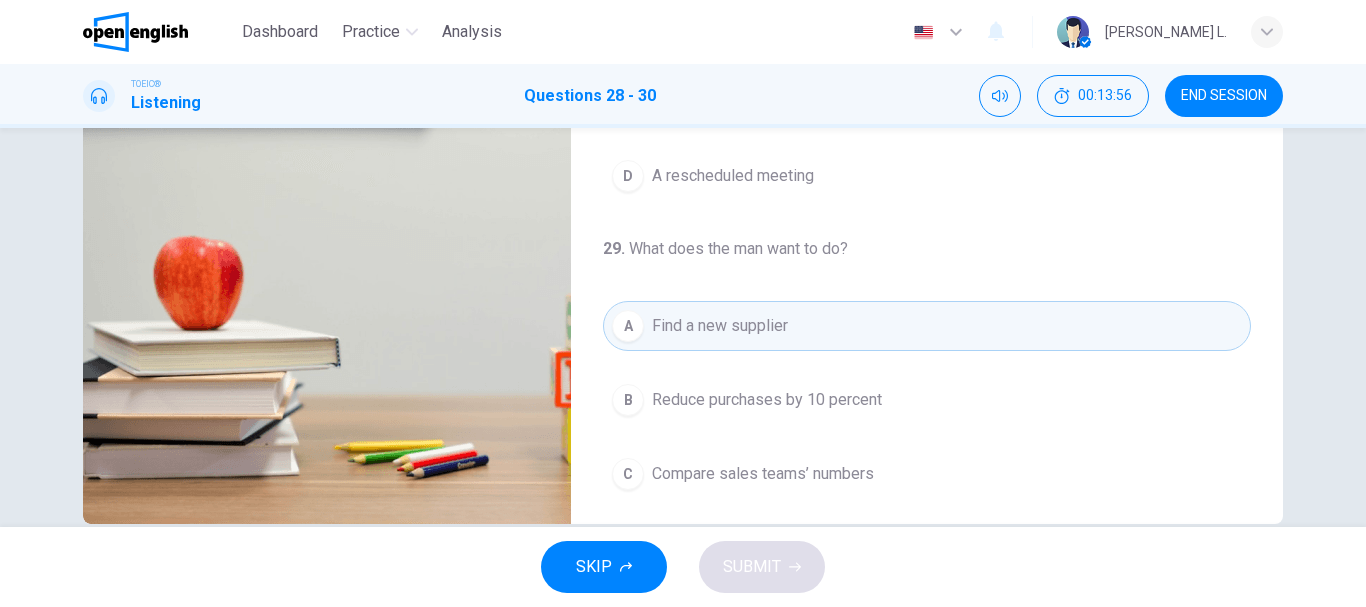 scroll, scrollTop: 376, scrollLeft: 0, axis: vertical 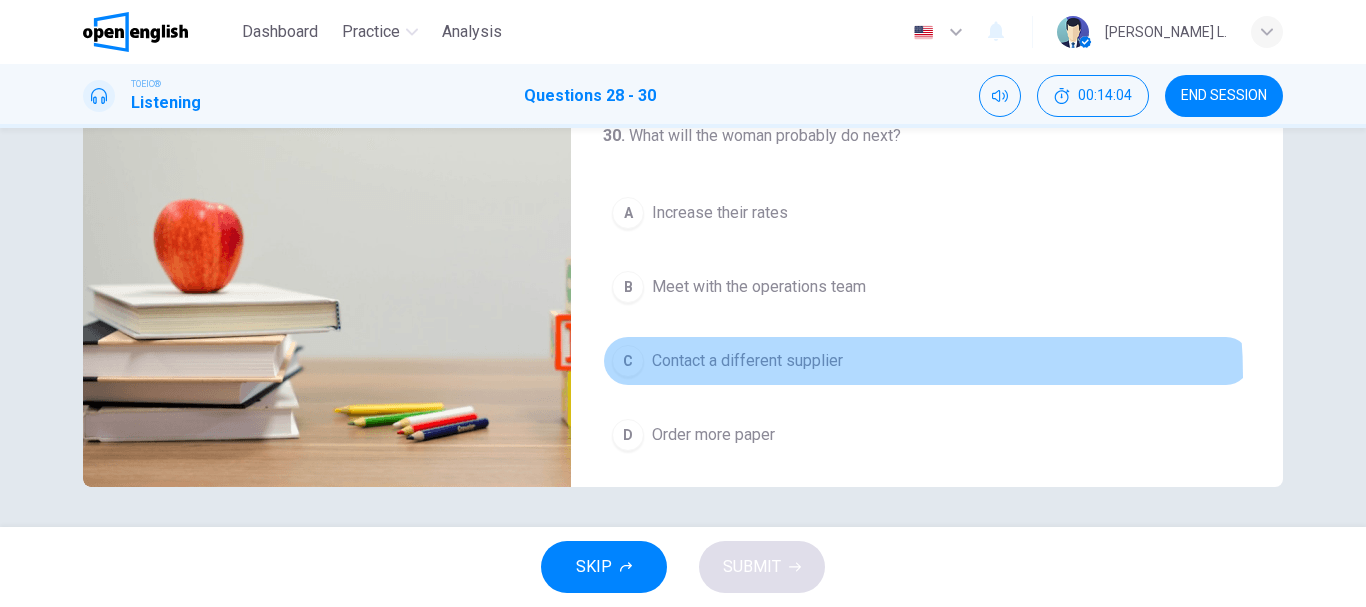 click on "C Contact a different supplier" at bounding box center (927, 361) 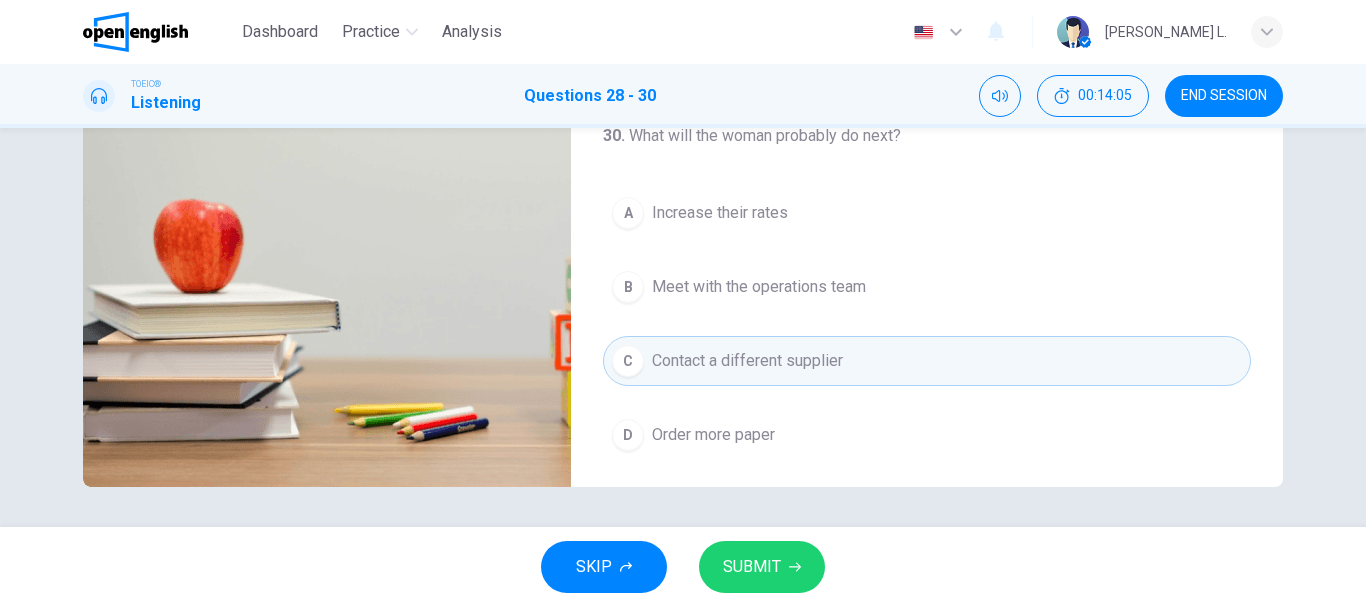click on "SUBMIT" at bounding box center (752, 567) 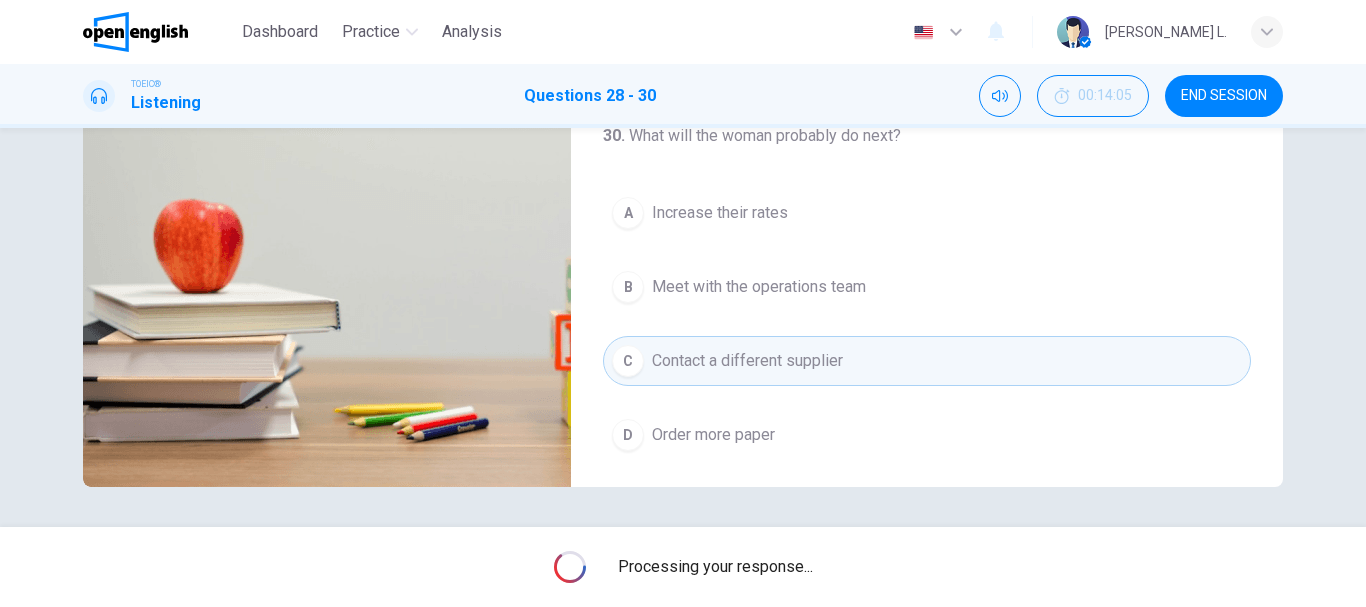 type on "**" 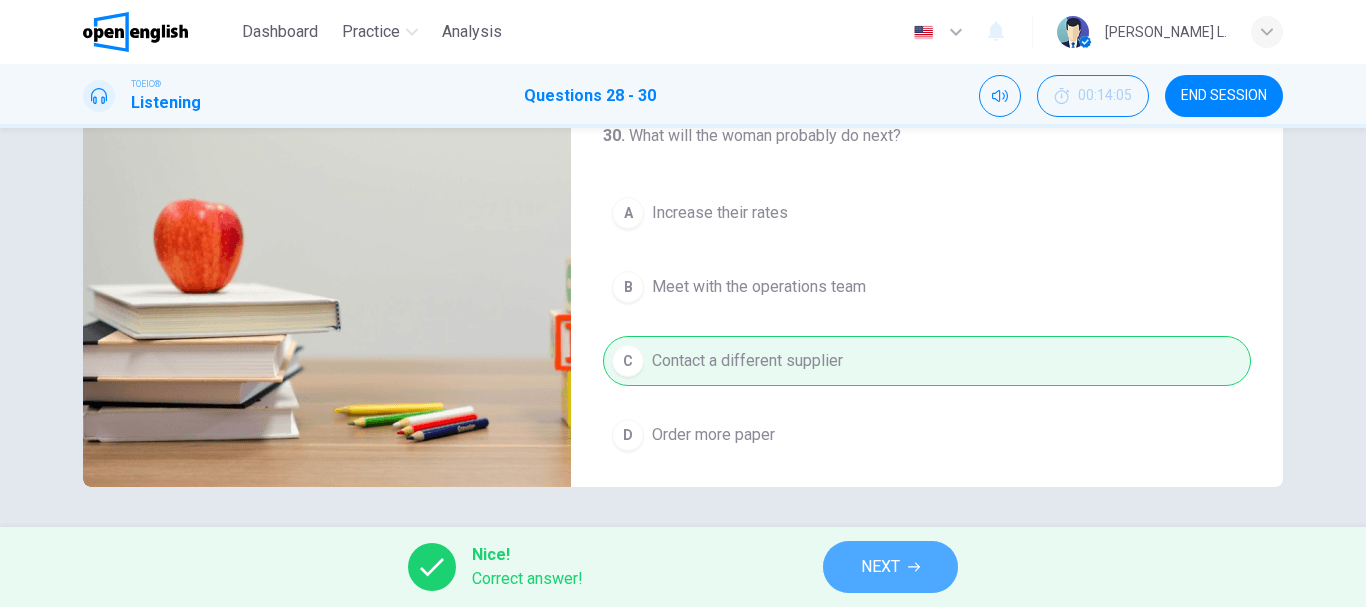 click on "NEXT" at bounding box center [890, 567] 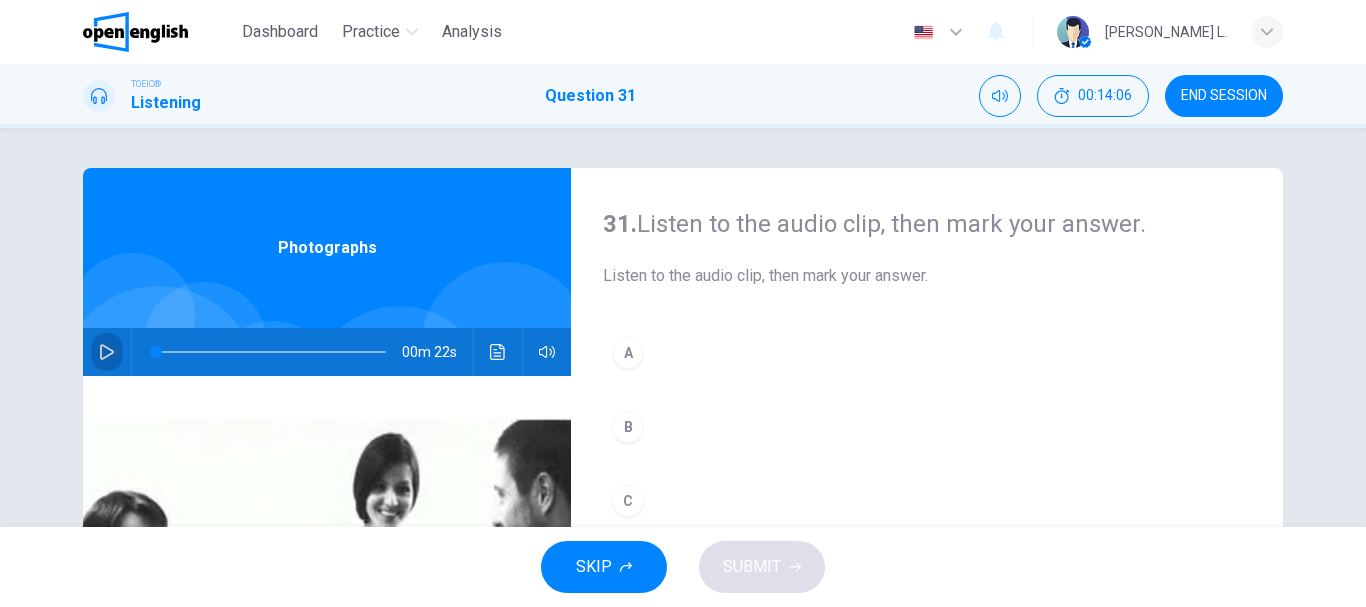 click 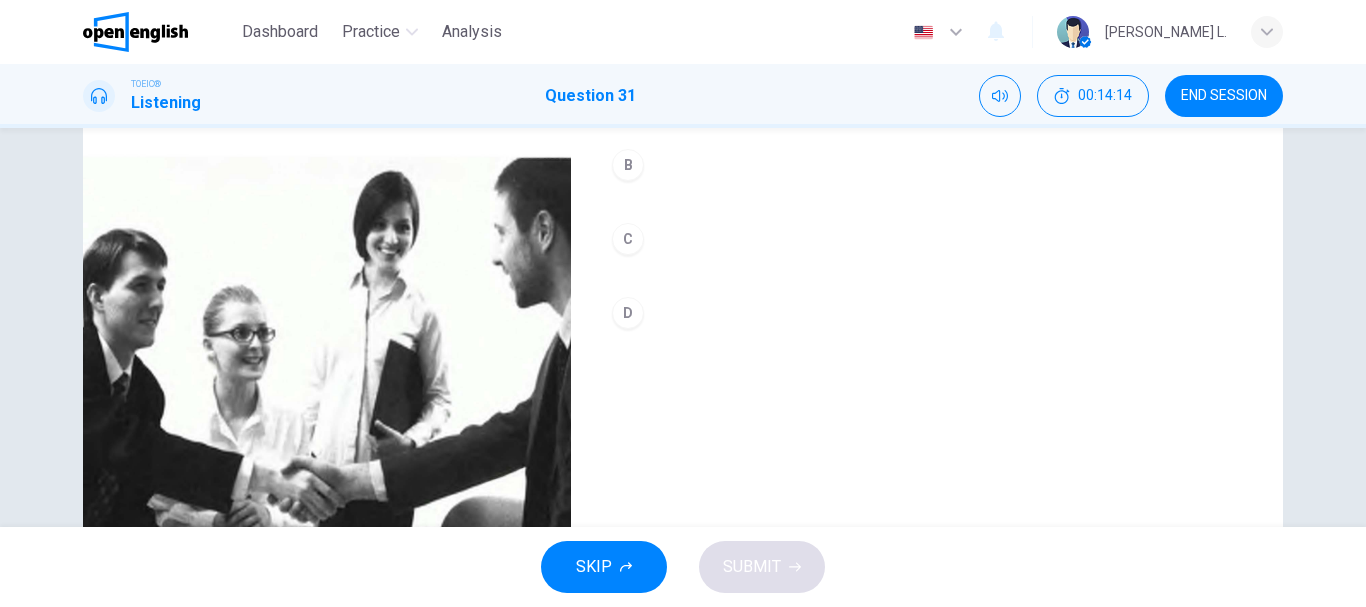 scroll, scrollTop: 271, scrollLeft: 0, axis: vertical 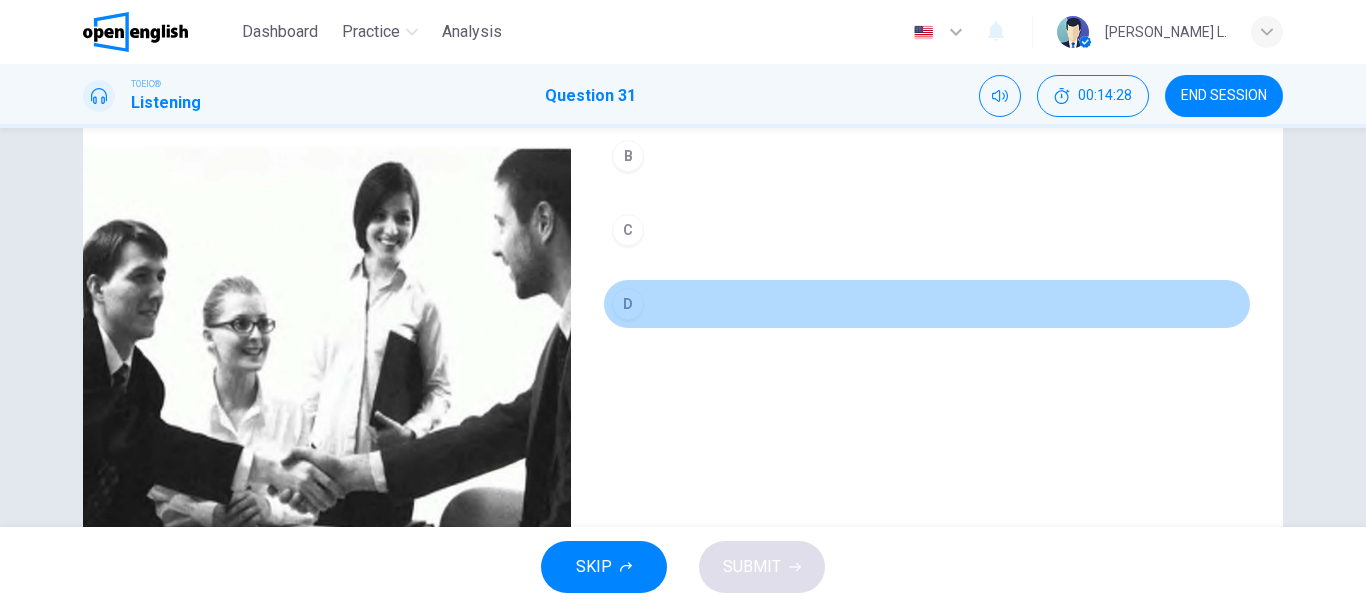 click on "D" at bounding box center (628, 304) 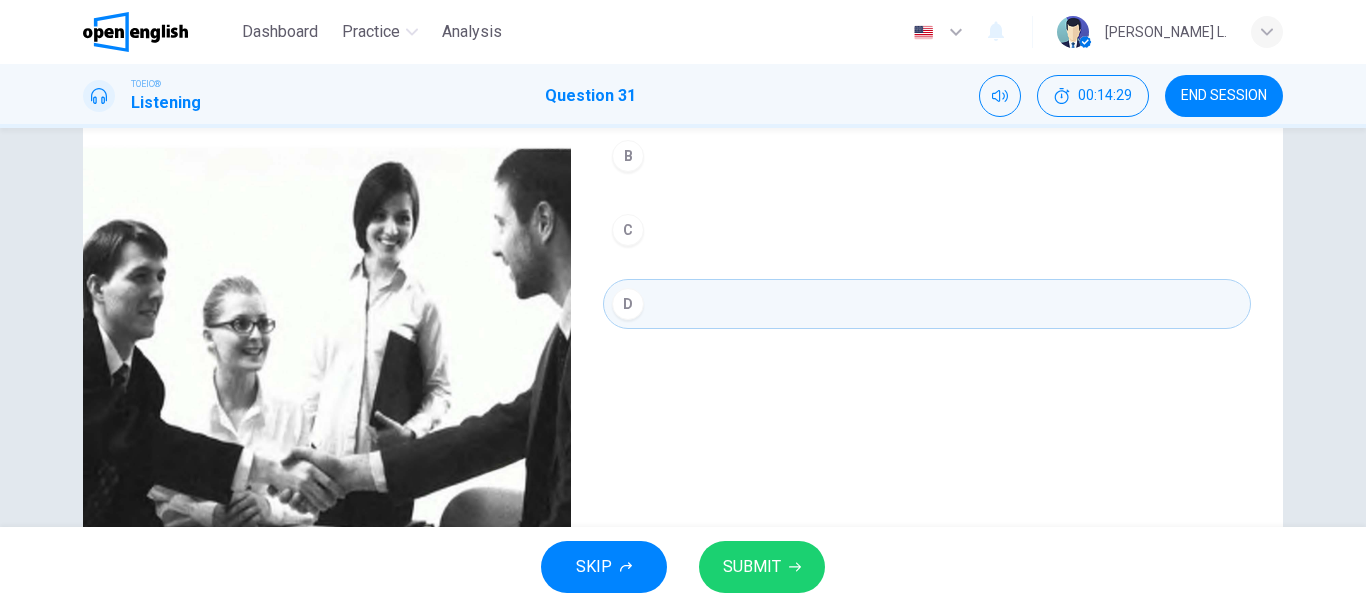 type on "*" 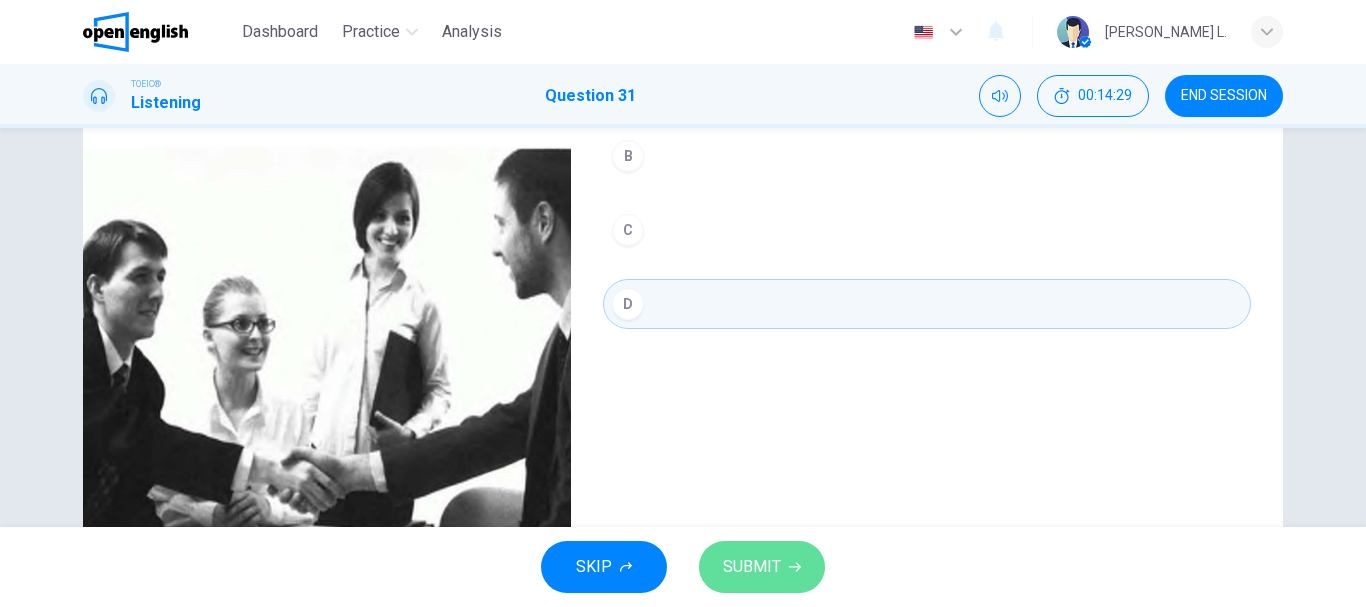 click on "SUBMIT" at bounding box center [752, 567] 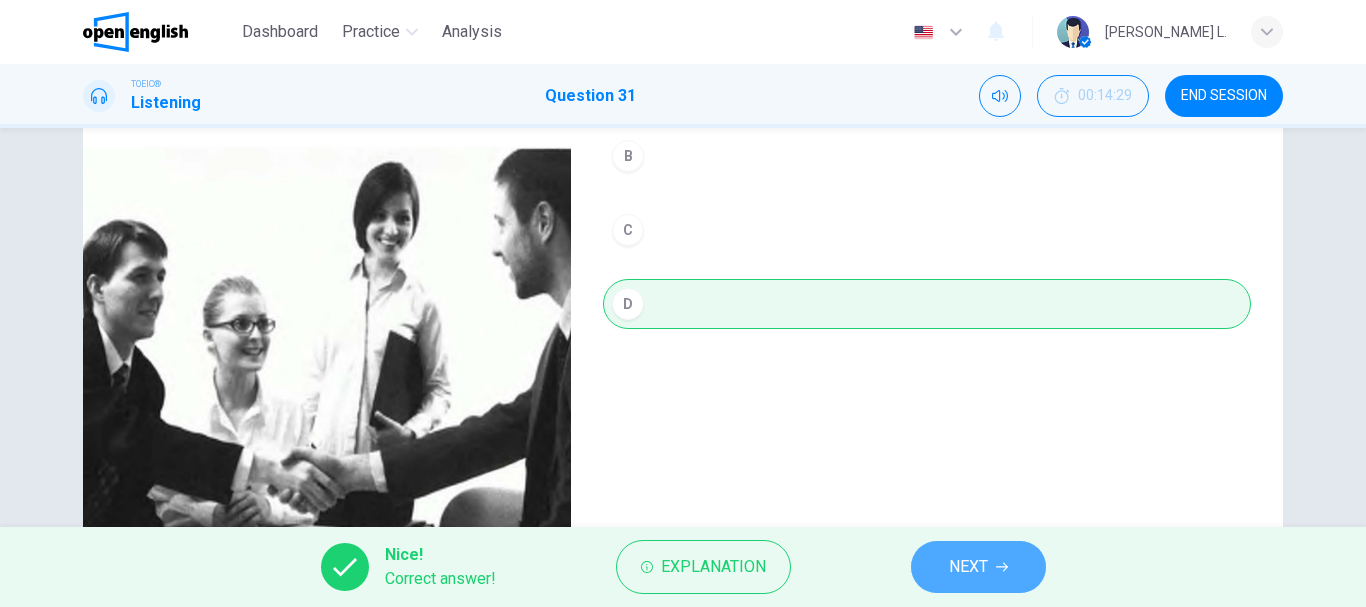click on "NEXT" at bounding box center (978, 567) 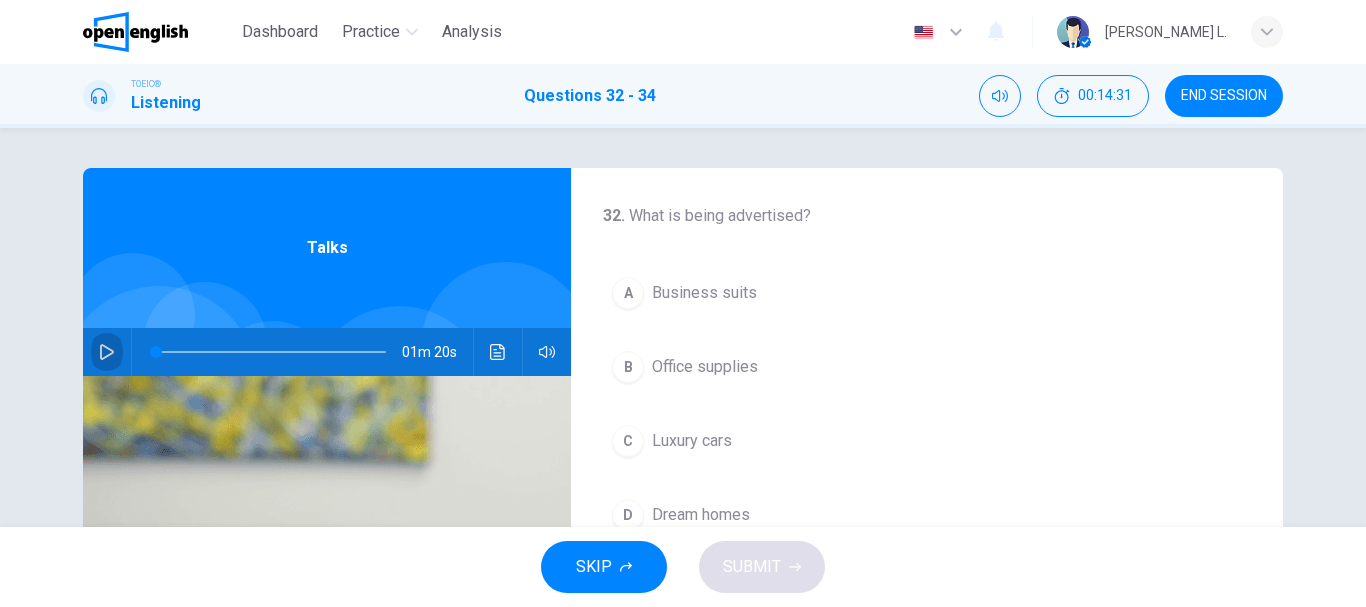 click 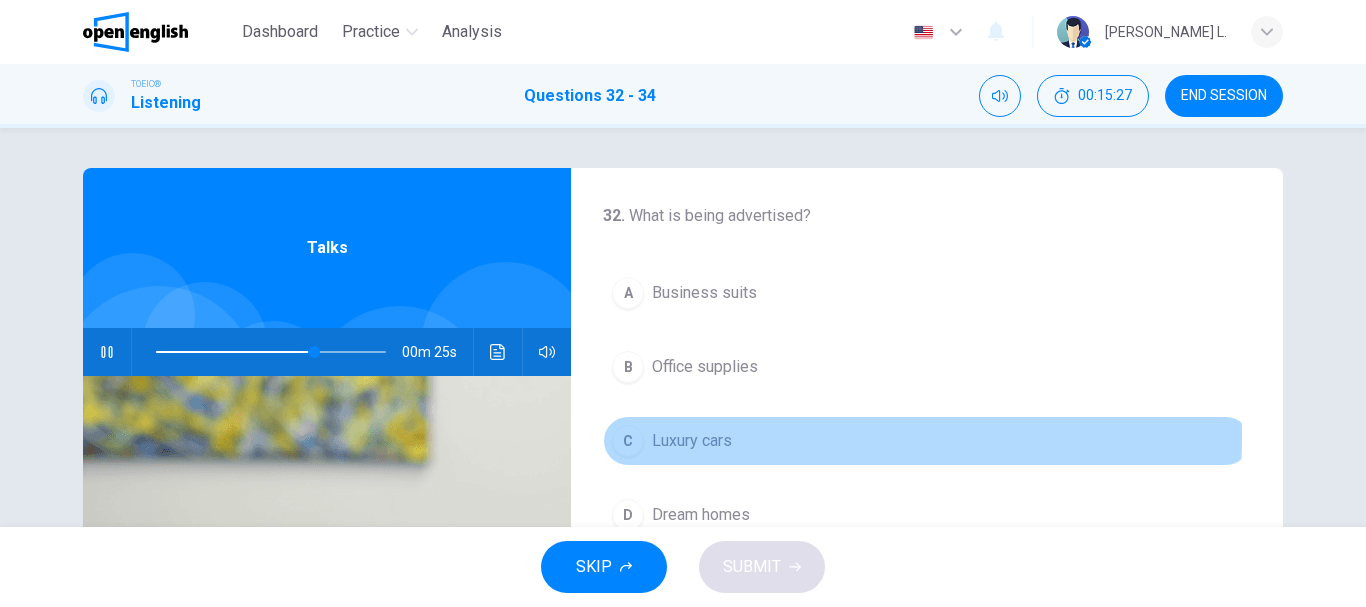 click on "Luxury cars" at bounding box center (692, 441) 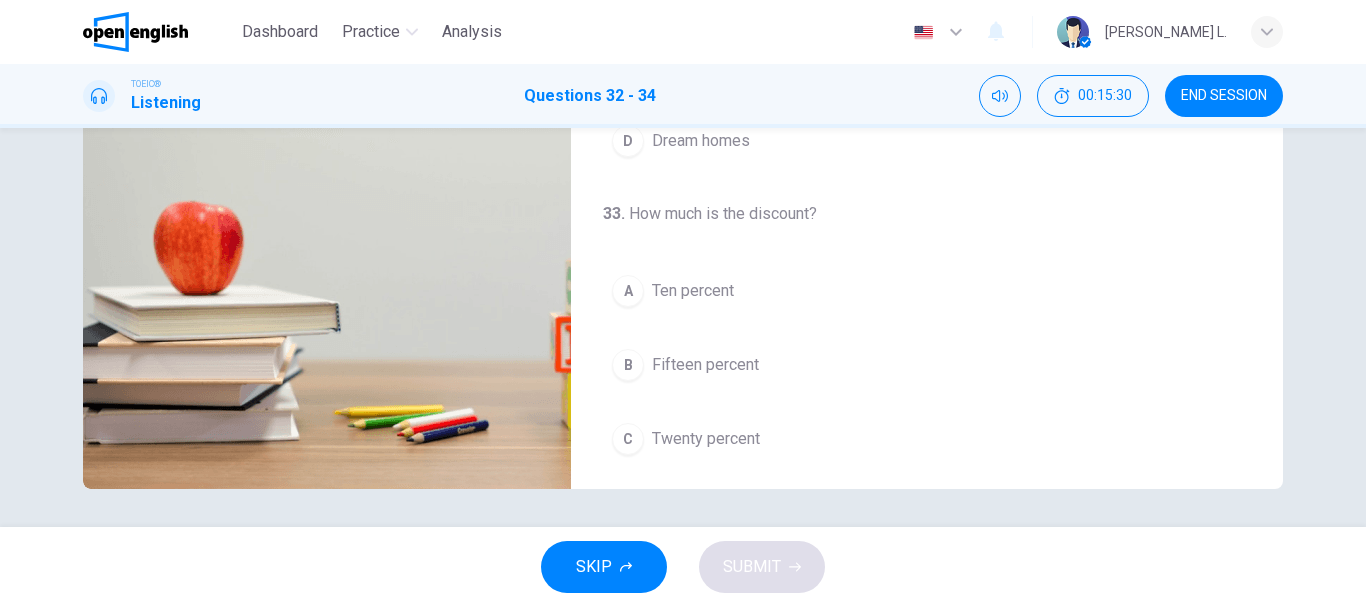 scroll, scrollTop: 376, scrollLeft: 0, axis: vertical 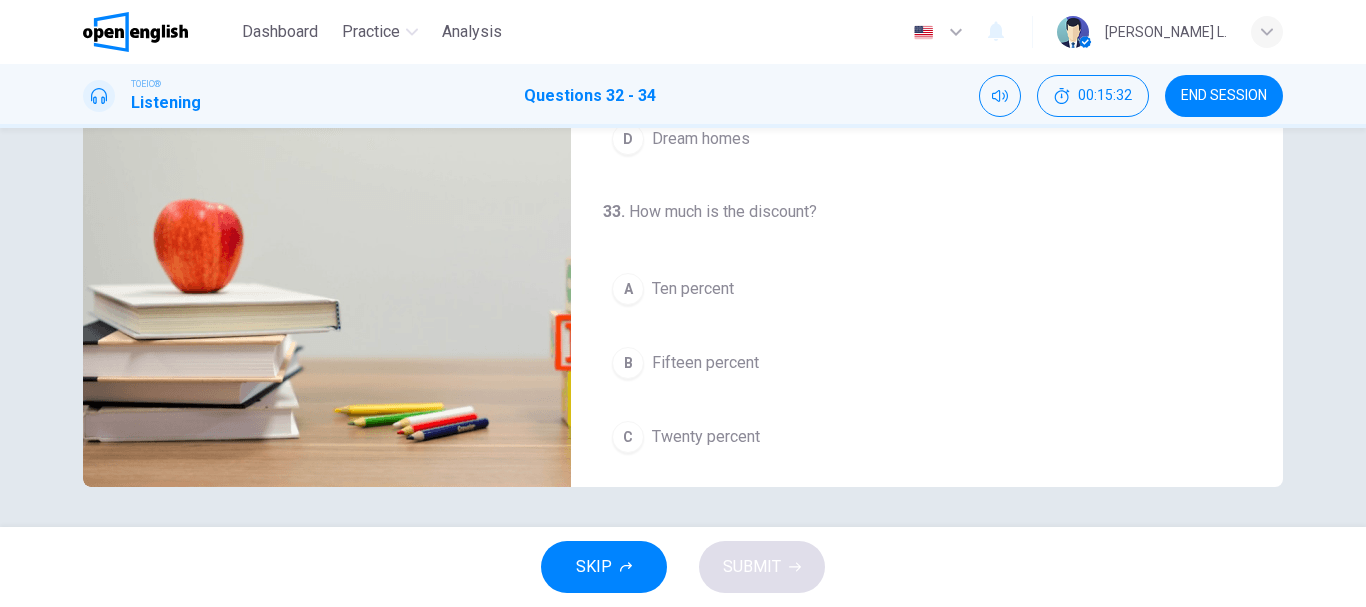 click on "Fifteen percent" at bounding box center [705, 363] 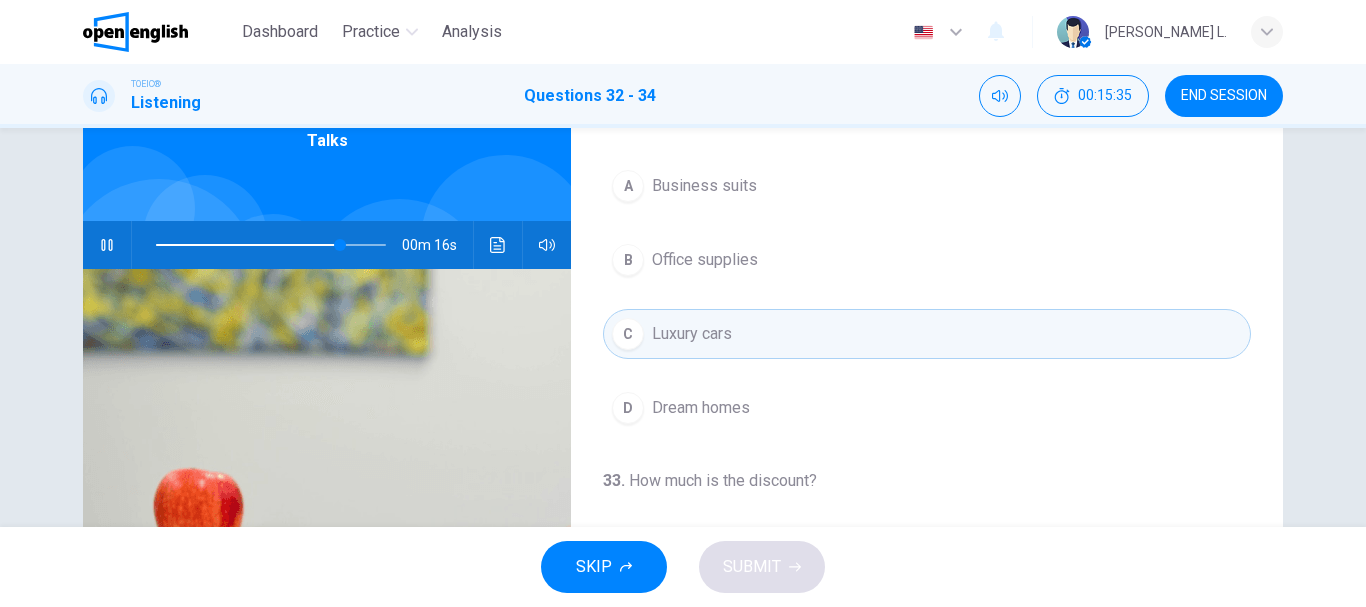 scroll, scrollTop: 0, scrollLeft: 0, axis: both 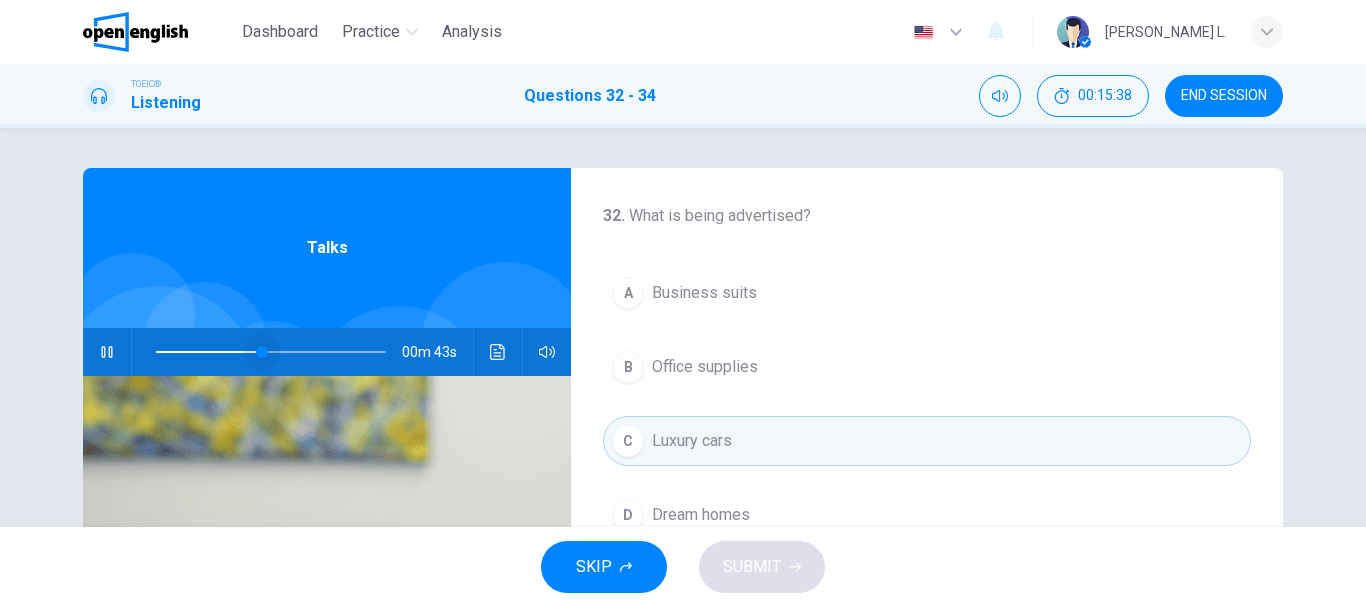 click at bounding box center [271, 352] 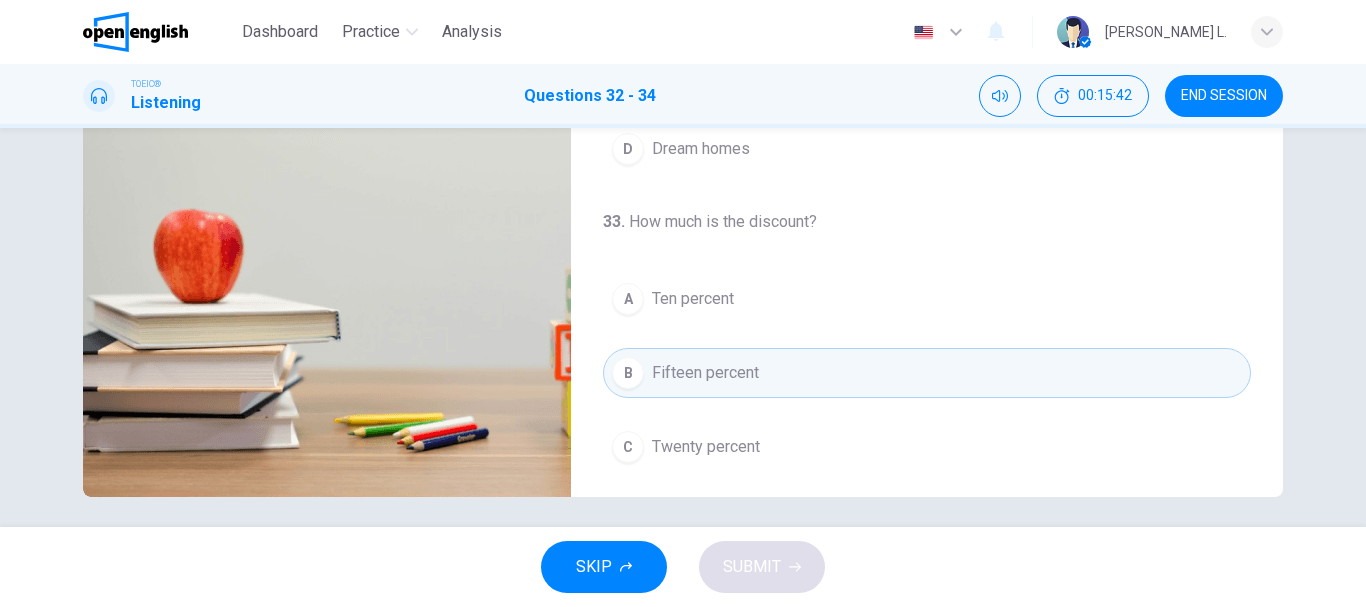 scroll, scrollTop: 376, scrollLeft: 0, axis: vertical 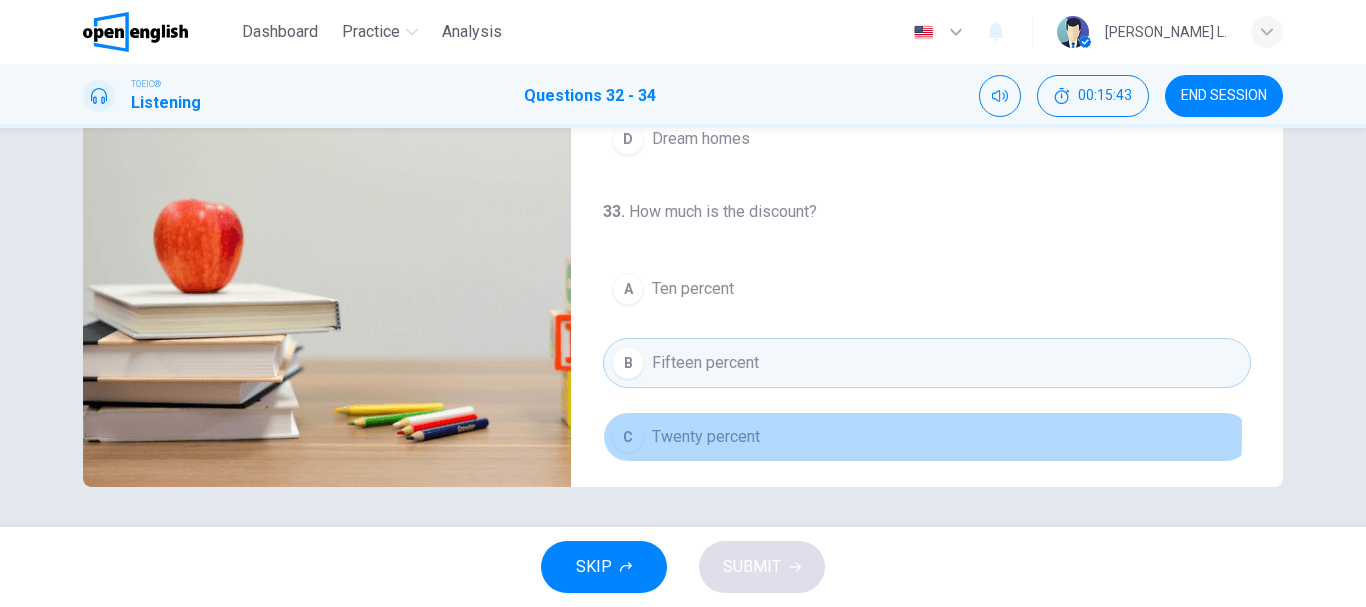 click on "Twenty percent" at bounding box center [706, 437] 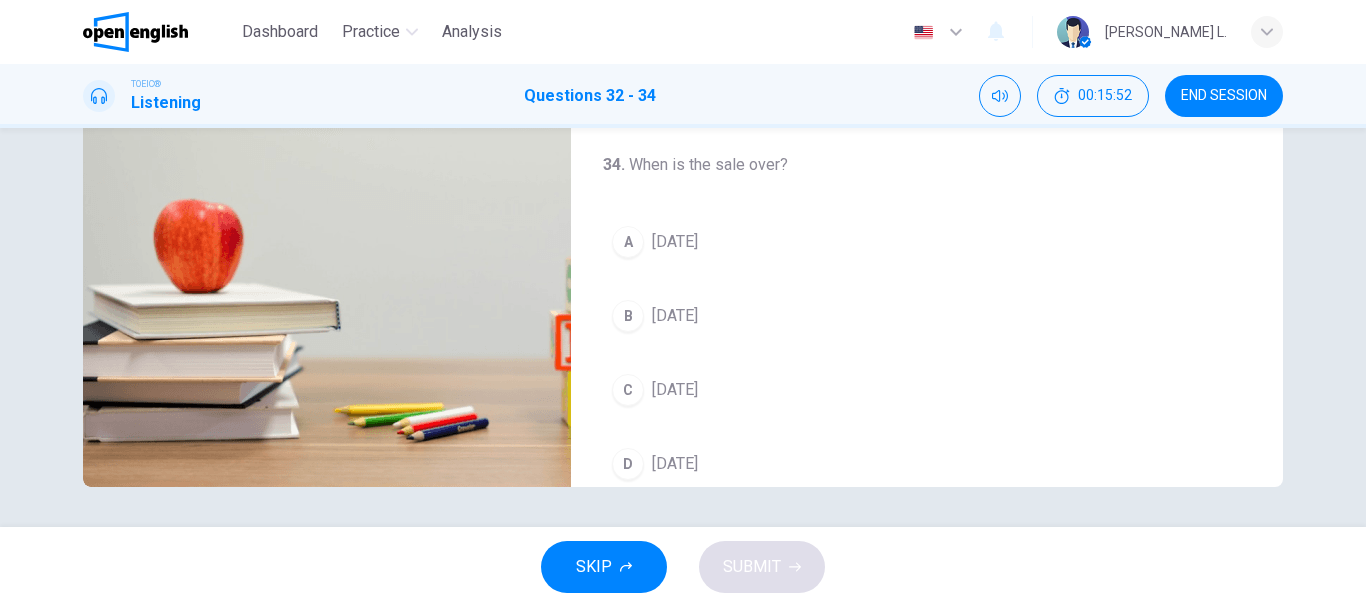 scroll, scrollTop: 445, scrollLeft: 0, axis: vertical 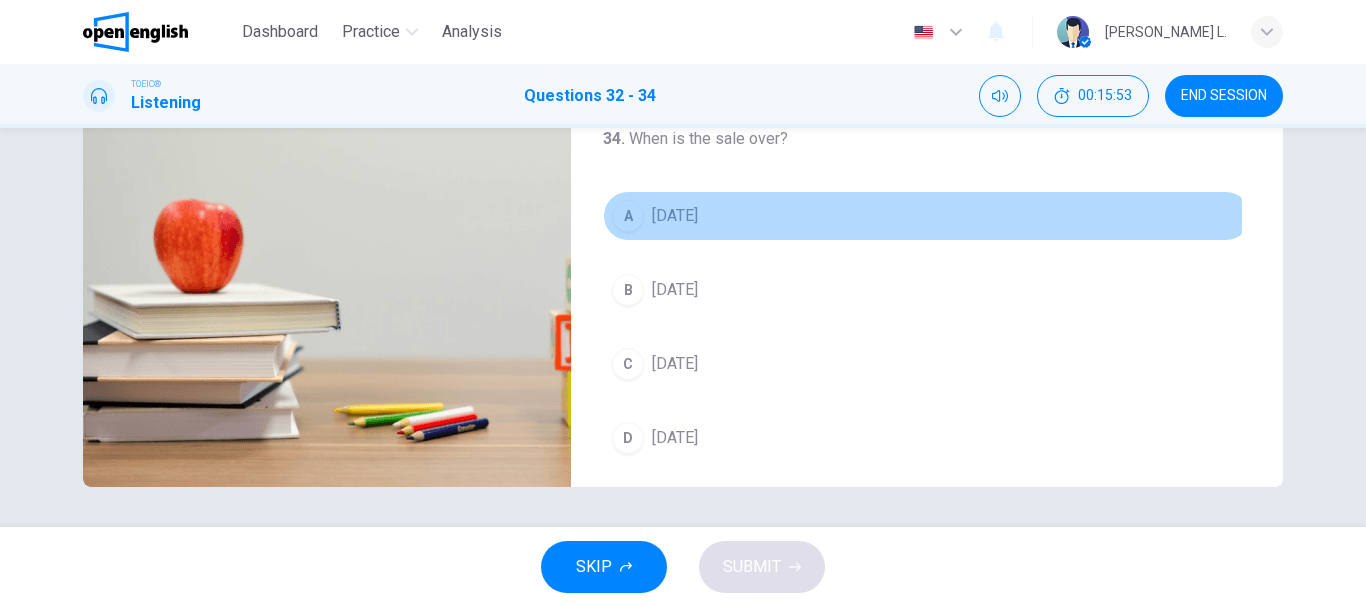click on "[DATE]" at bounding box center (675, 216) 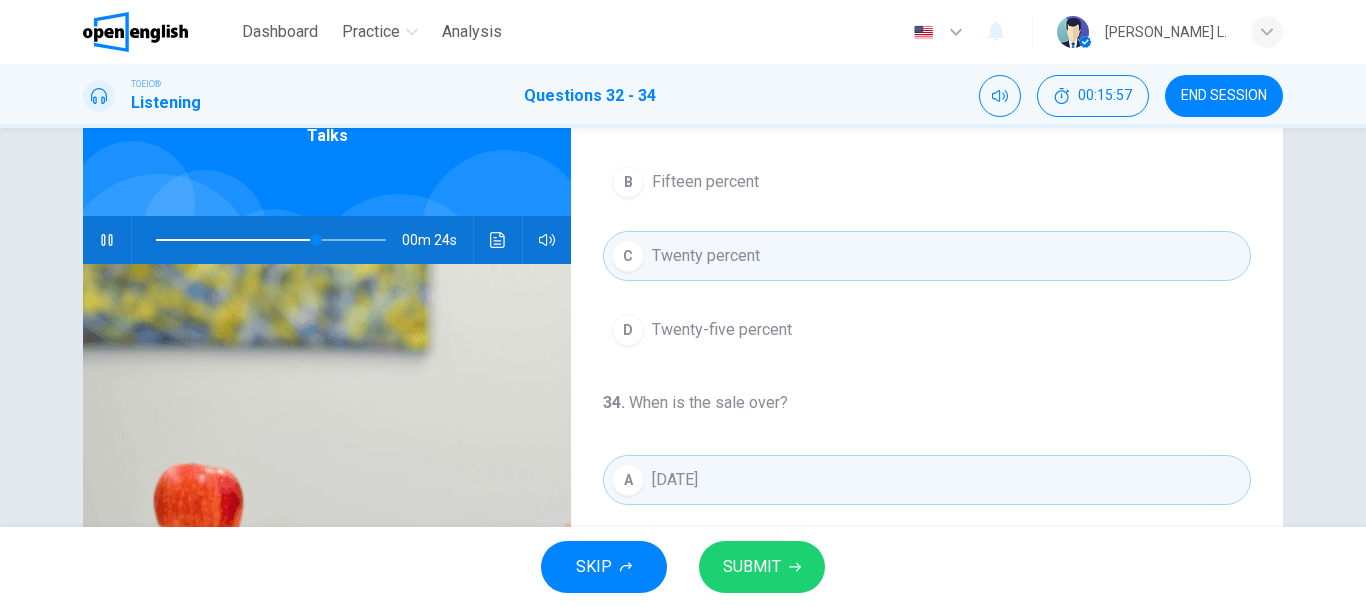 scroll, scrollTop: 101, scrollLeft: 0, axis: vertical 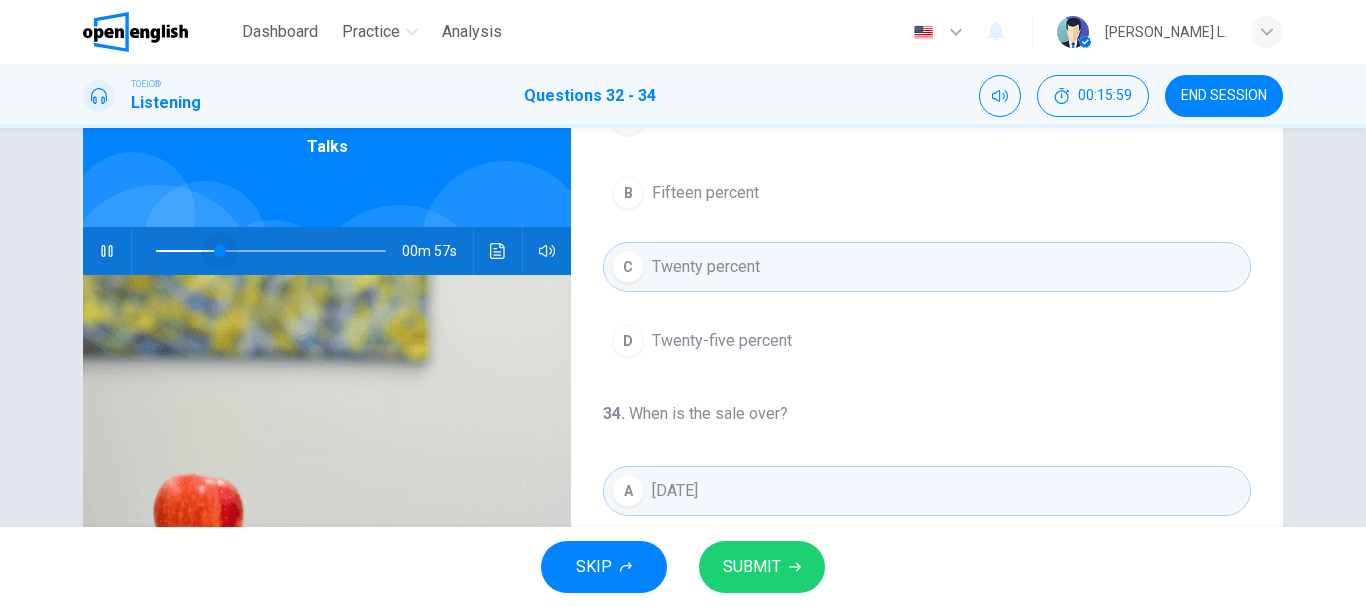 click at bounding box center (271, 251) 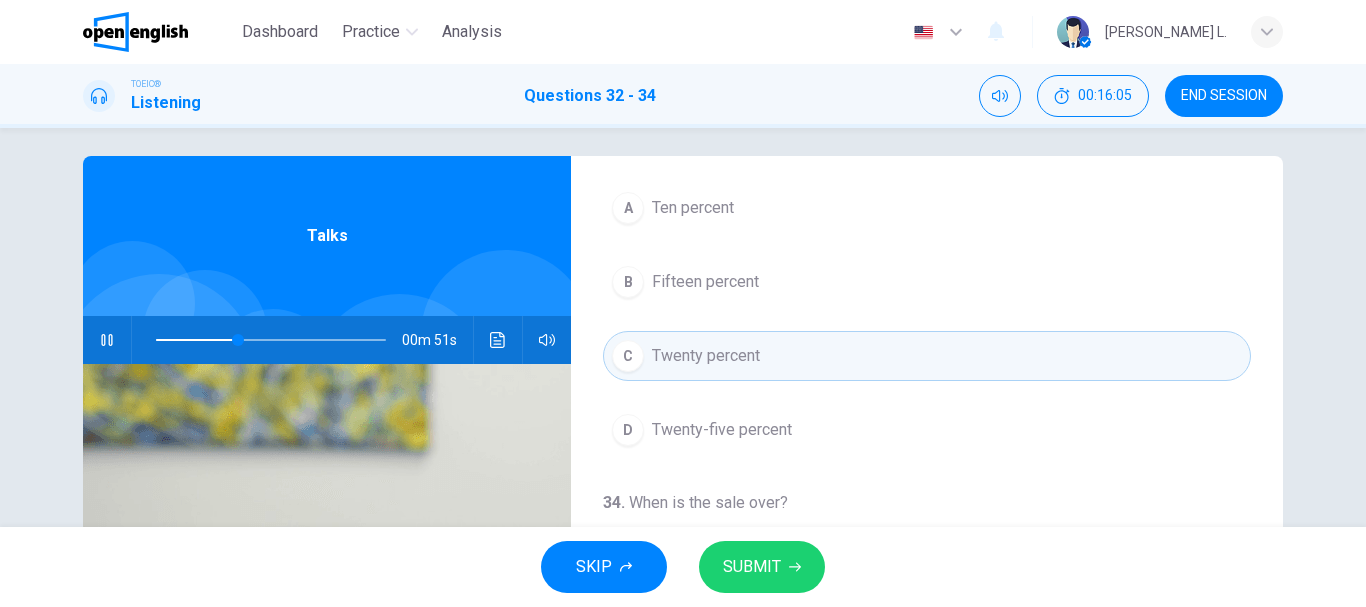 scroll, scrollTop: 2, scrollLeft: 0, axis: vertical 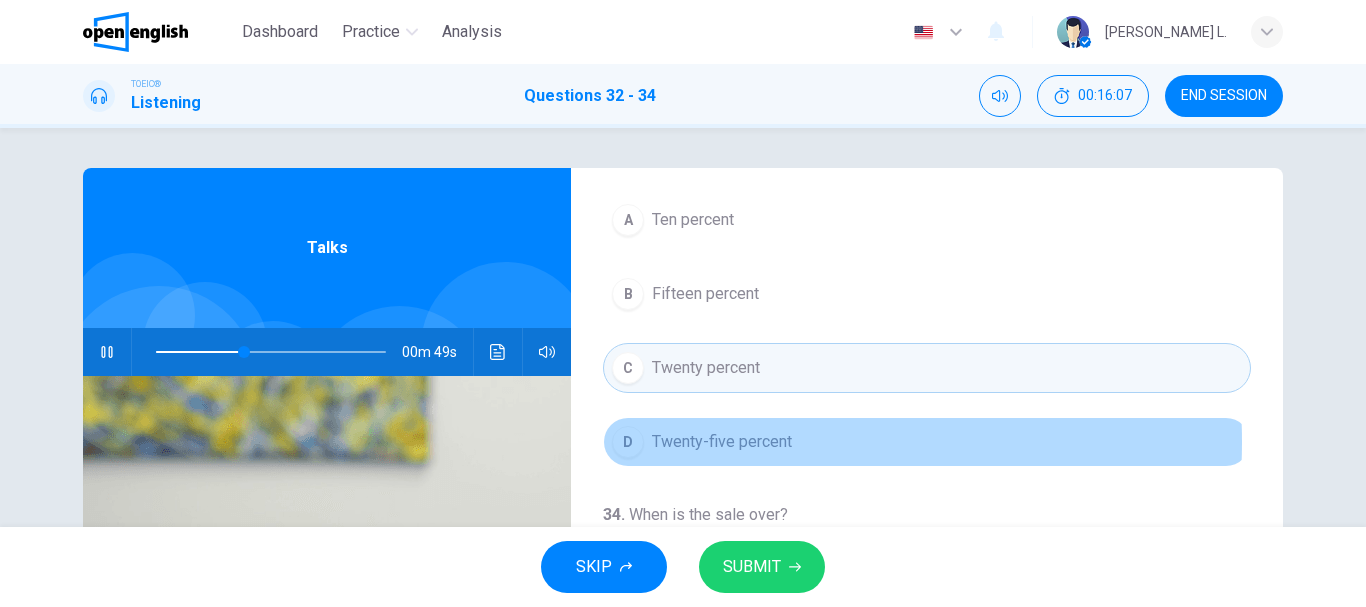 click on "Twenty-five percent" at bounding box center [722, 442] 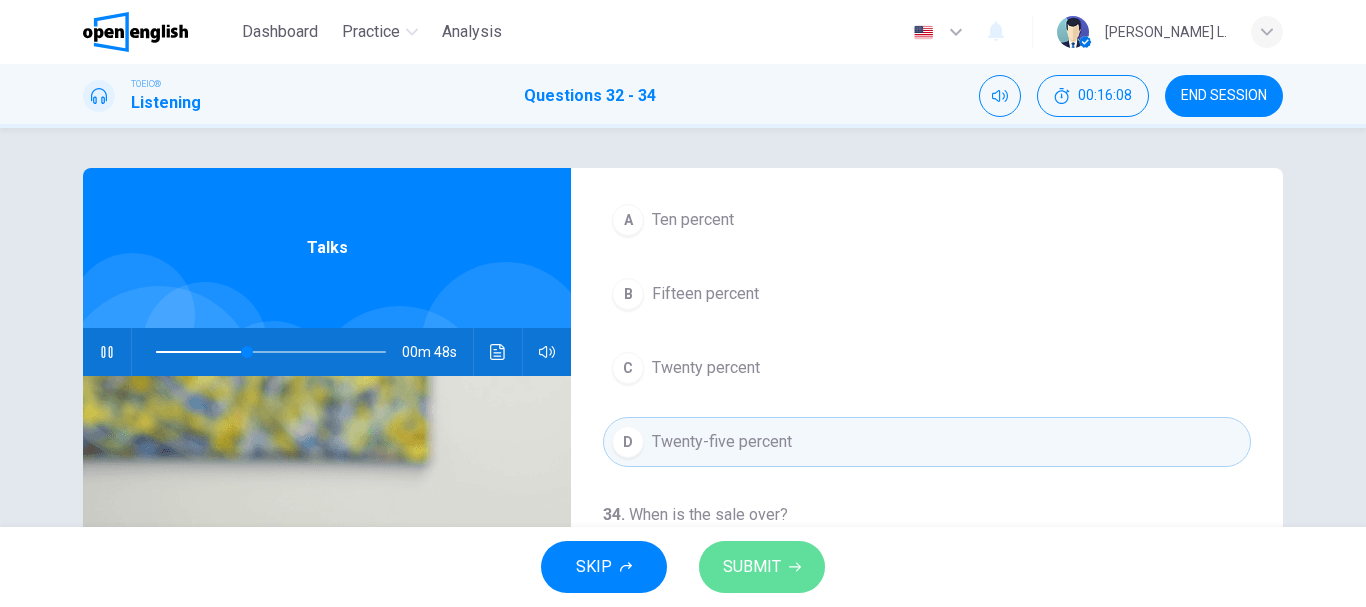 click on "SUBMIT" at bounding box center (752, 567) 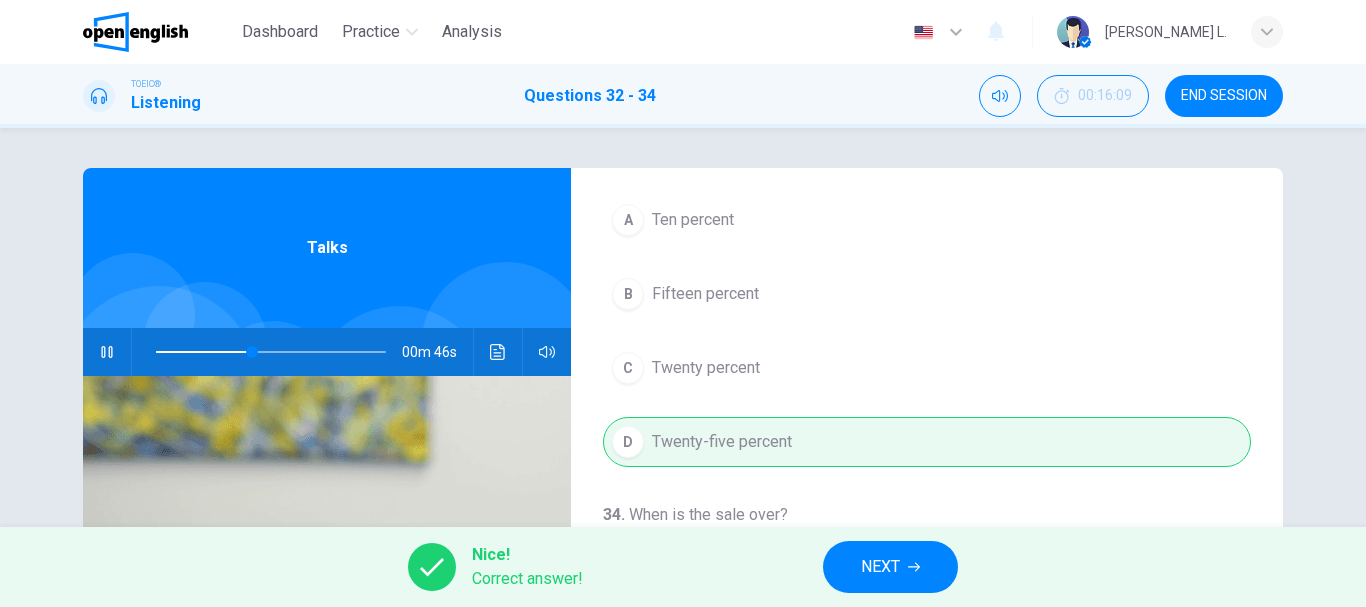 type on "**" 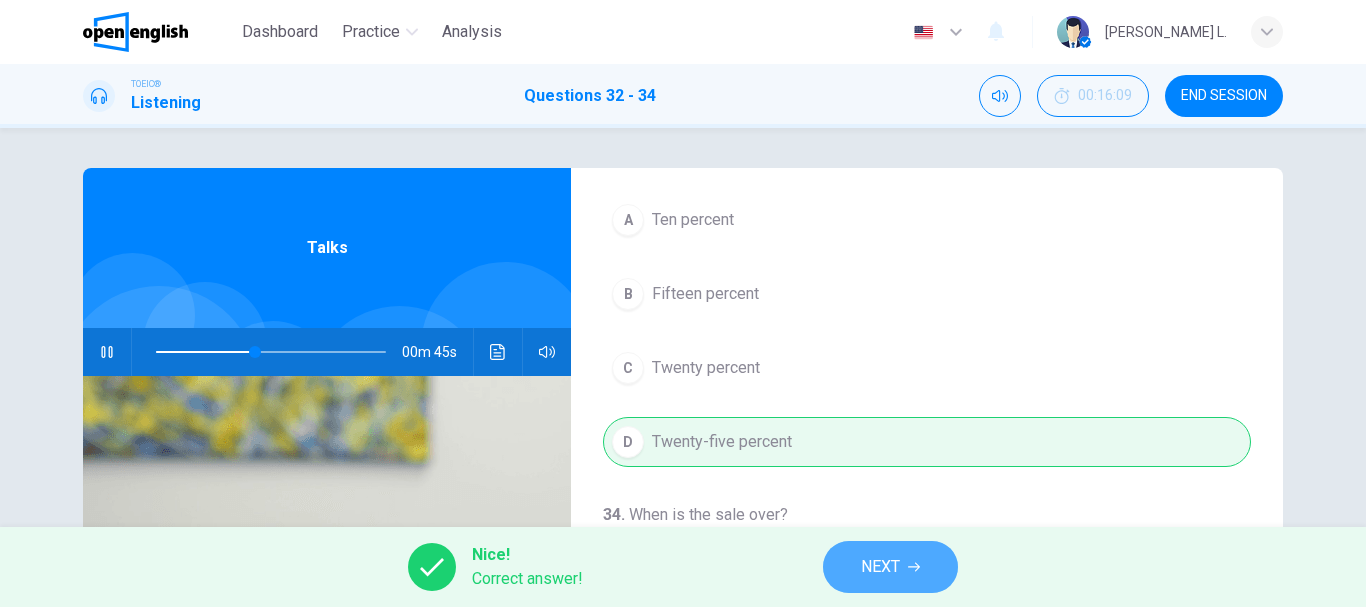 click on "NEXT" at bounding box center (880, 567) 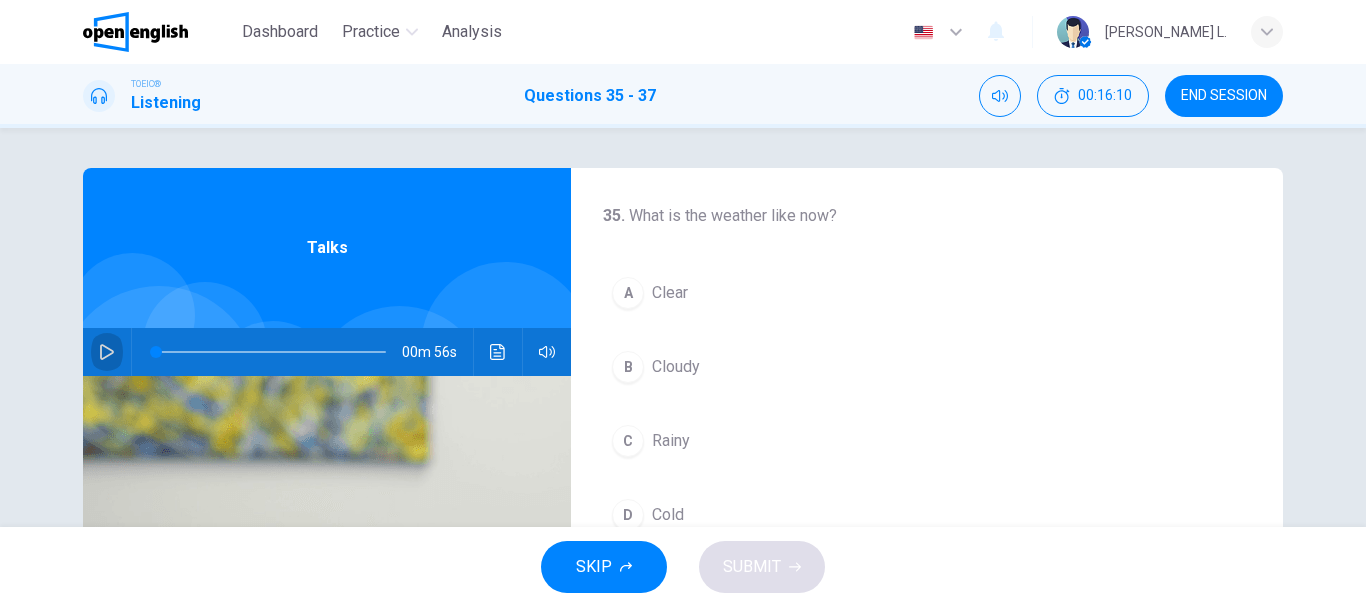 click 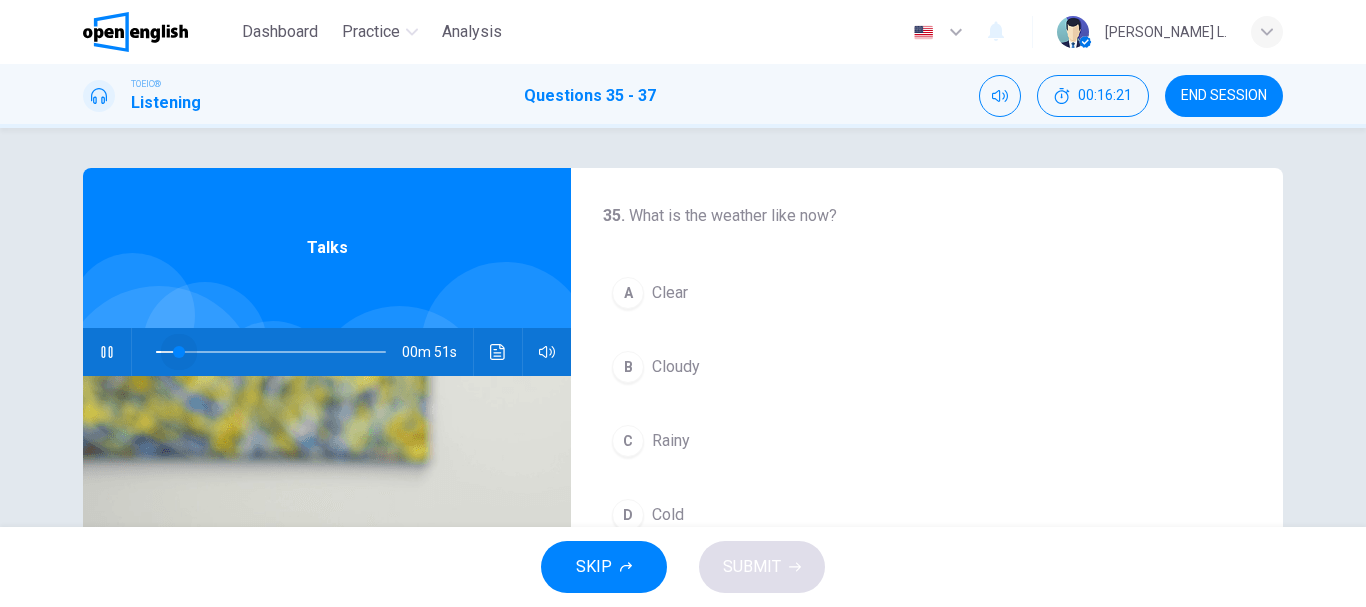 click at bounding box center (179, 352) 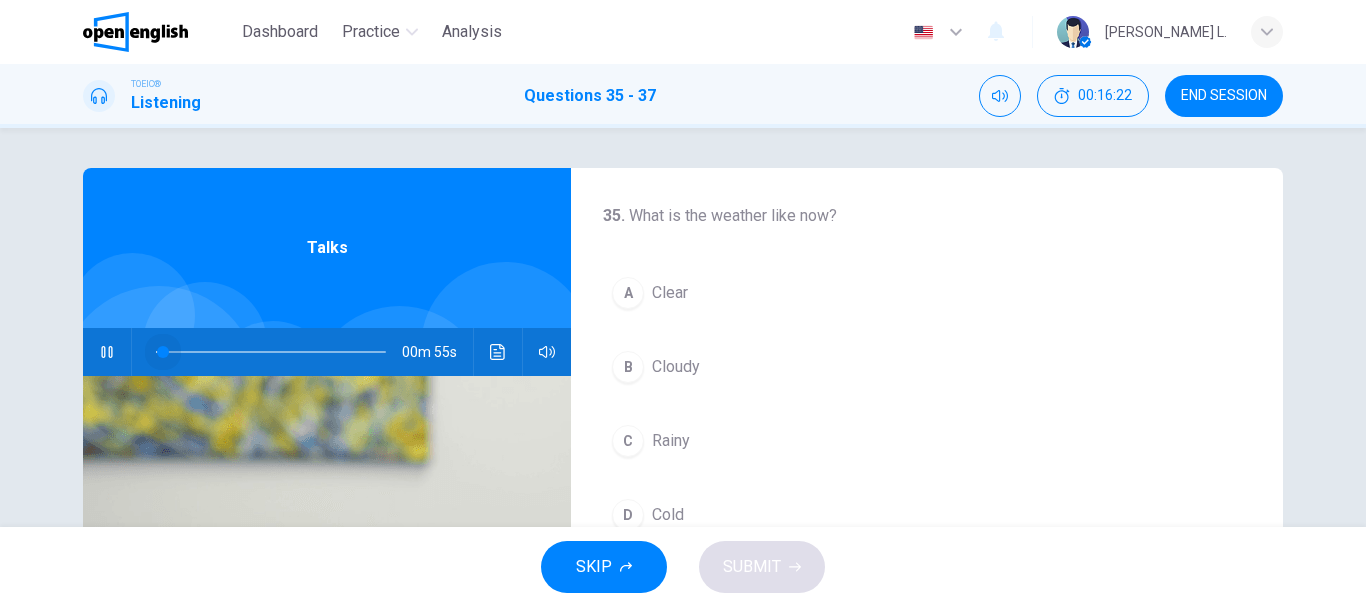 click at bounding box center (163, 352) 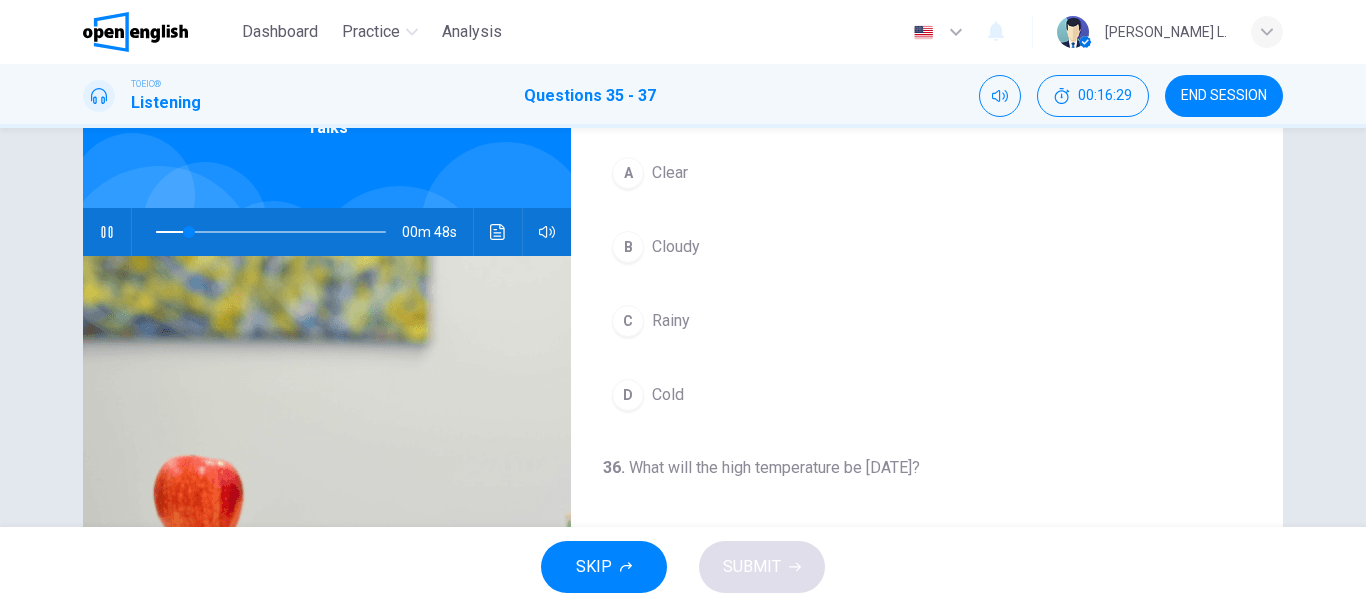 scroll, scrollTop: 138, scrollLeft: 0, axis: vertical 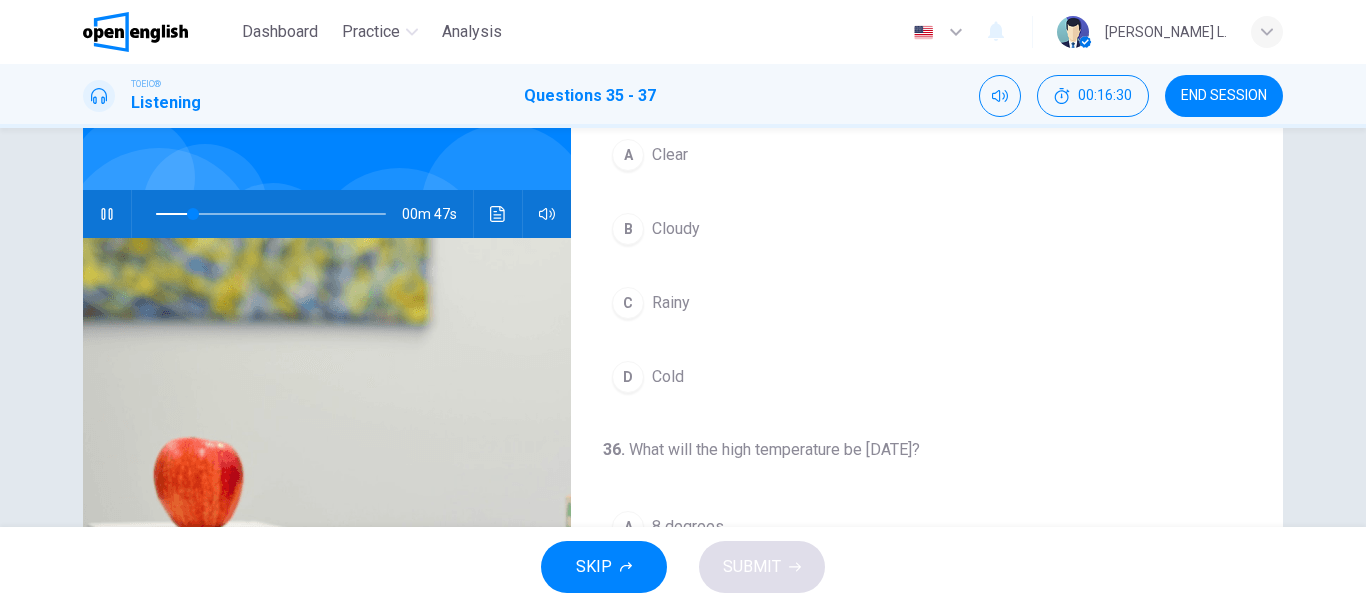click on "A Clear" at bounding box center [927, 155] 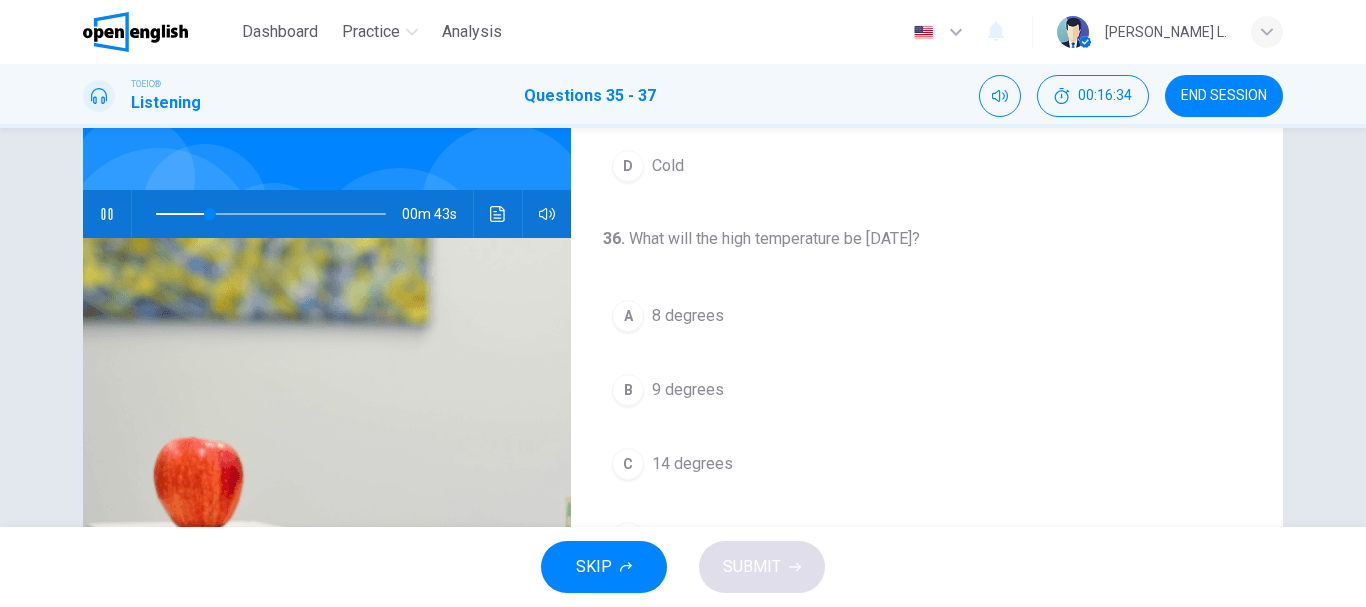 scroll, scrollTop: 216, scrollLeft: 0, axis: vertical 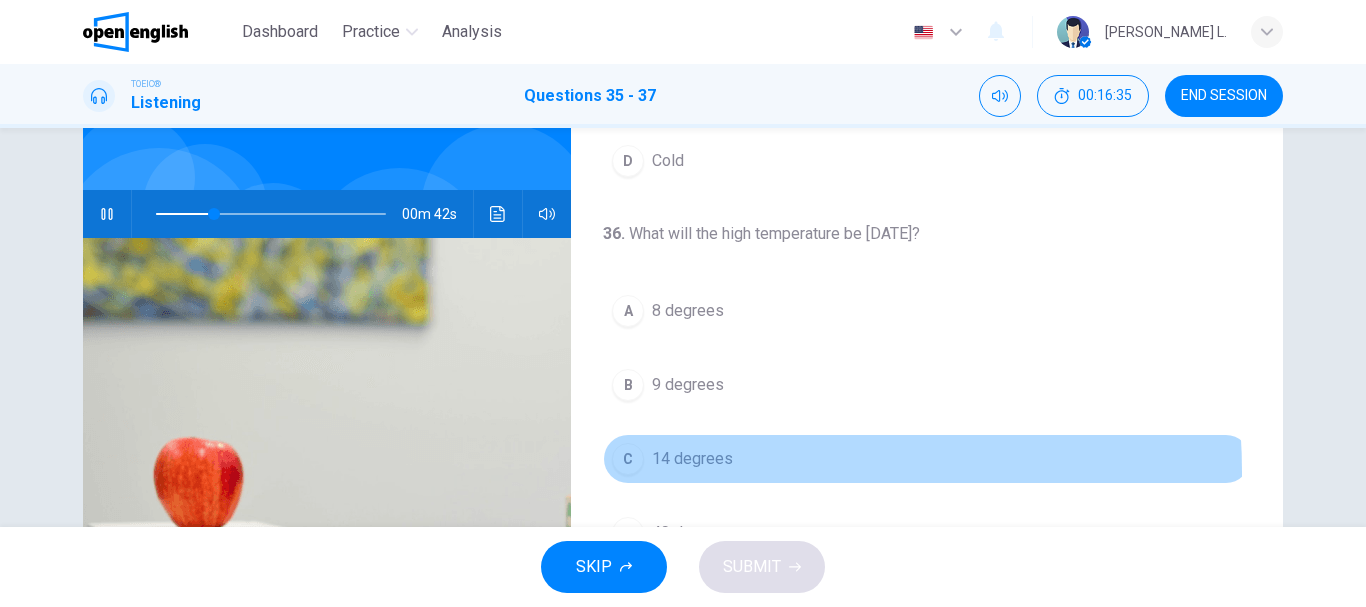 click on "C 14 degrees" at bounding box center [927, 459] 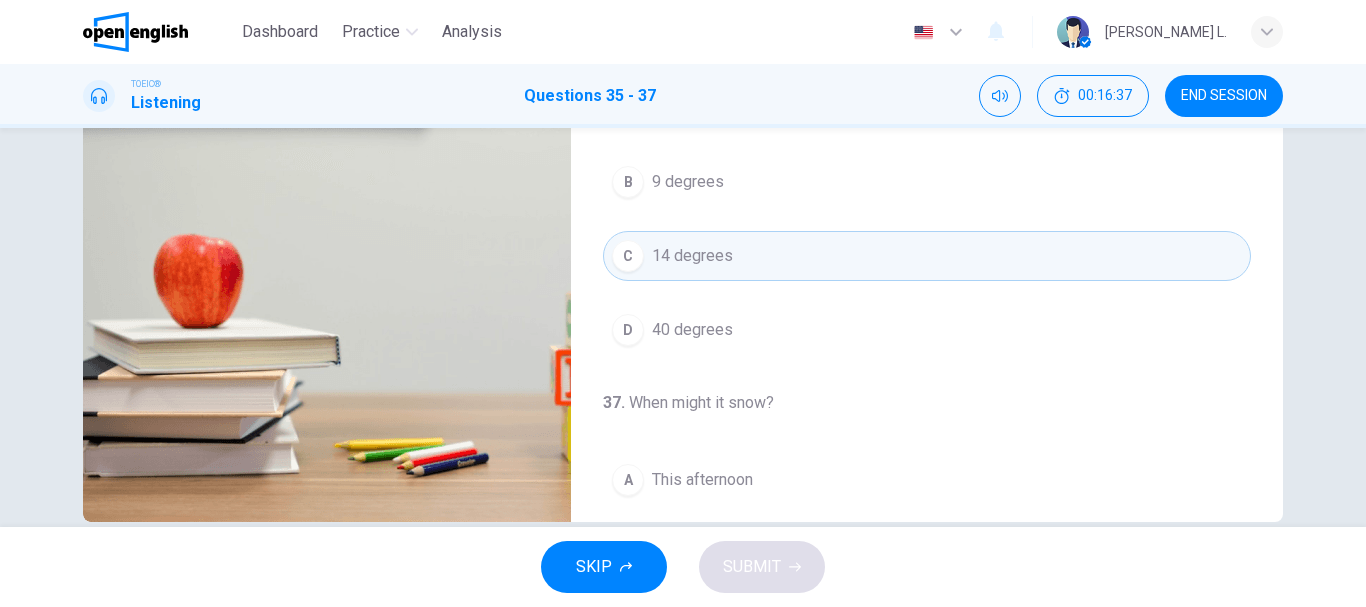 scroll, scrollTop: 376, scrollLeft: 0, axis: vertical 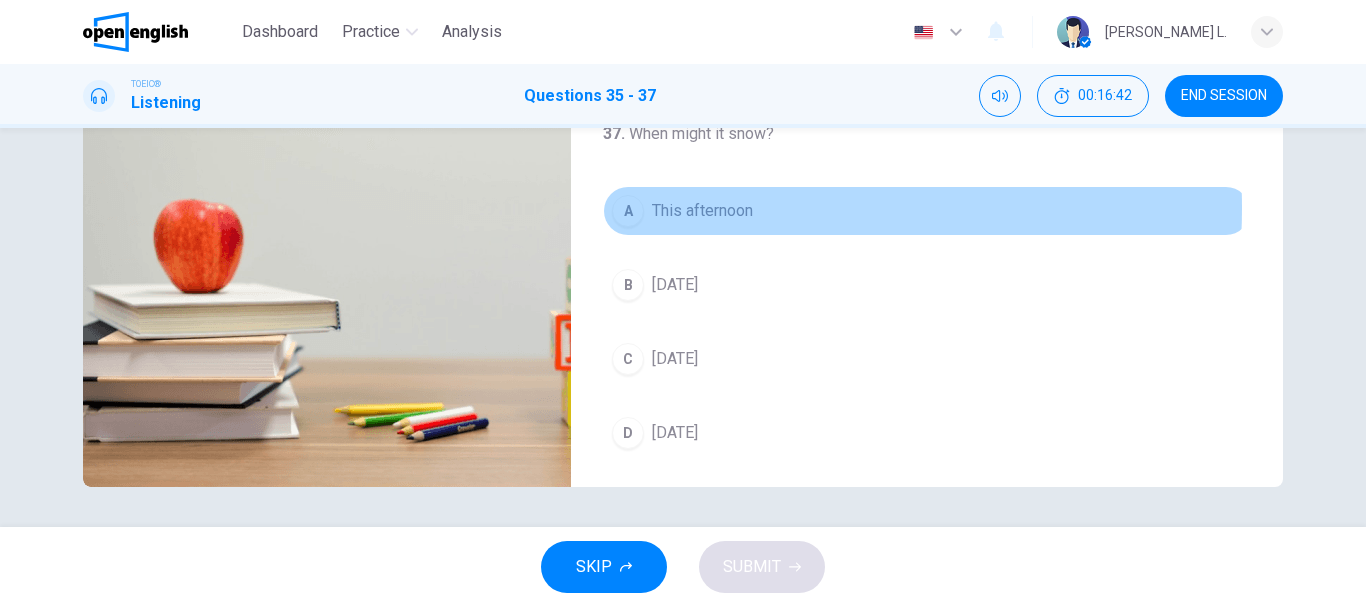 click on "This afternoon" at bounding box center (702, 211) 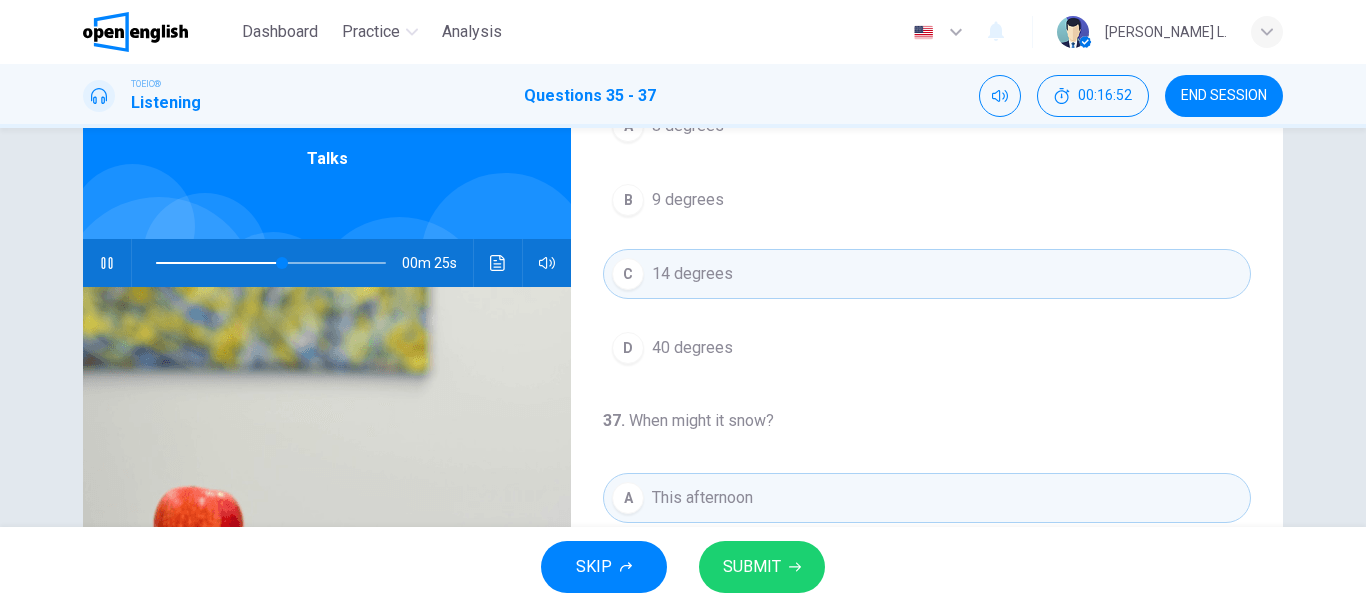 scroll, scrollTop: 68, scrollLeft: 0, axis: vertical 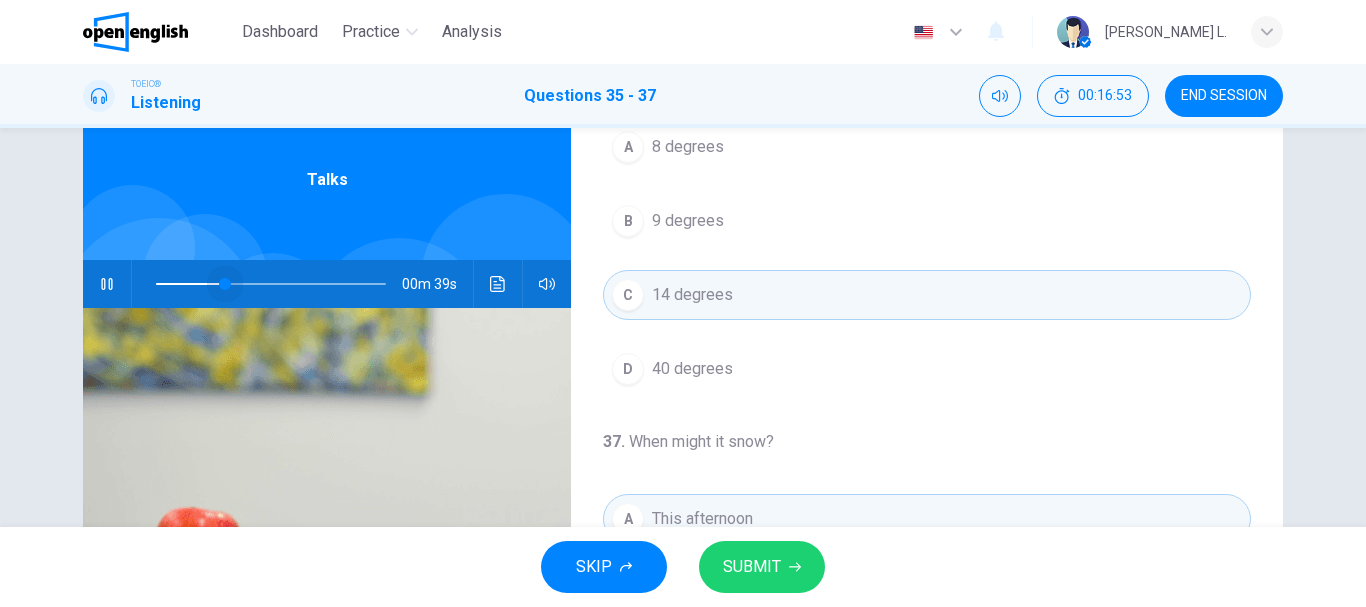 click at bounding box center (271, 284) 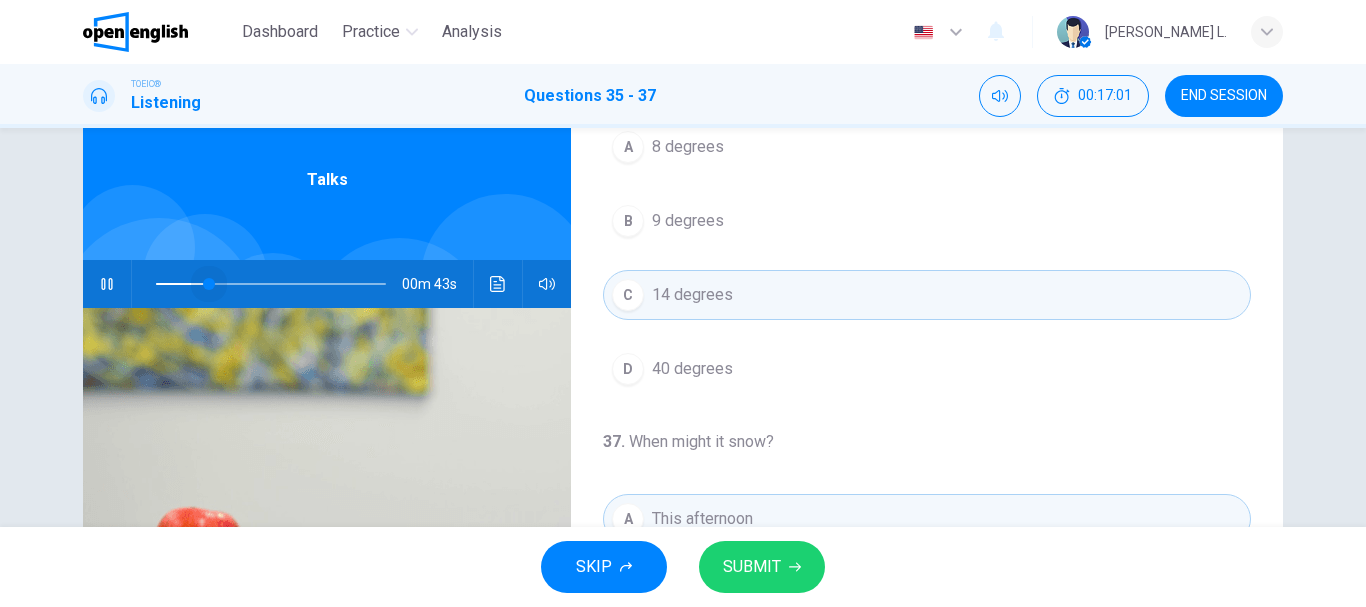 click at bounding box center [271, 284] 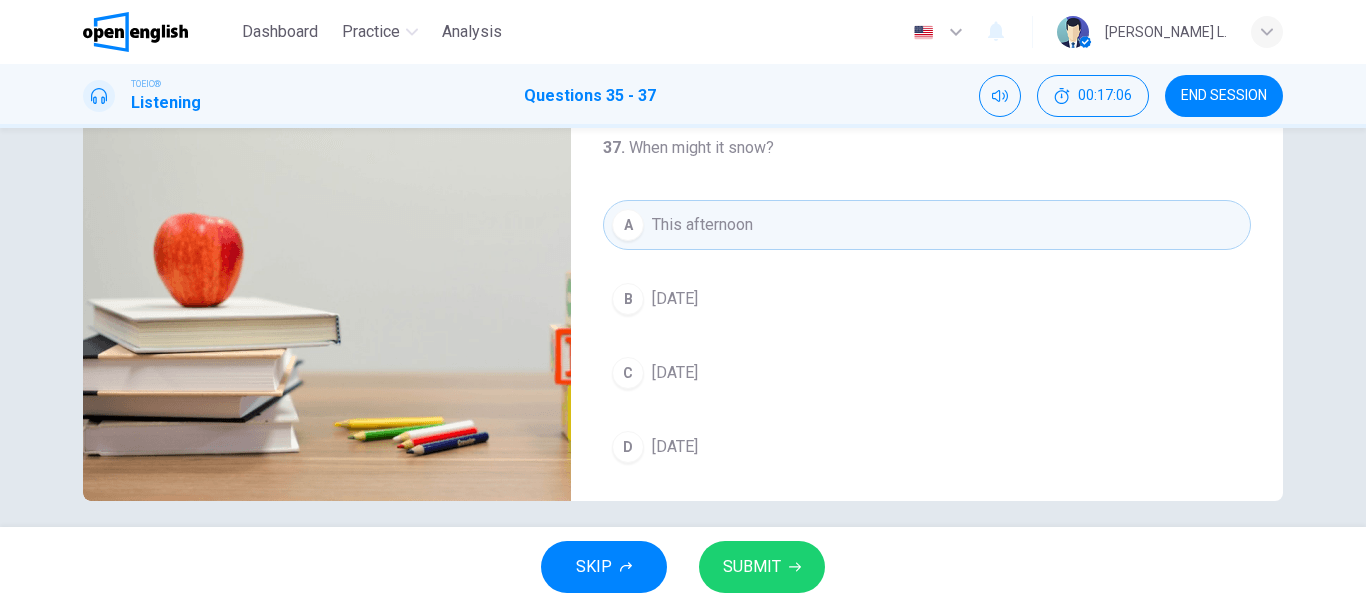 scroll, scrollTop: 370, scrollLeft: 0, axis: vertical 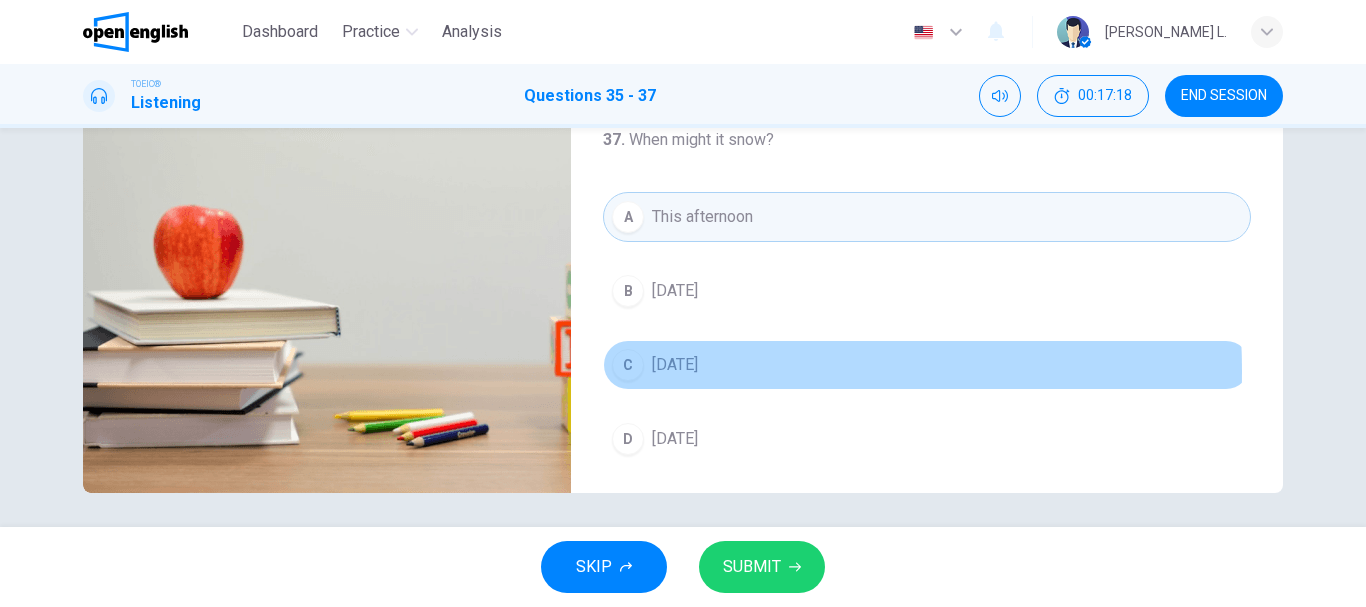 click on "[DATE]" at bounding box center (675, 365) 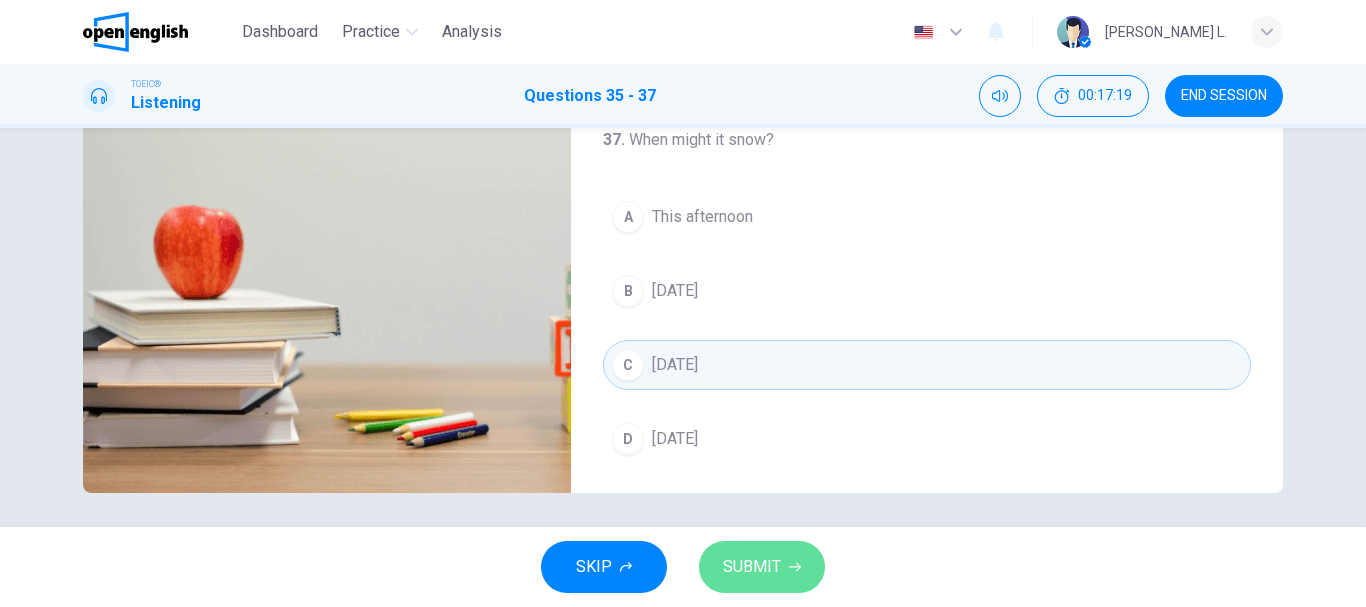 click on "SUBMIT" at bounding box center (752, 567) 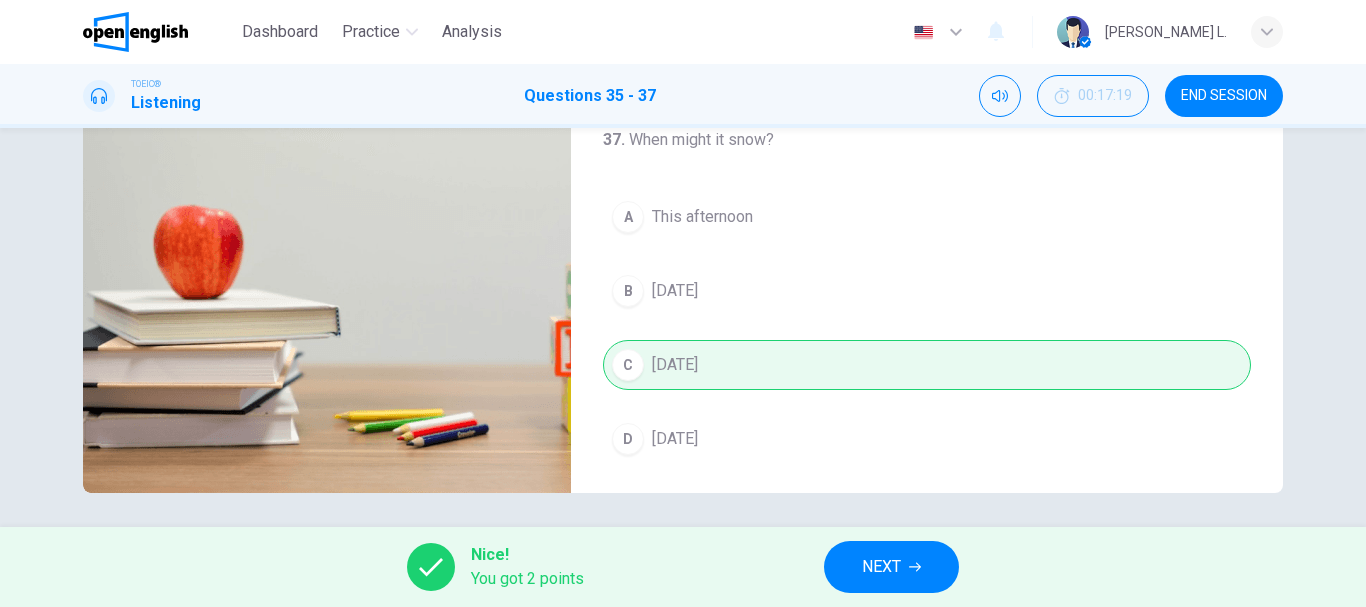 type on "**" 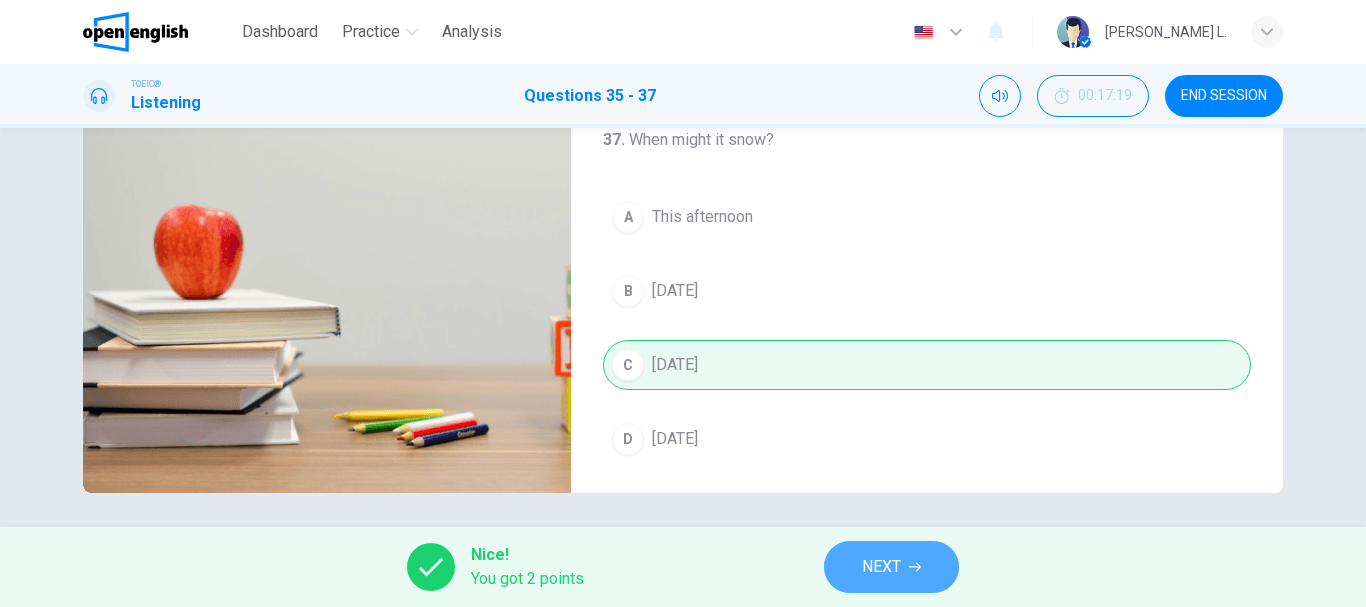 click on "NEXT" at bounding box center [881, 567] 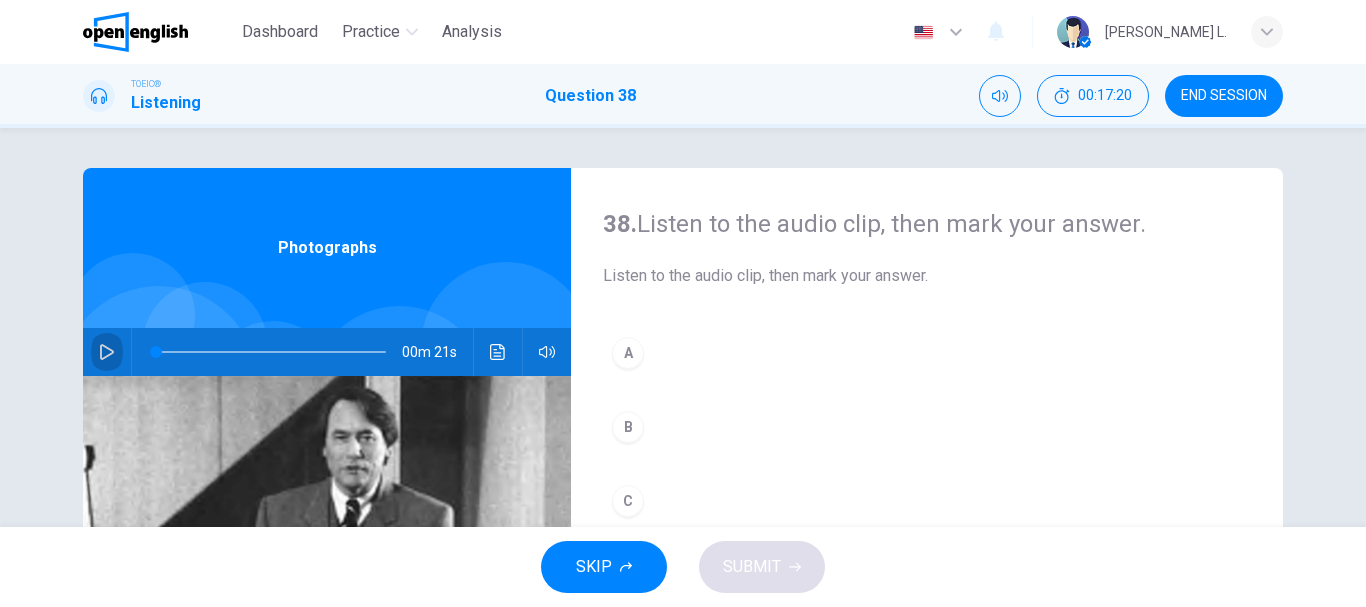 click 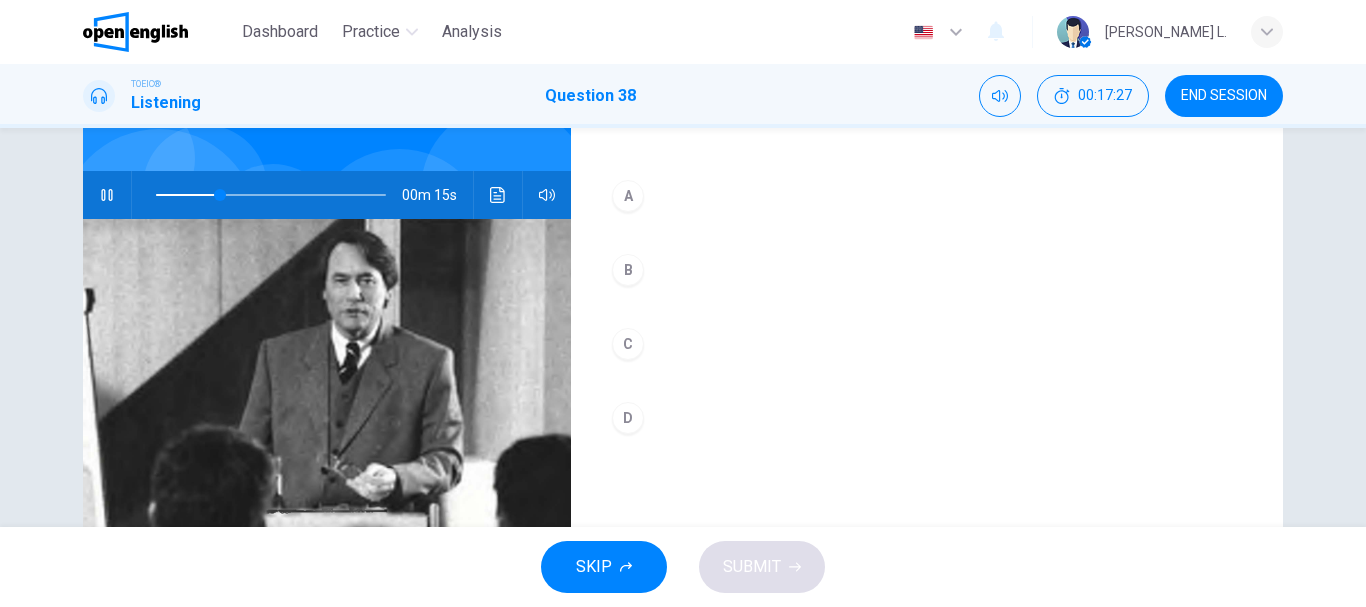 scroll, scrollTop: 163, scrollLeft: 0, axis: vertical 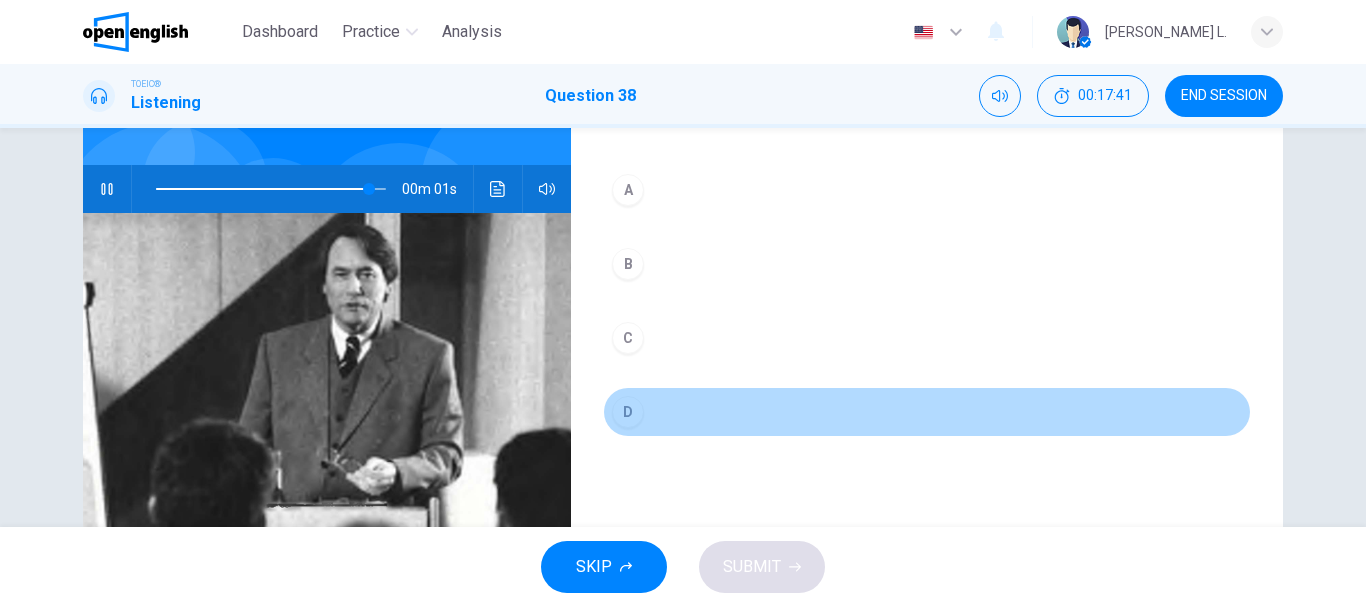 click on "D" at bounding box center [628, 412] 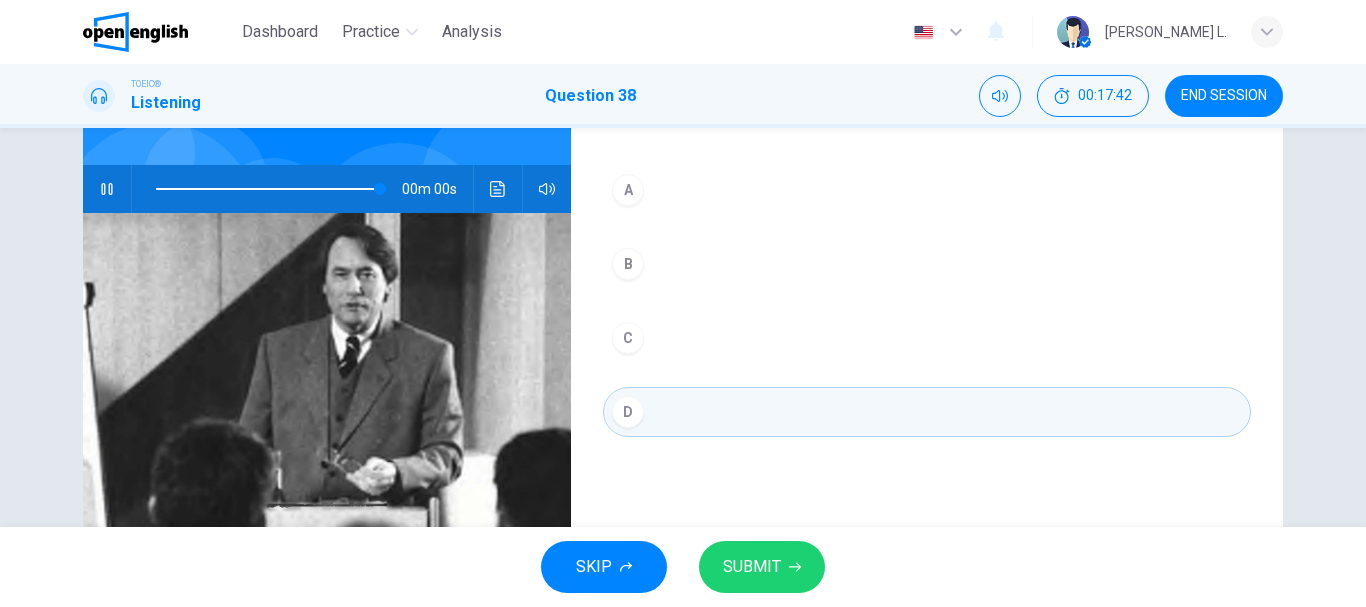type on "*" 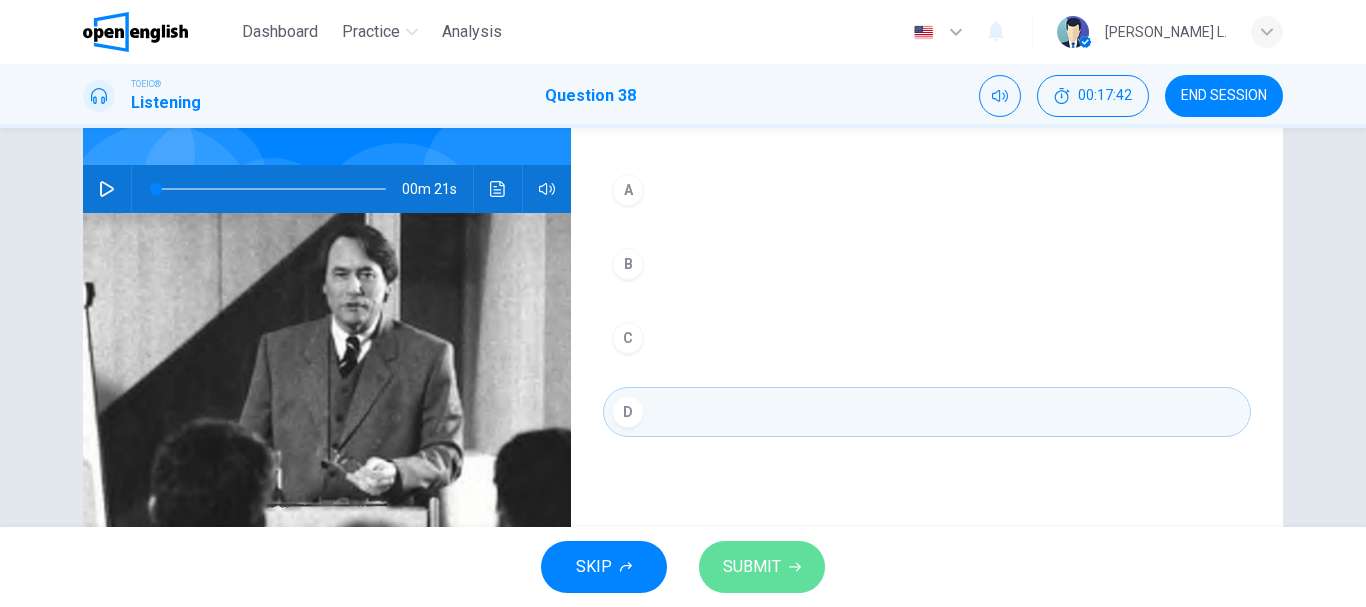 click on "SUBMIT" at bounding box center (752, 567) 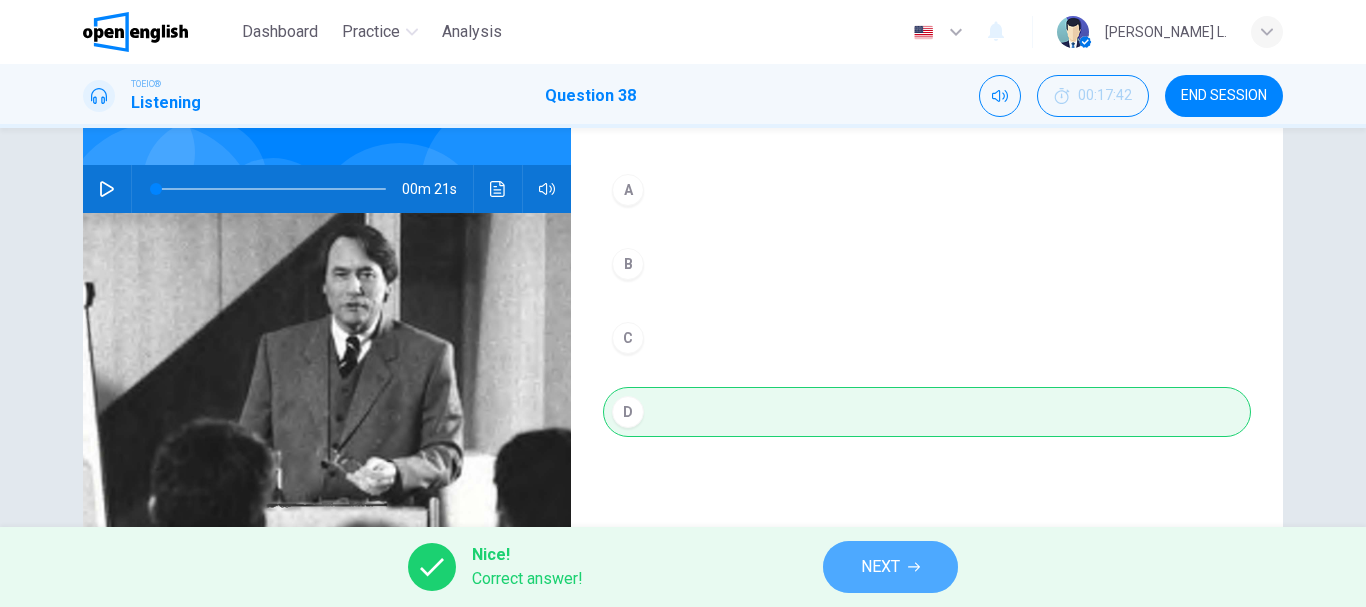 click on "NEXT" at bounding box center (890, 567) 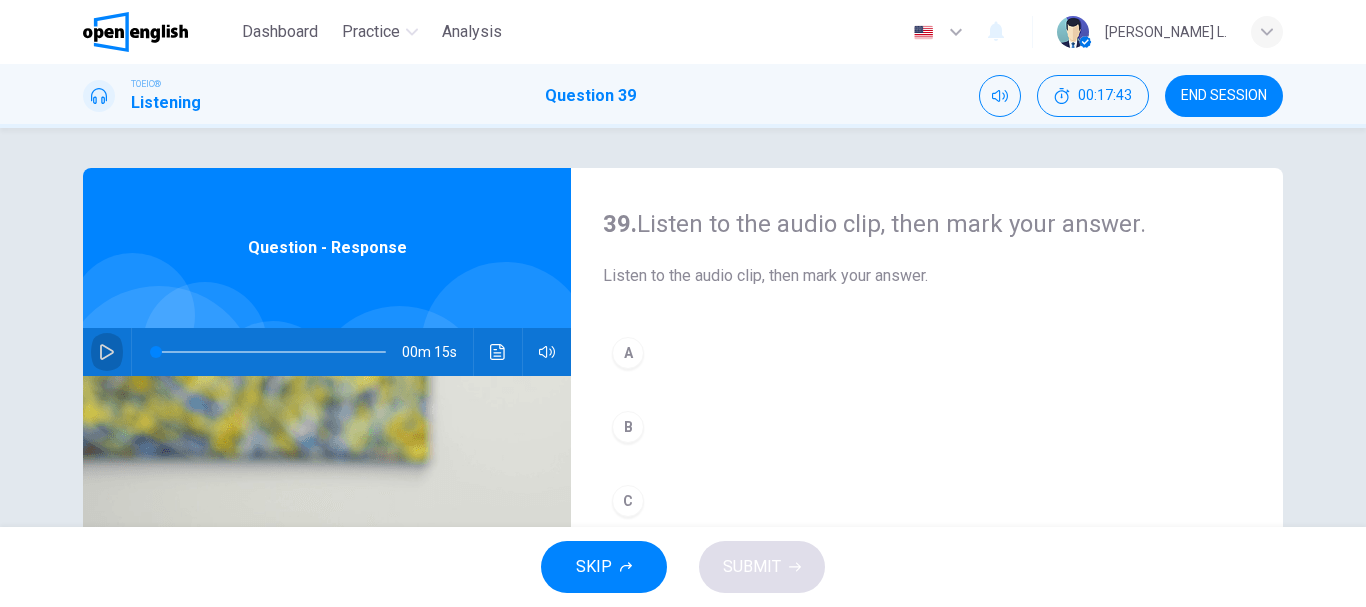 click at bounding box center [107, 352] 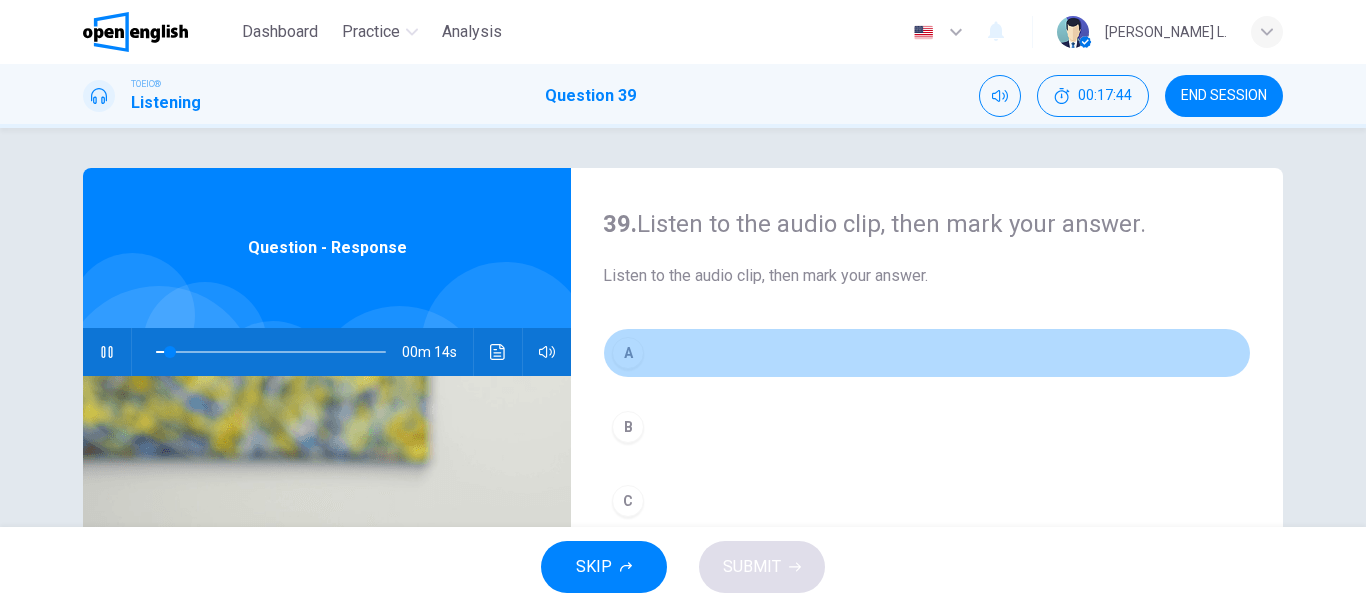 click on "A" at bounding box center (927, 353) 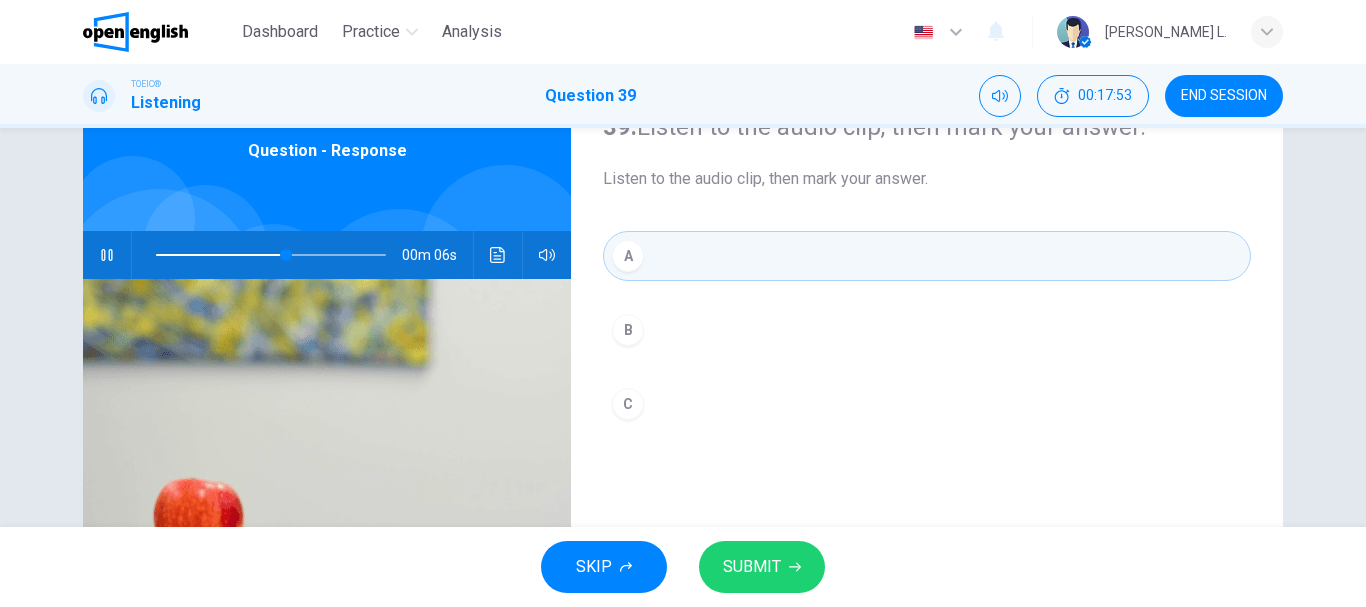 scroll, scrollTop: 120, scrollLeft: 0, axis: vertical 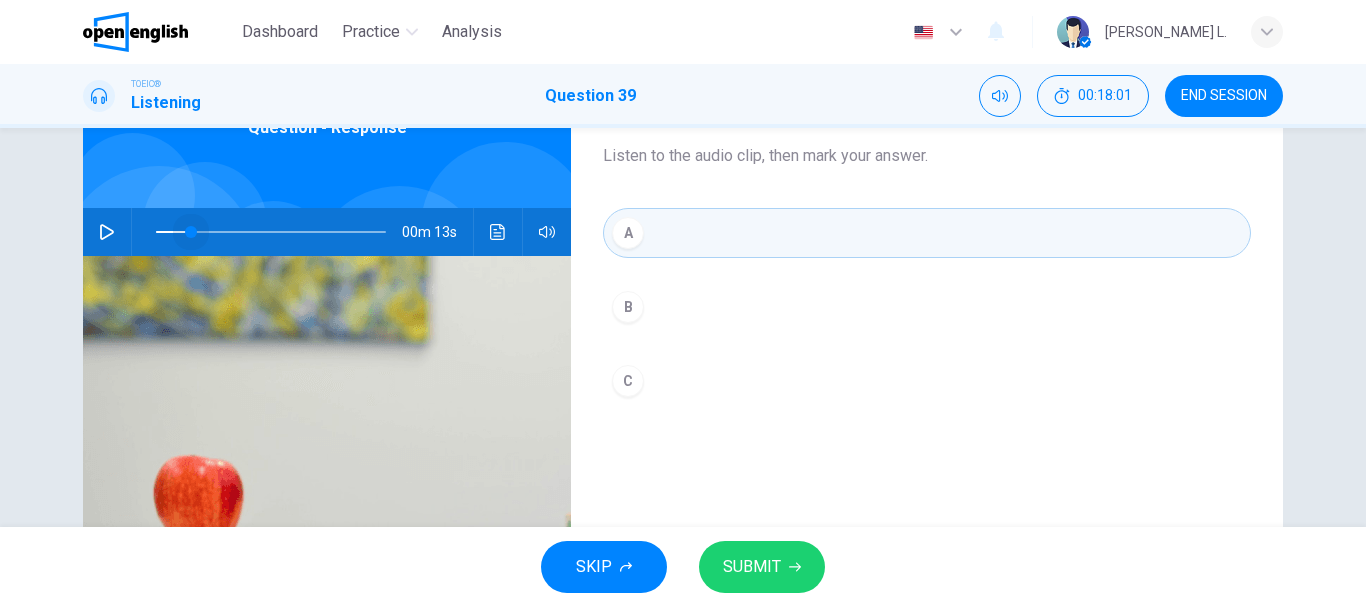 click at bounding box center (271, 232) 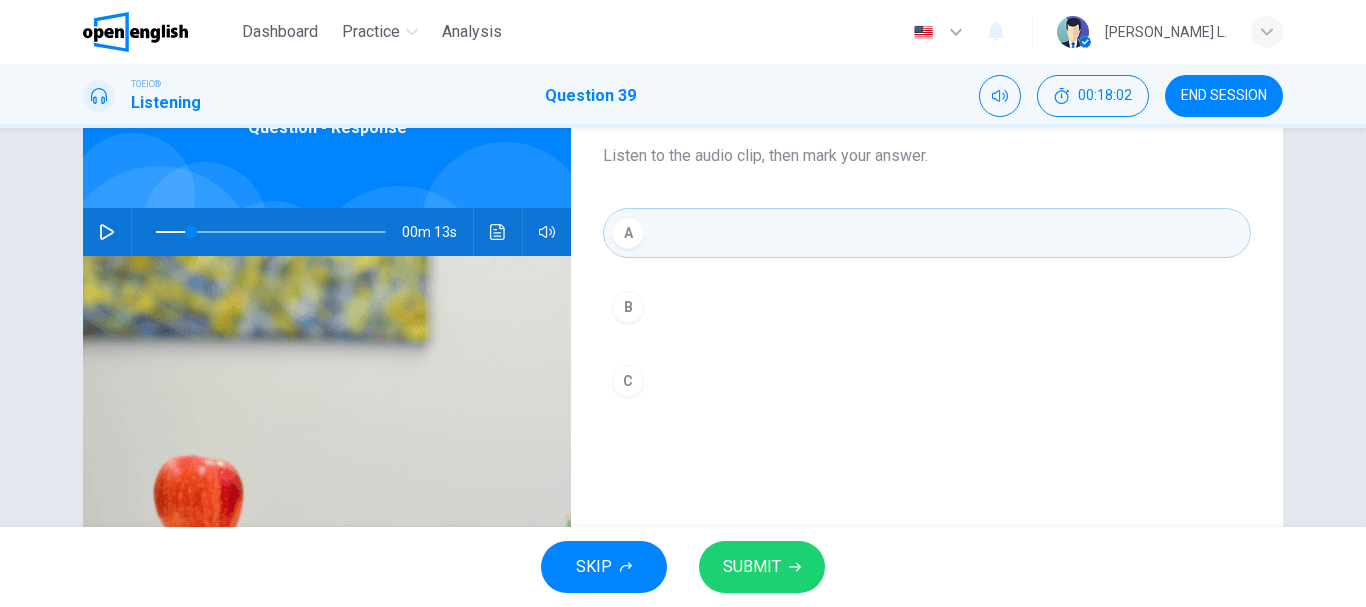 click at bounding box center [267, 232] 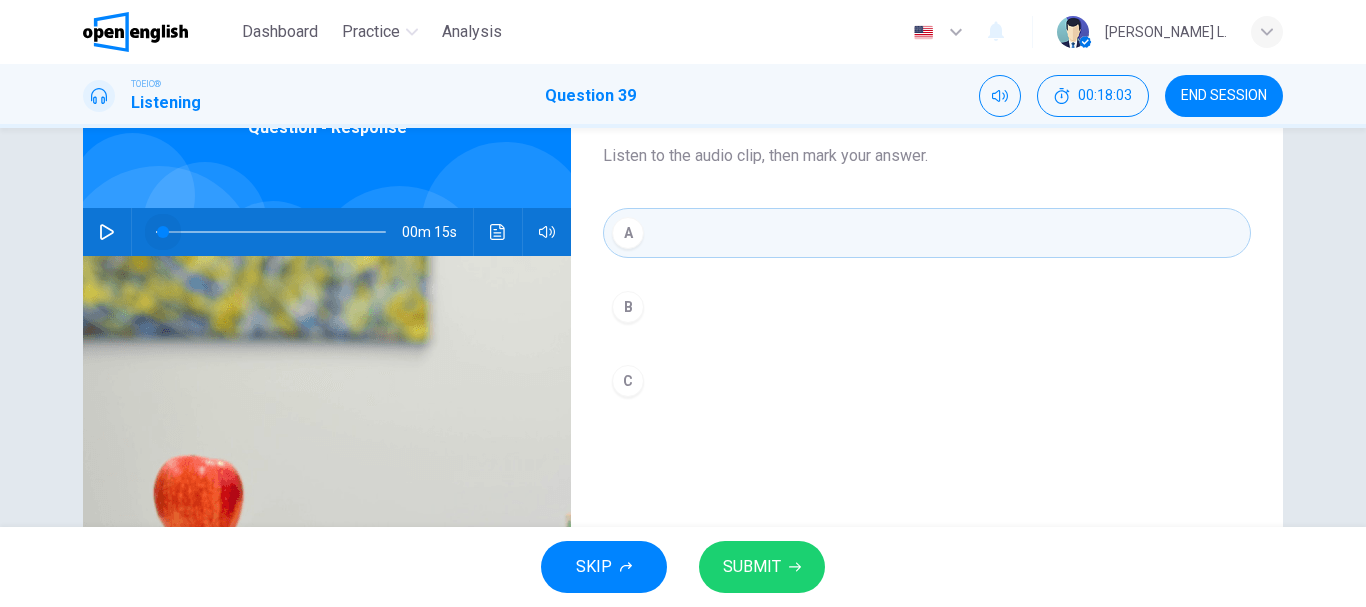 click at bounding box center (271, 232) 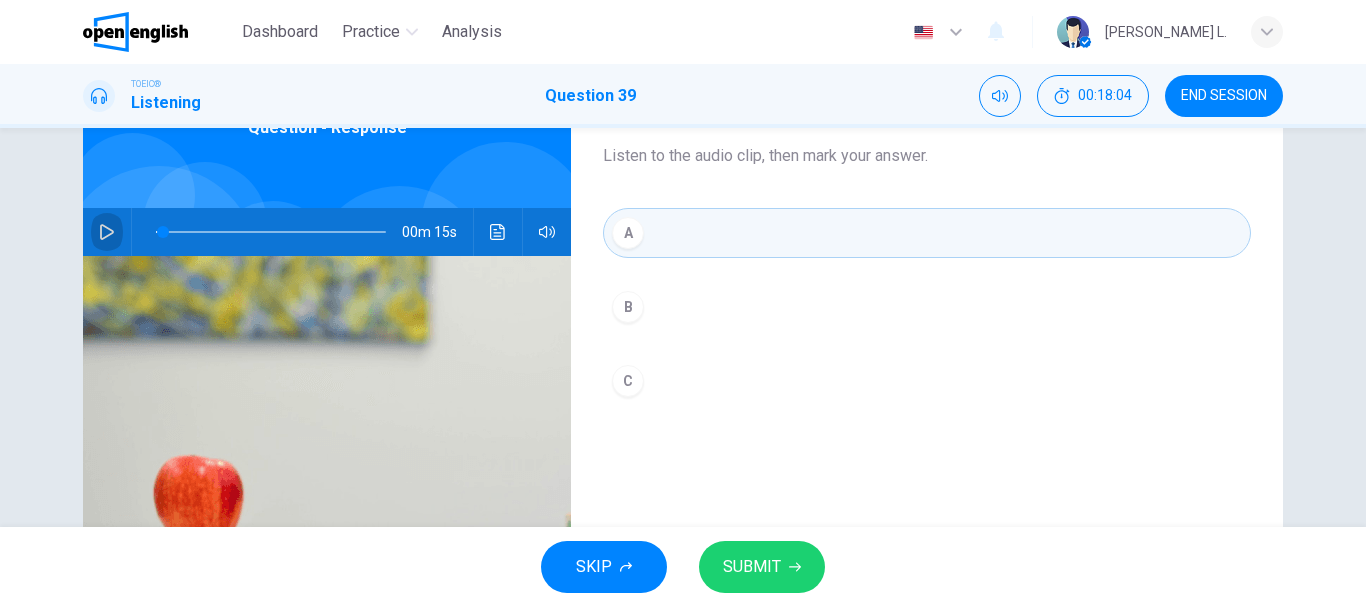 click 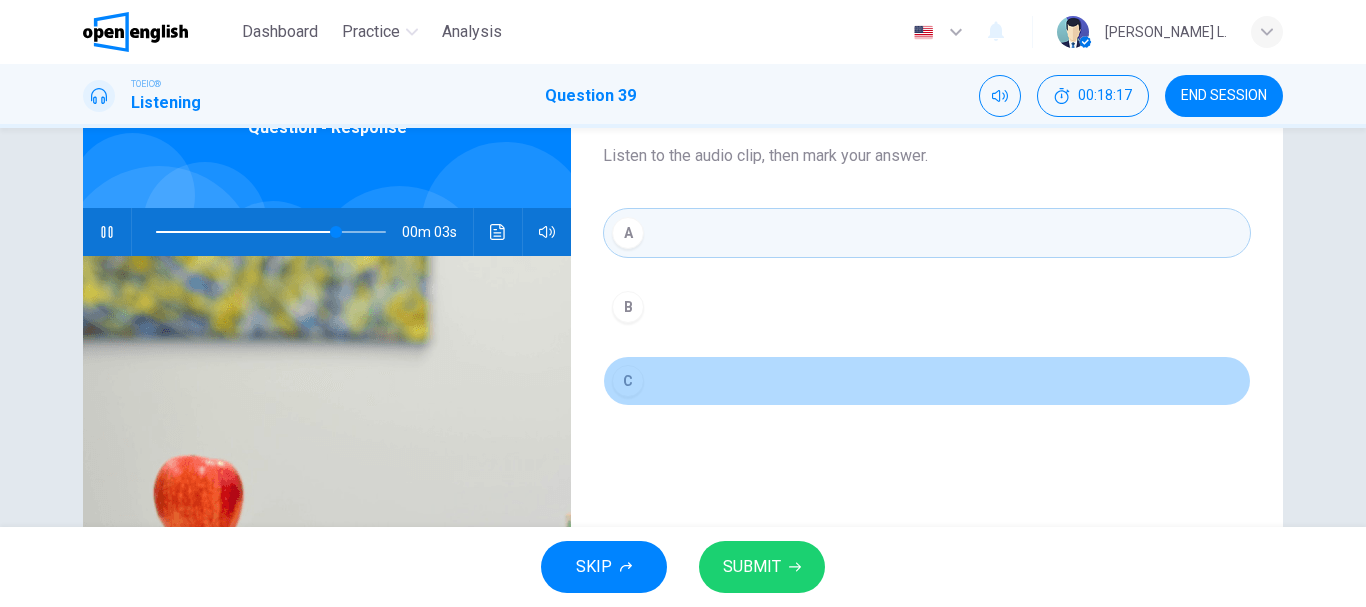click on "C" at bounding box center (628, 381) 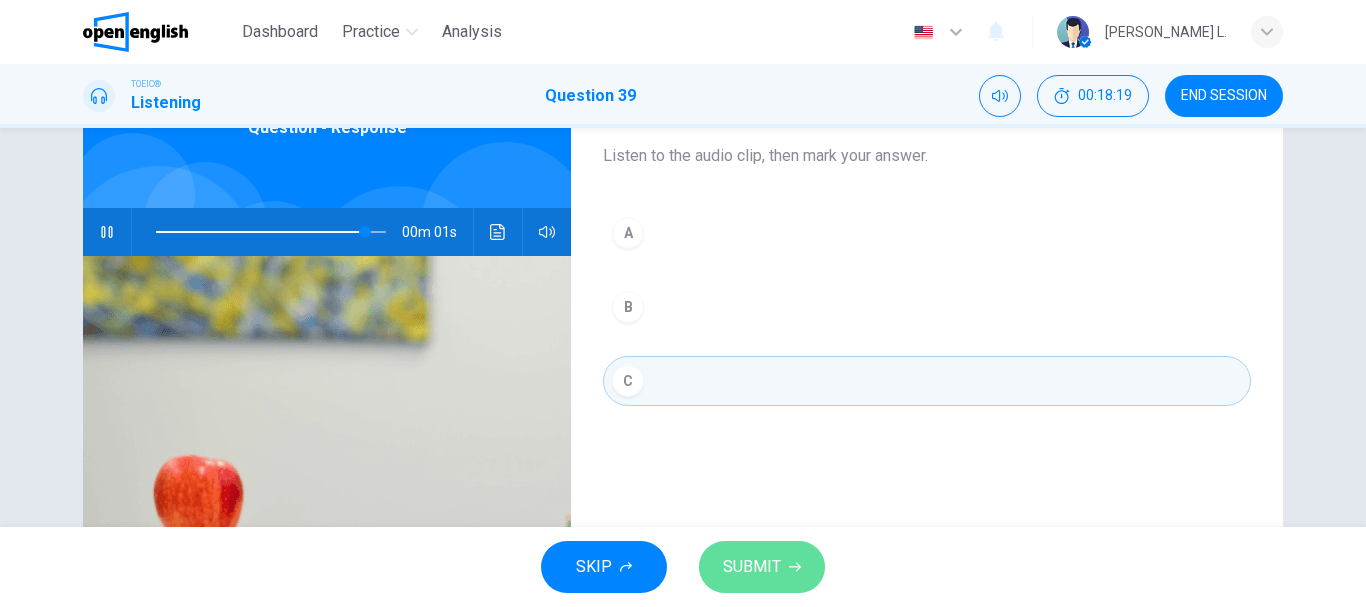 click 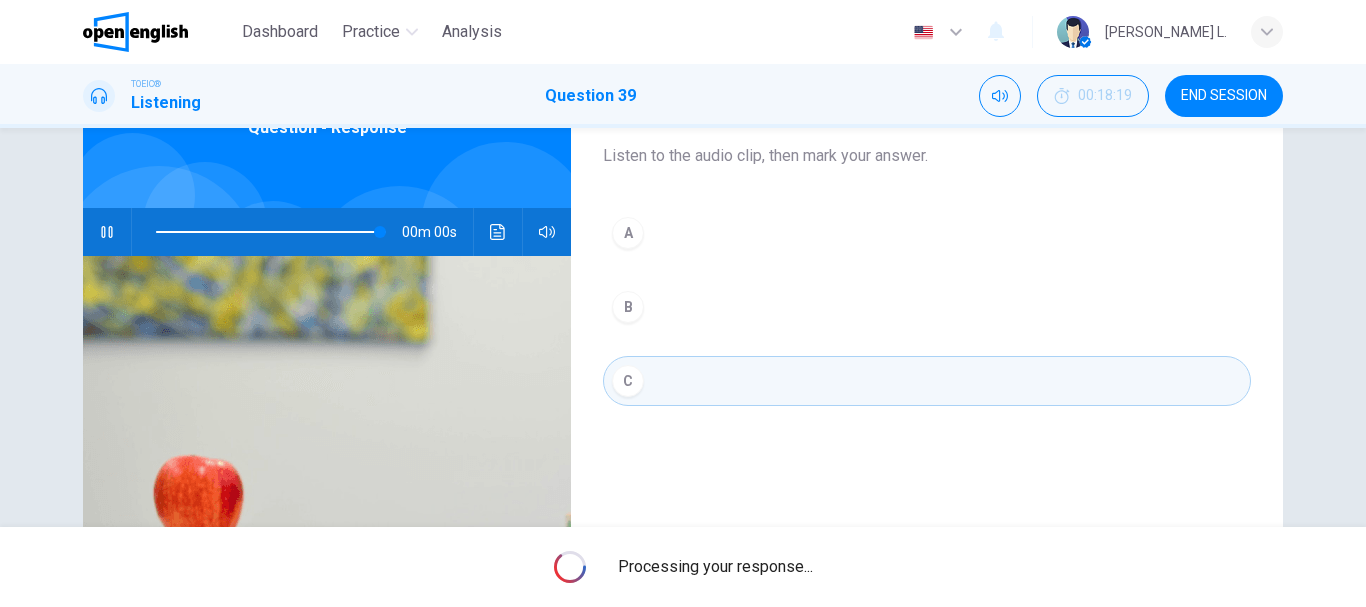 type on "*" 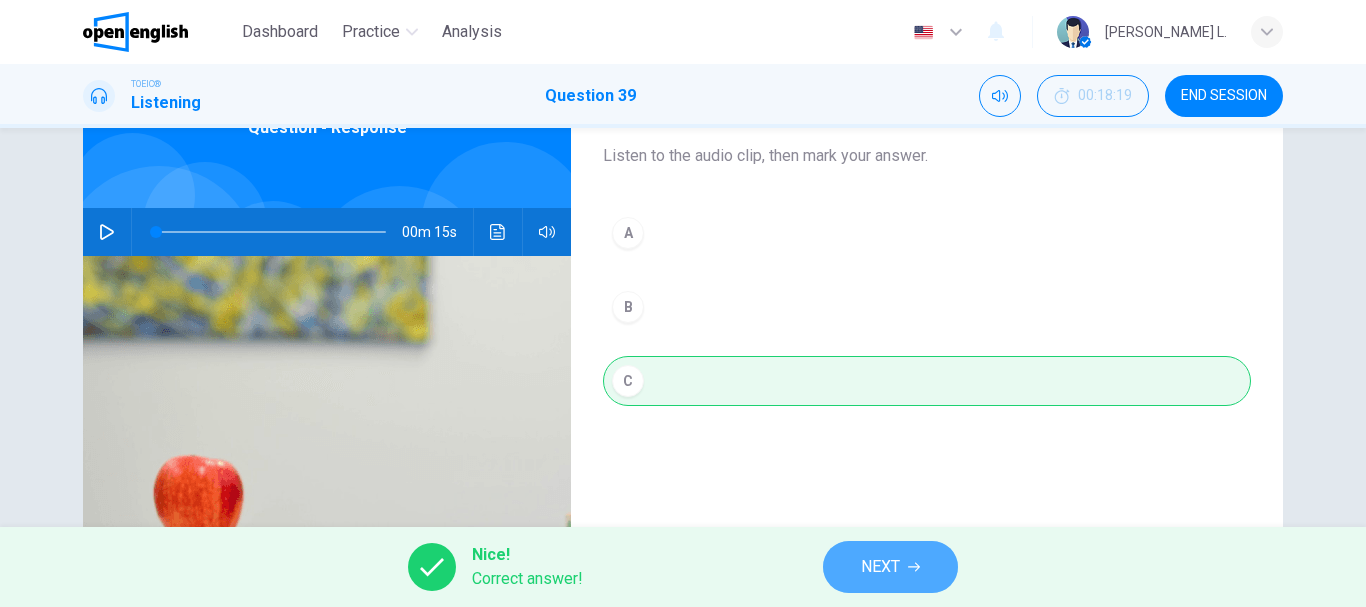 click on "NEXT" at bounding box center [890, 567] 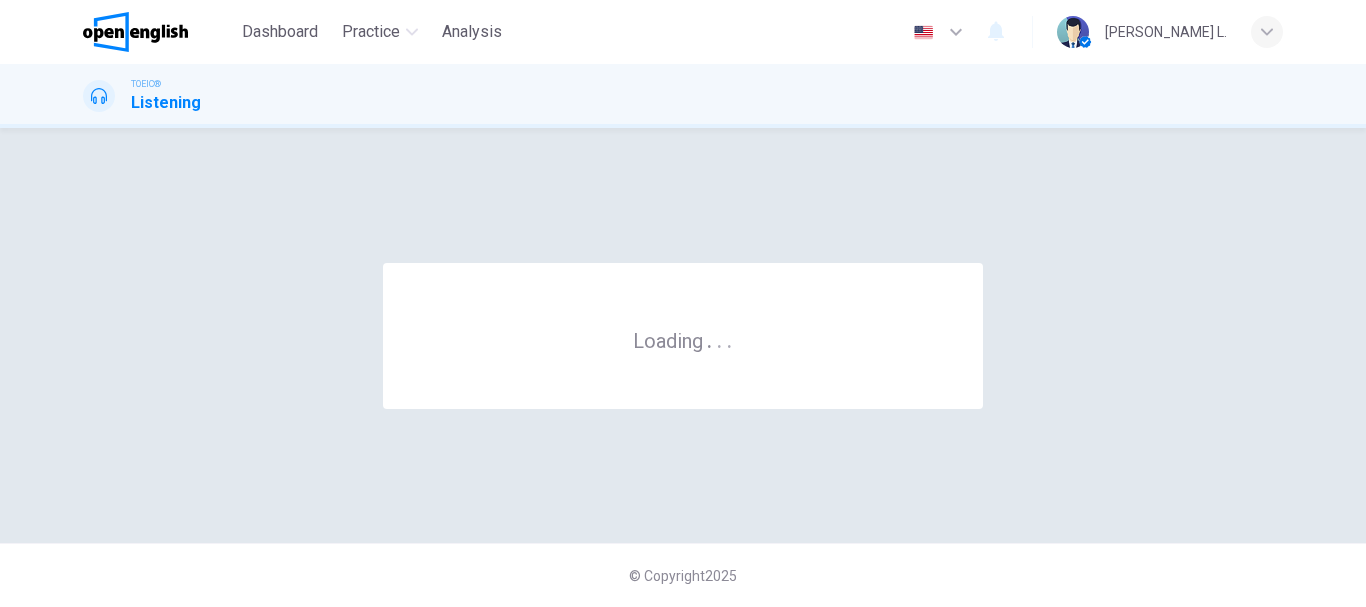 scroll, scrollTop: 0, scrollLeft: 0, axis: both 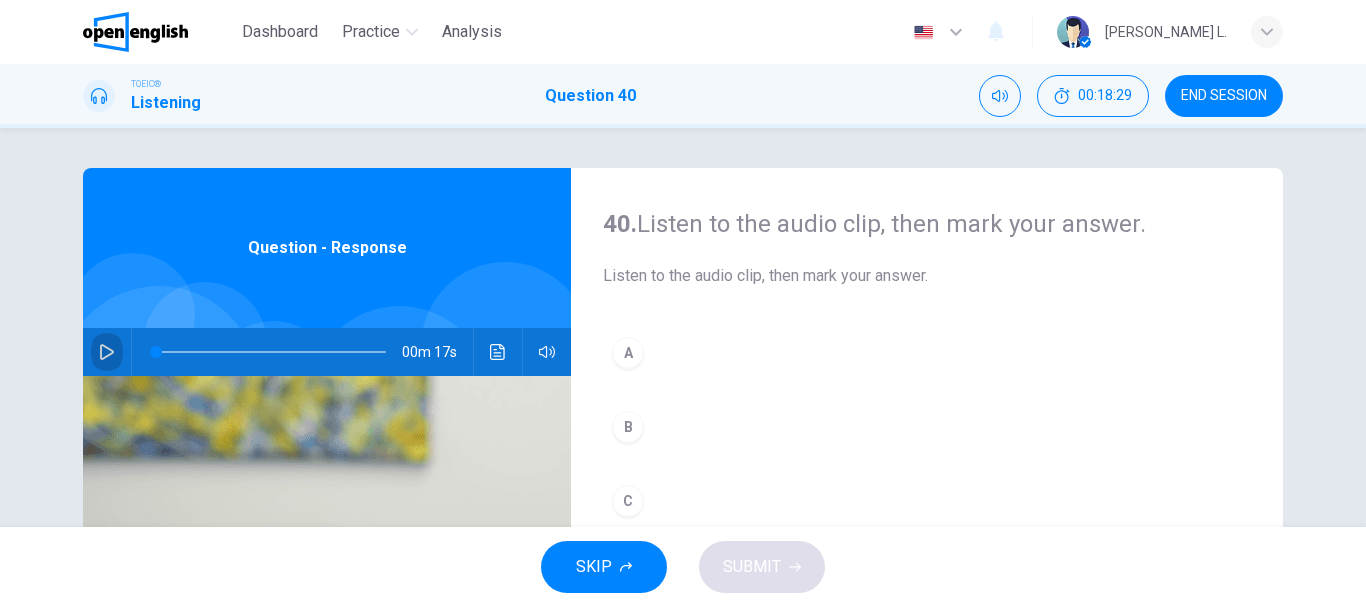 click 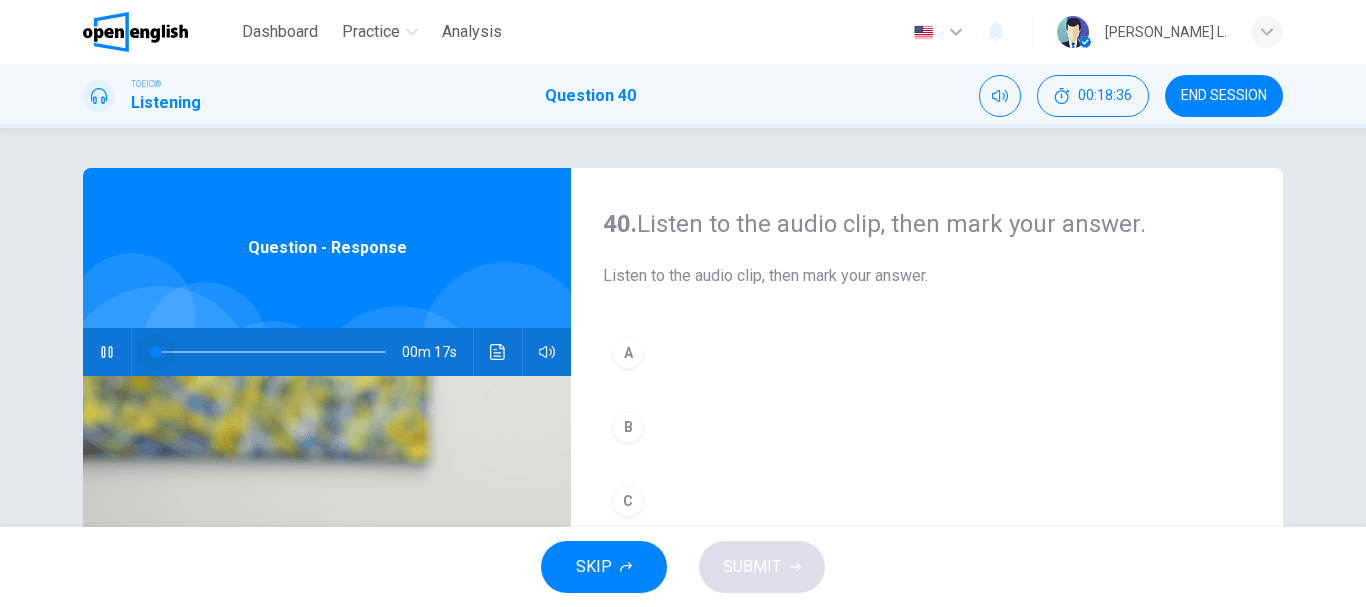 click at bounding box center [271, 352] 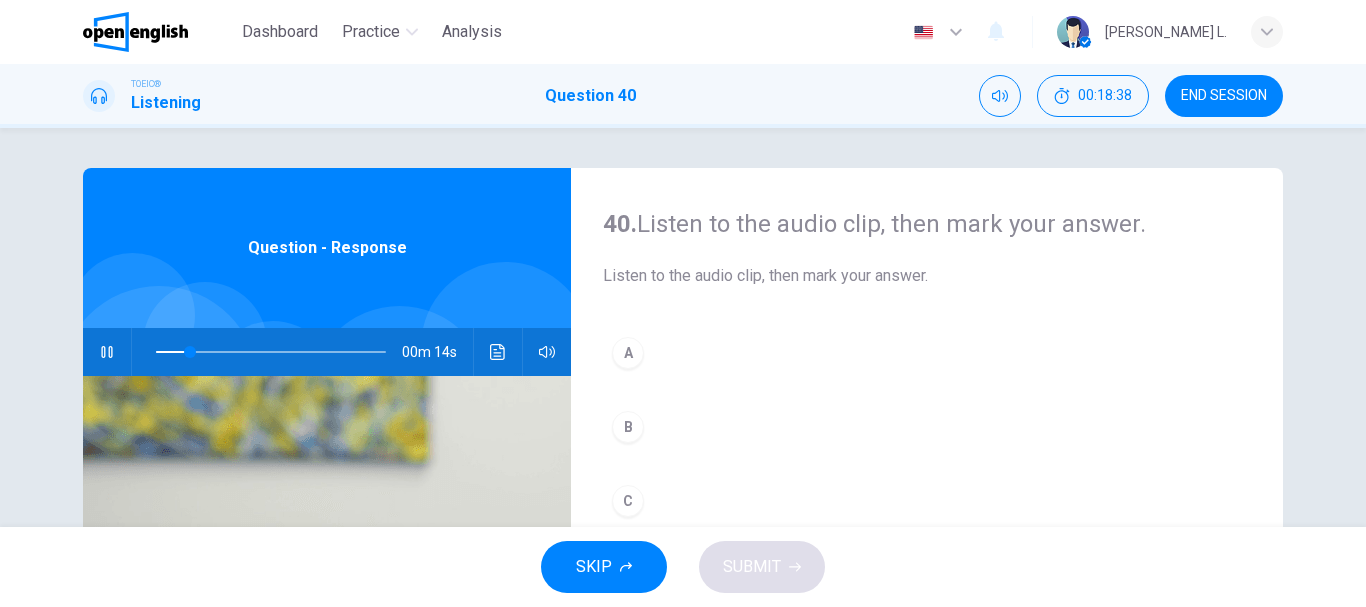 click on "40.  Listen to the audio clip, then [PERSON_NAME] your answer. Listen to the audio clip, then [PERSON_NAME] your answer. A B C" at bounding box center (927, 515) 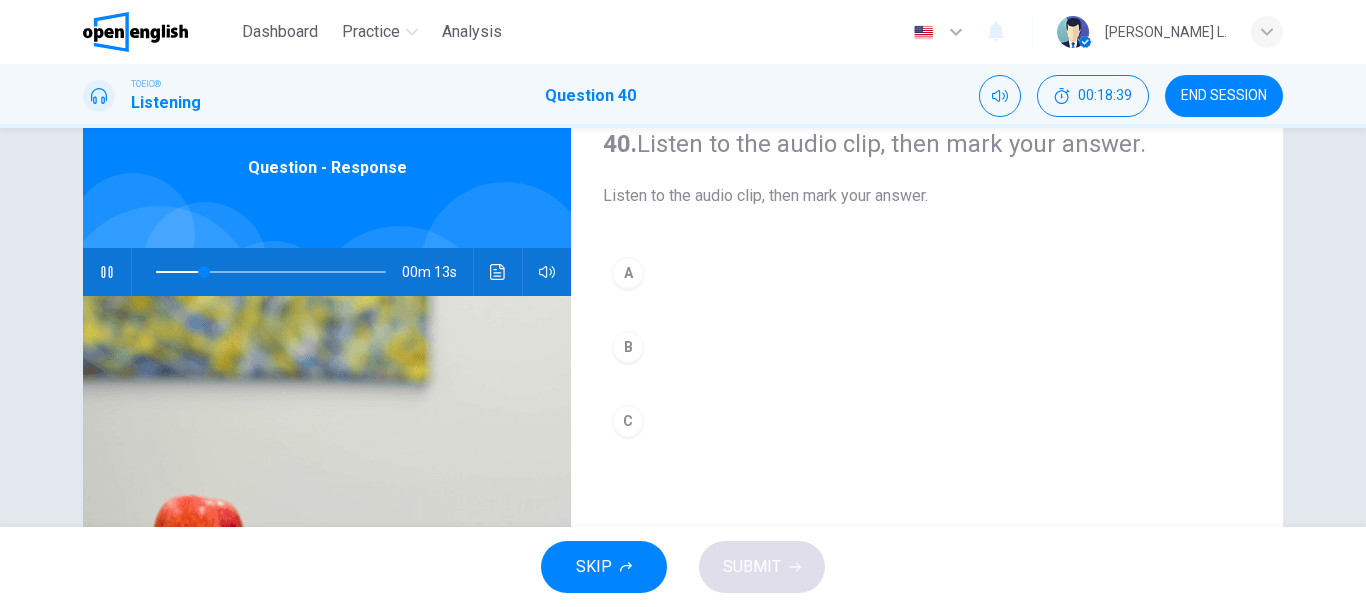 scroll, scrollTop: 120, scrollLeft: 0, axis: vertical 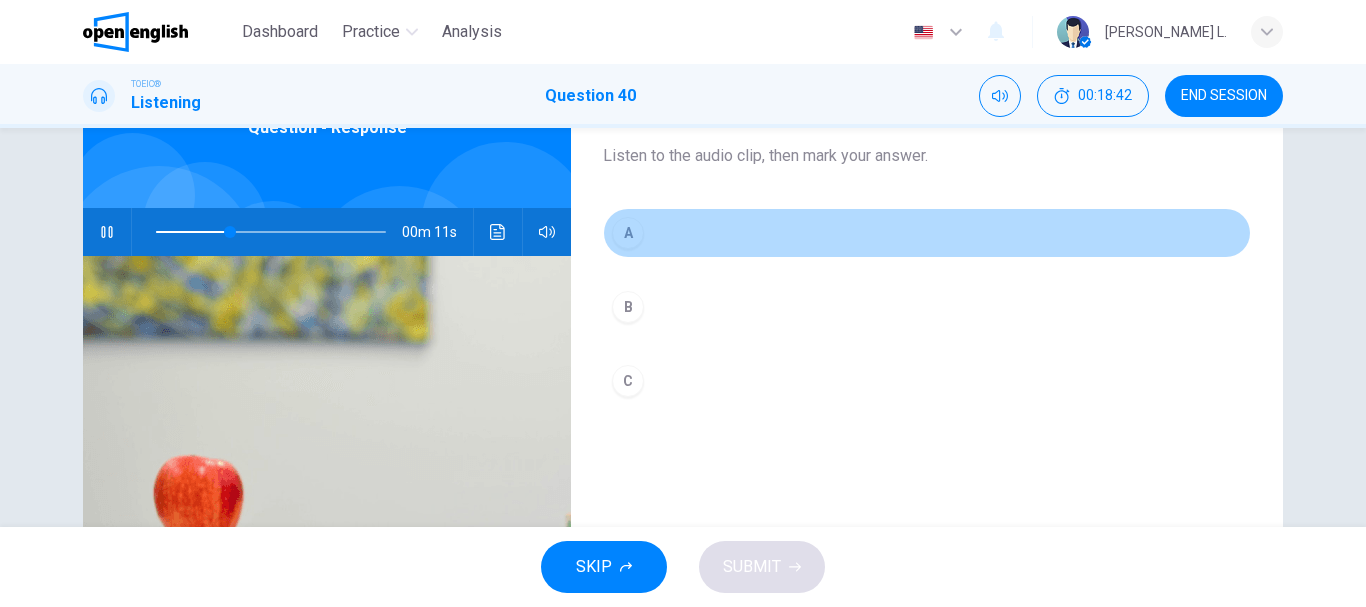 click on "A" at bounding box center [628, 233] 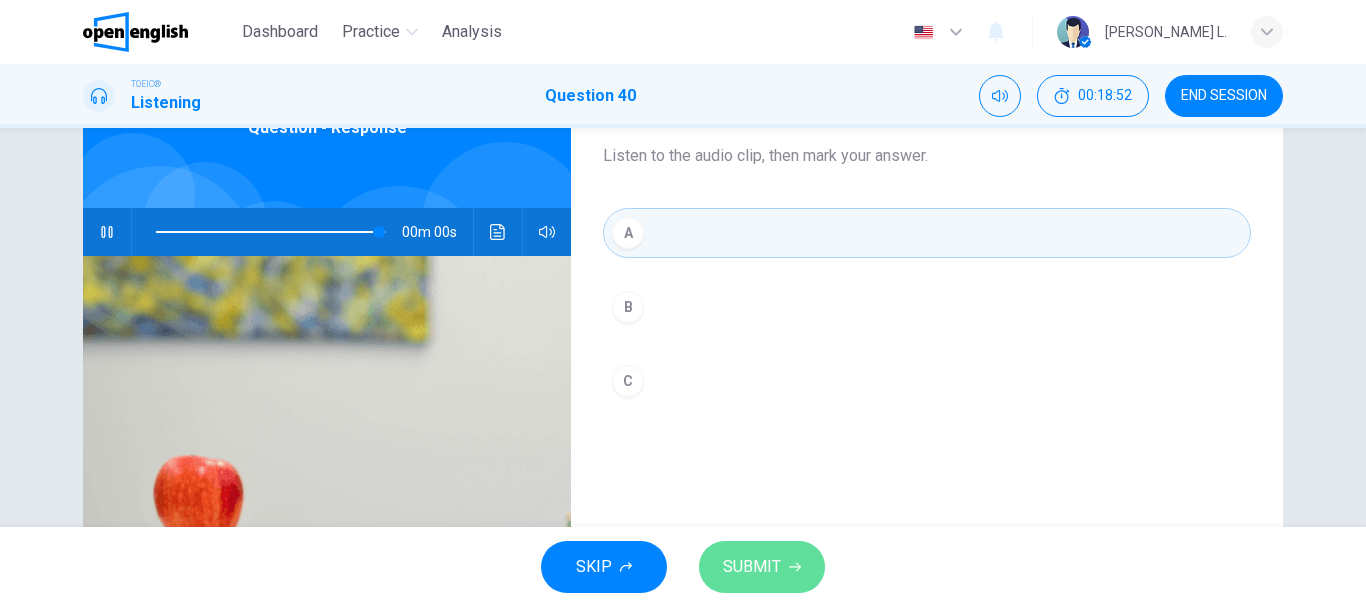 click on "SUBMIT" at bounding box center (752, 567) 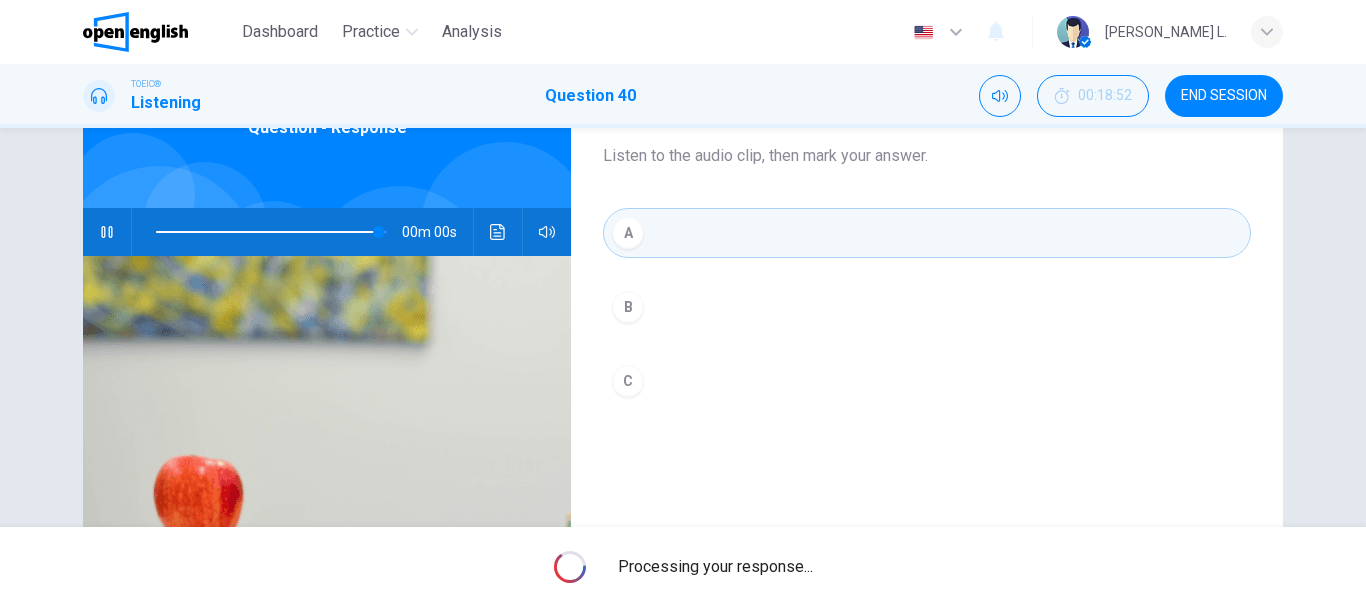 type on "*" 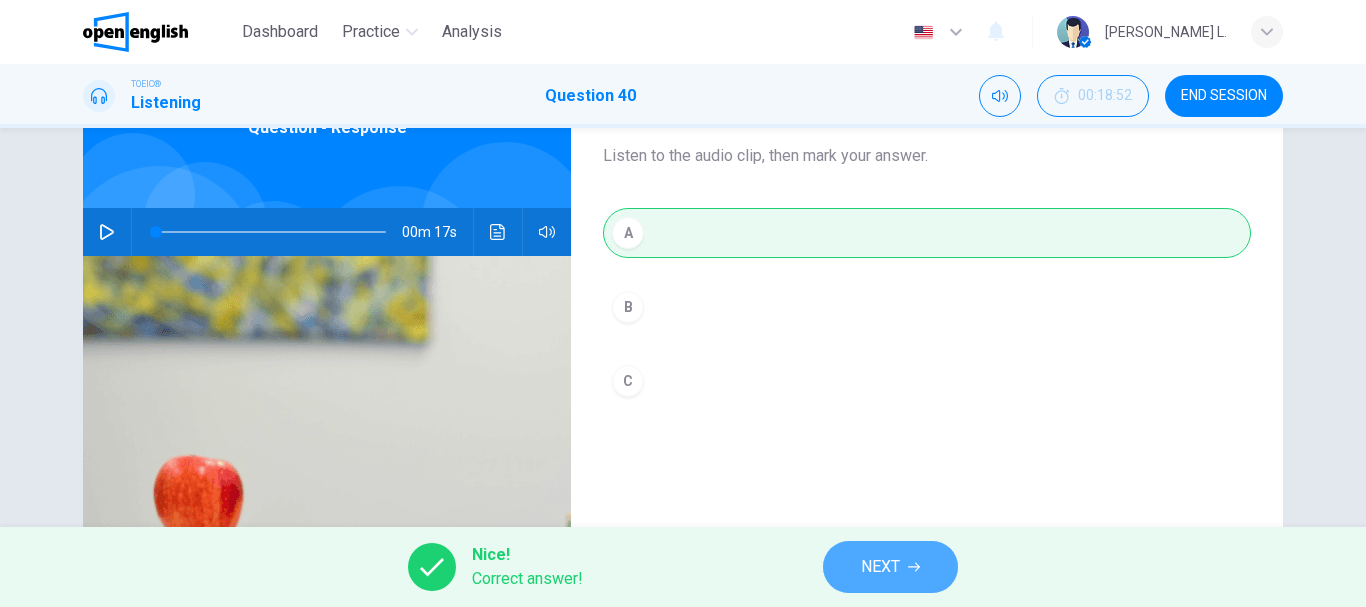 click on "NEXT" at bounding box center [880, 567] 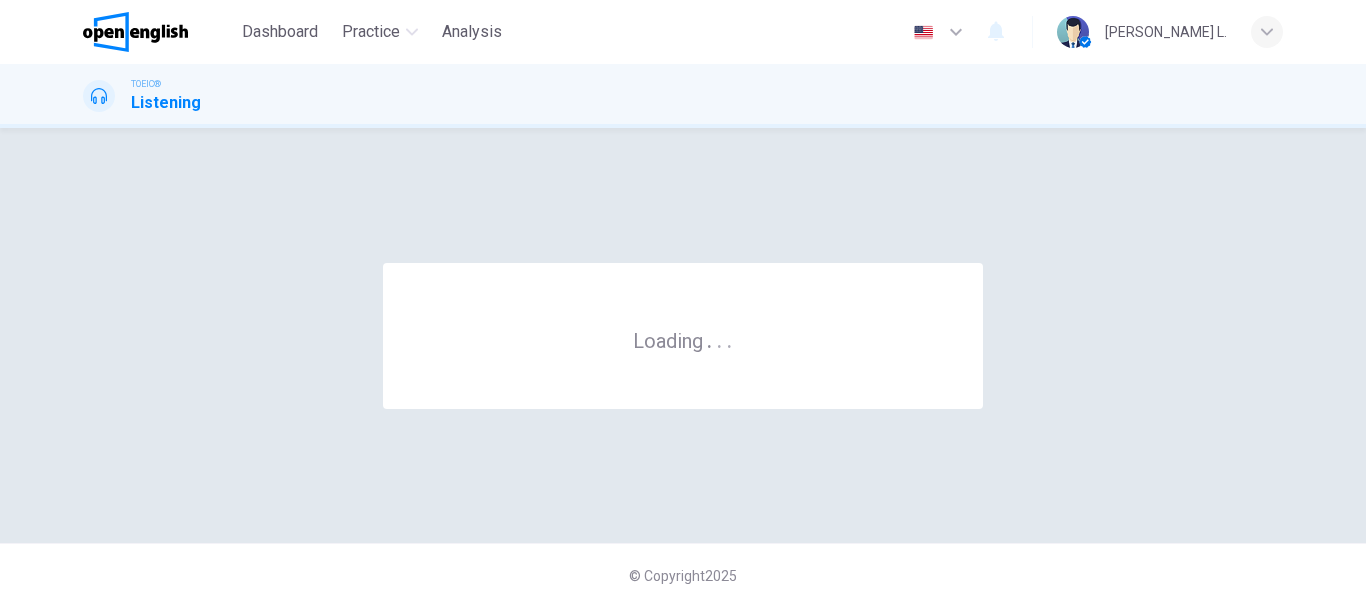 scroll, scrollTop: 0, scrollLeft: 0, axis: both 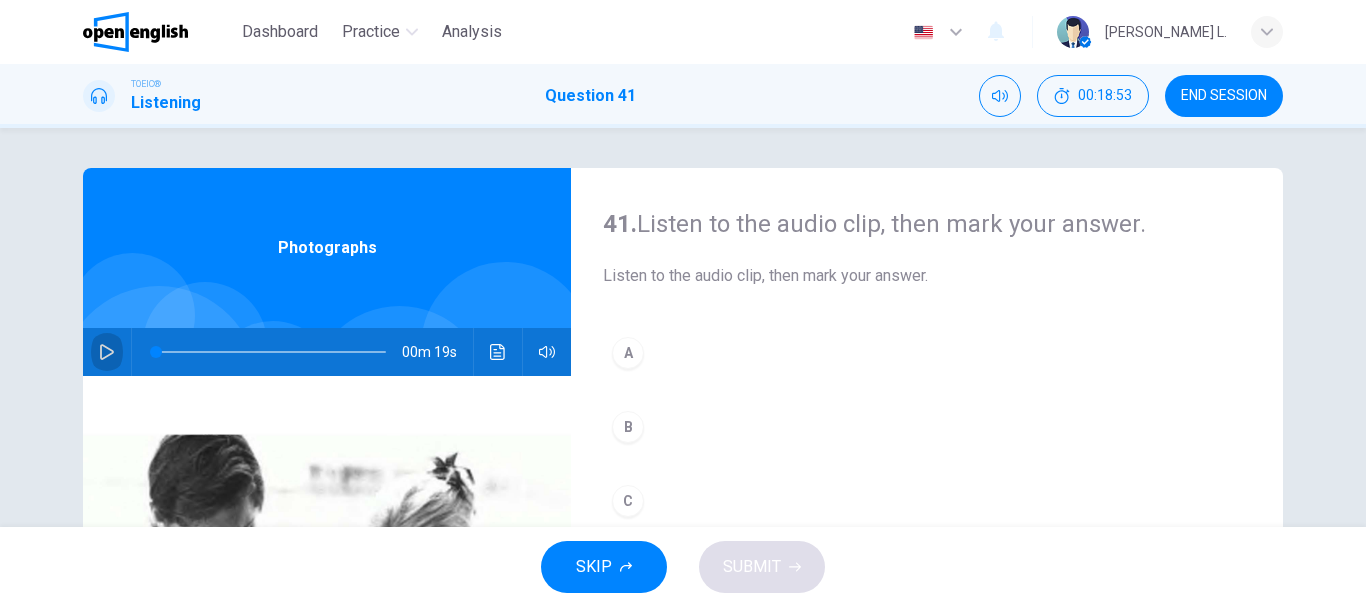 click 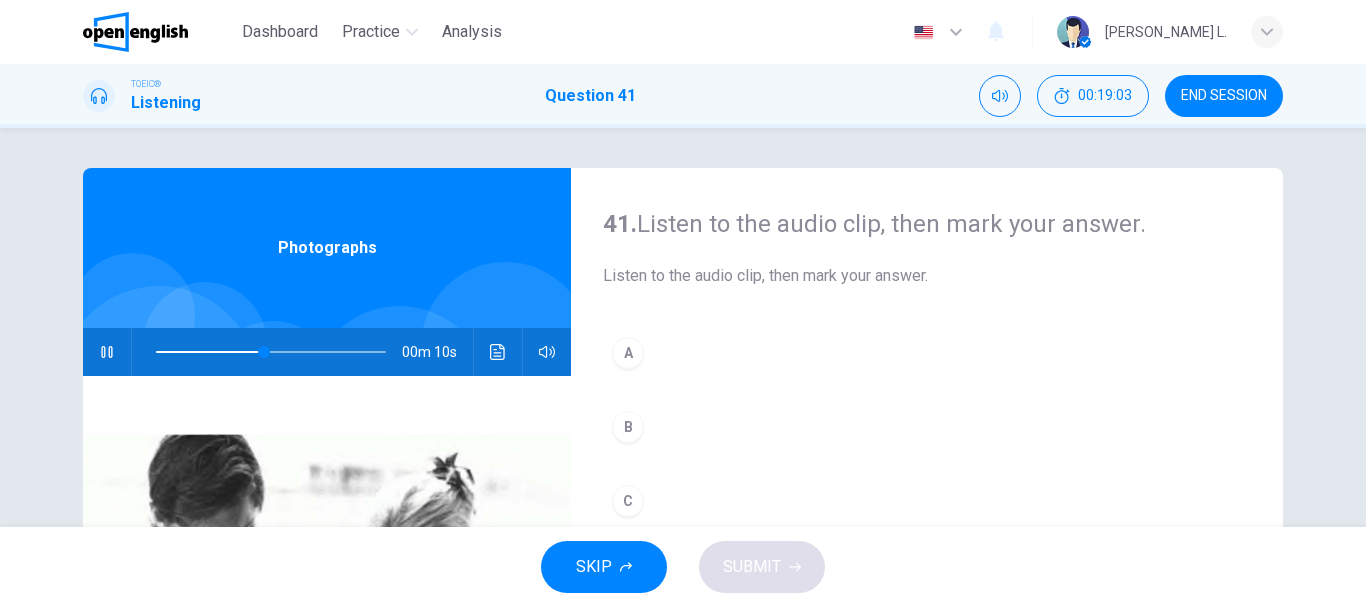 click on "41.  Listen to the audio clip, then [PERSON_NAME] your answer. Listen to the audio clip, then [PERSON_NAME] your answer. A B C D" at bounding box center (927, 515) 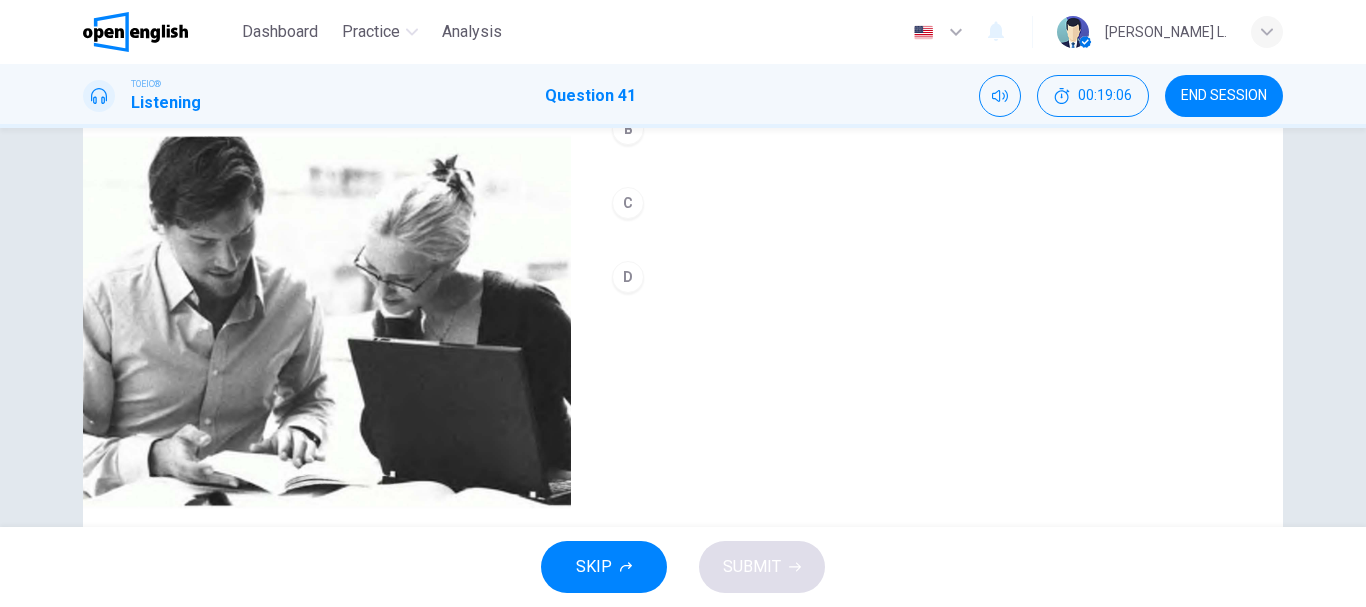 scroll, scrollTop: 296, scrollLeft: 0, axis: vertical 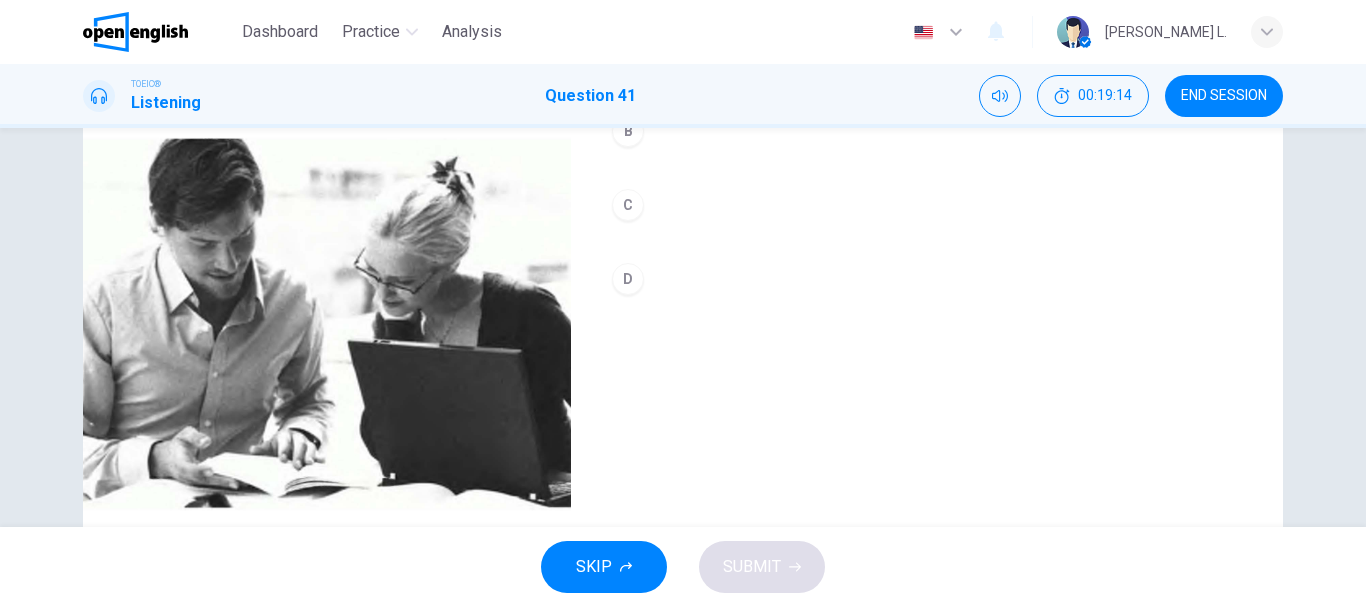 click on "41.  Listen to the audio clip, then [PERSON_NAME] your answer. Listen to the audio clip, then [PERSON_NAME] your answer. A B C D" at bounding box center [927, 219] 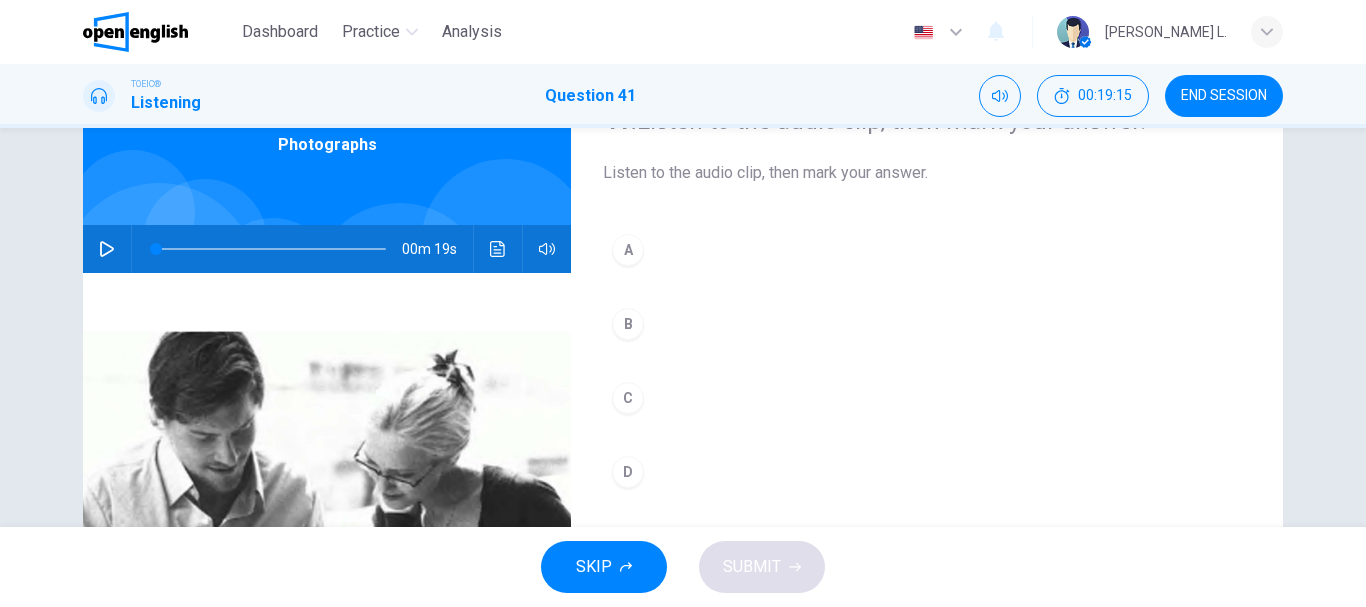 scroll, scrollTop: 96, scrollLeft: 0, axis: vertical 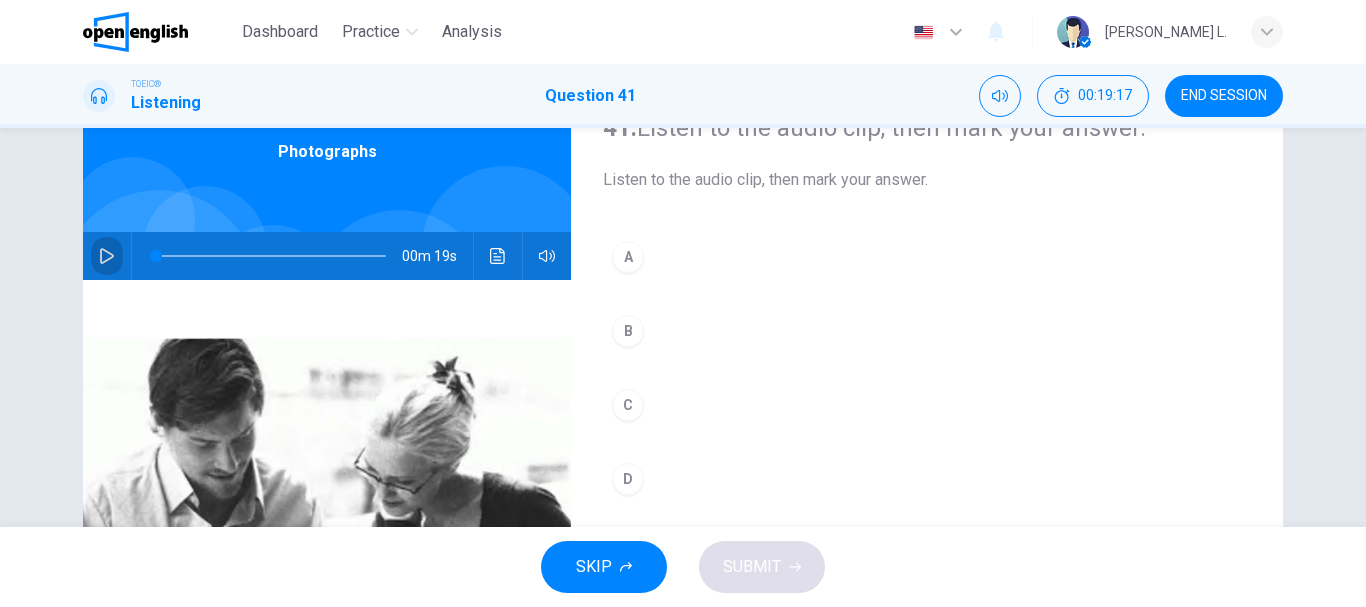 click at bounding box center (107, 256) 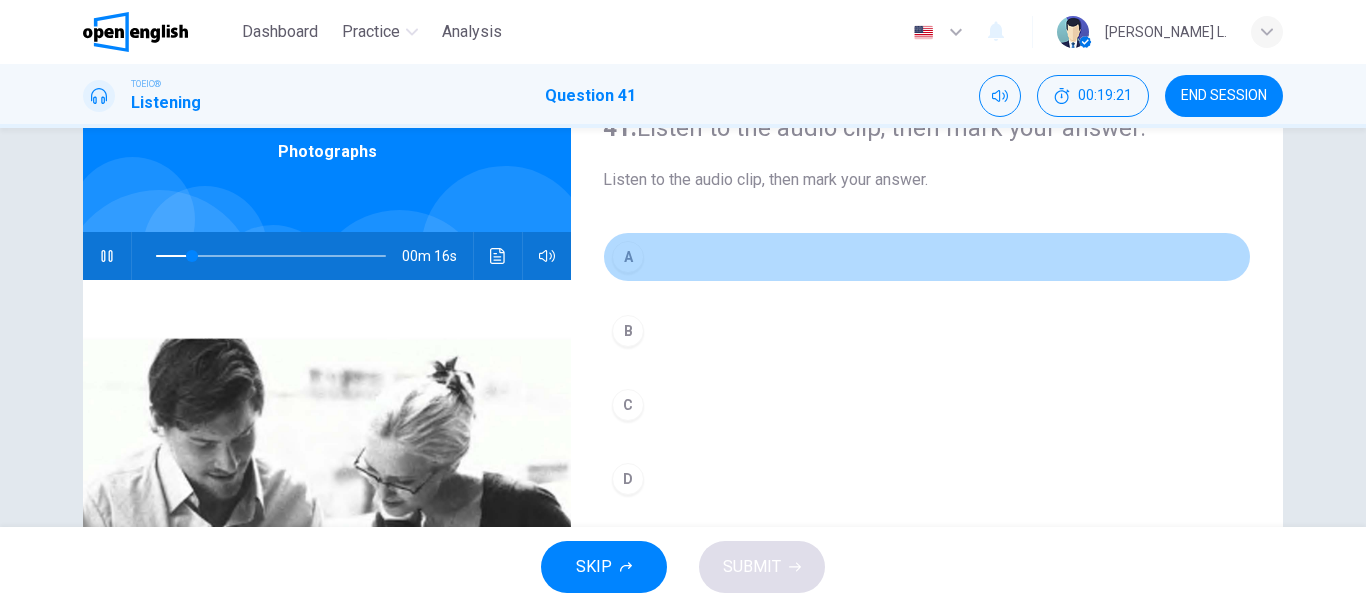 click on "A" at bounding box center [628, 257] 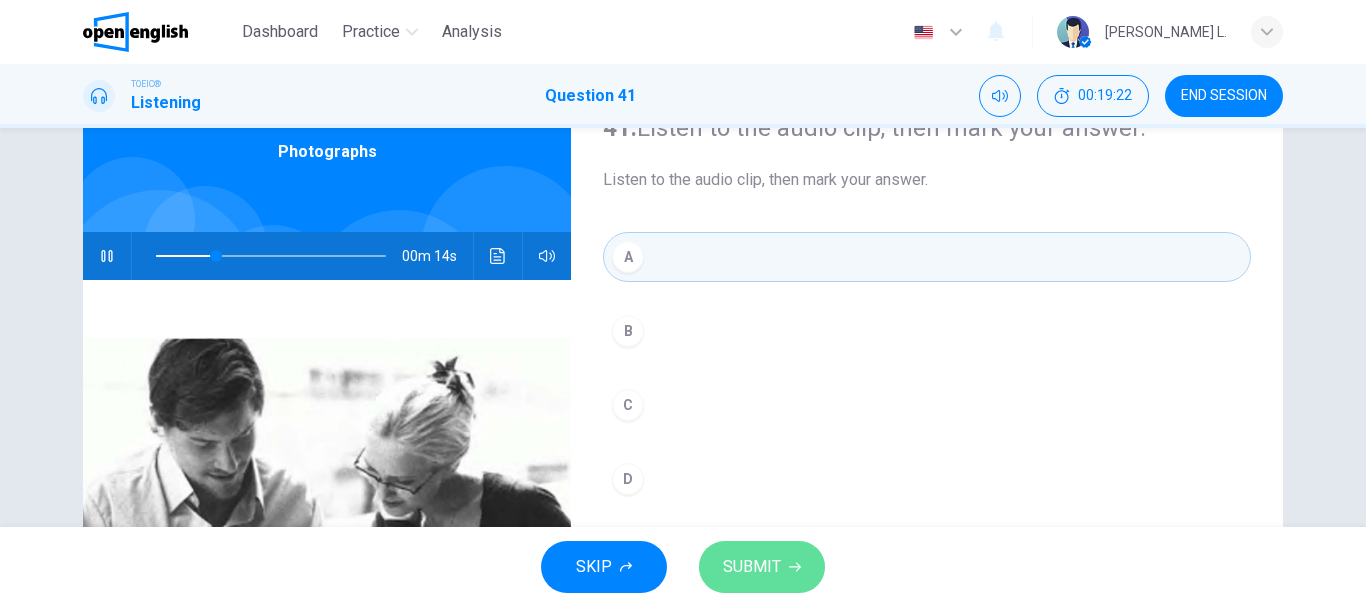 click on "SUBMIT" at bounding box center (762, 567) 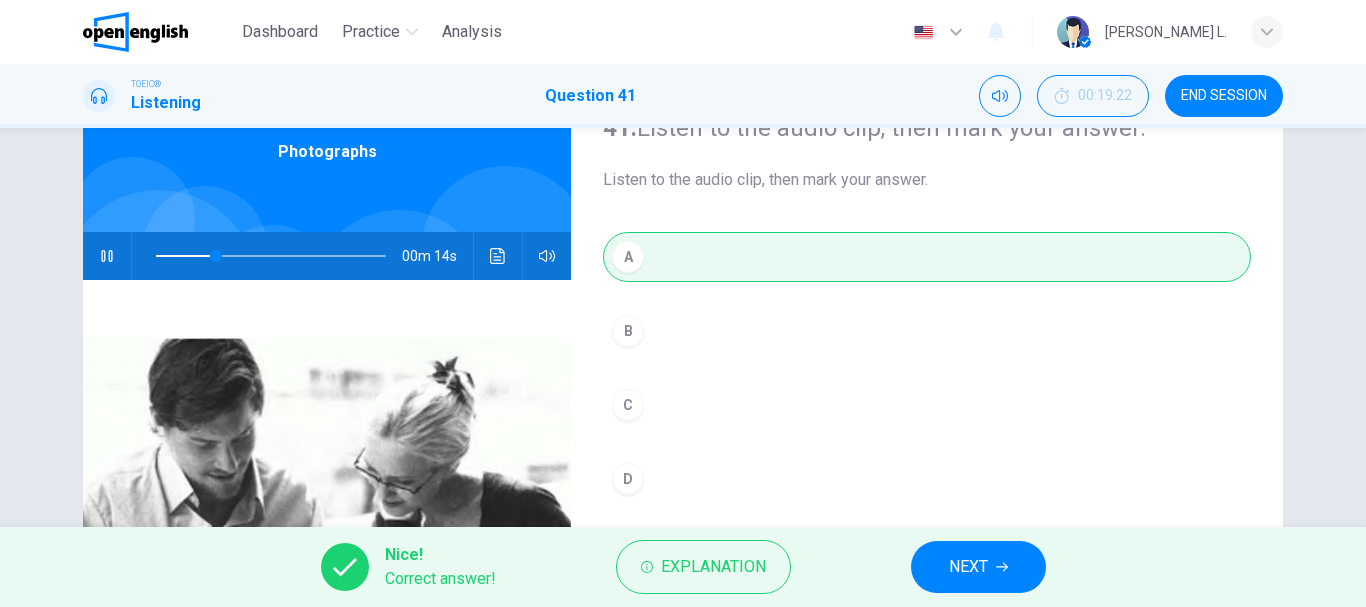 type on "**" 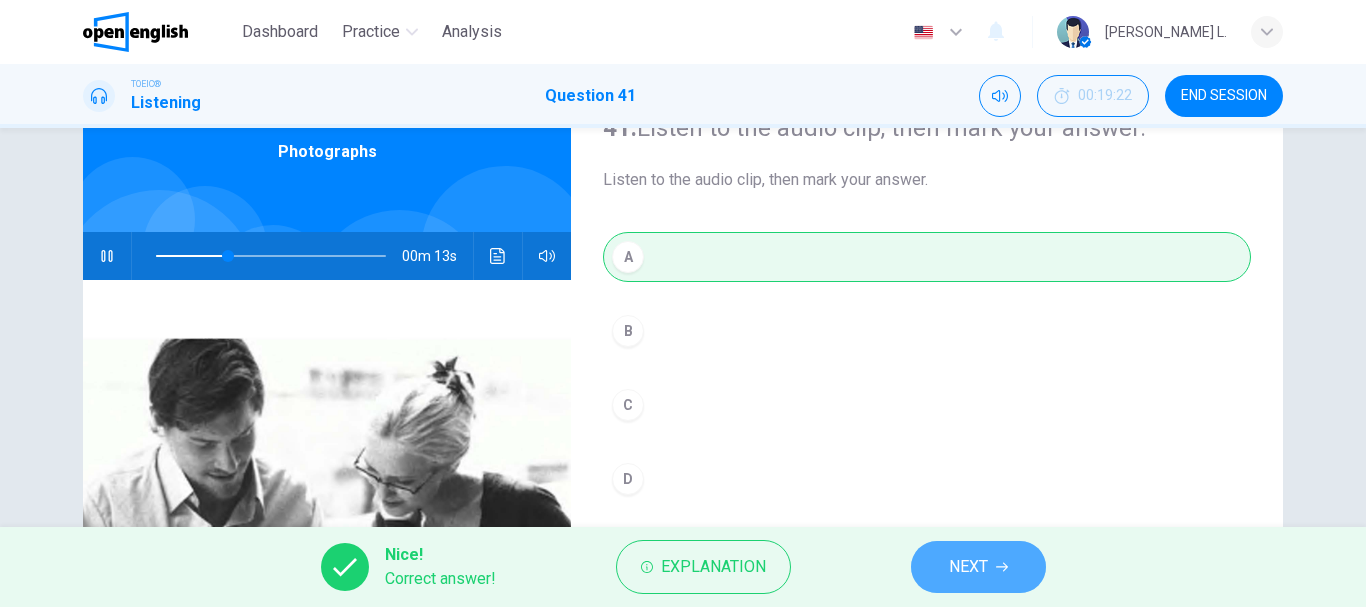 click on "NEXT" at bounding box center [978, 567] 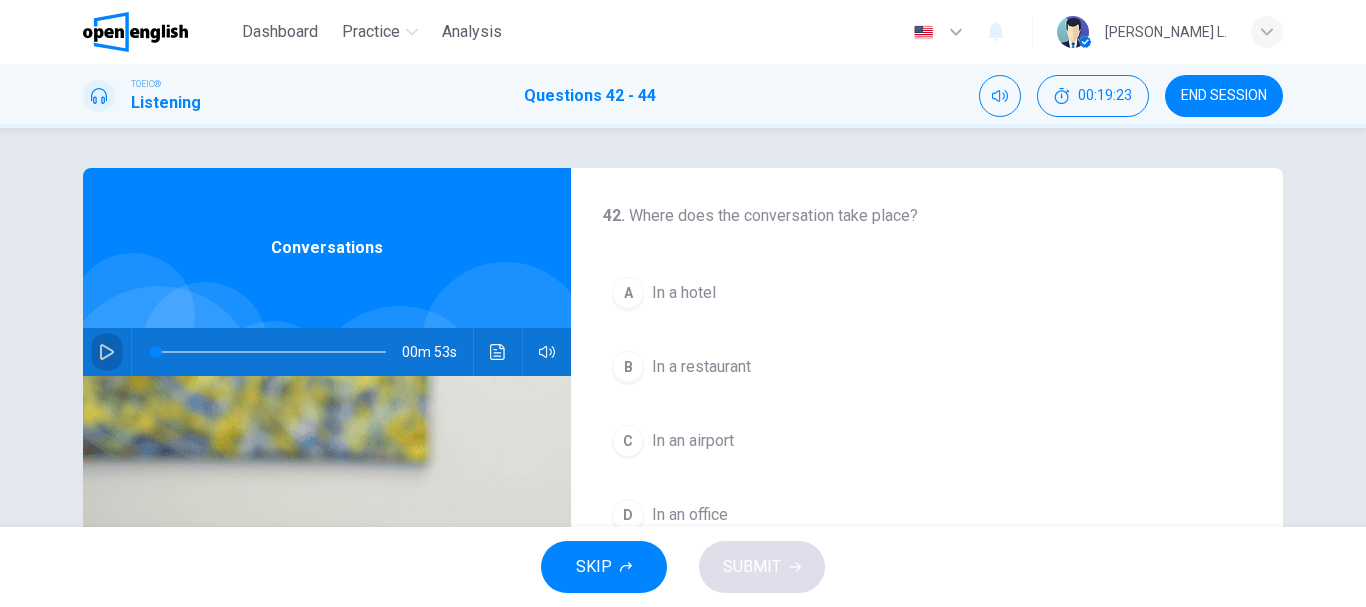 click 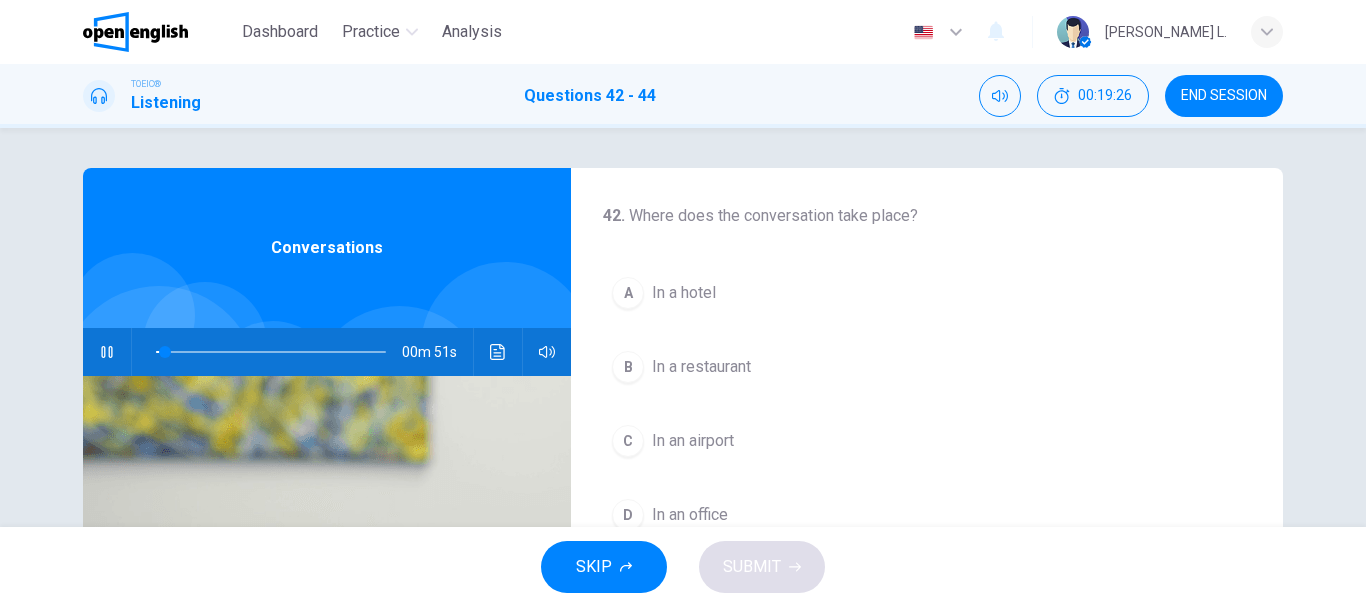 click on "42 .   Where does the conversation take place? A In a hotel B In a restaurant C In an airport D In an office" at bounding box center [927, 372] 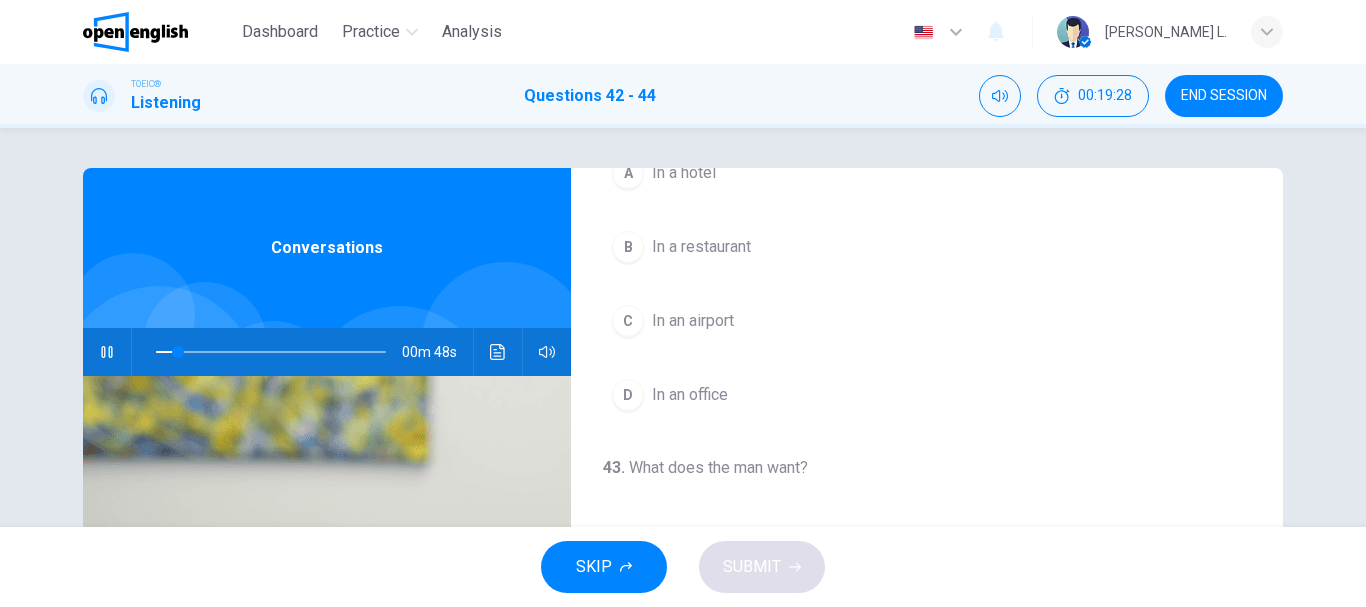 scroll, scrollTop: 160, scrollLeft: 0, axis: vertical 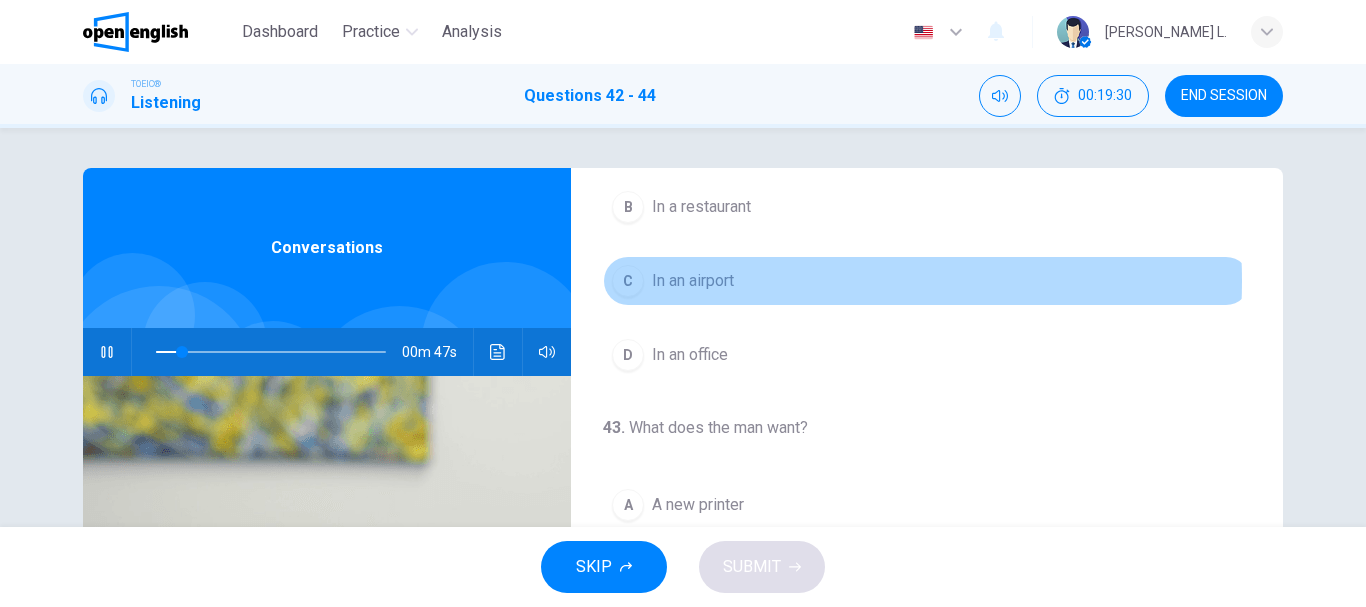 click on "C In an airport" at bounding box center (927, 281) 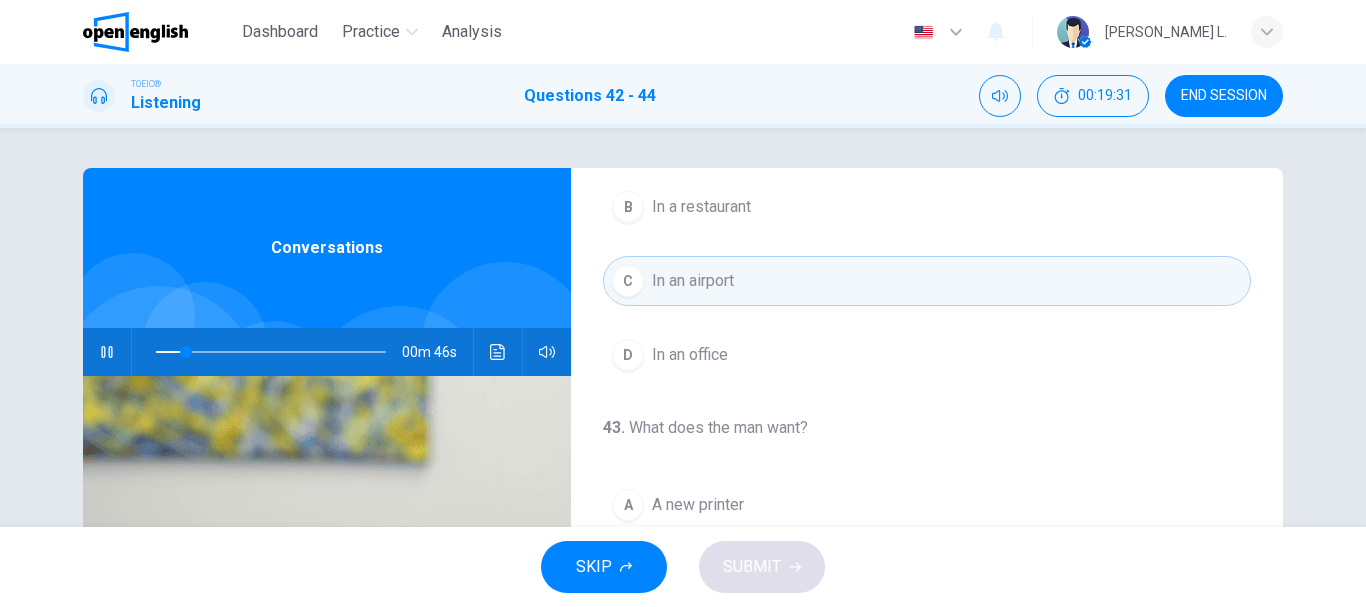 click on "42 .   Where does the conversation take place? A In a hotel B In a restaurant C In an airport D In an office" at bounding box center [927, 212] 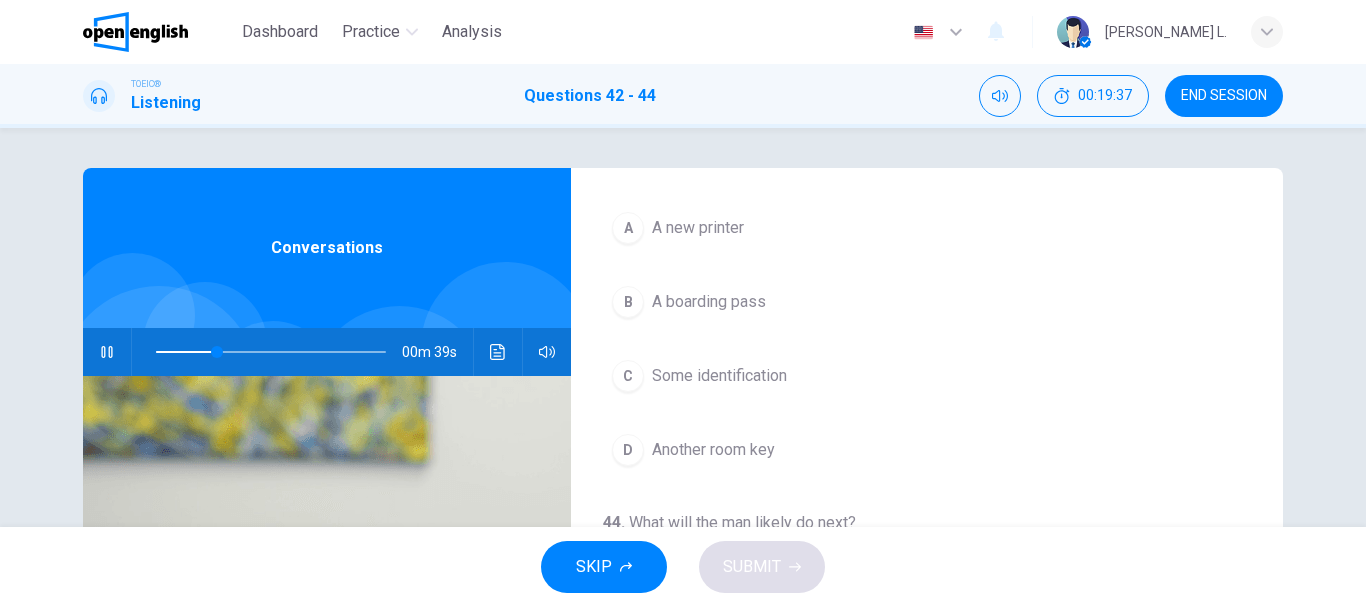 scroll, scrollTop: 440, scrollLeft: 0, axis: vertical 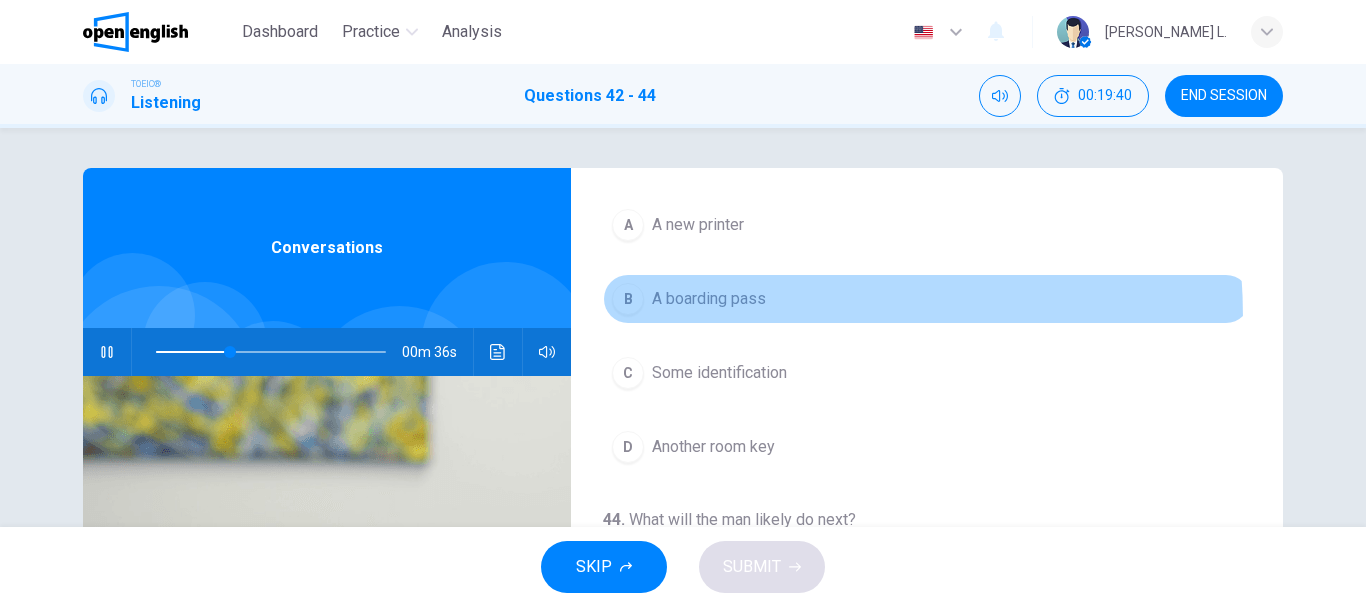 click on "B A boarding pass" at bounding box center [927, 299] 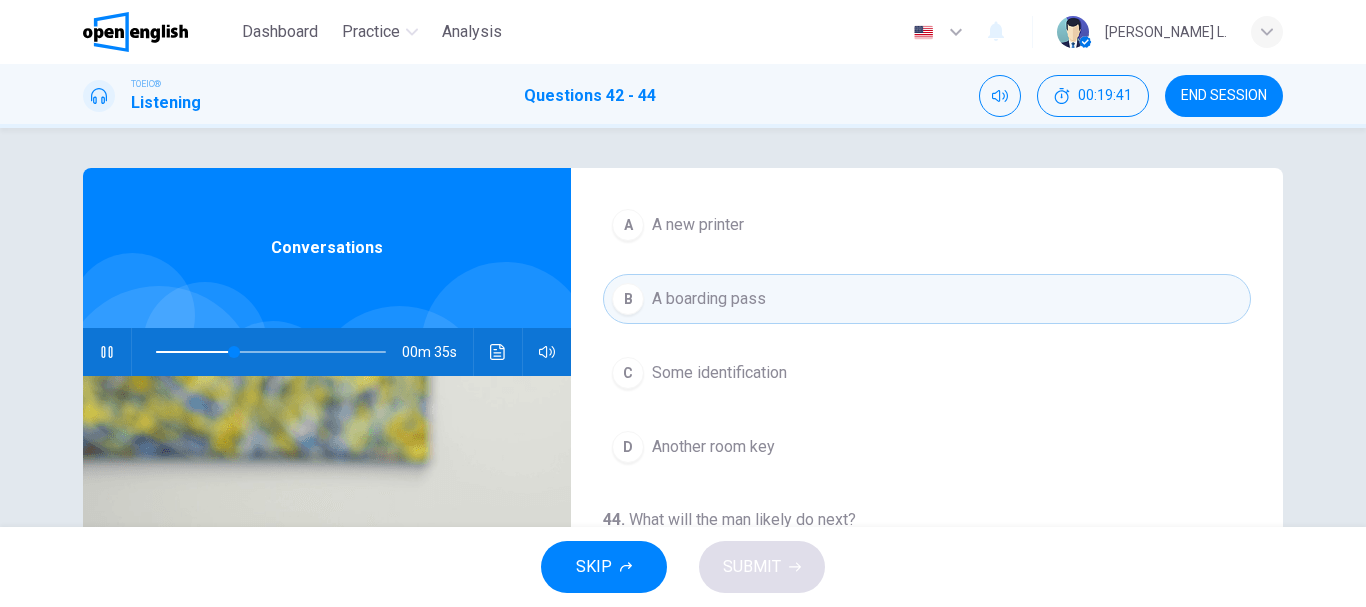 click on "43 .   What does the man want? A A new printer B A boarding pass C Some identification D Another room key" at bounding box center [927, 304] 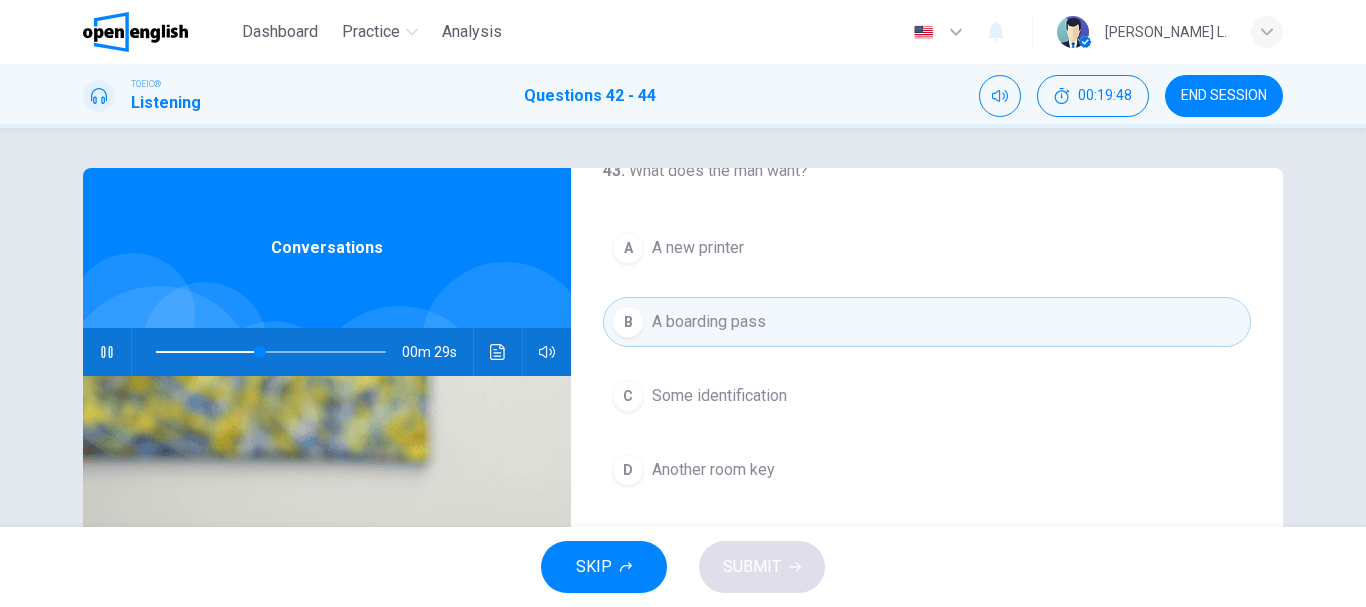 scroll, scrollTop: 457, scrollLeft: 0, axis: vertical 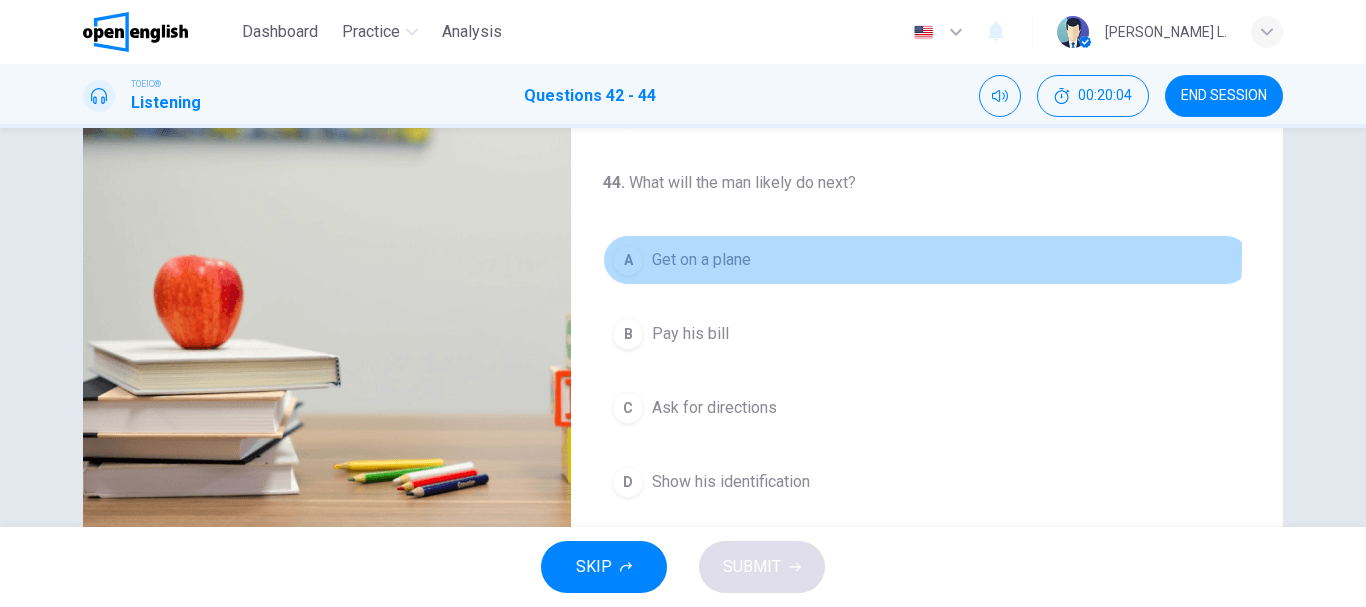 click on "Get on a plane" at bounding box center [701, 260] 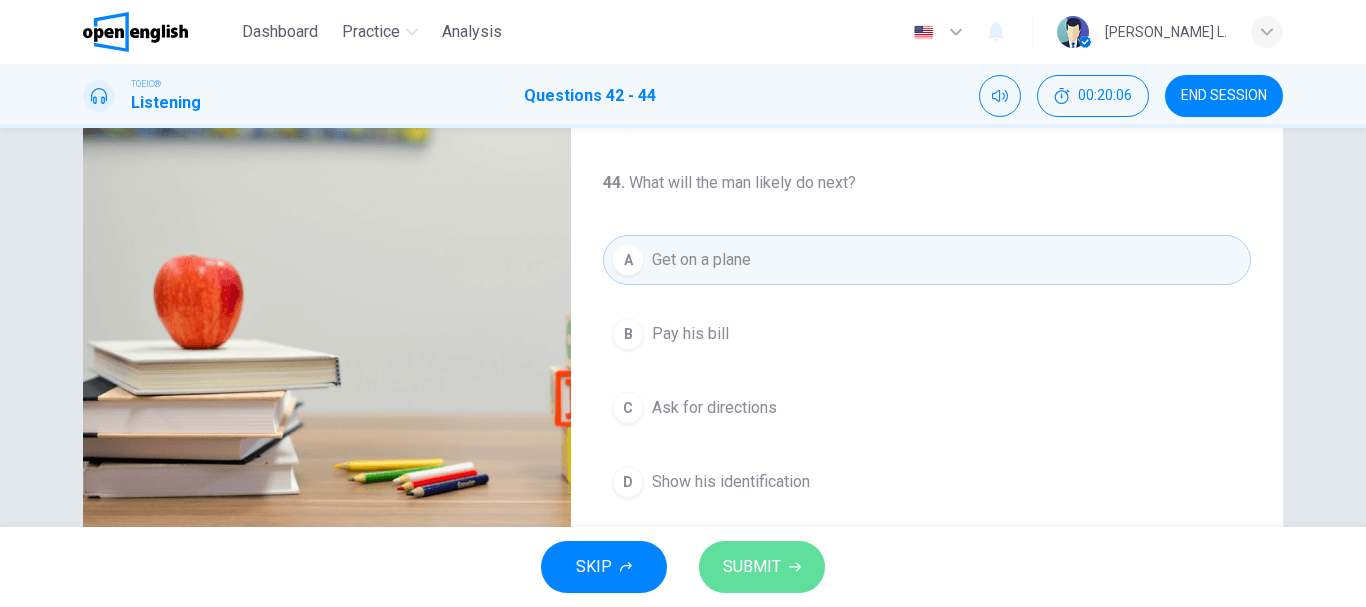 click on "SUBMIT" at bounding box center (752, 567) 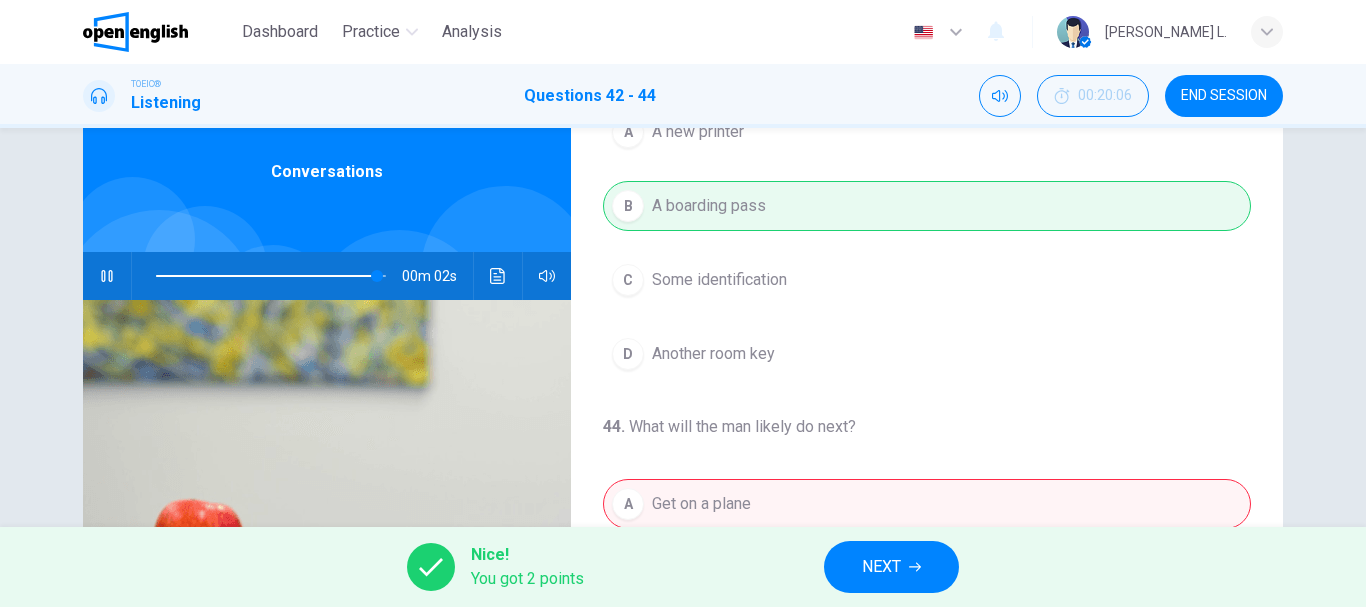 scroll, scrollTop: 0, scrollLeft: 0, axis: both 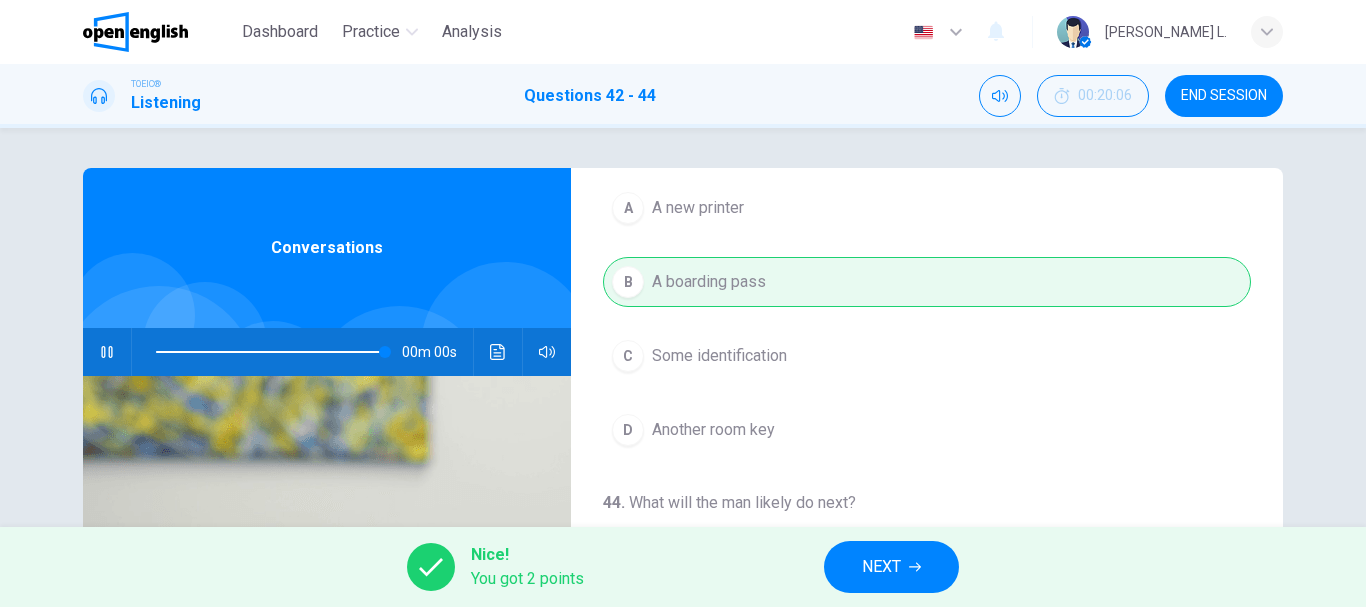 type on "*" 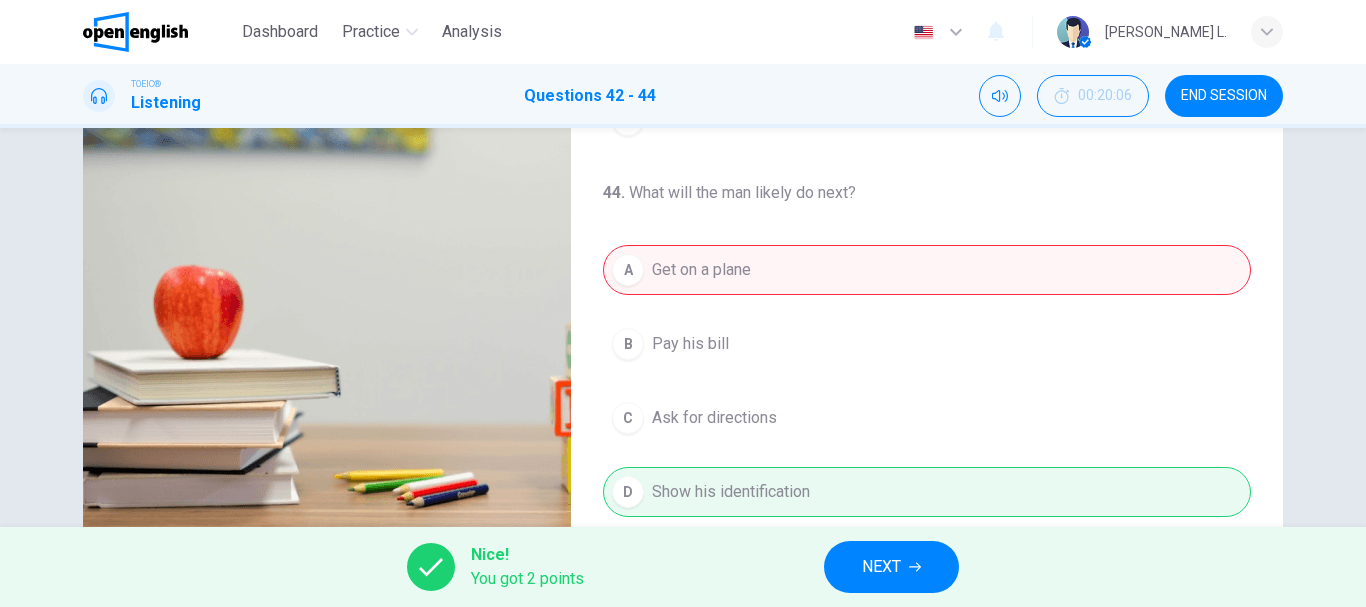 scroll, scrollTop: 376, scrollLeft: 0, axis: vertical 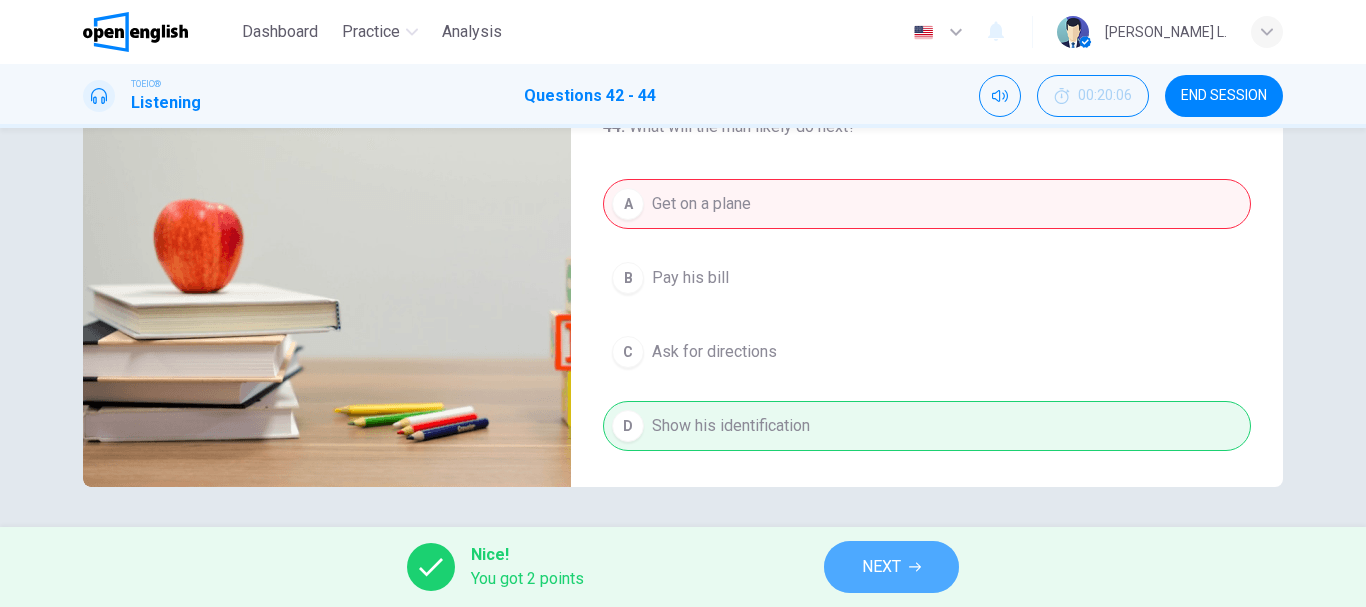 click on "NEXT" at bounding box center (891, 567) 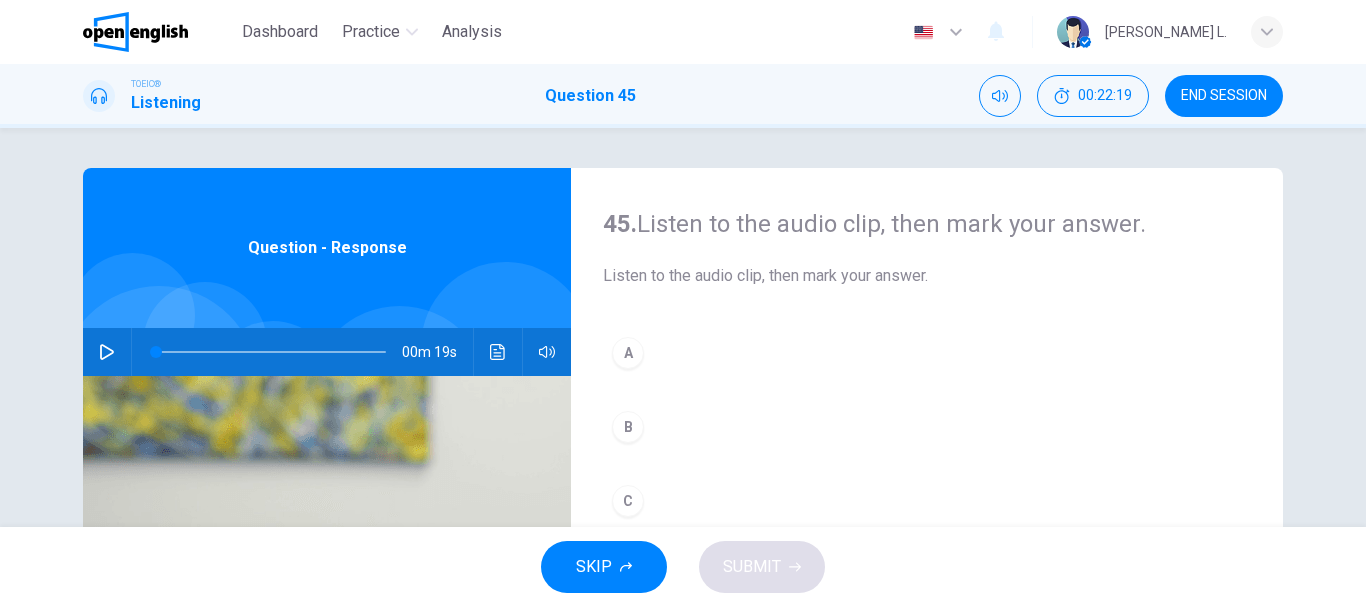 click on "END SESSION" at bounding box center (1224, 96) 